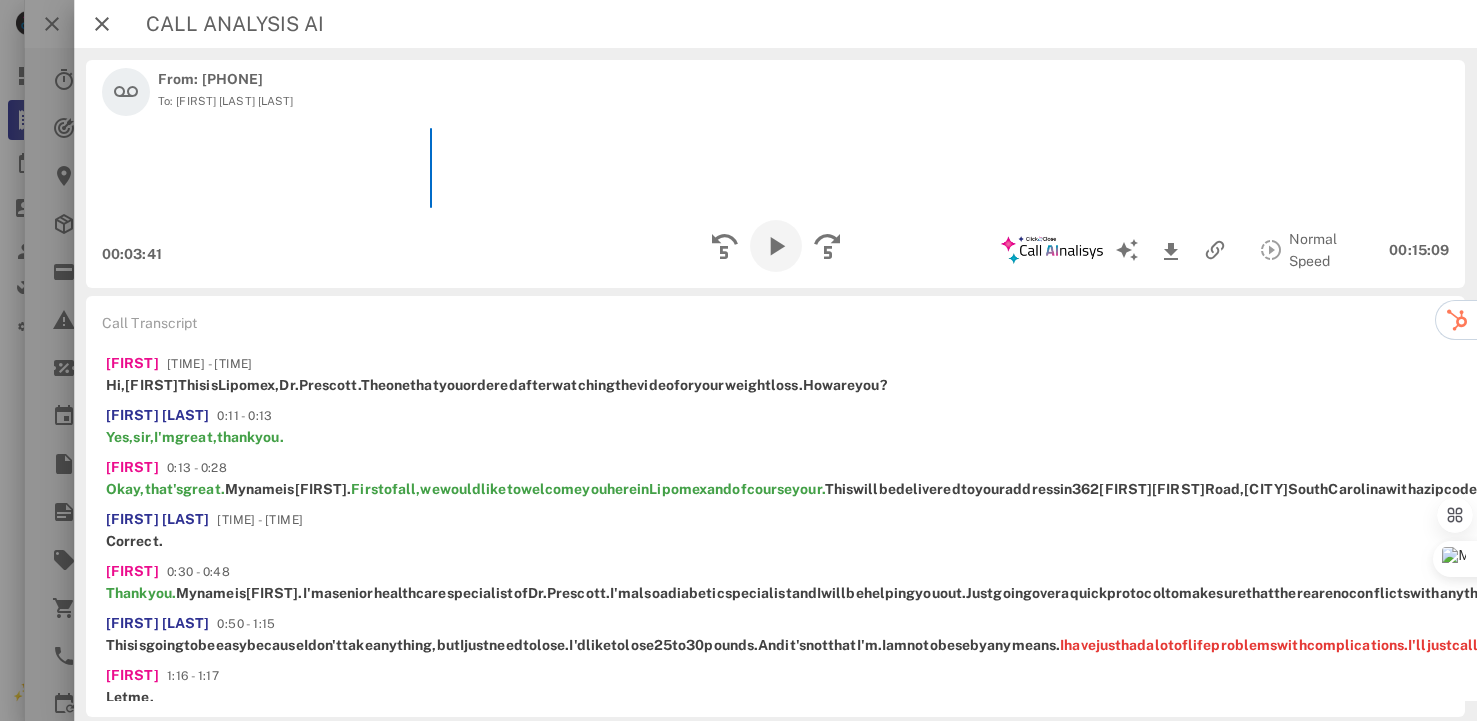 scroll, scrollTop: 0, scrollLeft: 0, axis: both 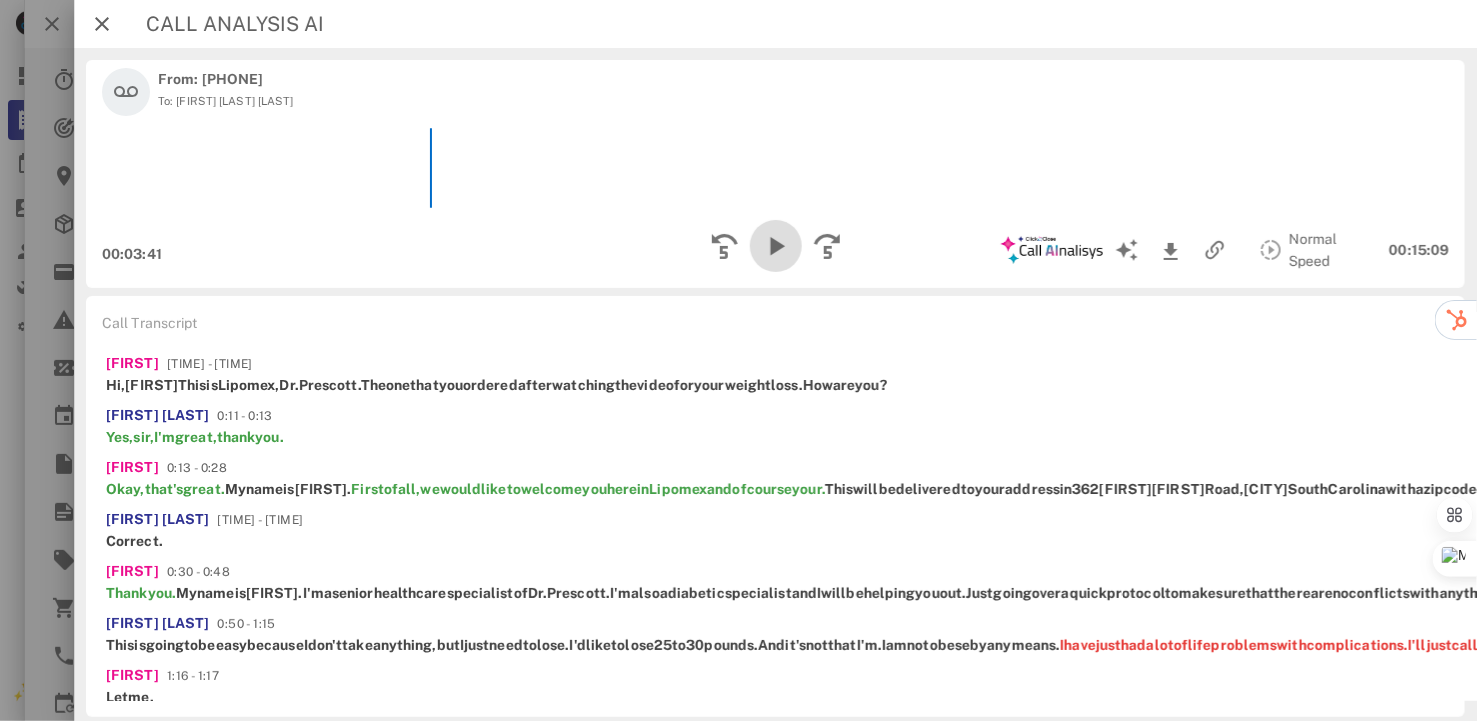 click at bounding box center (775, 246) 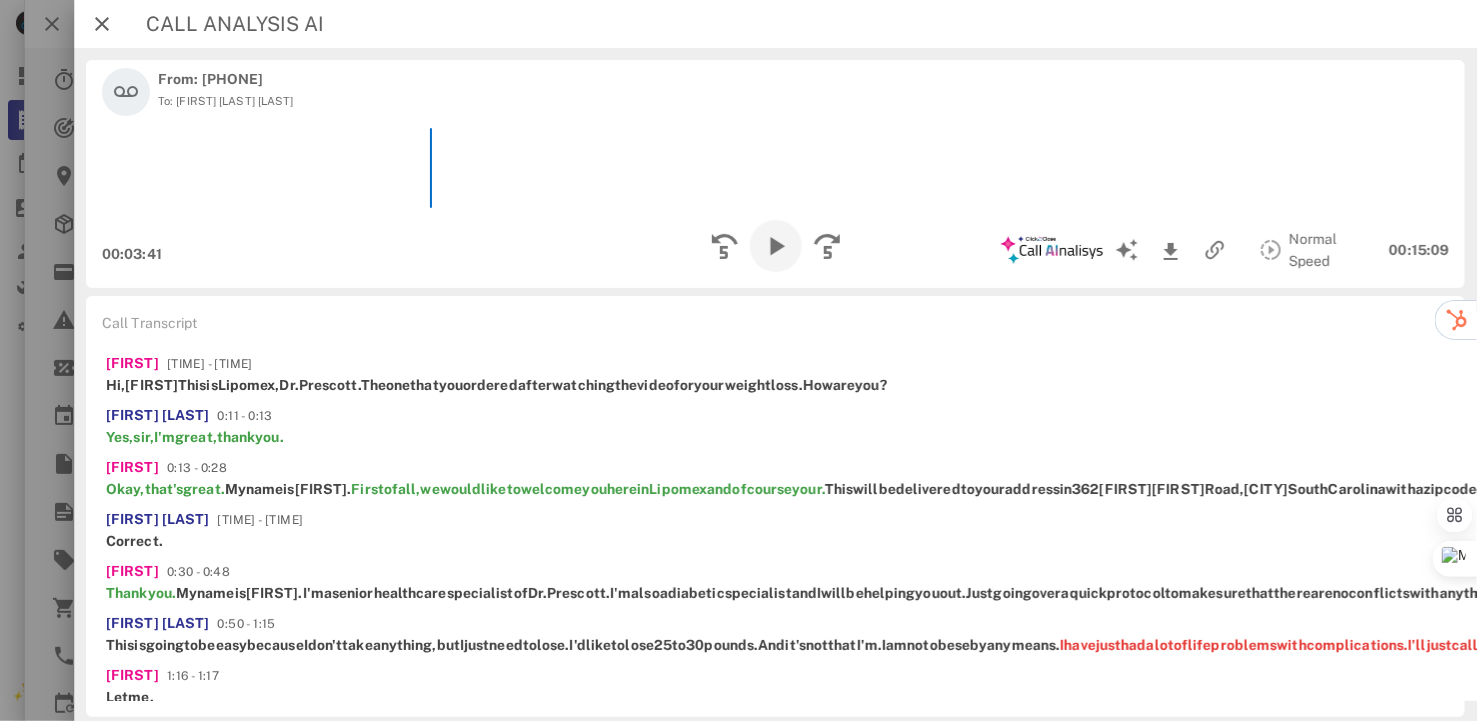 scroll, scrollTop: 600, scrollLeft: 0, axis: vertical 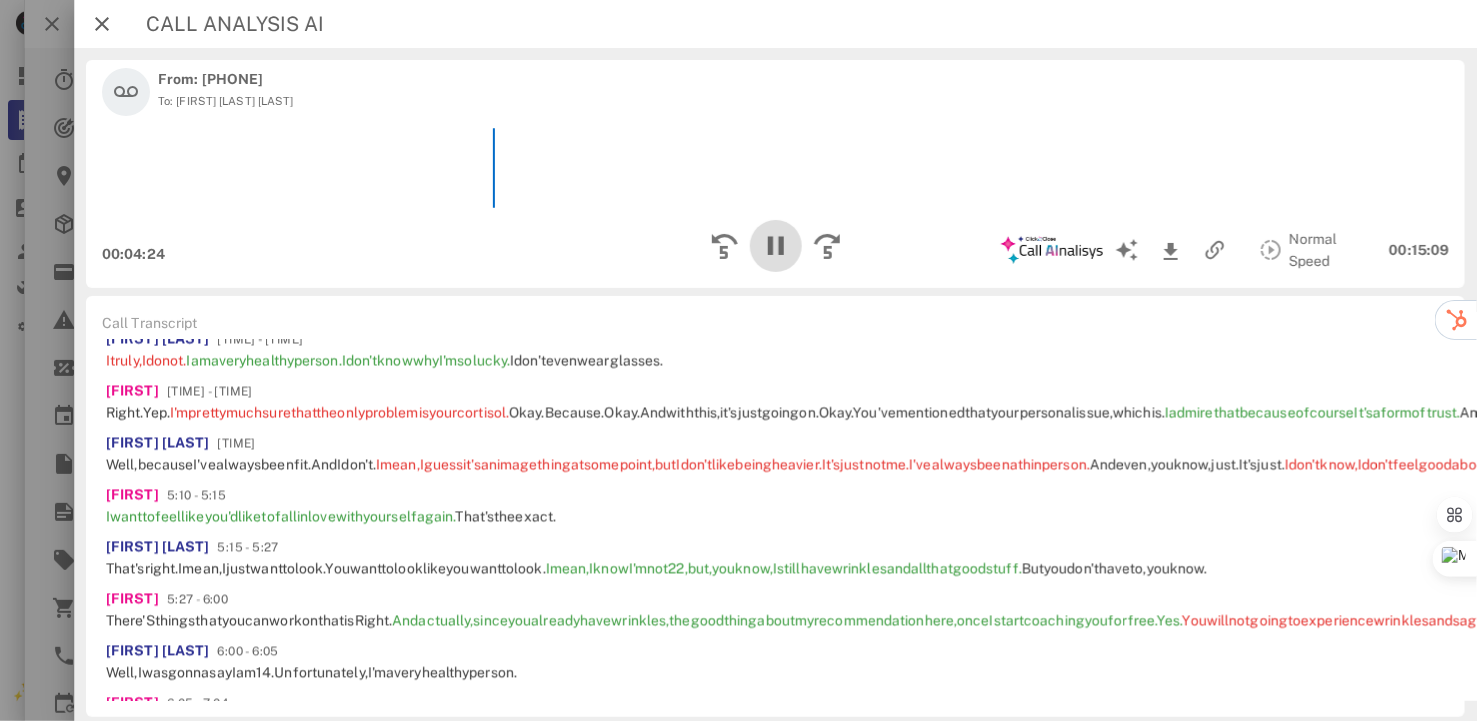 click at bounding box center (775, 246) 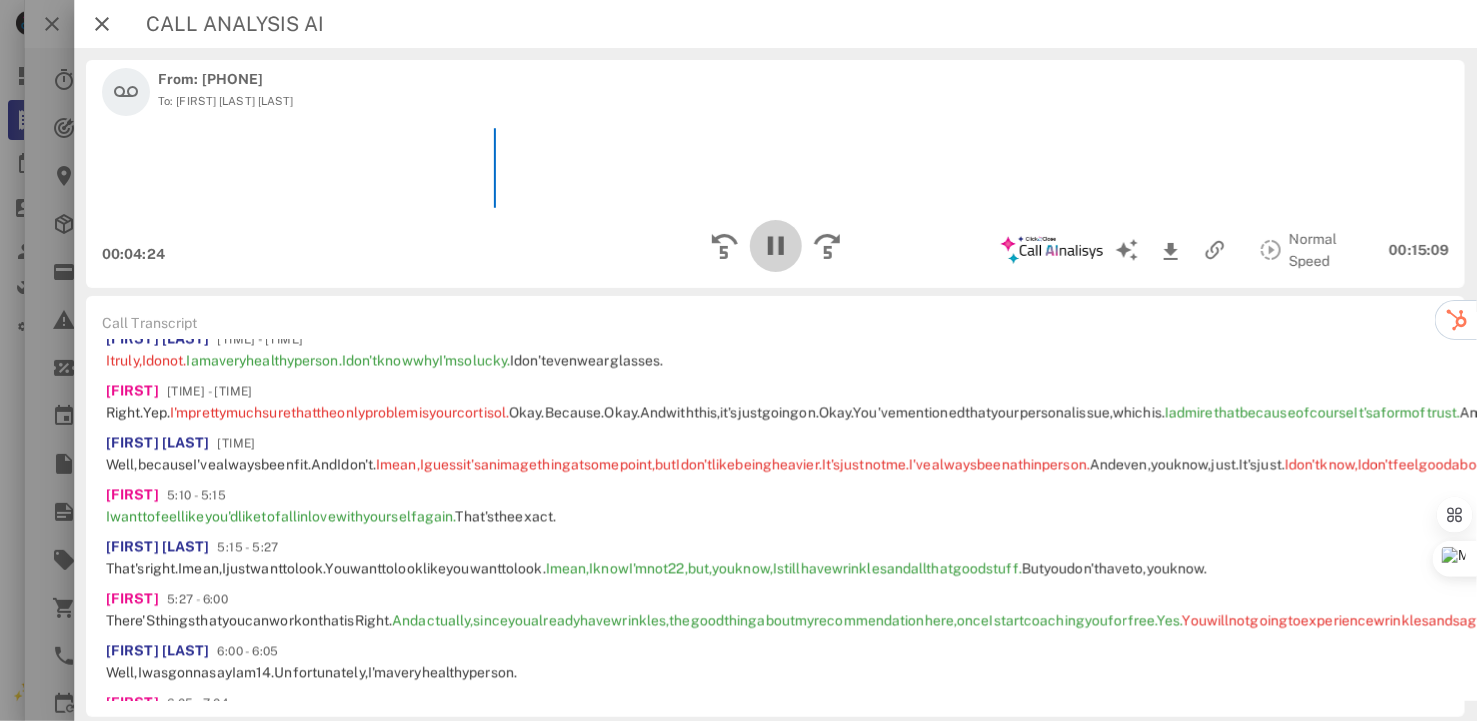 scroll, scrollTop: 1997, scrollLeft: 0, axis: vertical 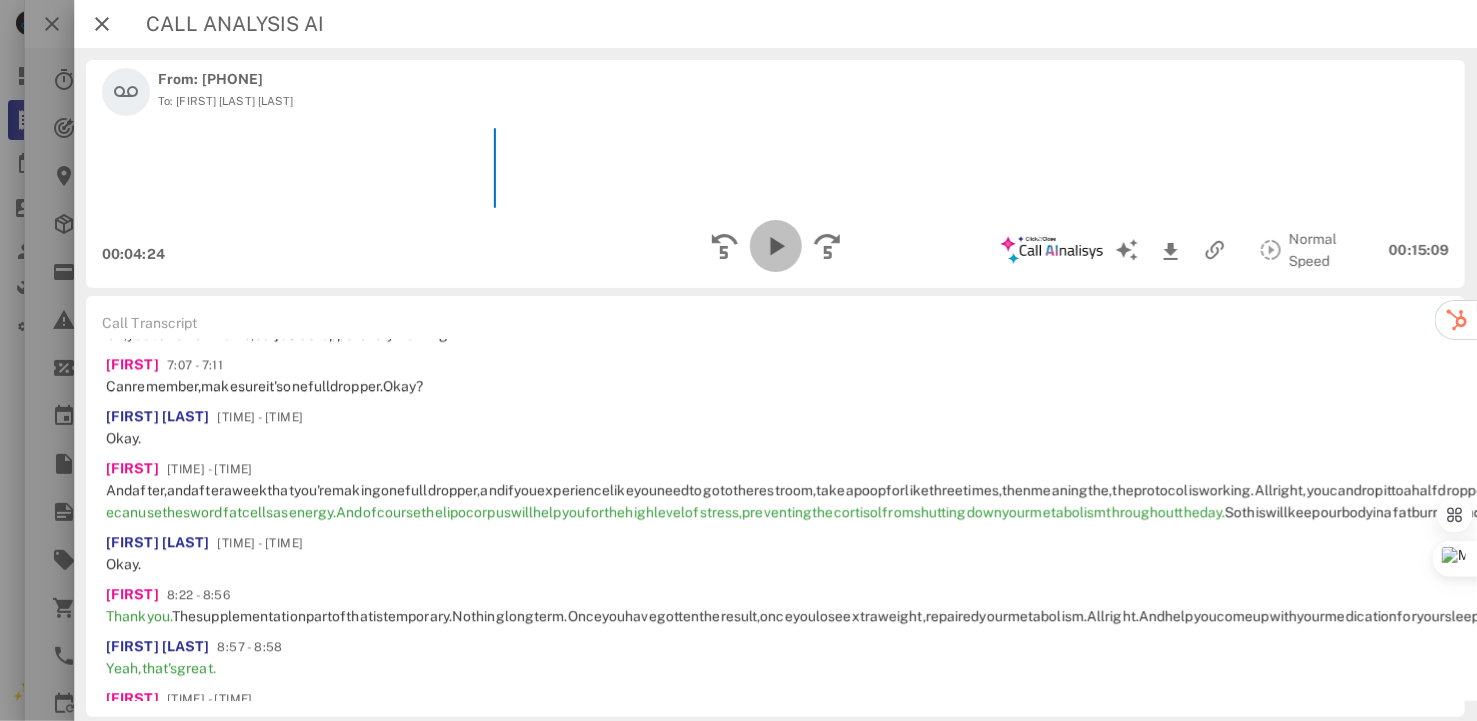 click at bounding box center (775, 246) 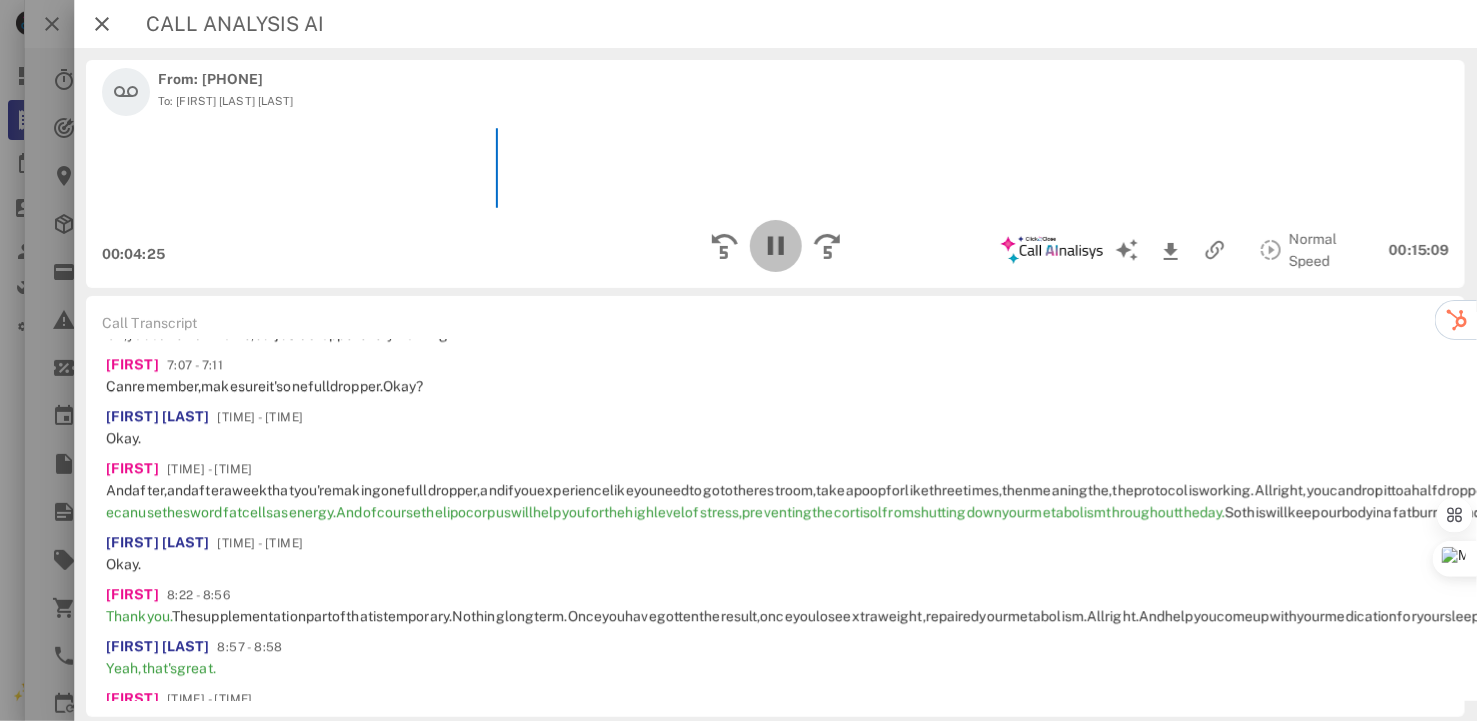 click at bounding box center (775, 246) 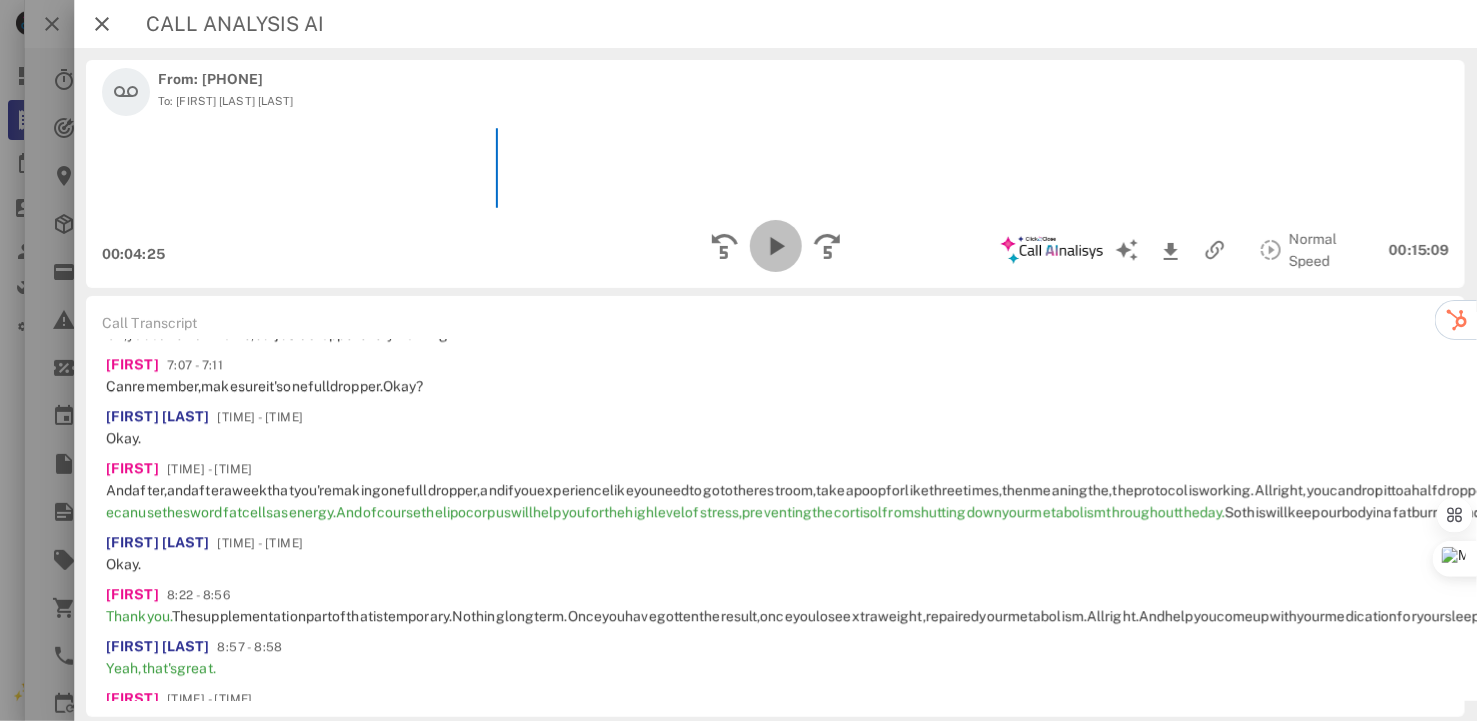 click at bounding box center [775, 246] 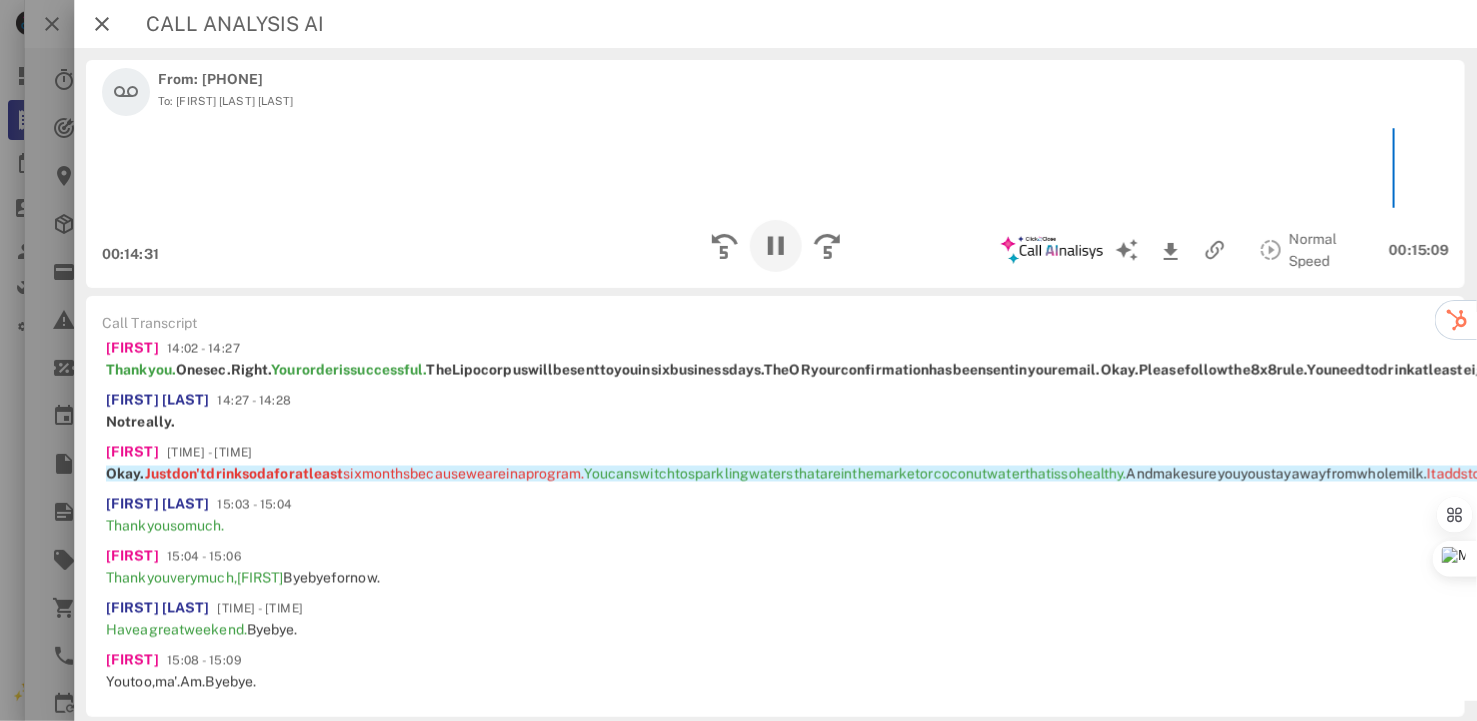 scroll, scrollTop: 6162, scrollLeft: 0, axis: vertical 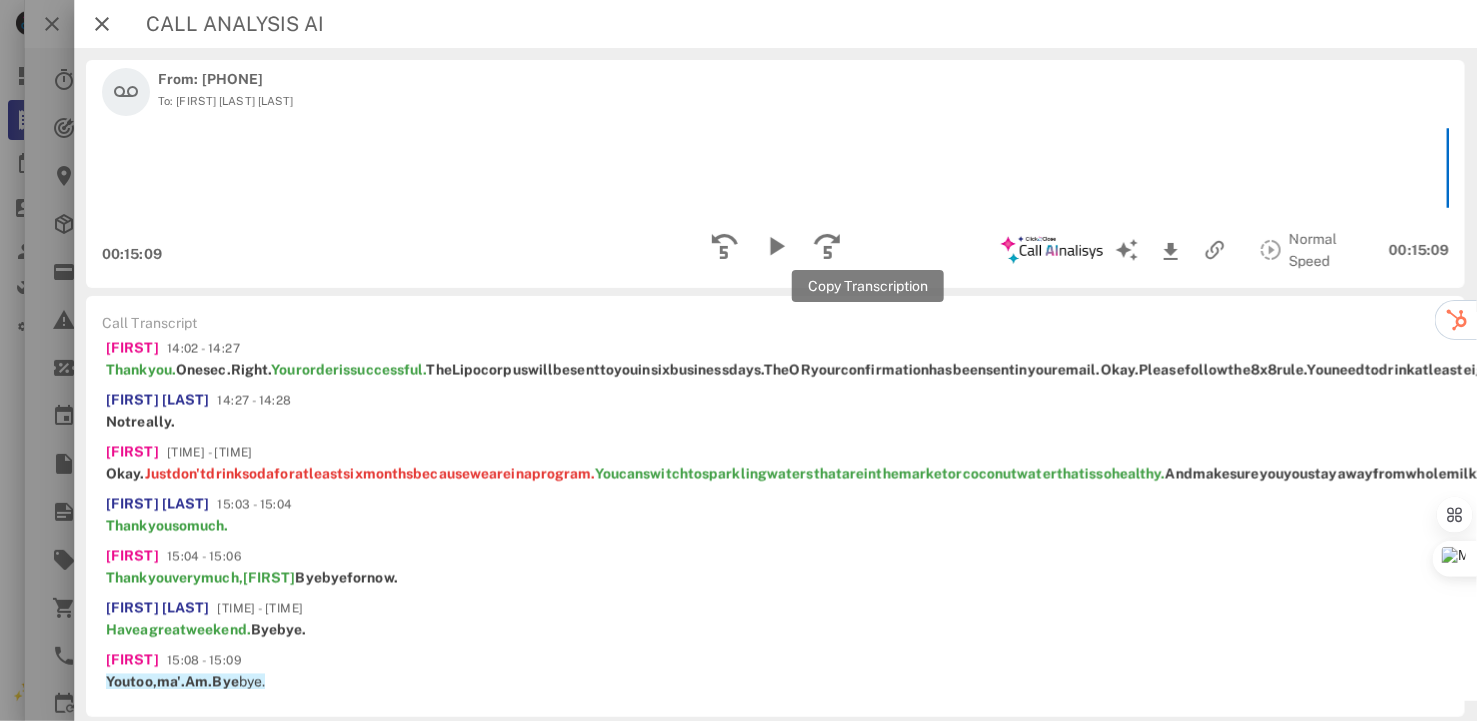click at bounding box center (4320, 326) 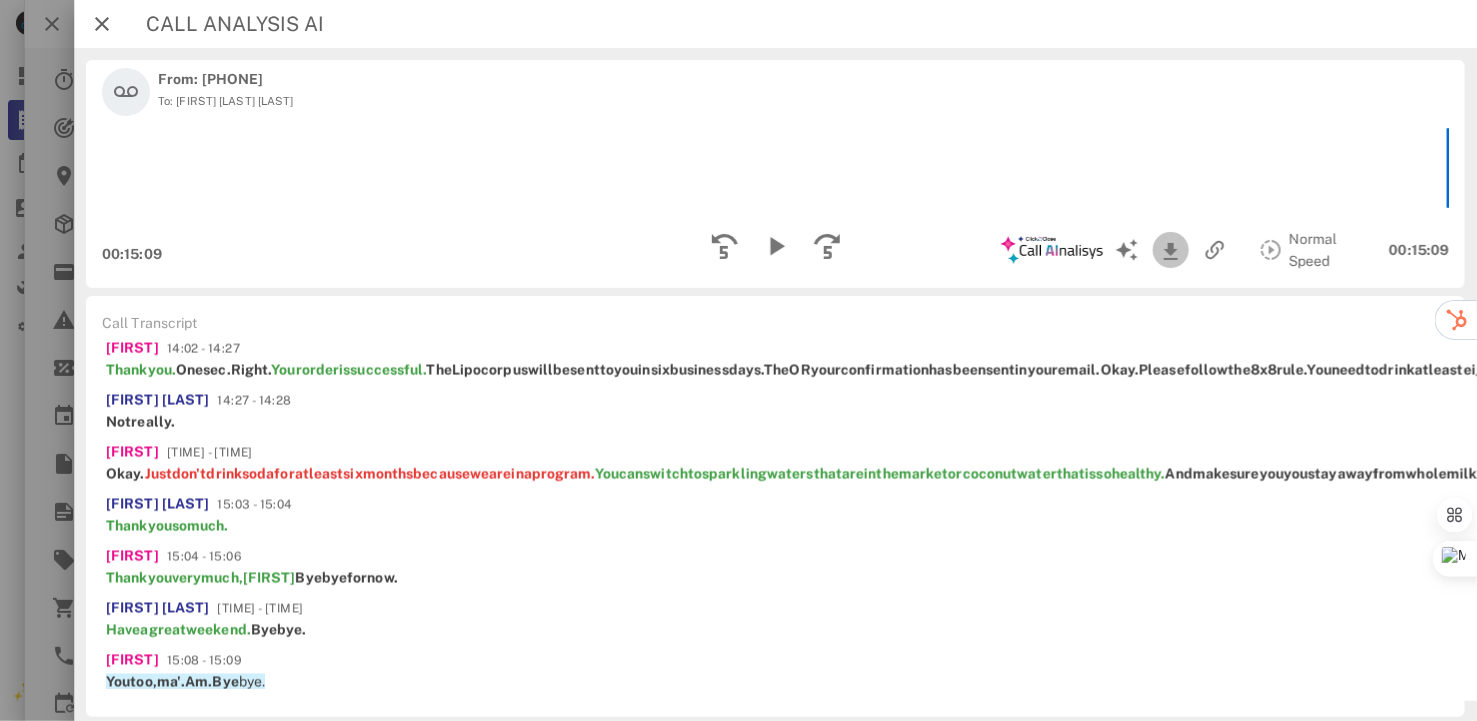 click at bounding box center [1170, 252] 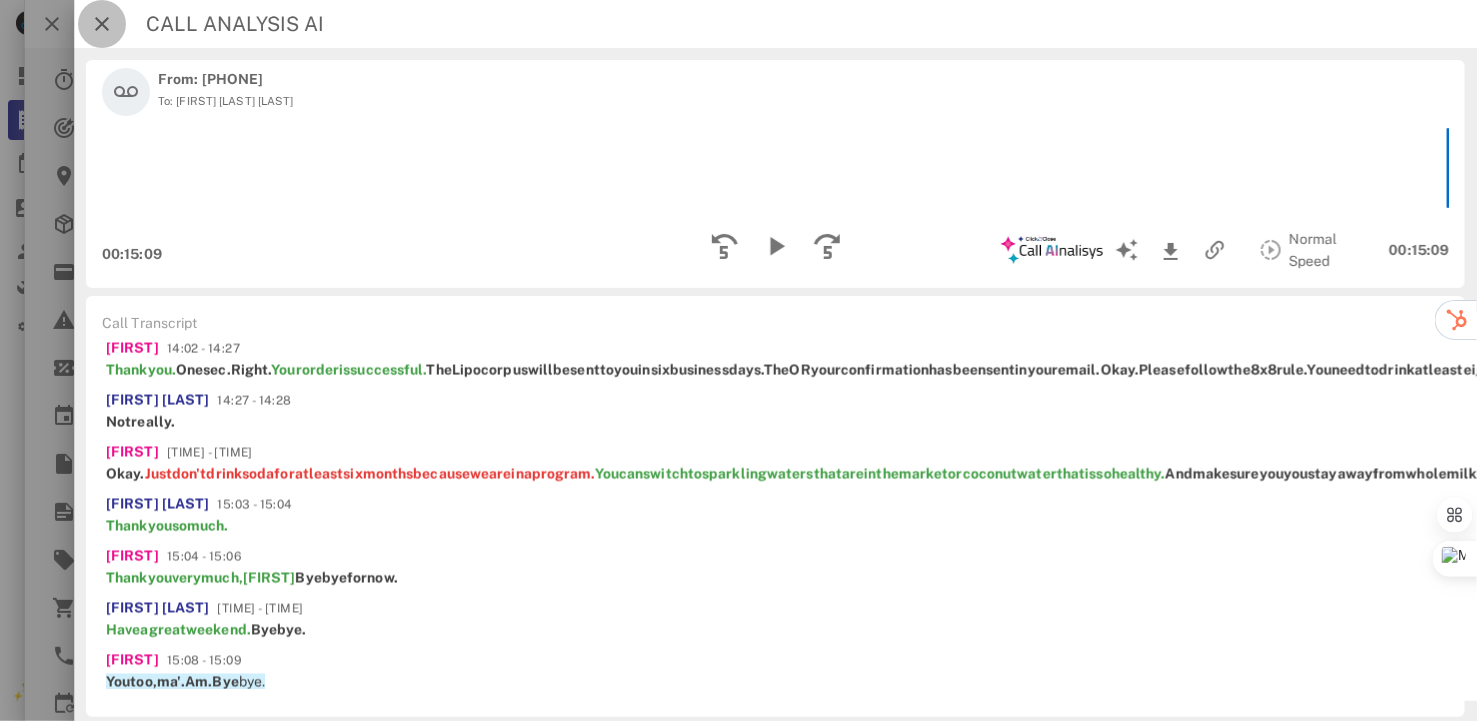 drag, startPoint x: 102, startPoint y: 27, endPoint x: 400, endPoint y: 97, distance: 306.11108 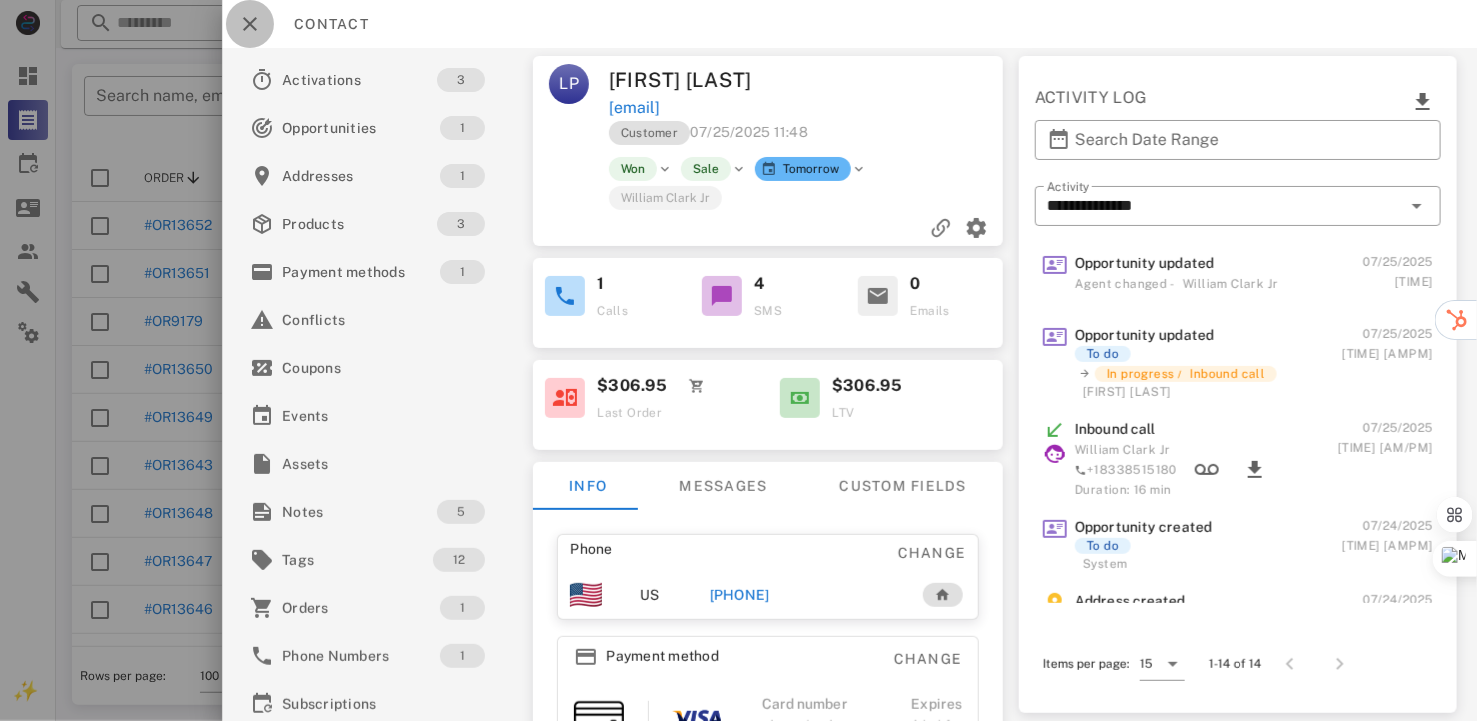 click at bounding box center [250, 24] 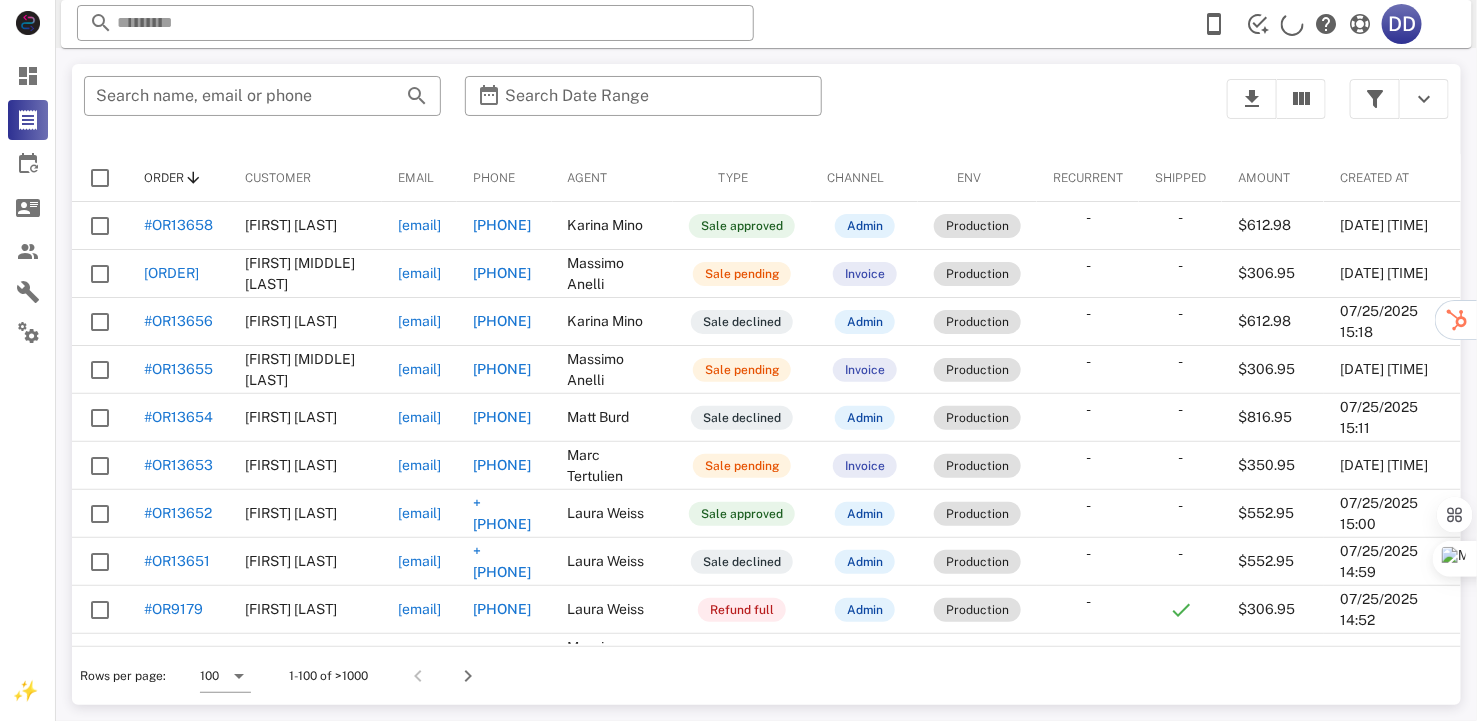 click on "​ Search name, email or phone ​ Search Date Range" at bounding box center [643, 109] 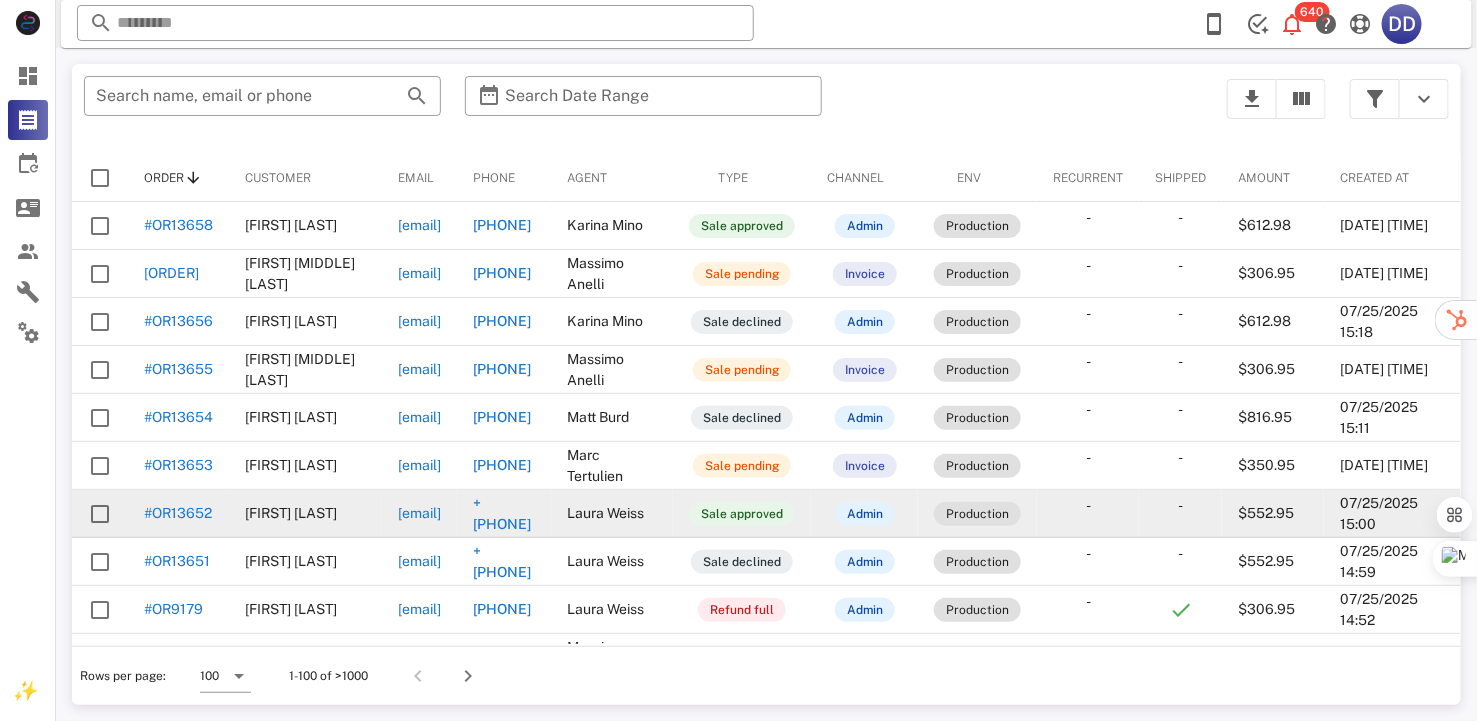 click on "[EMAIL]" at bounding box center [419, 513] 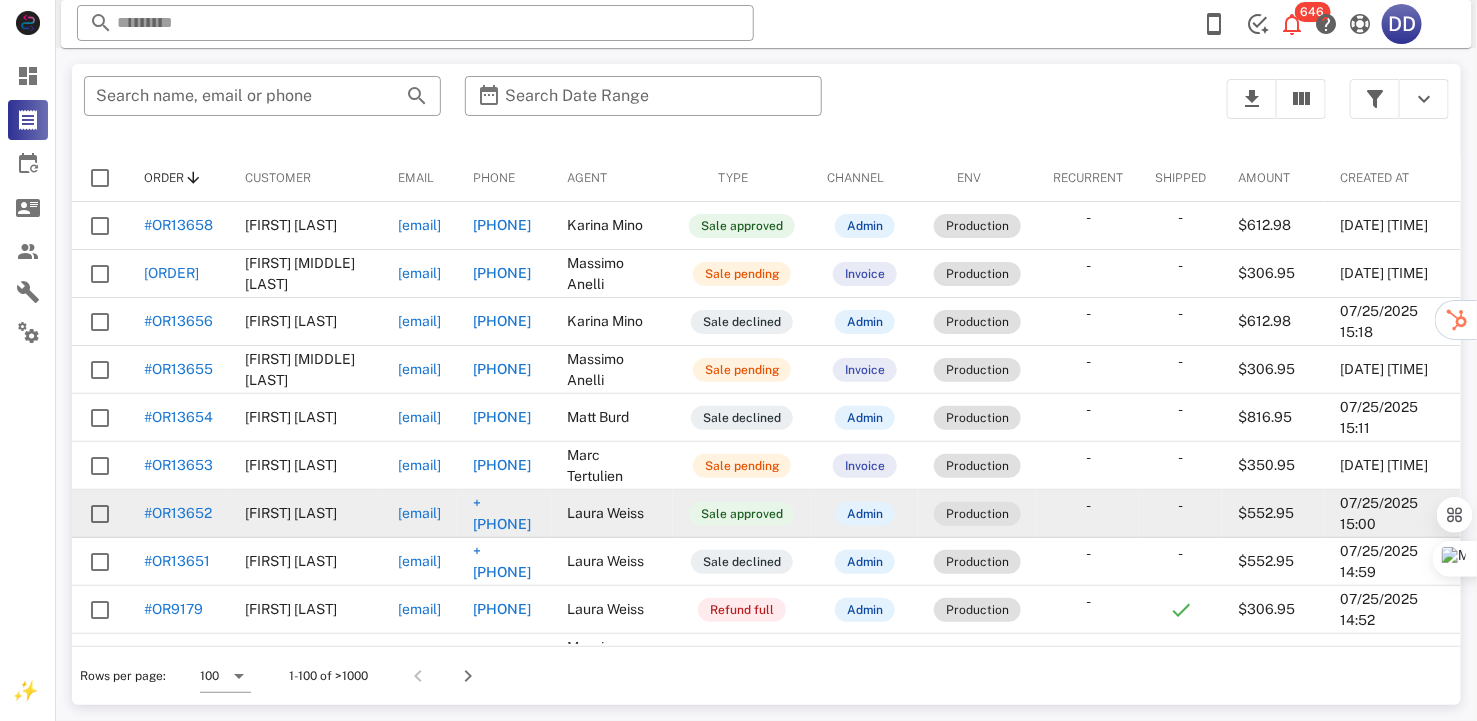 click on "[EMAIL]" at bounding box center [419, 513] 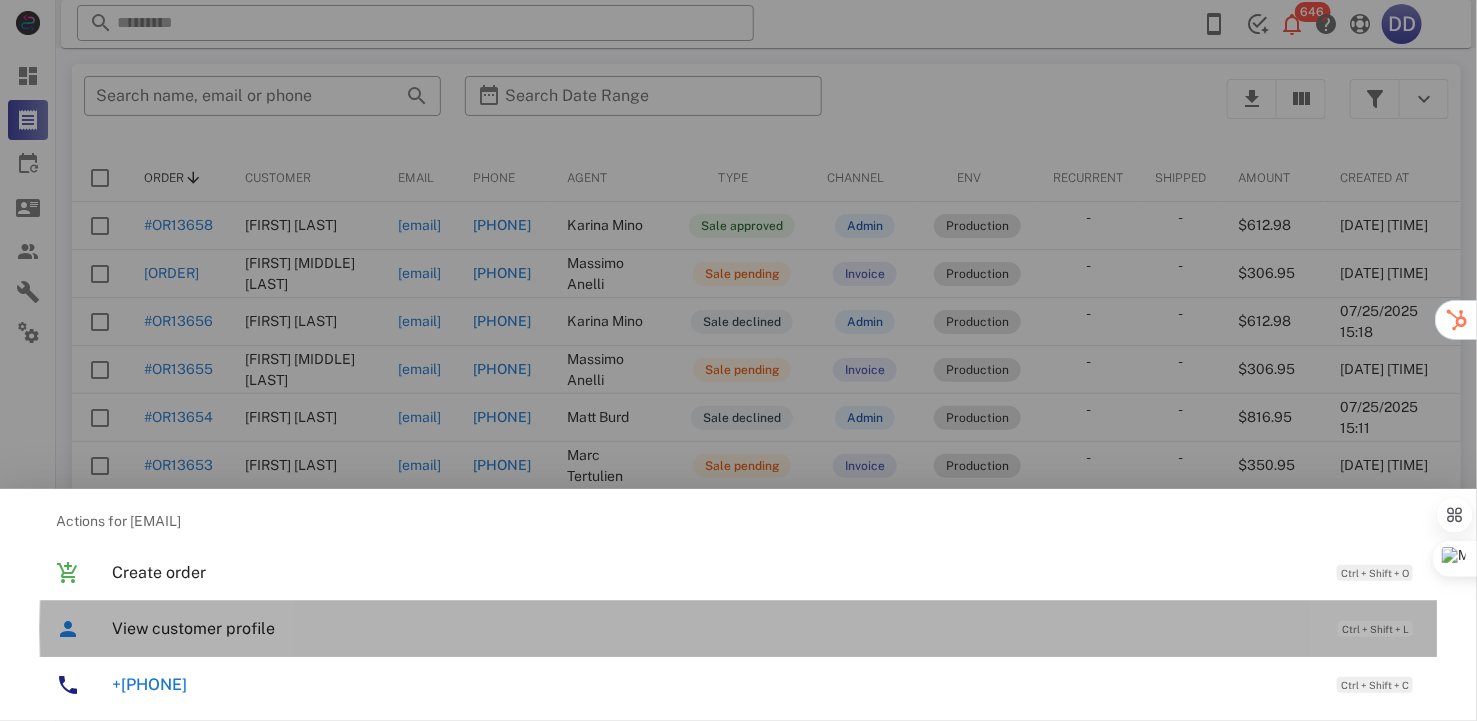 click on "View customer profile" at bounding box center (715, 628) 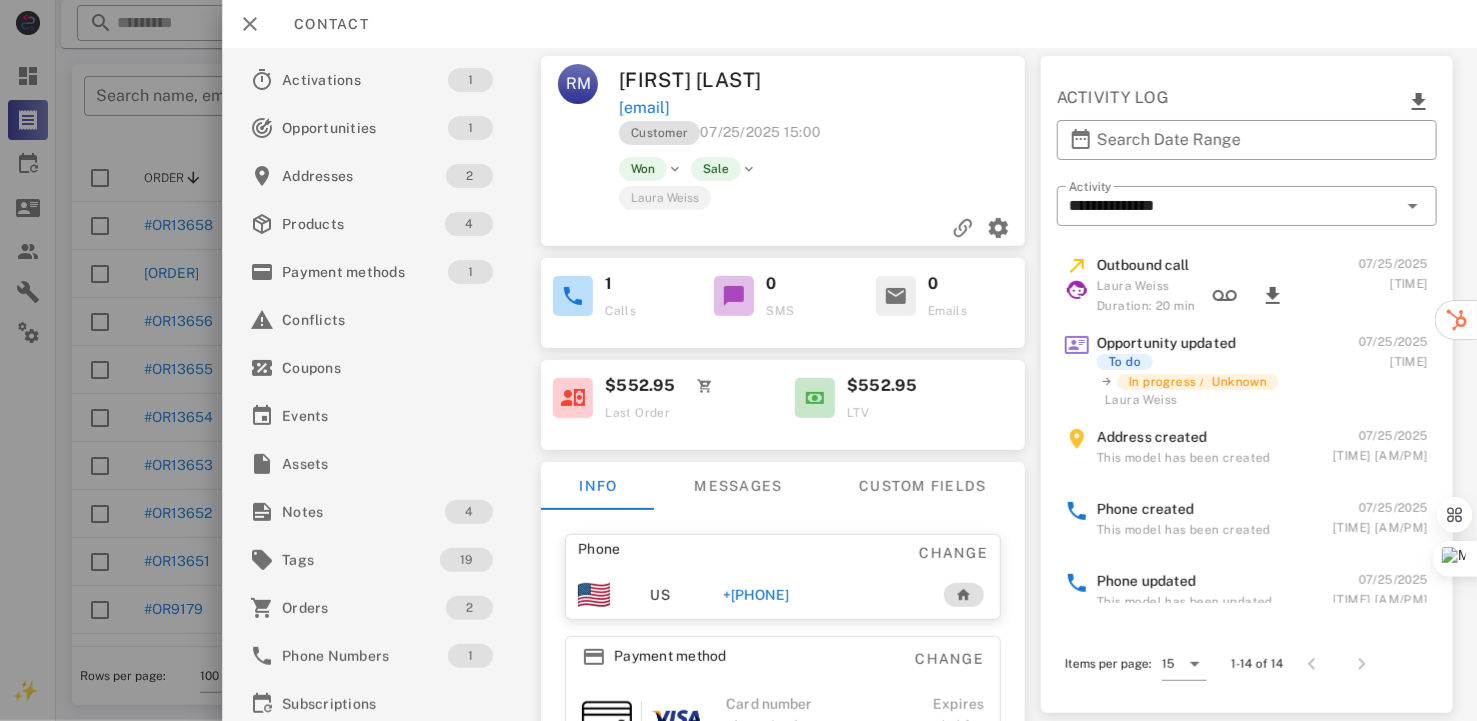 scroll, scrollTop: 650, scrollLeft: 0, axis: vertical 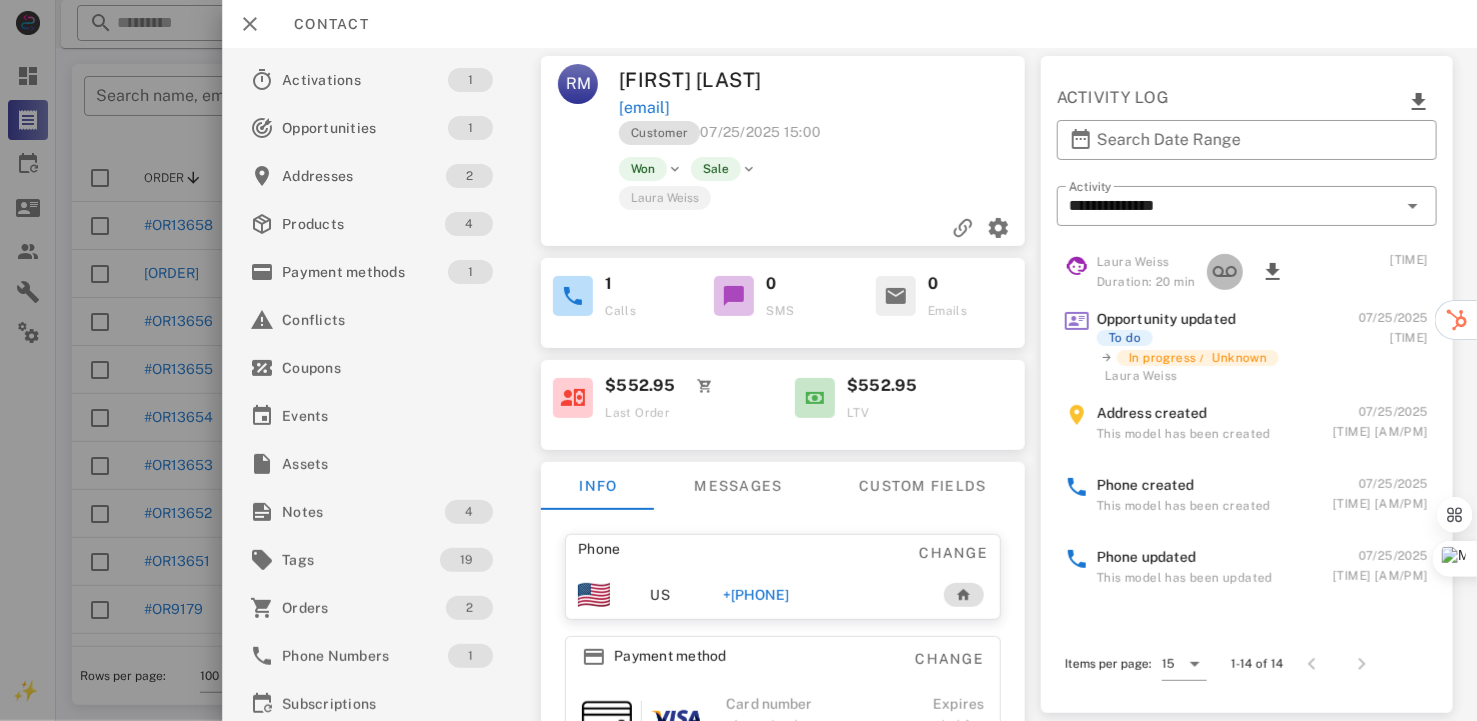 click at bounding box center (1225, 272) 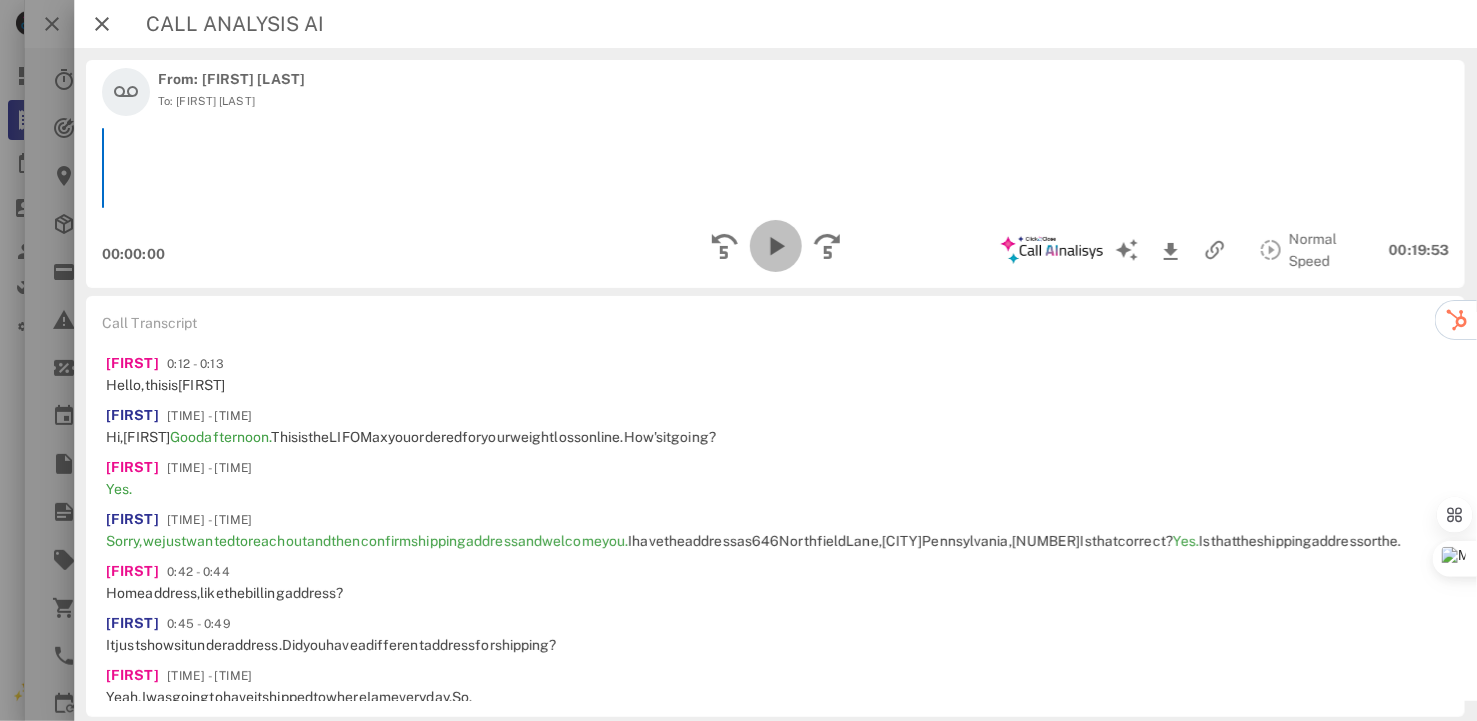 click at bounding box center (775, 246) 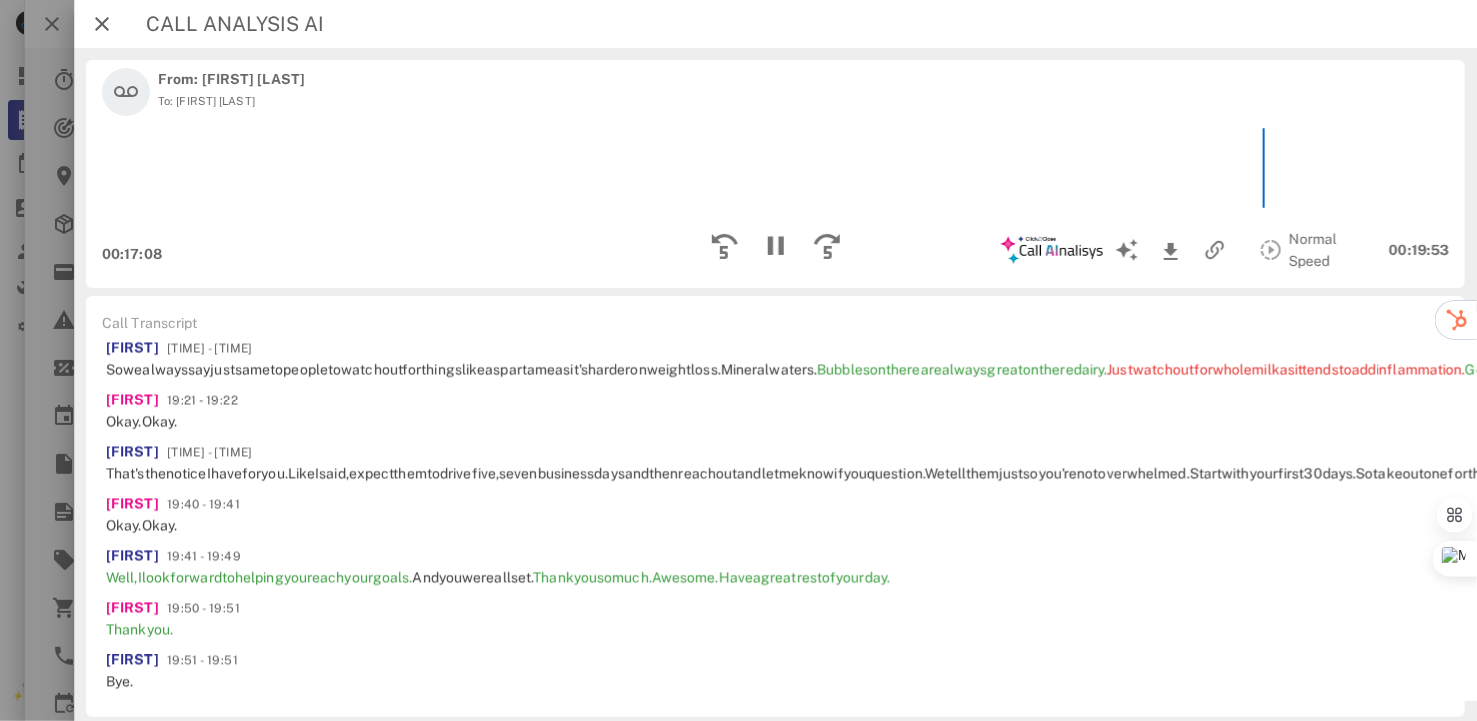 scroll, scrollTop: 8545, scrollLeft: 0, axis: vertical 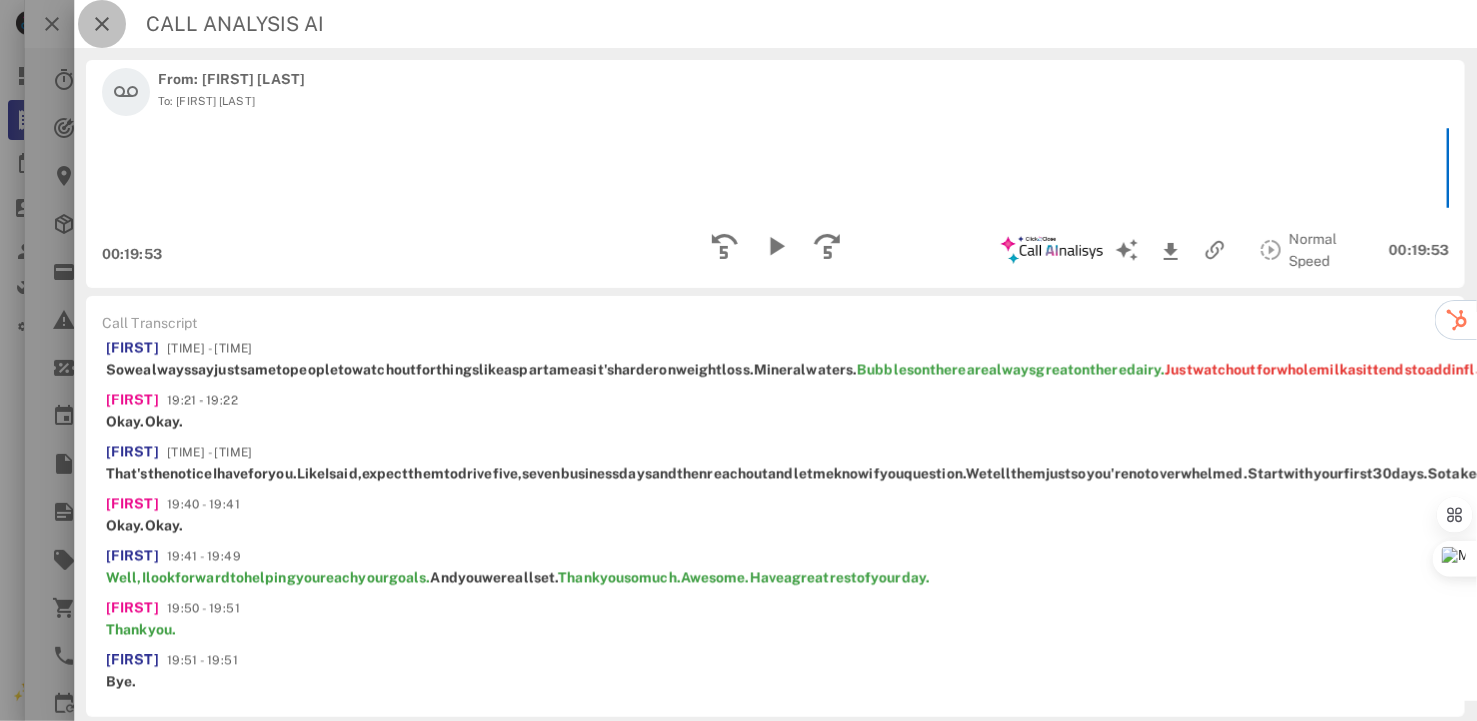 click at bounding box center (102, 24) 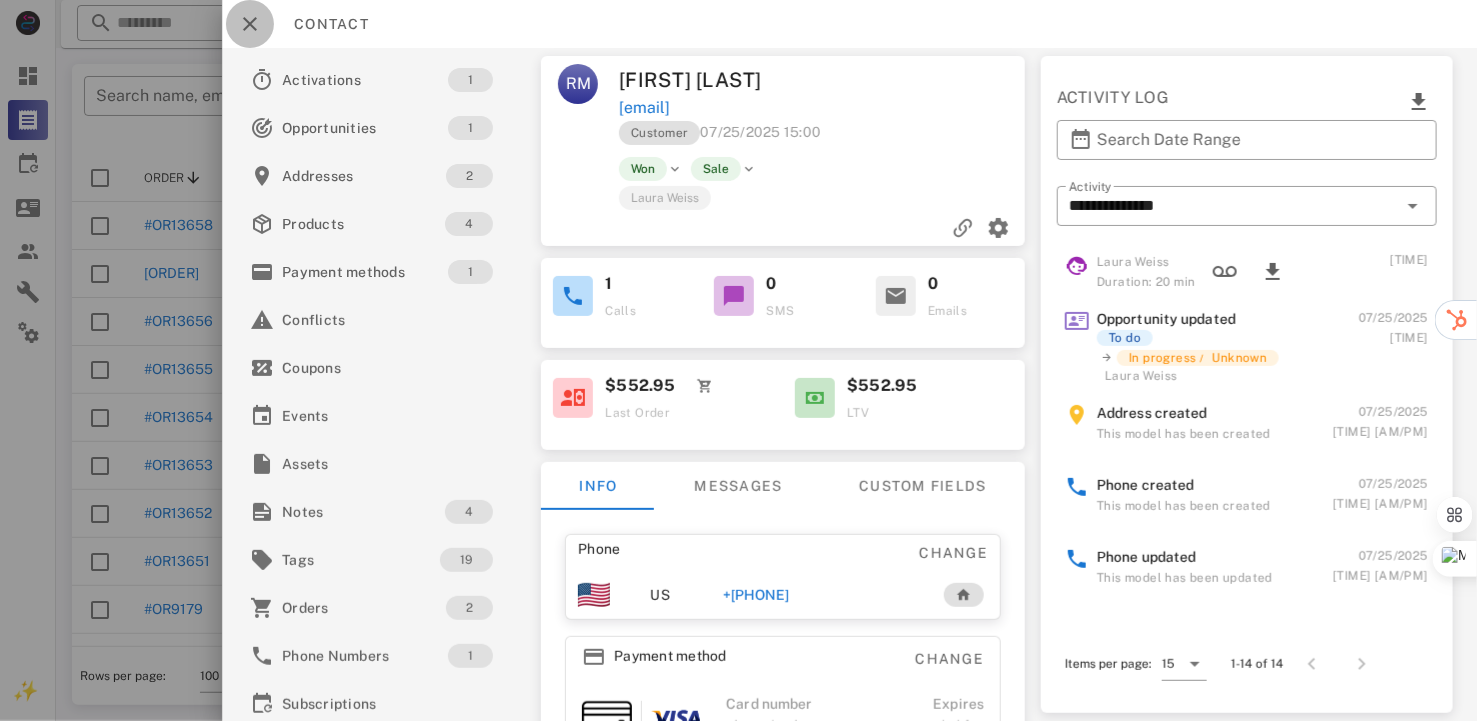 click at bounding box center [250, 24] 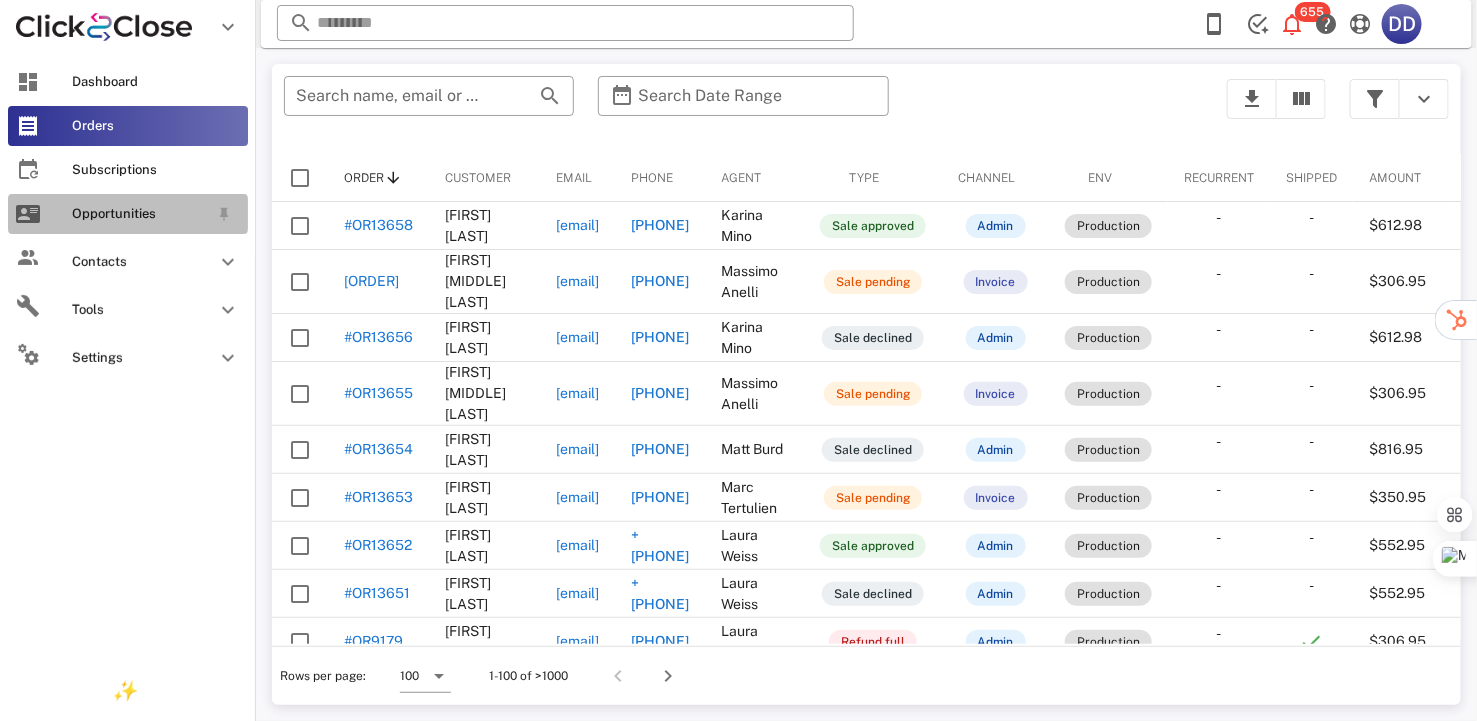 click on "Opportunities" at bounding box center (140, 214) 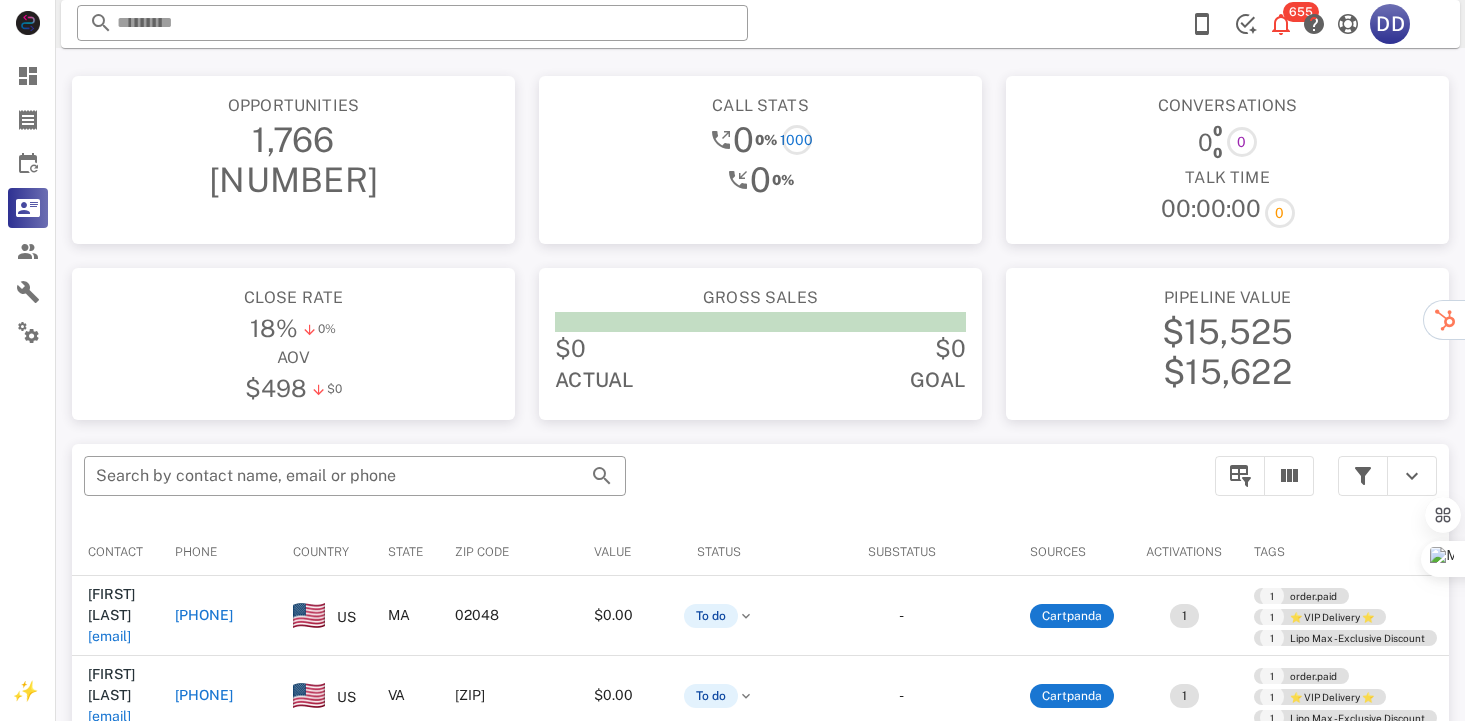 scroll, scrollTop: 378, scrollLeft: 0, axis: vertical 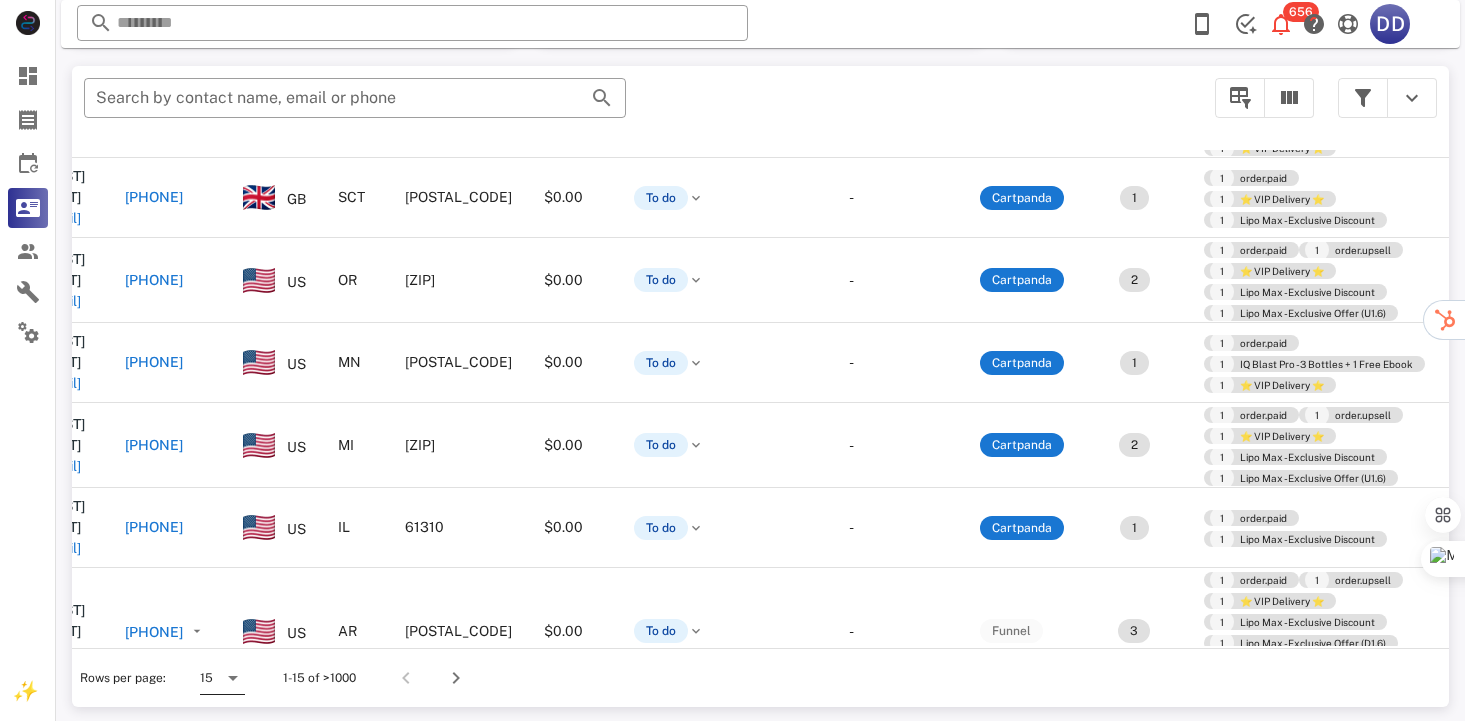 click at bounding box center (231, 678) 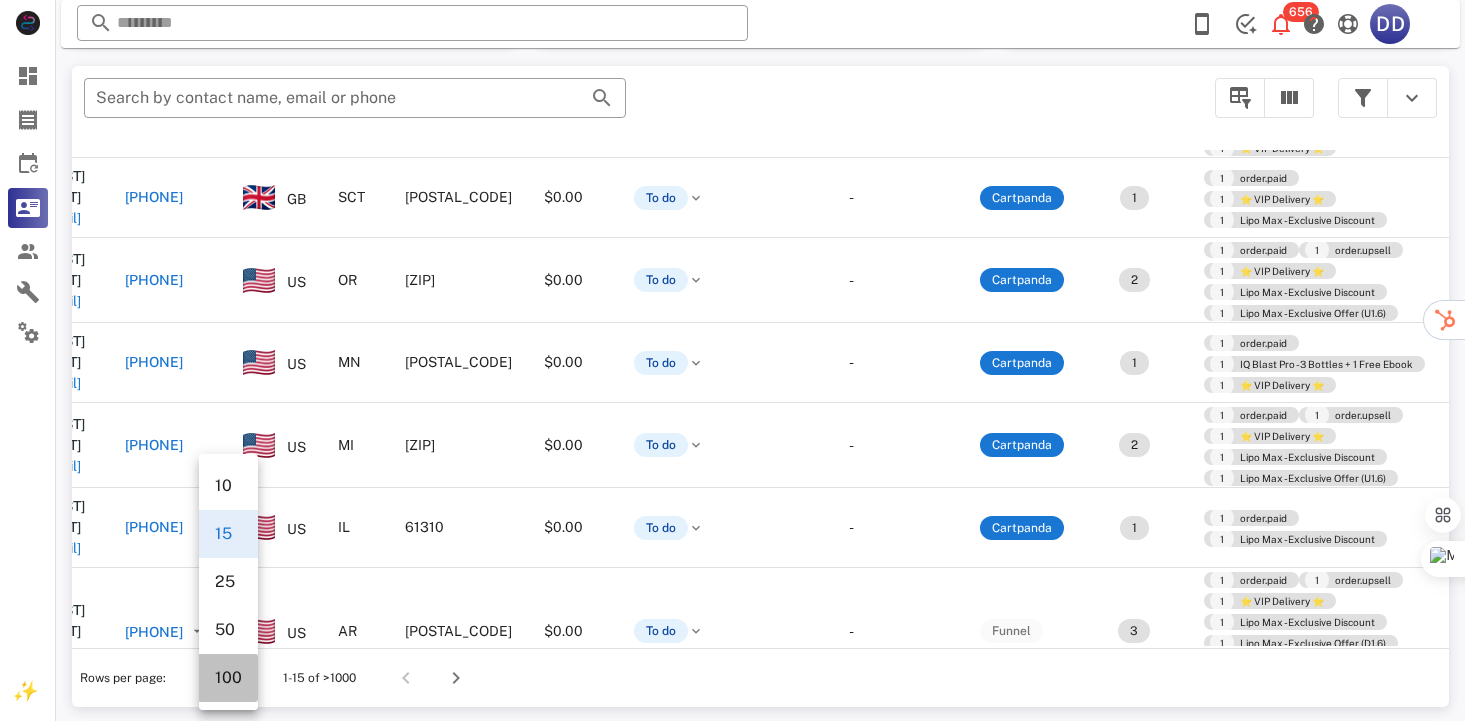 click on "100" at bounding box center (228, 677) 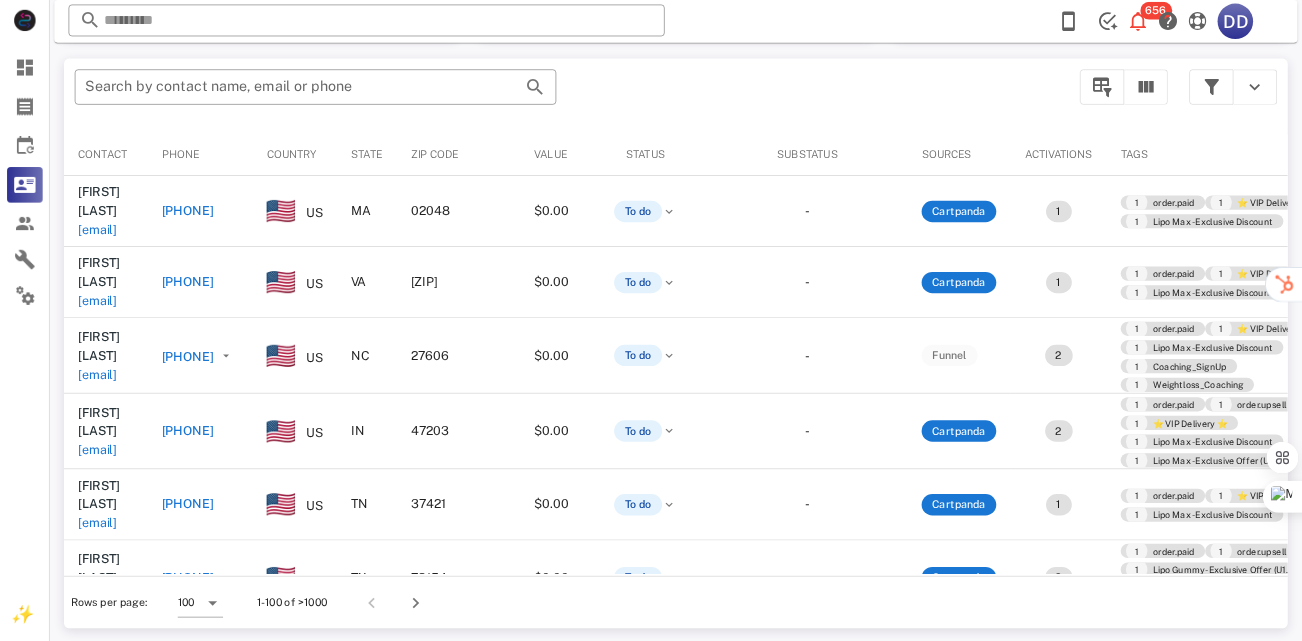 scroll, scrollTop: 378, scrollLeft: 0, axis: vertical 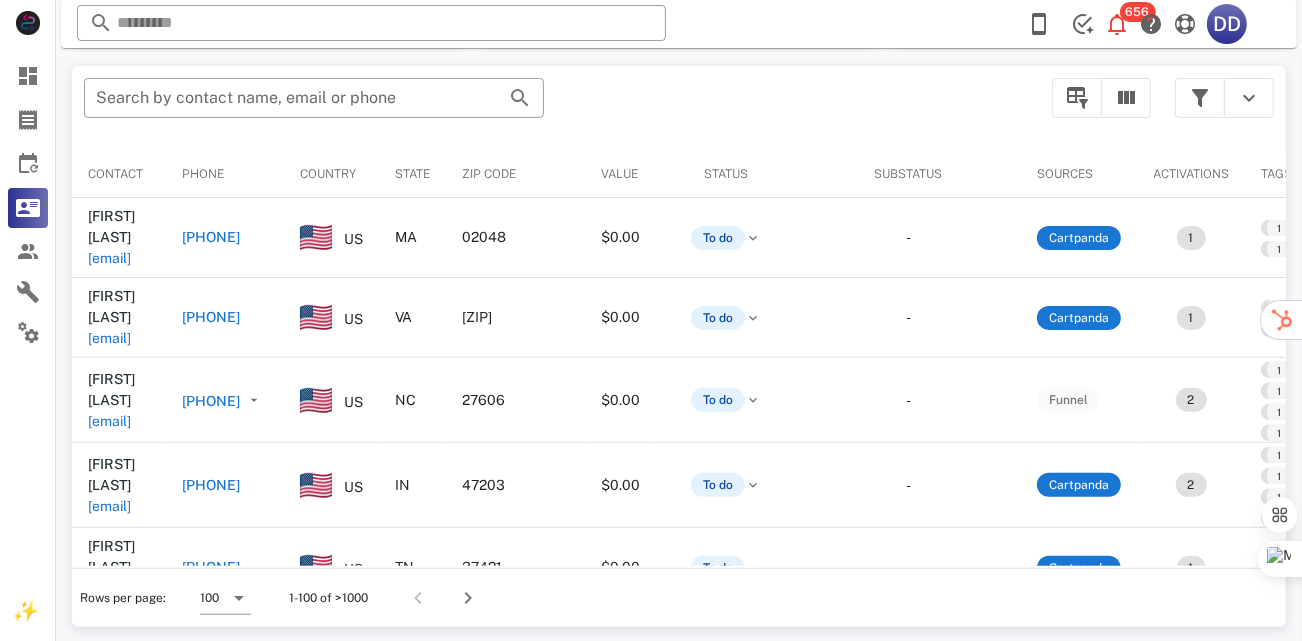 drag, startPoint x: 1438, startPoint y: 2, endPoint x: 841, endPoint y: 108, distance: 606.33734 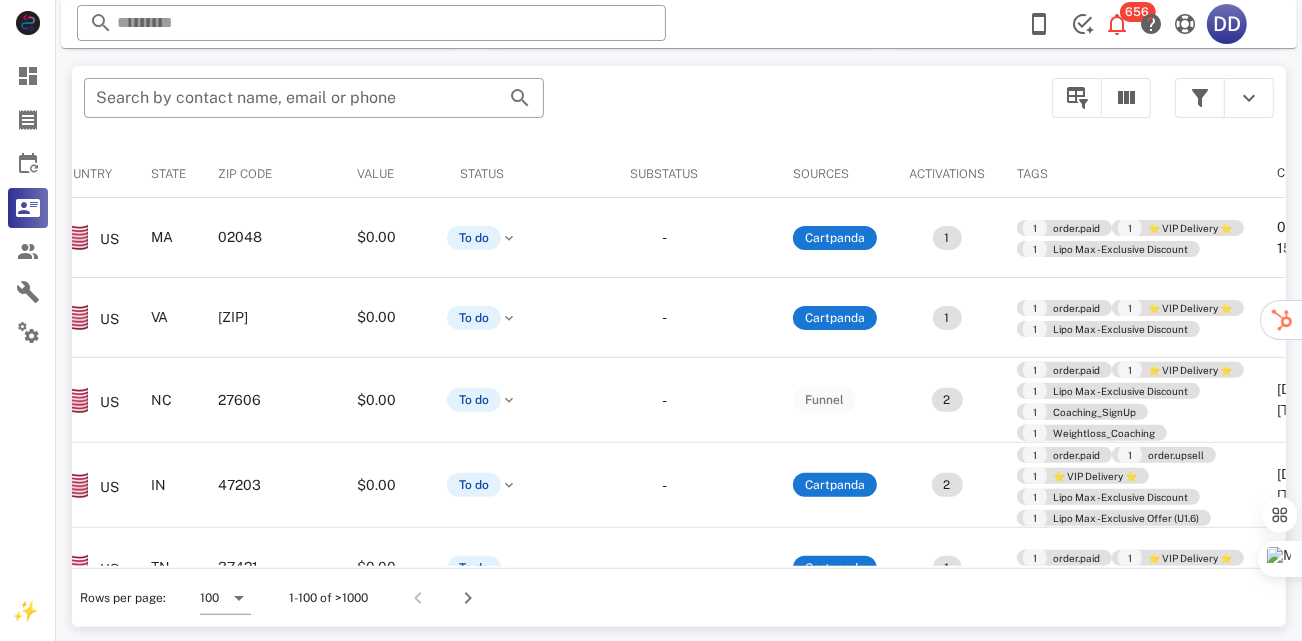 scroll, scrollTop: 0, scrollLeft: 242, axis: horizontal 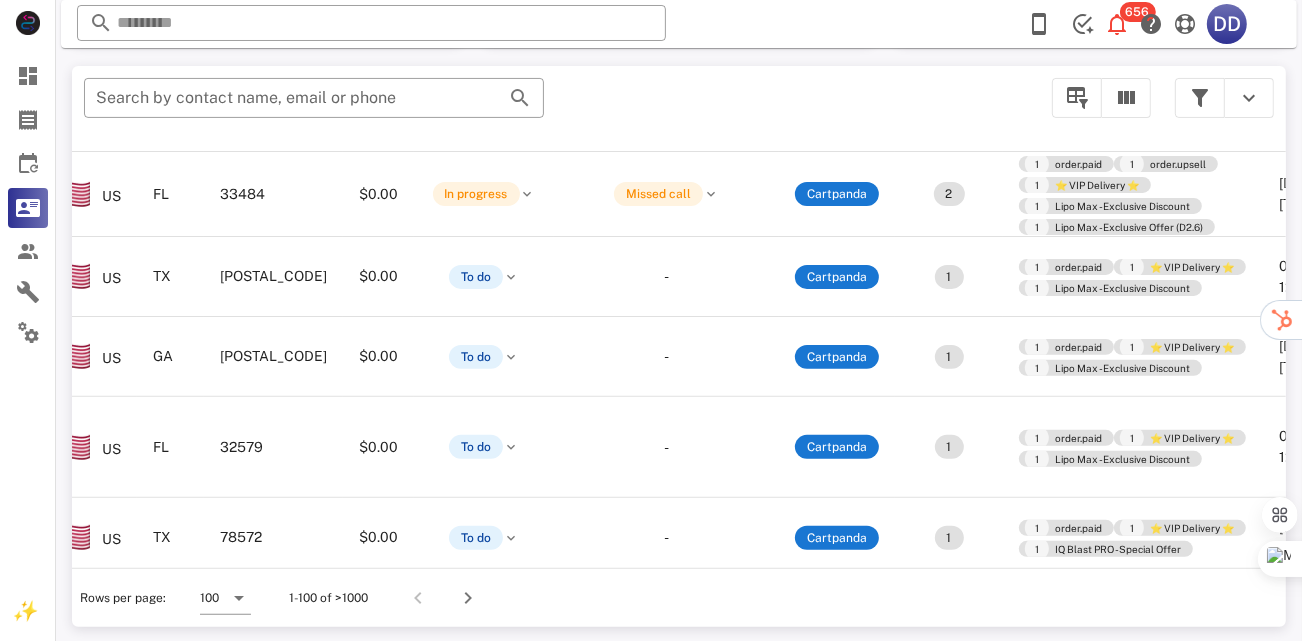 click on "[PHONE]" at bounding box center [-31, 697] 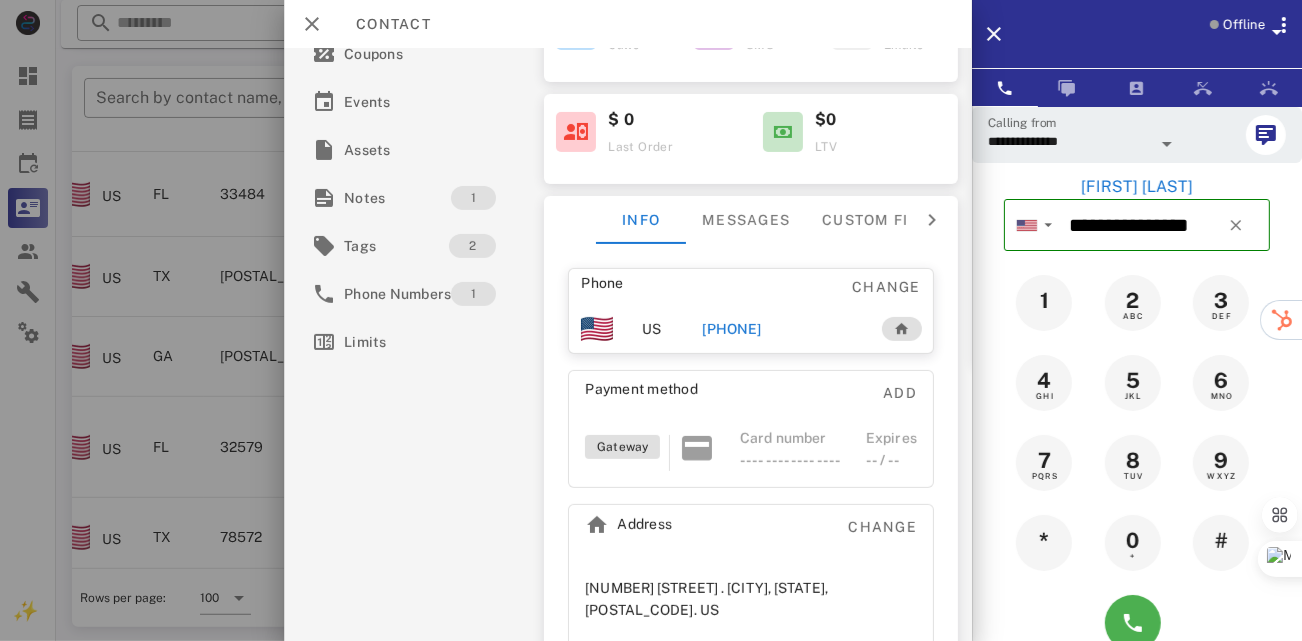 scroll, scrollTop: 294, scrollLeft: 0, axis: vertical 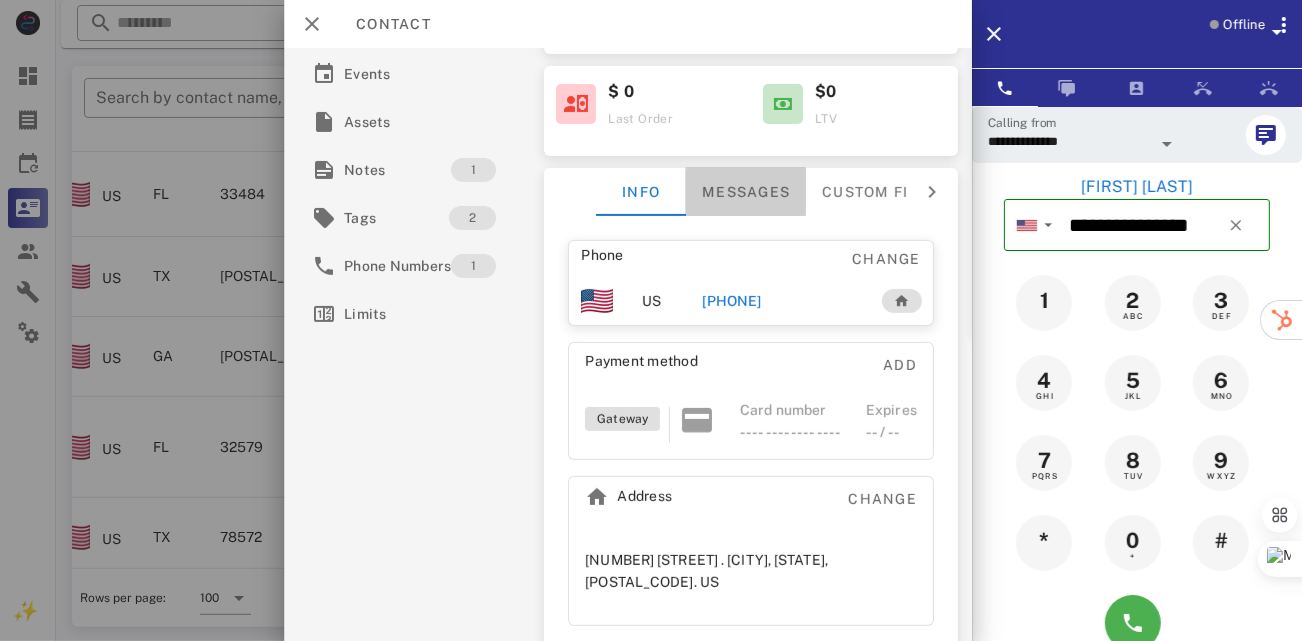 click on "Messages" at bounding box center (746, 192) 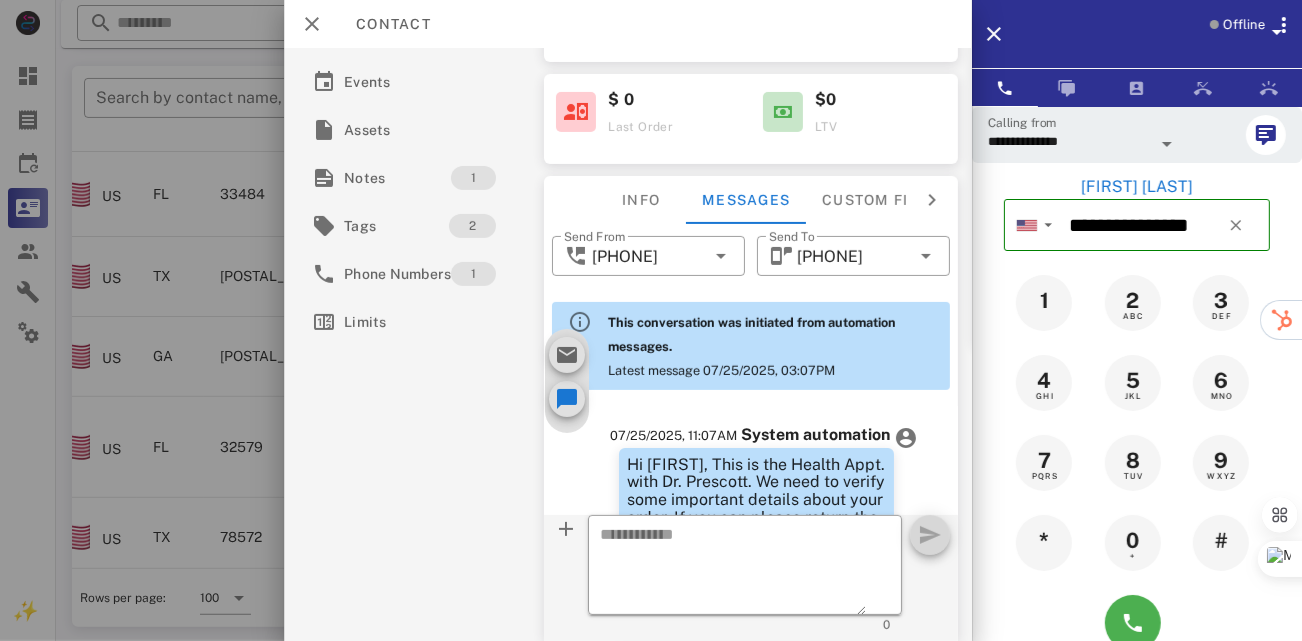 scroll, scrollTop: 785, scrollLeft: 0, axis: vertical 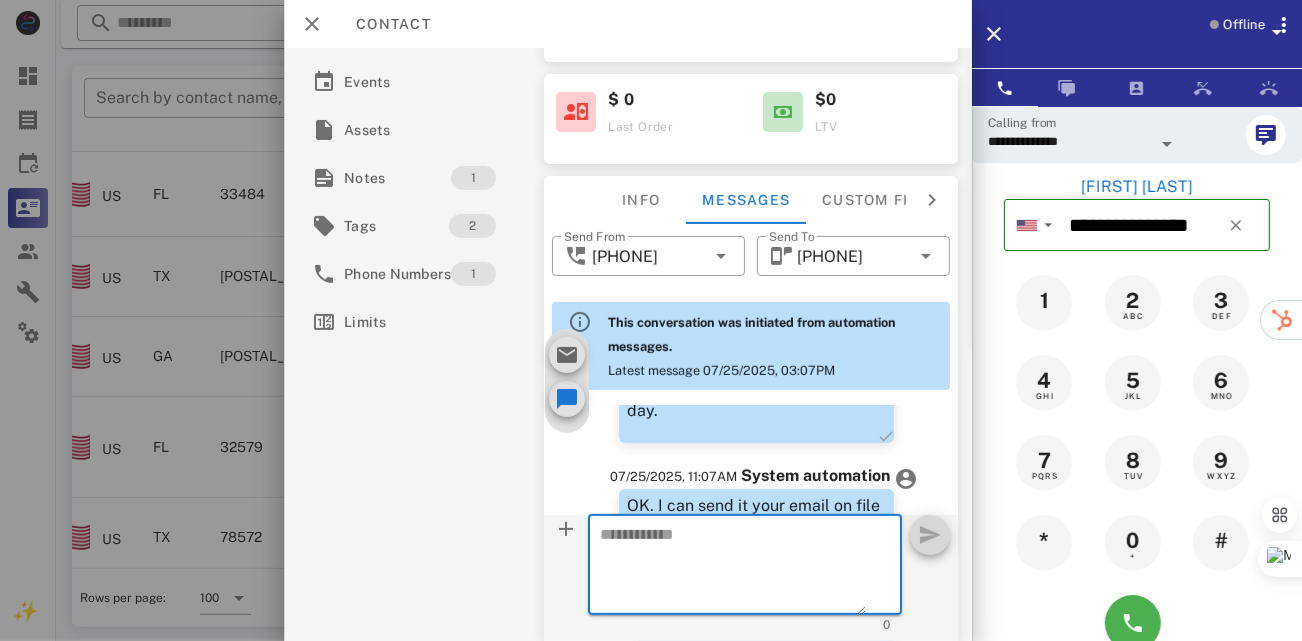 click at bounding box center (733, 568) 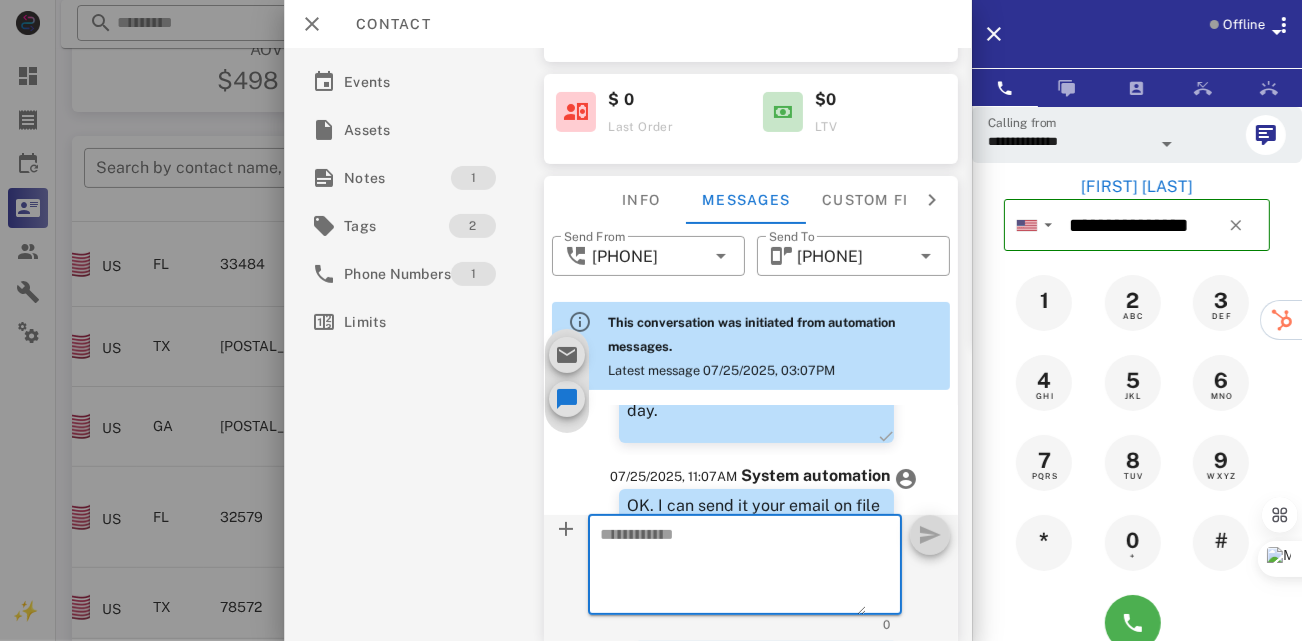 scroll, scrollTop: 290, scrollLeft: 0, axis: vertical 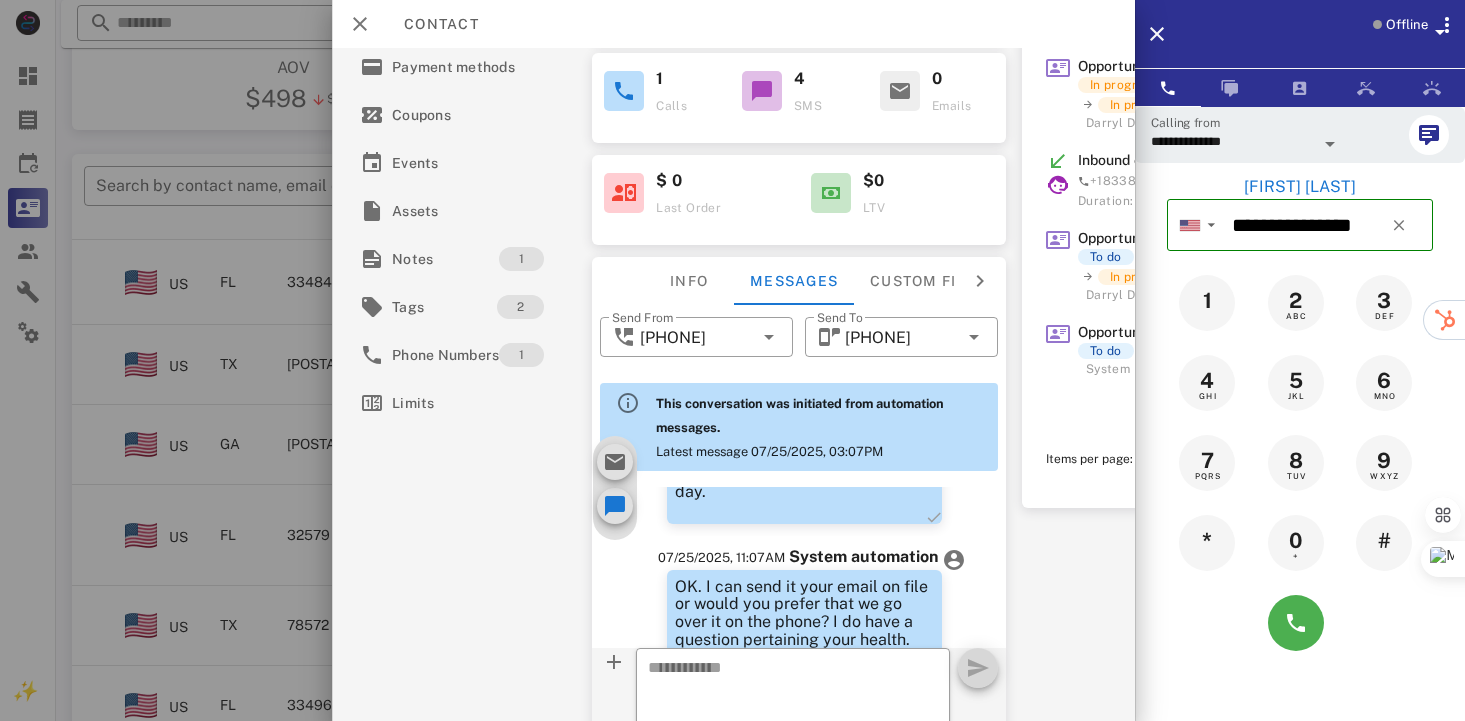 drag, startPoint x: 1086, startPoint y: 0, endPoint x: 988, endPoint y: 28, distance: 101.92154 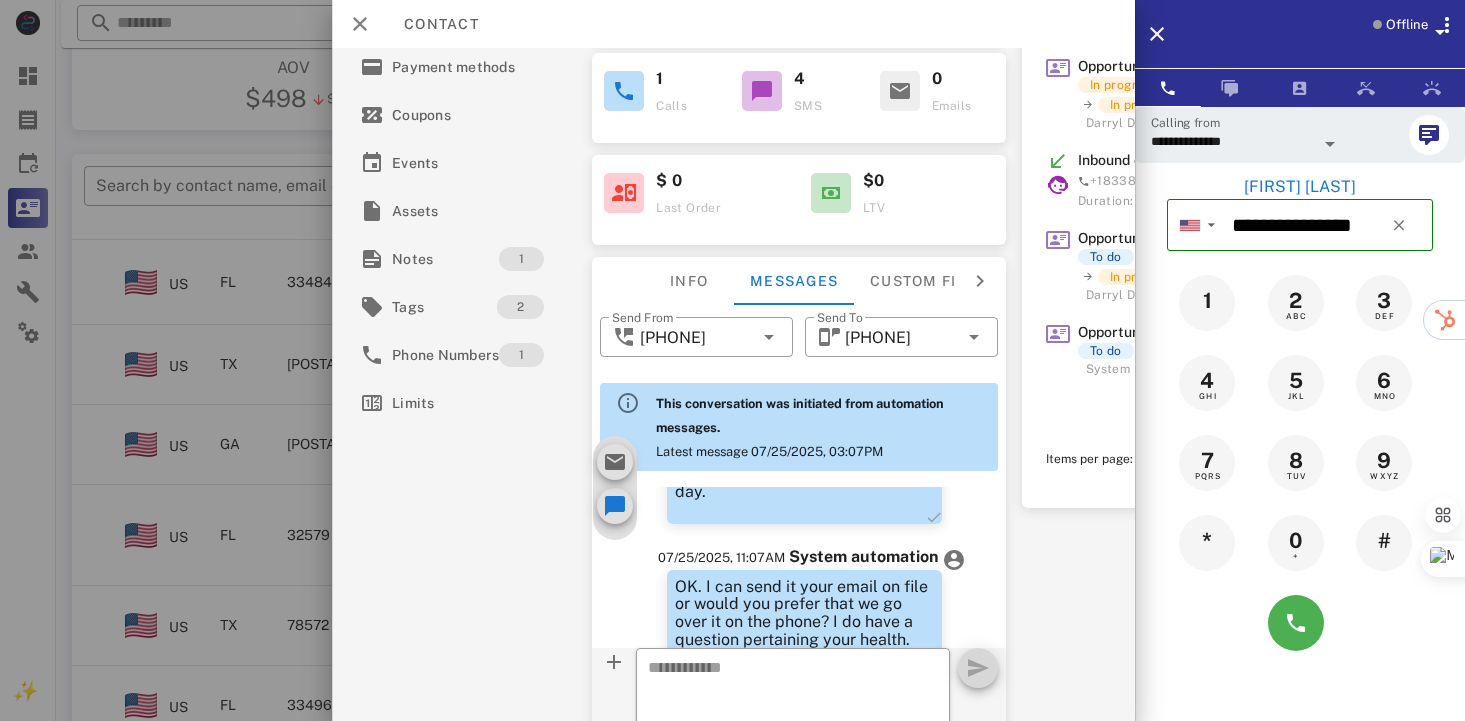 click on "Contact" at bounding box center (733, 24) 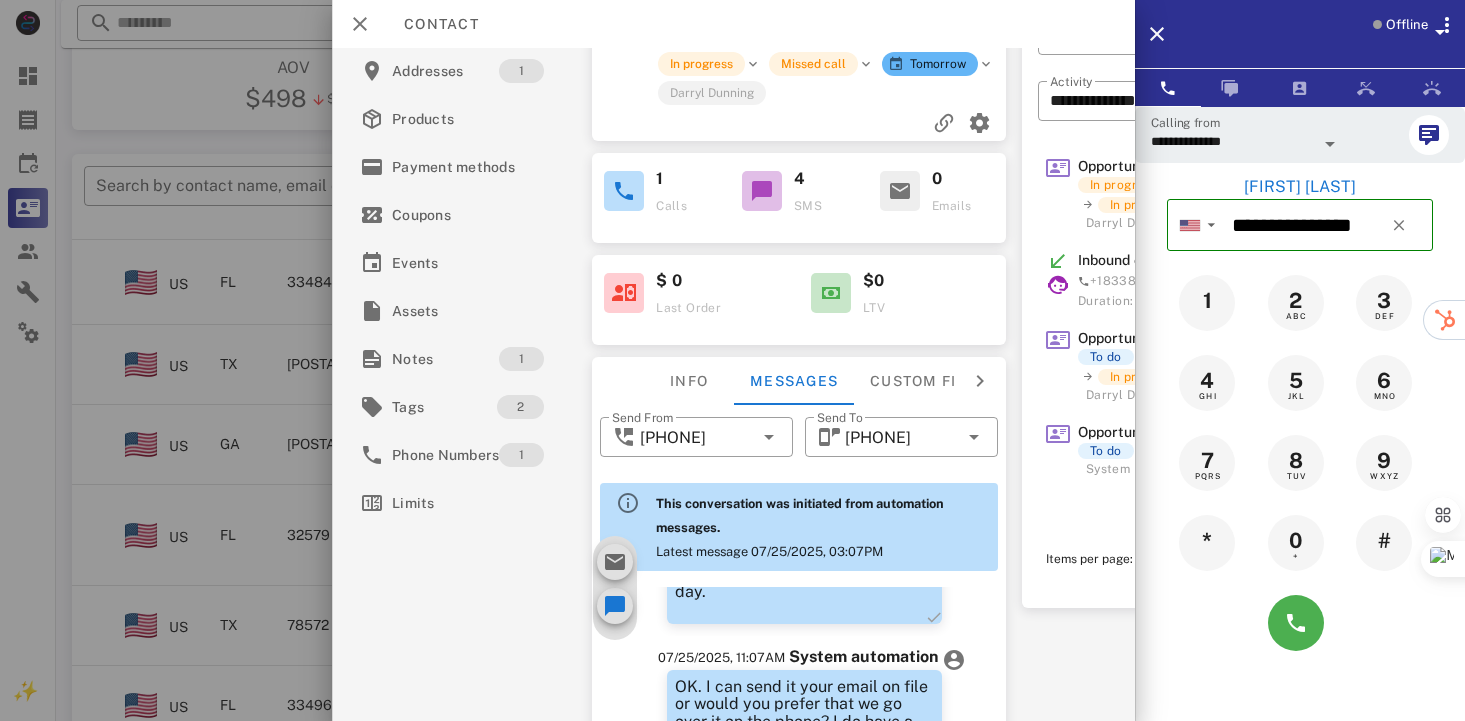 scroll, scrollTop: 271, scrollLeft: 0, axis: vertical 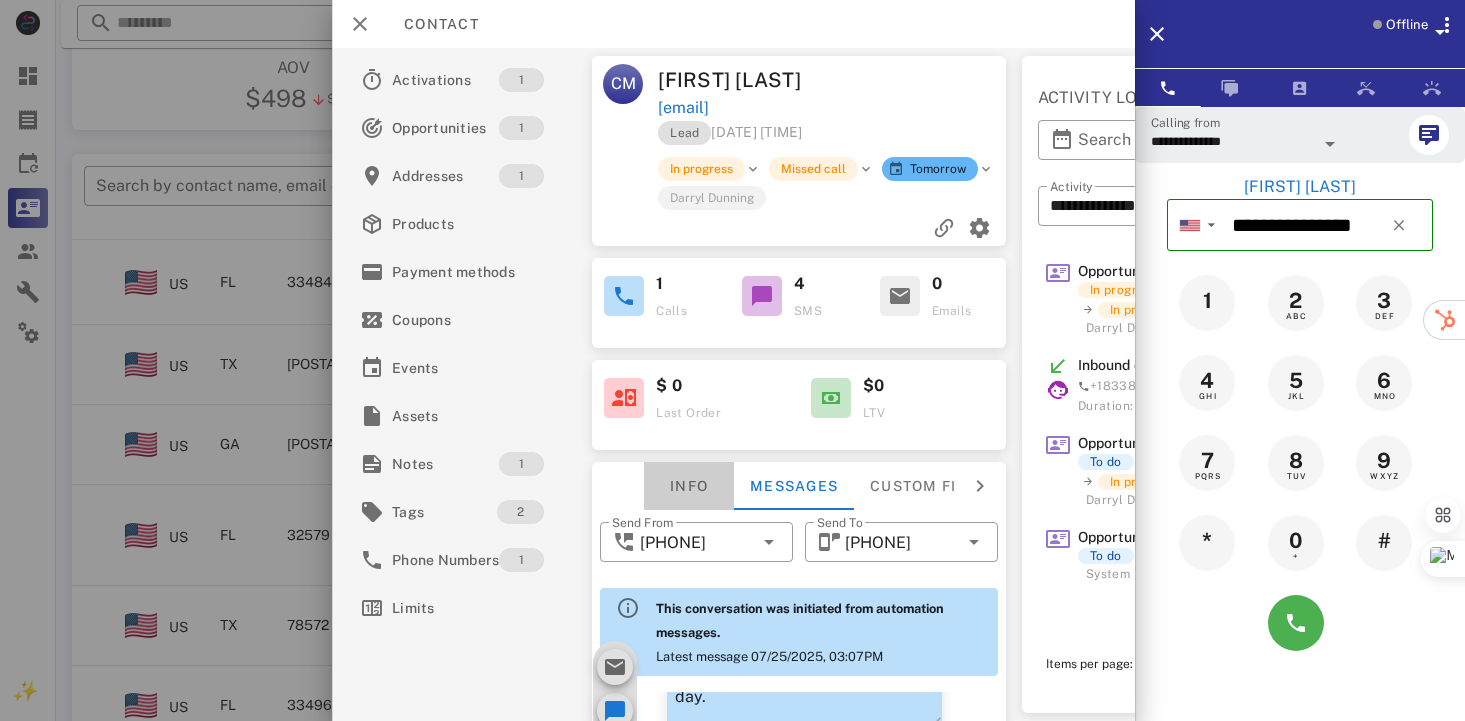 click on "Info" at bounding box center [689, 486] 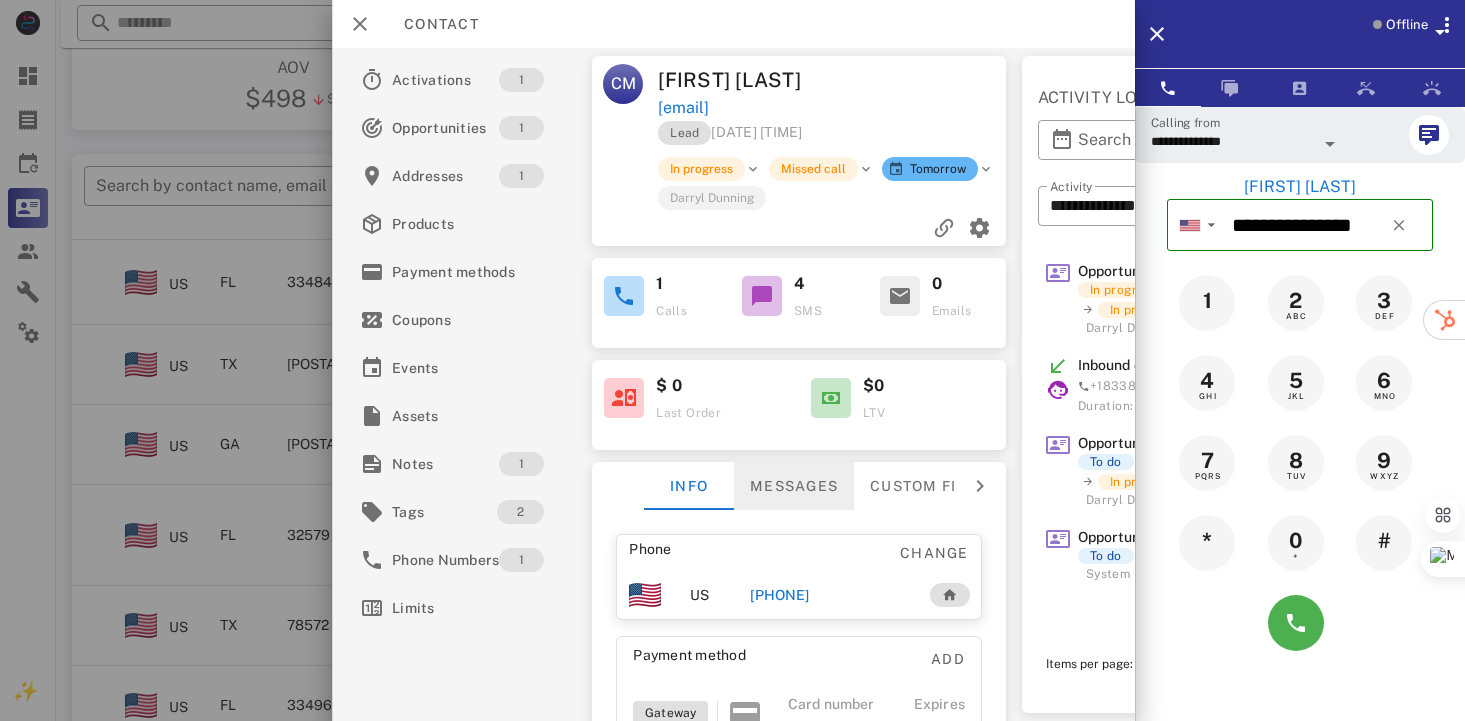 click on "Messages" at bounding box center [794, 486] 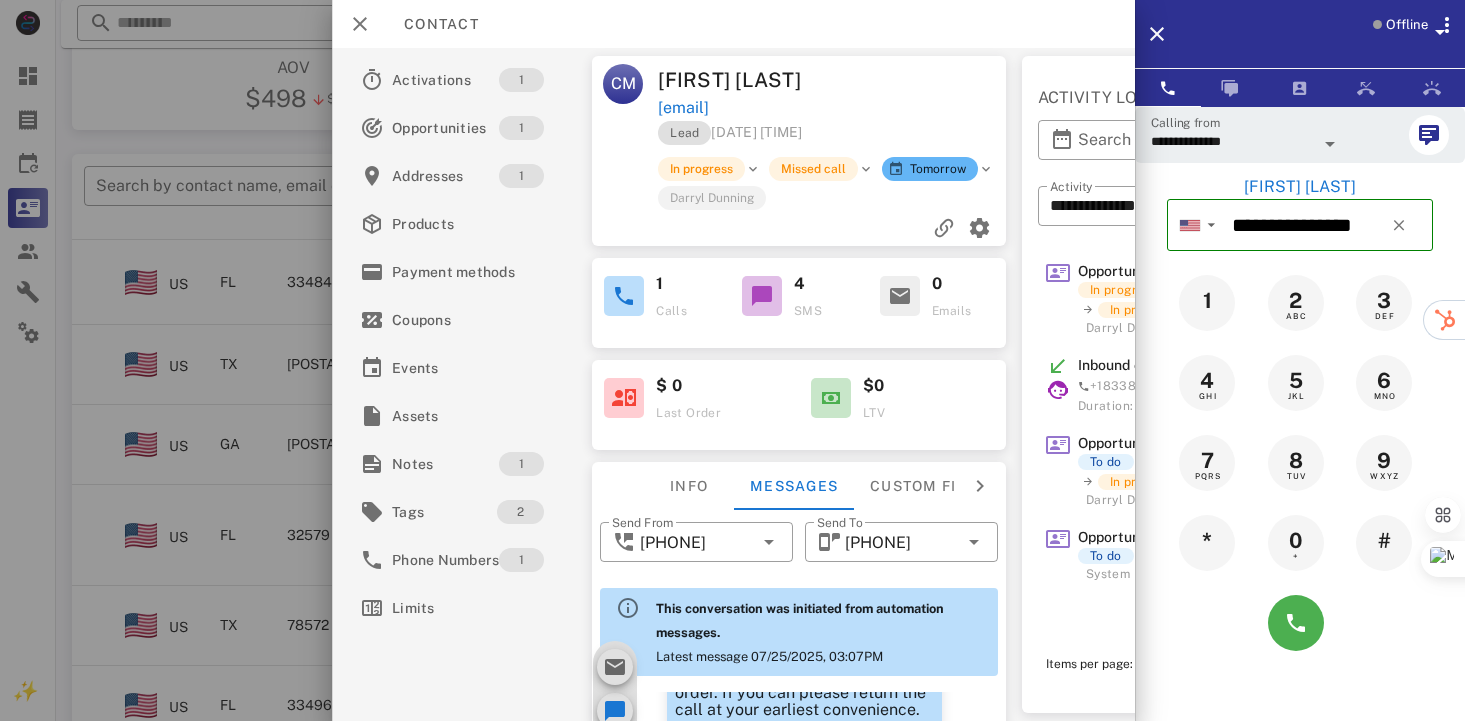 scroll, scrollTop: 95, scrollLeft: 0, axis: vertical 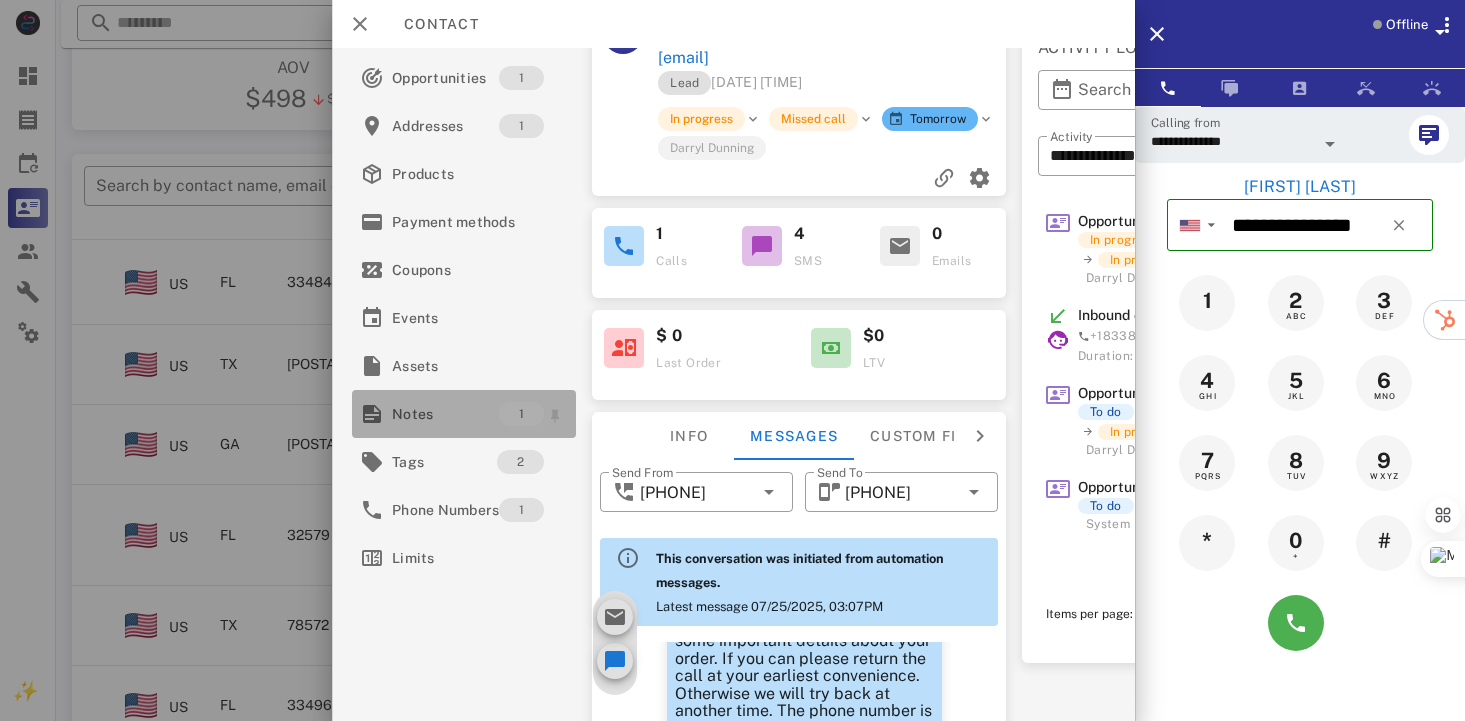 click on "Notes" at bounding box center [445, 414] 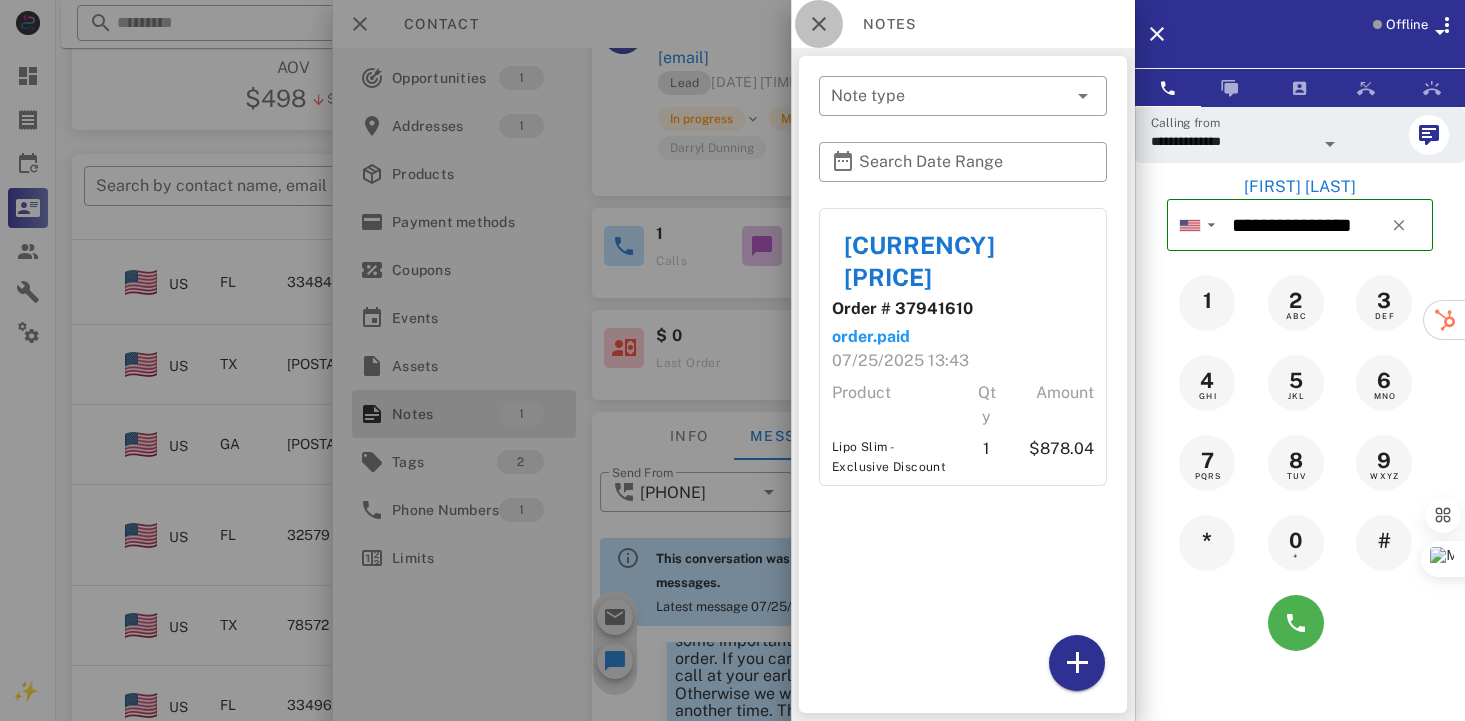 click at bounding box center (819, 24) 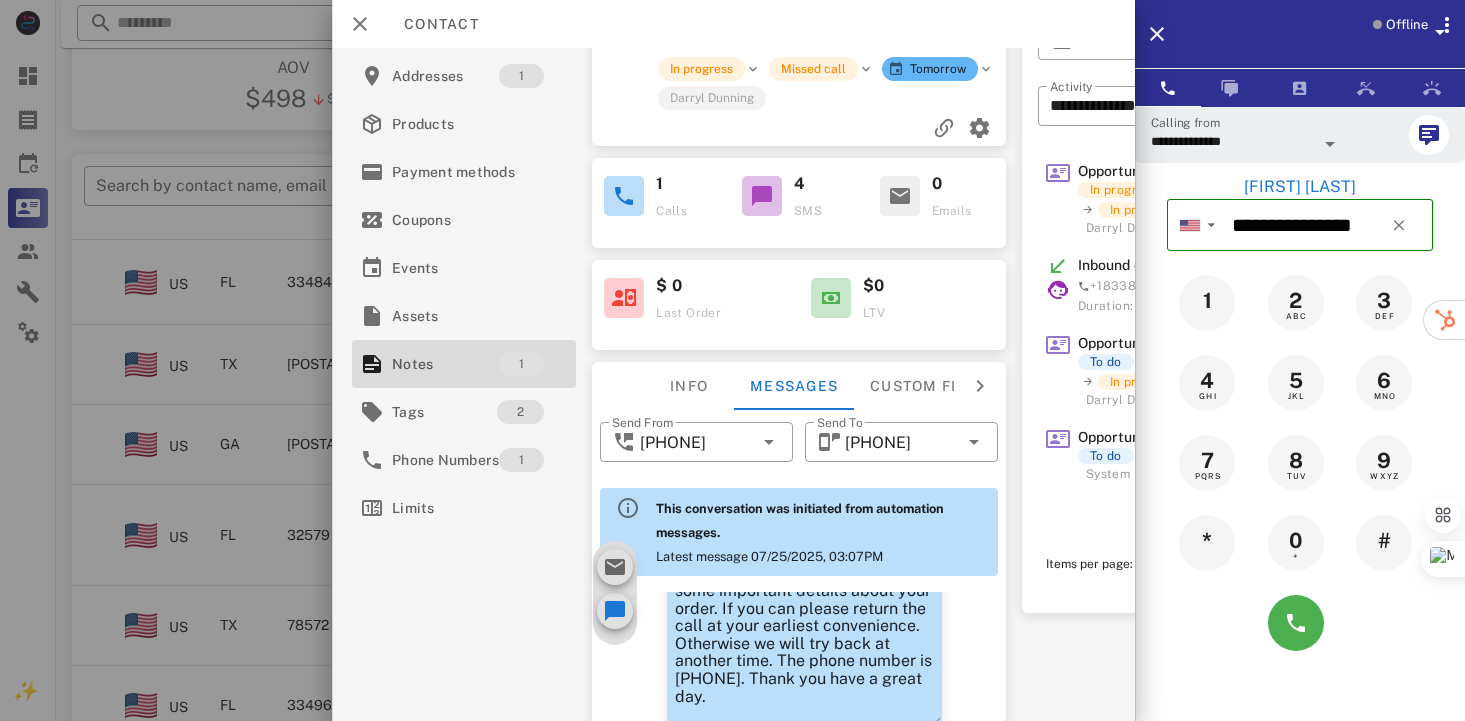 scroll, scrollTop: 271, scrollLeft: 0, axis: vertical 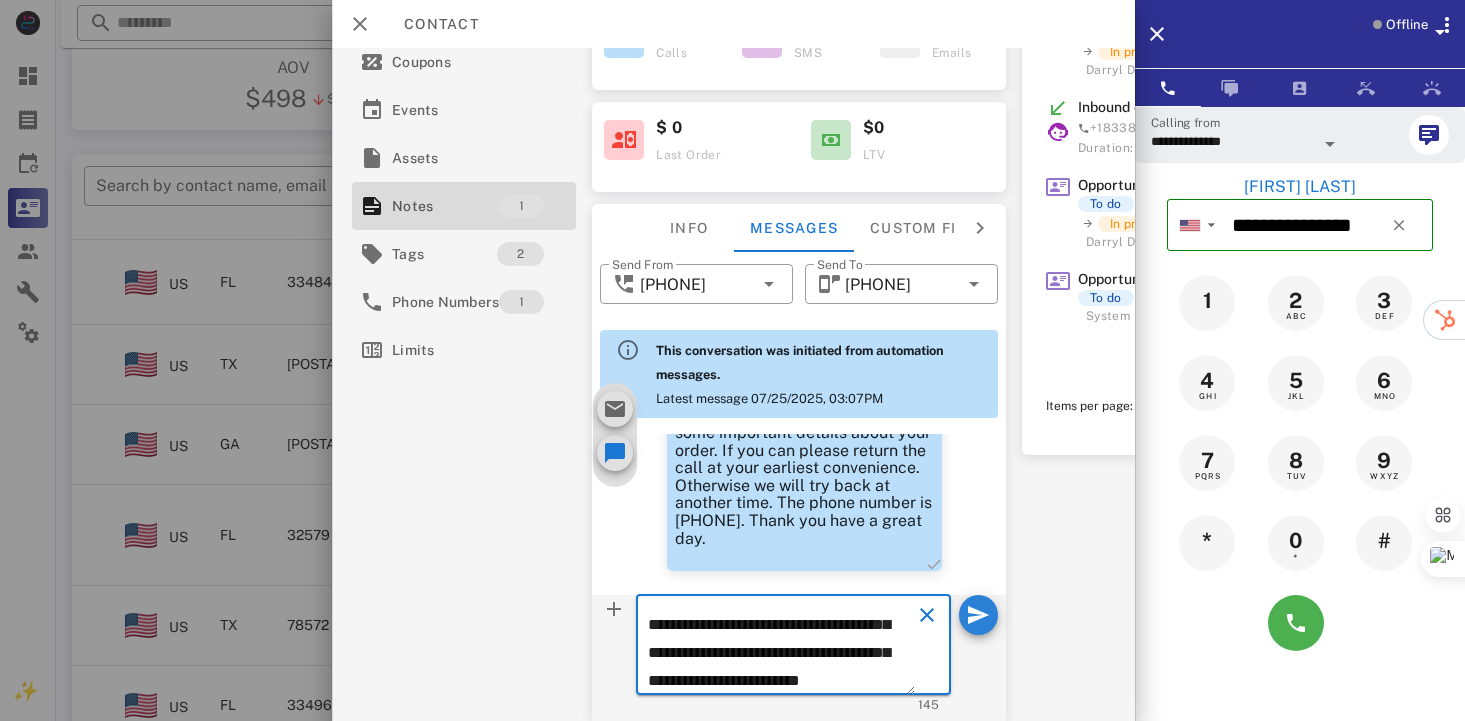 type on "**********" 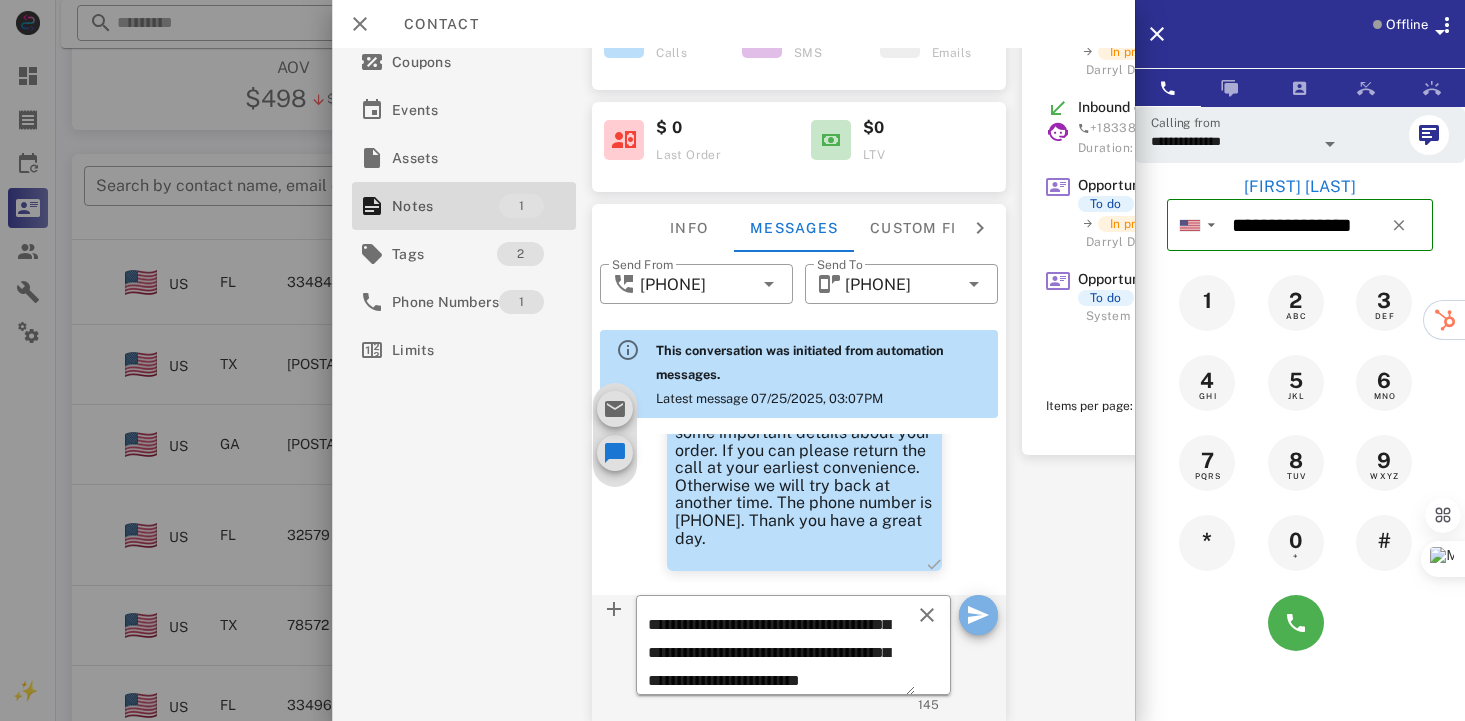 click at bounding box center [978, 615] 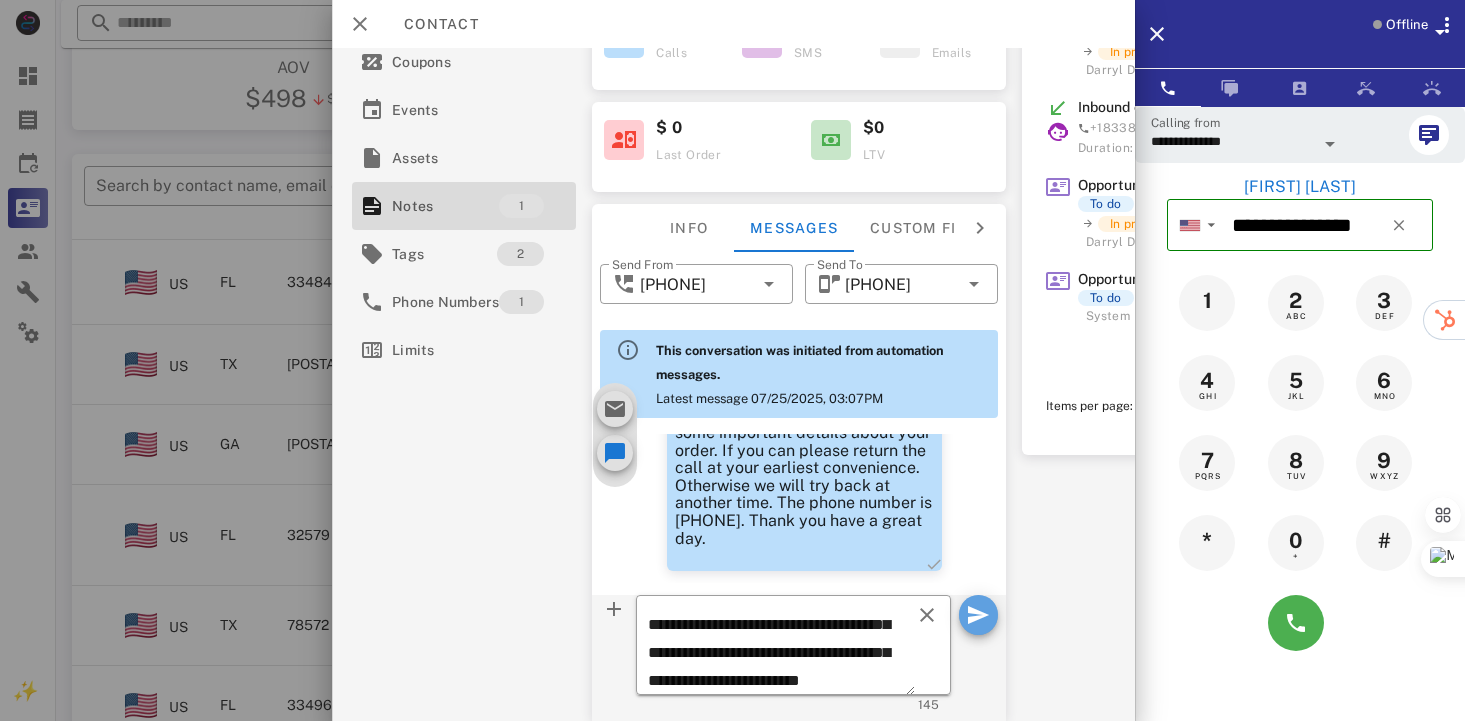type 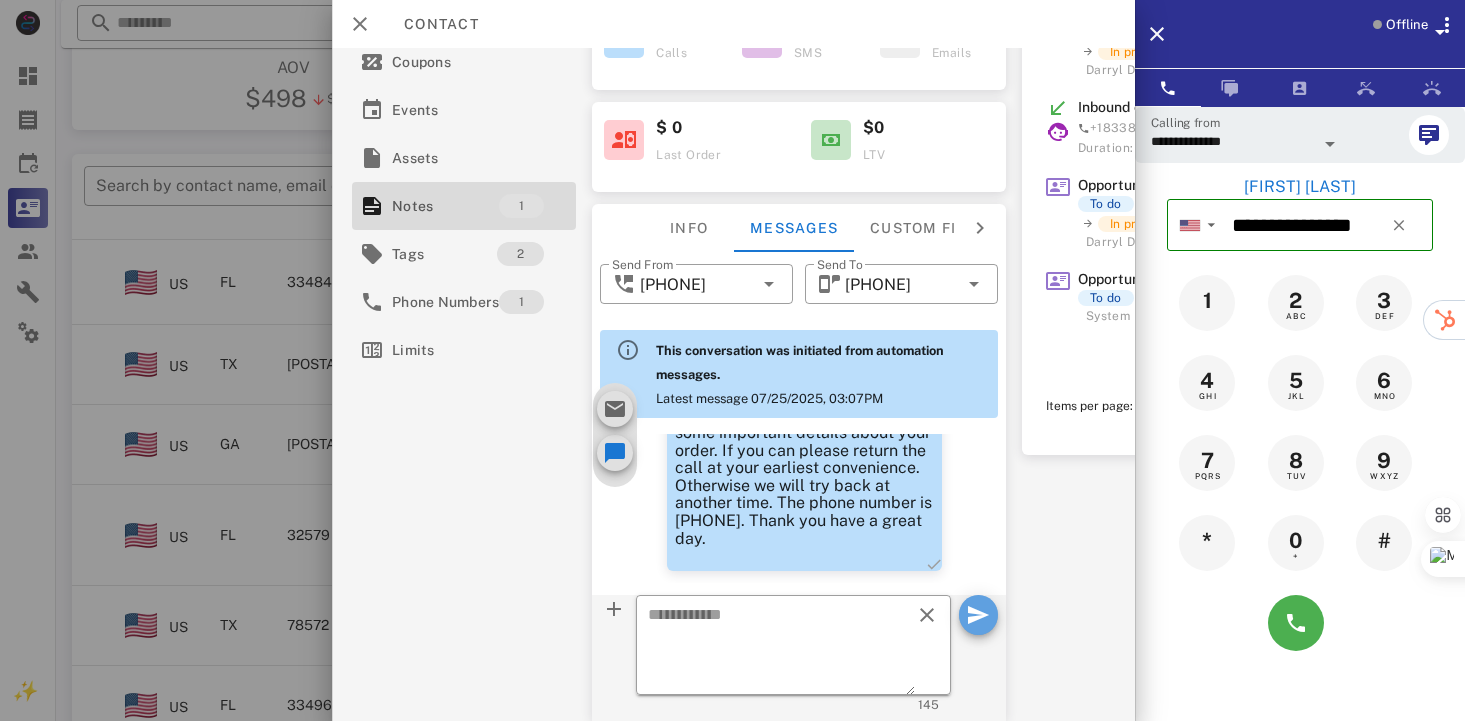scroll, scrollTop: 0, scrollLeft: 0, axis: both 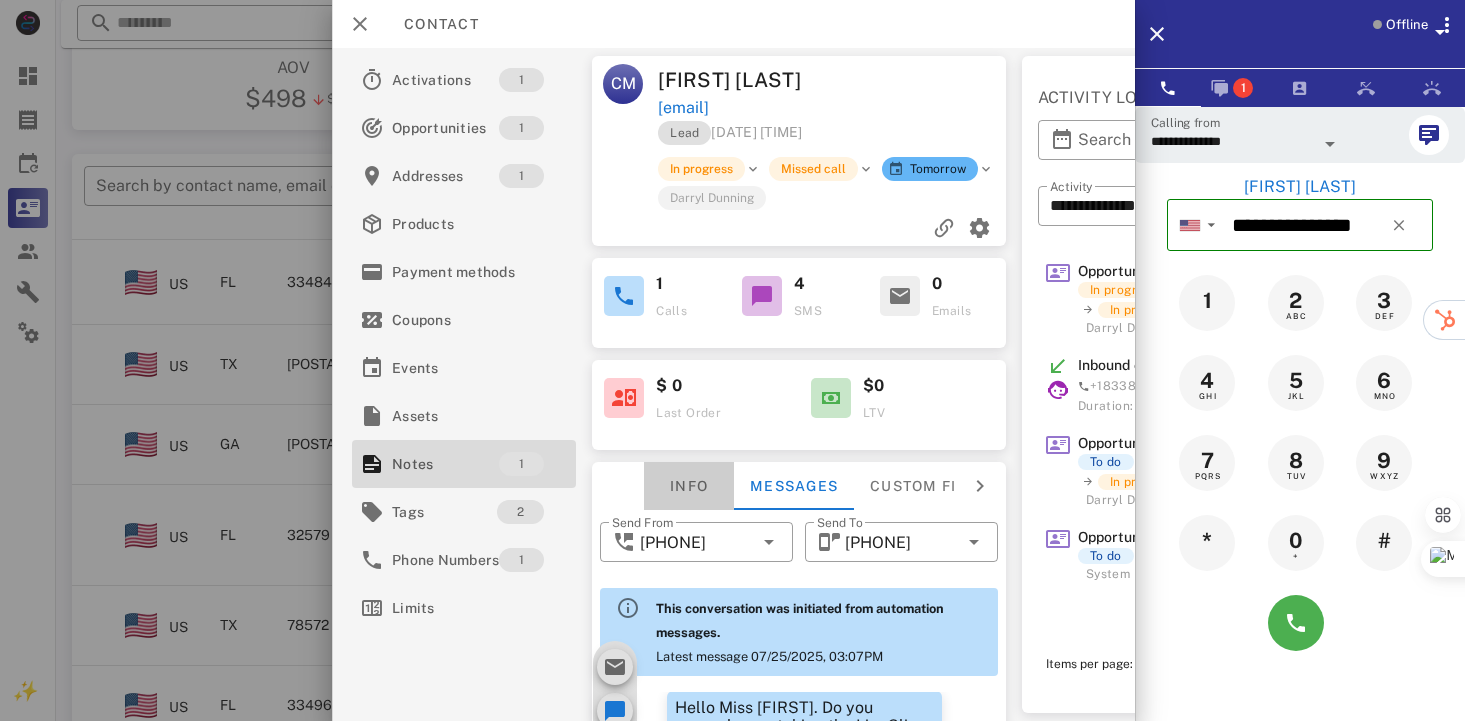 click on "Info" at bounding box center [689, 486] 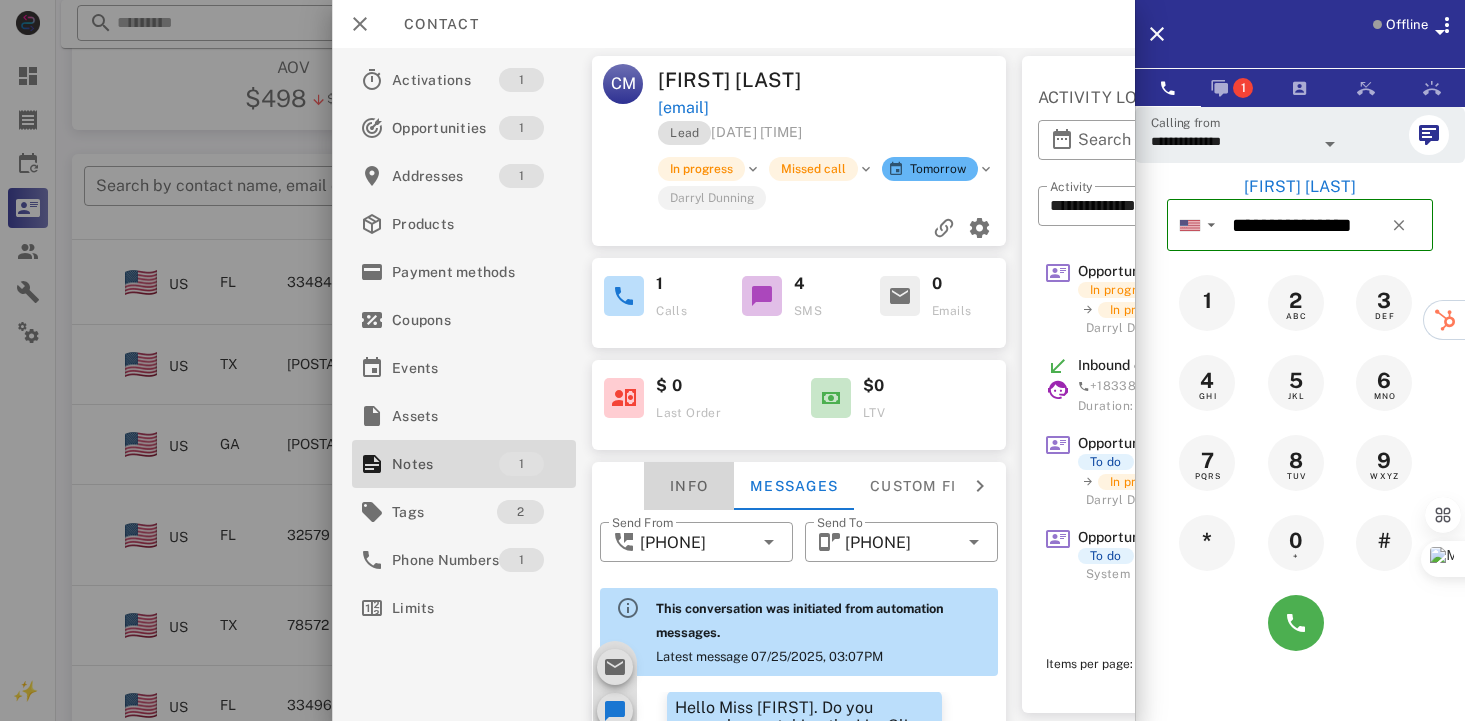 scroll, scrollTop: 915, scrollLeft: 0, axis: vertical 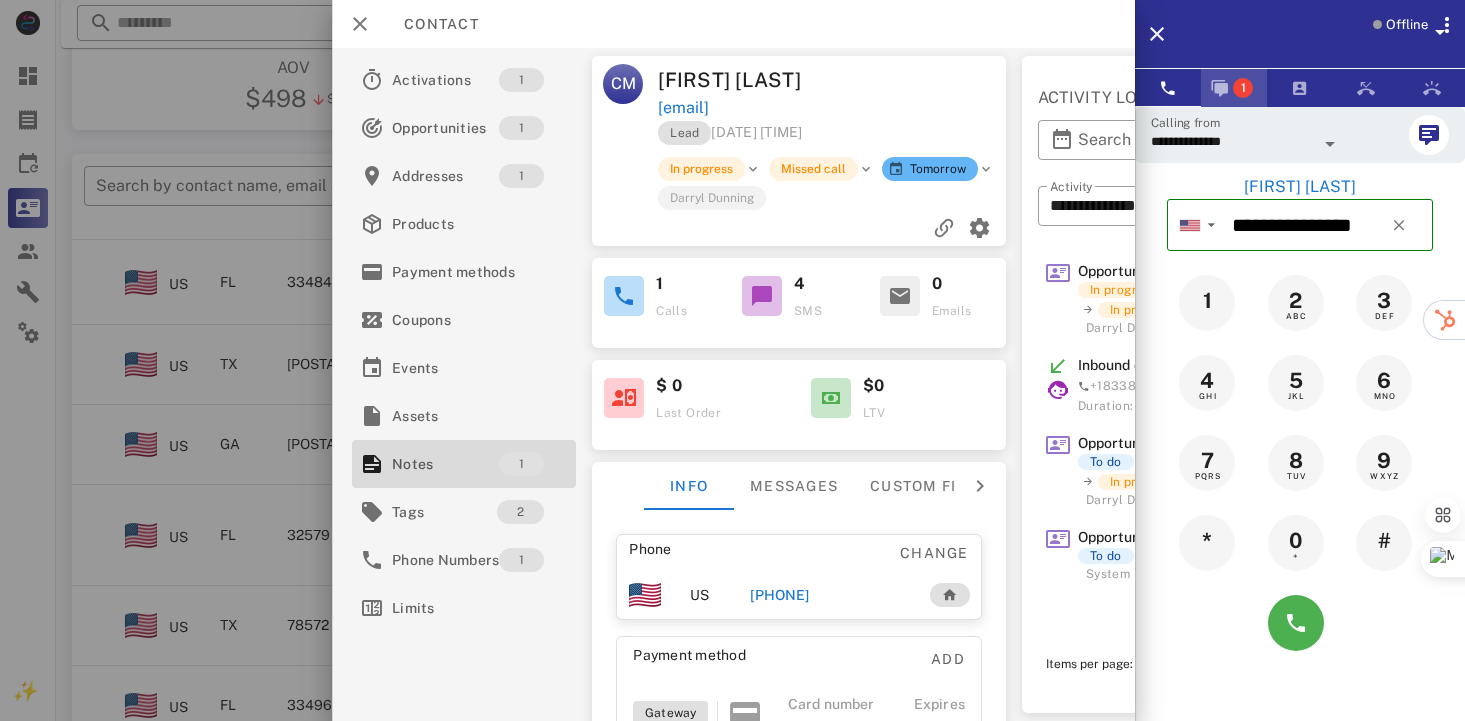 click at bounding box center [1220, 88] 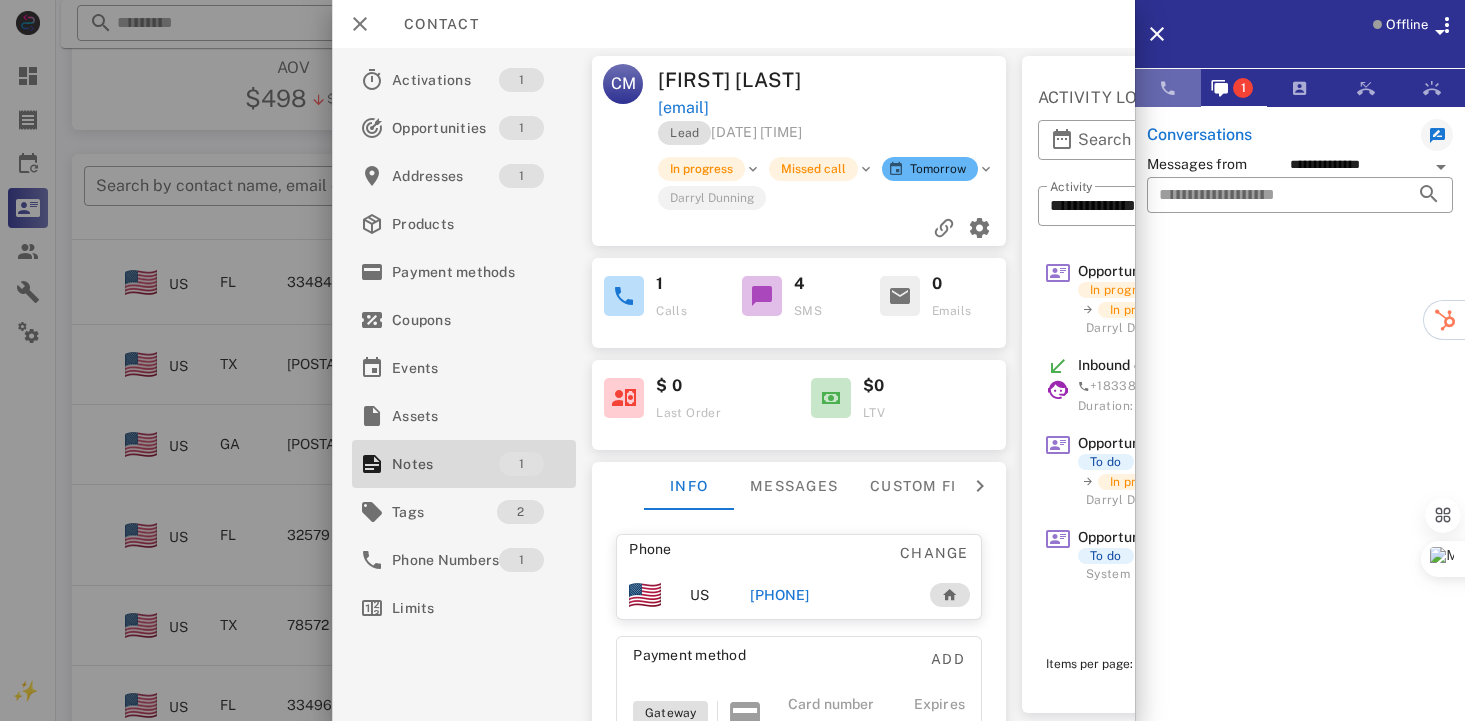 click at bounding box center (1168, 88) 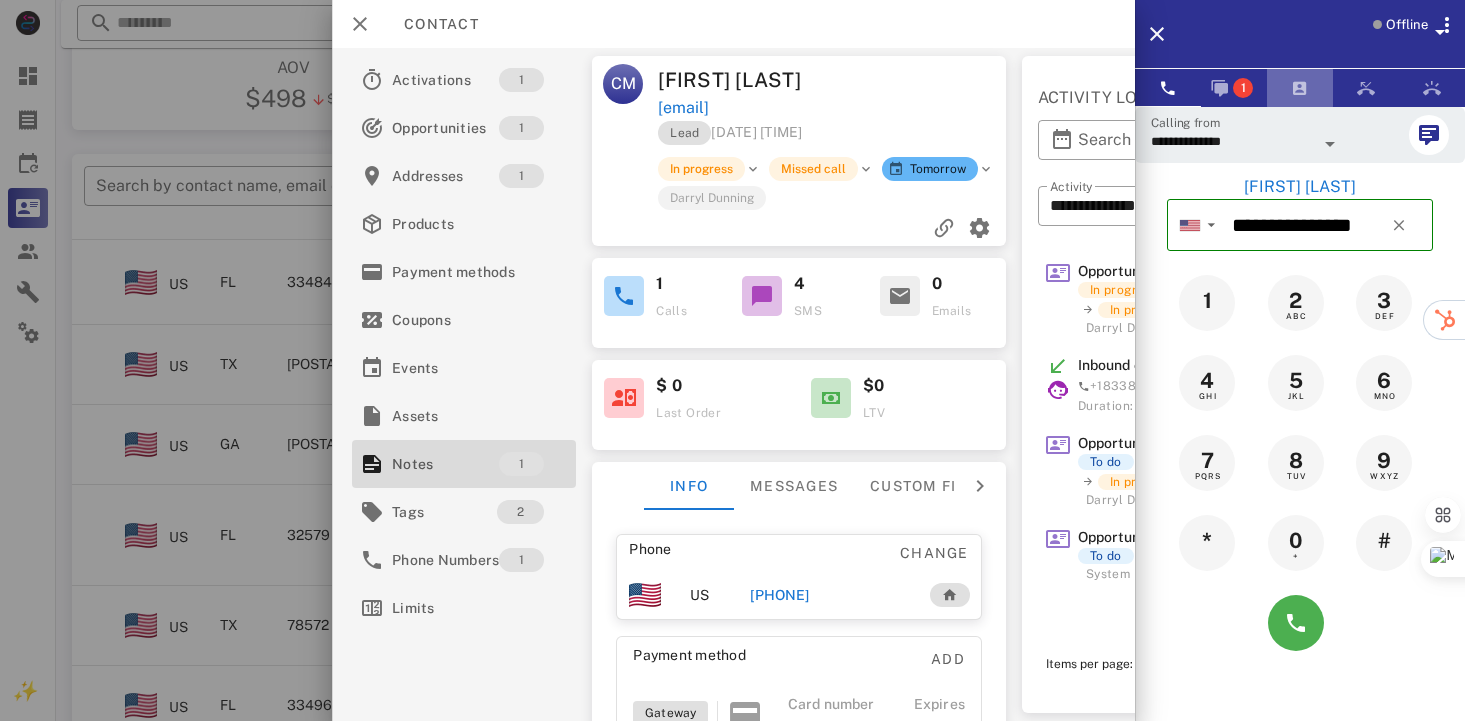 click at bounding box center [1300, 88] 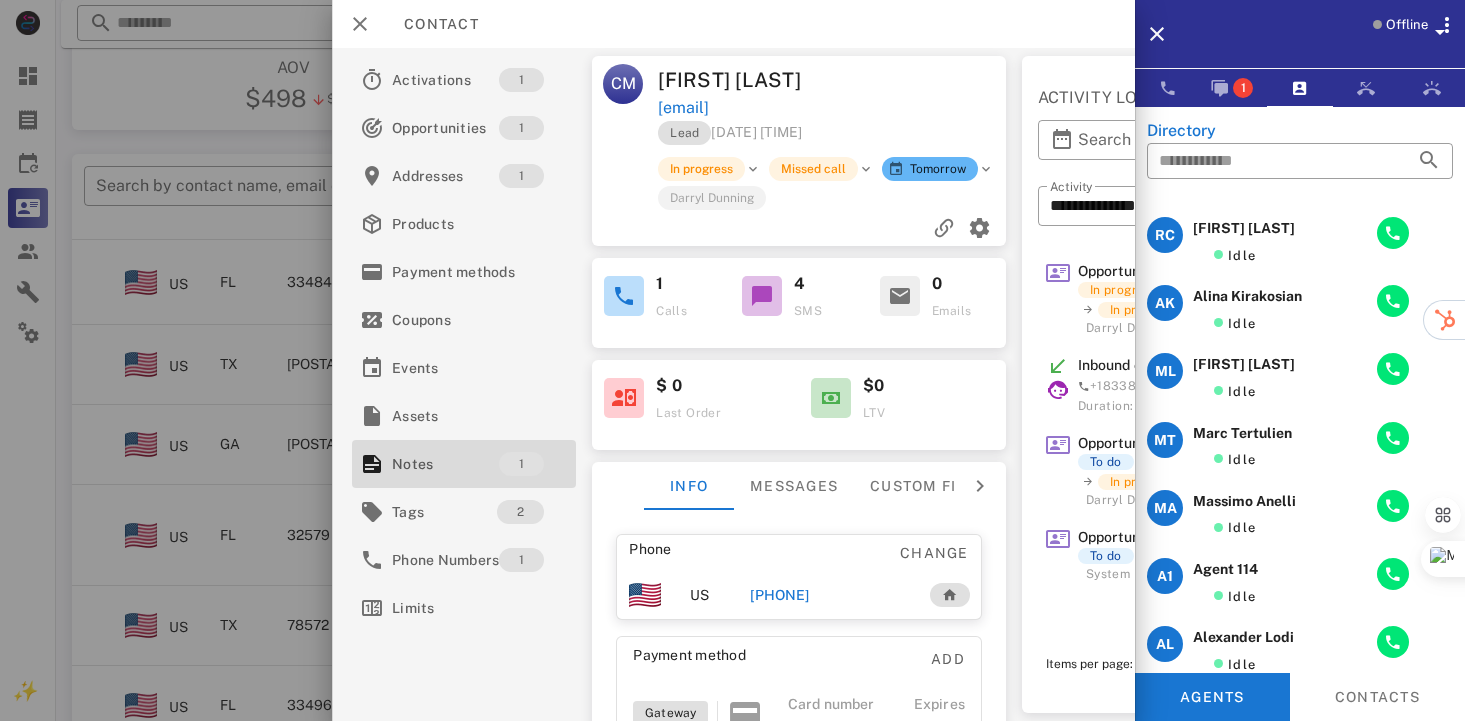 scroll, scrollTop: 510, scrollLeft: 0, axis: vertical 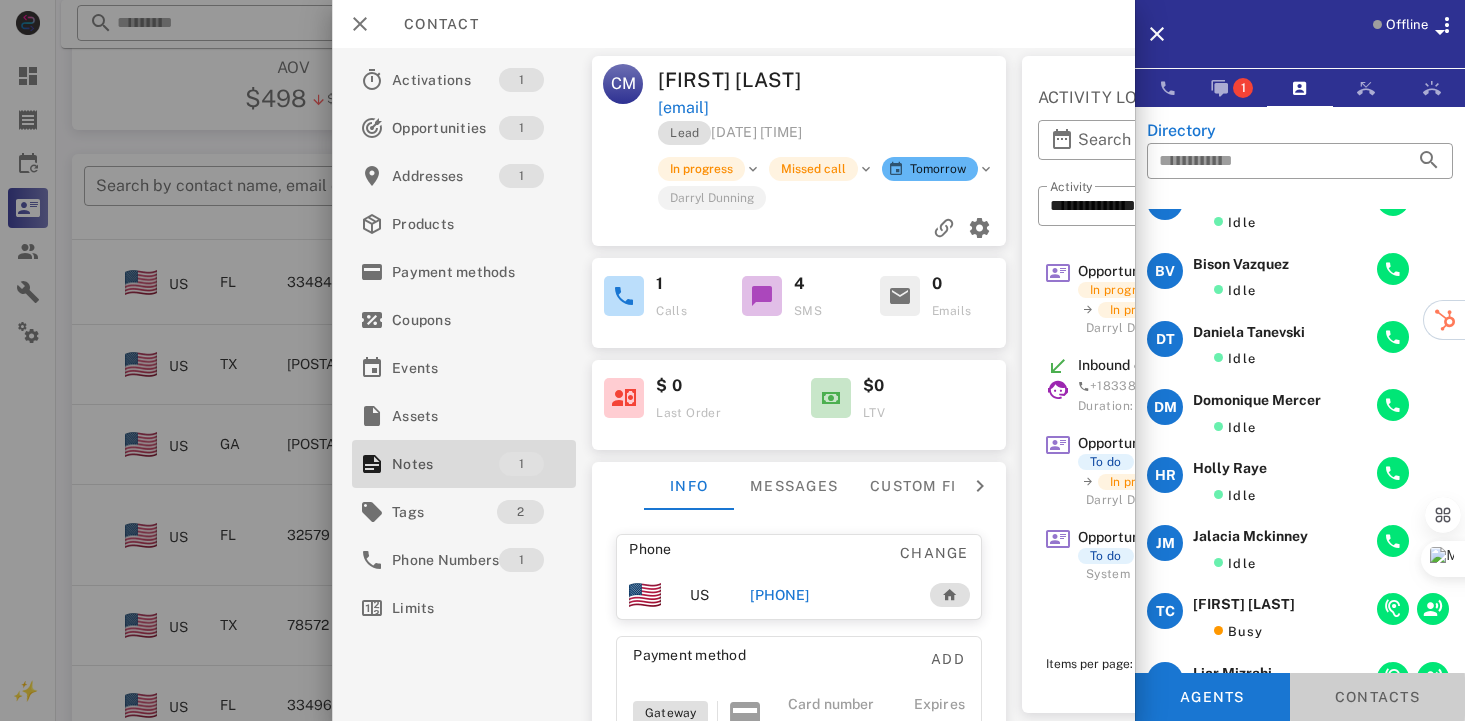 click on "Contacts" at bounding box center (1377, 697) 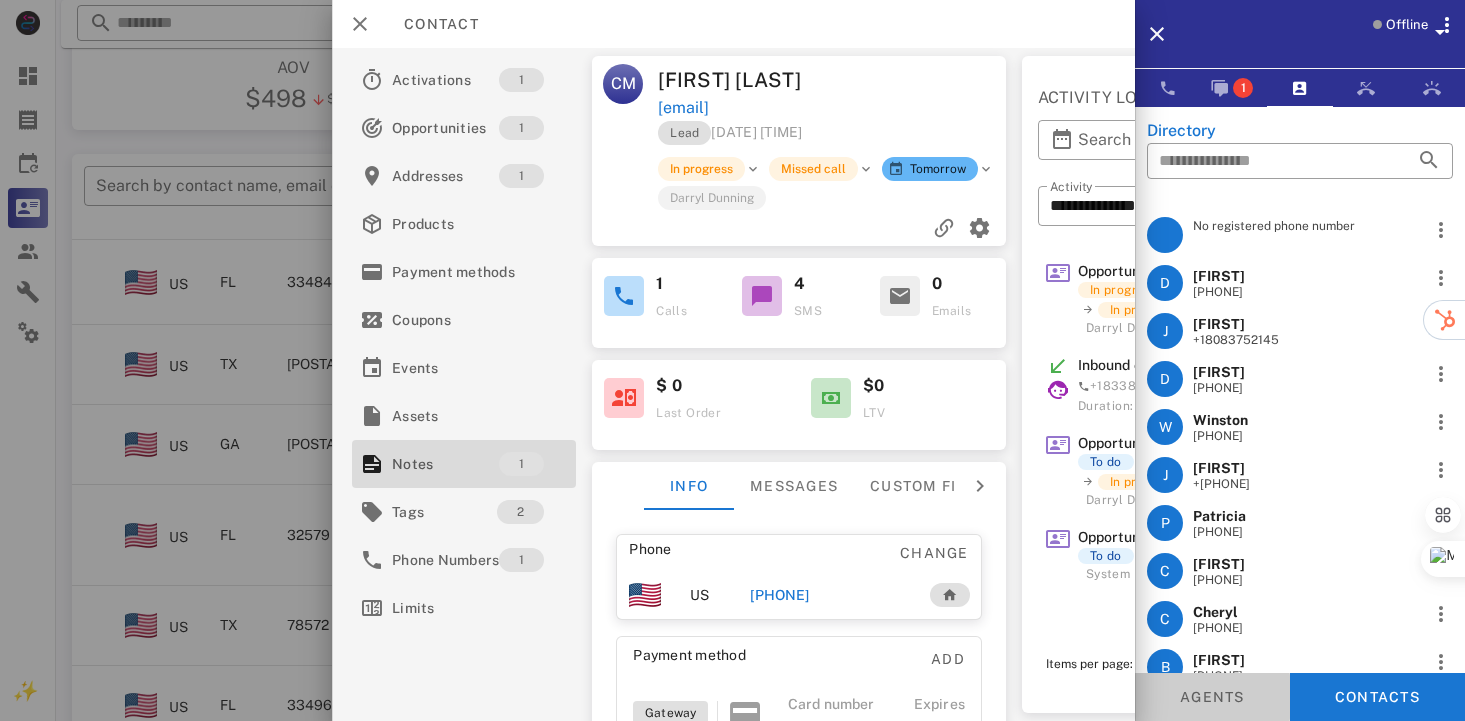 click on "Agents" at bounding box center (1212, 697) 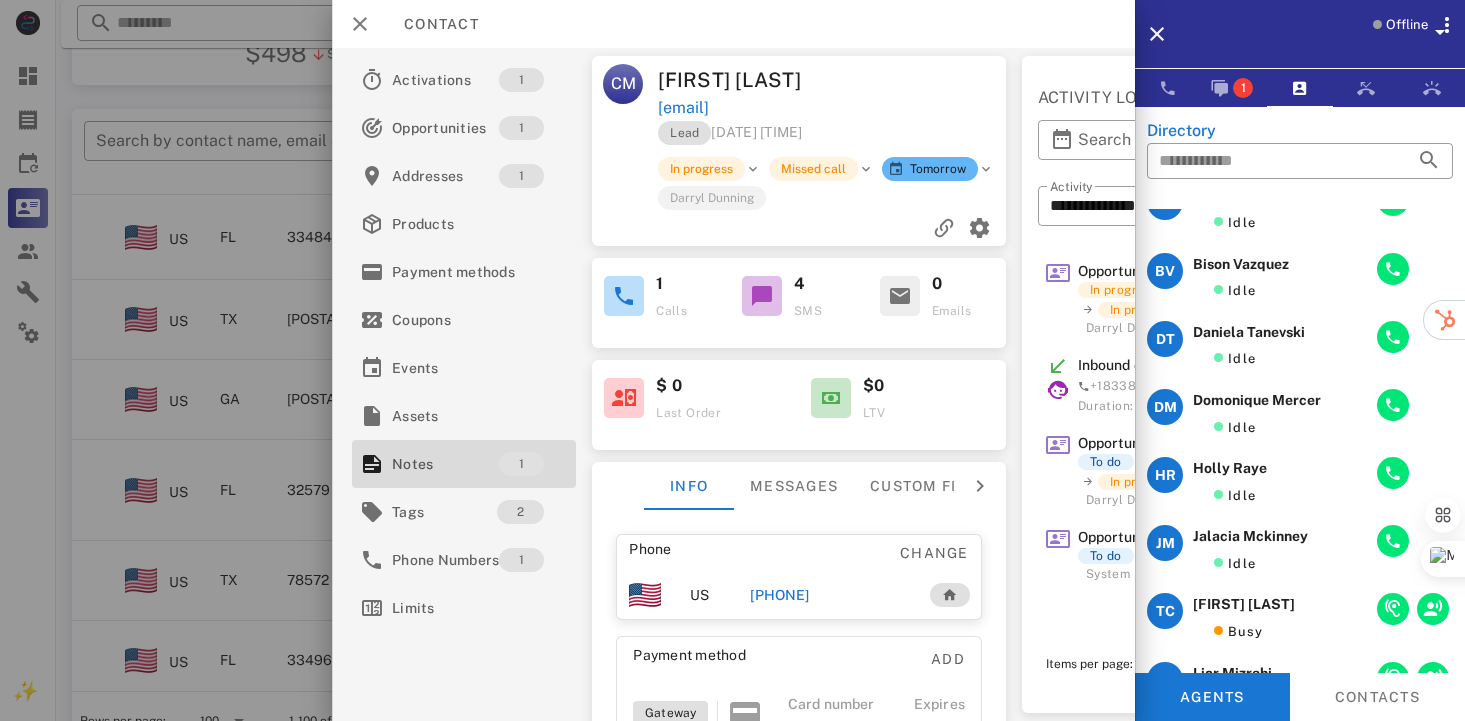 scroll, scrollTop: 378, scrollLeft: 0, axis: vertical 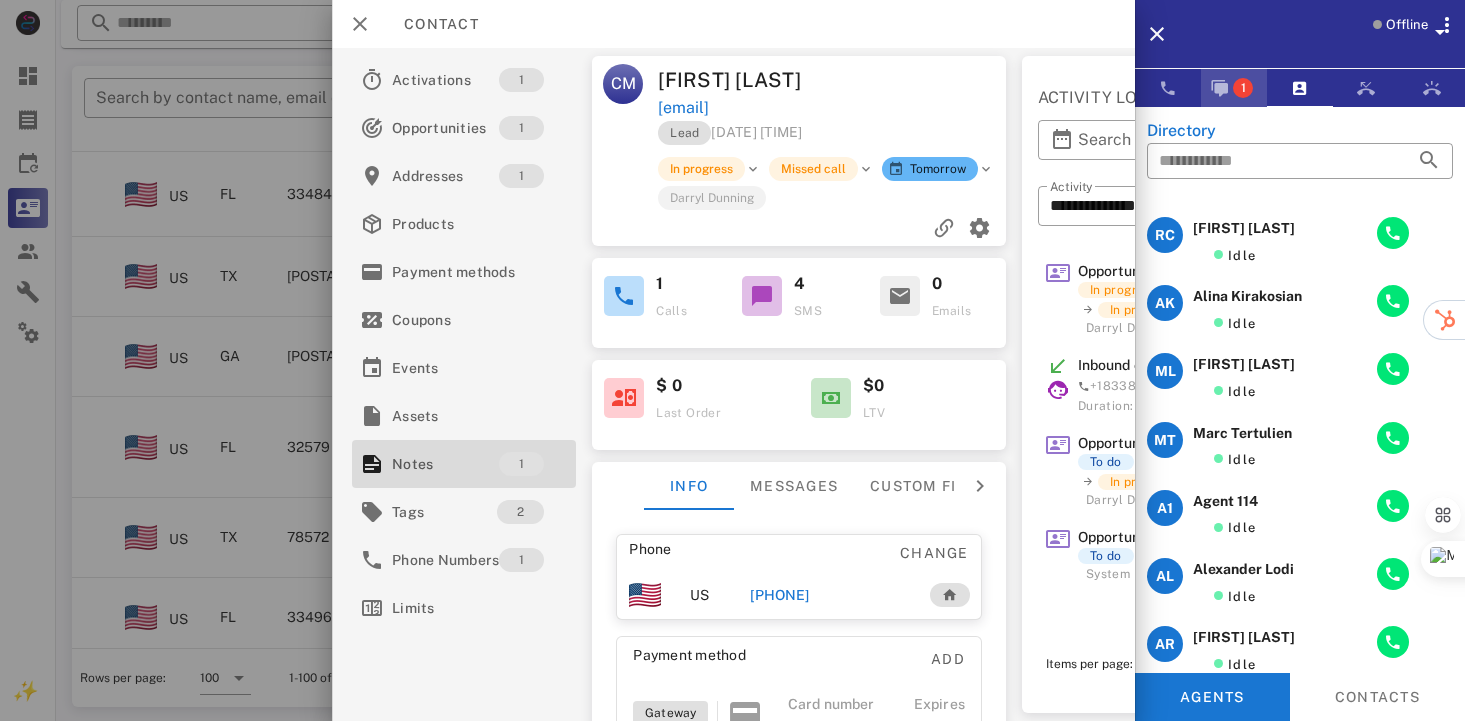click at bounding box center (1220, 88) 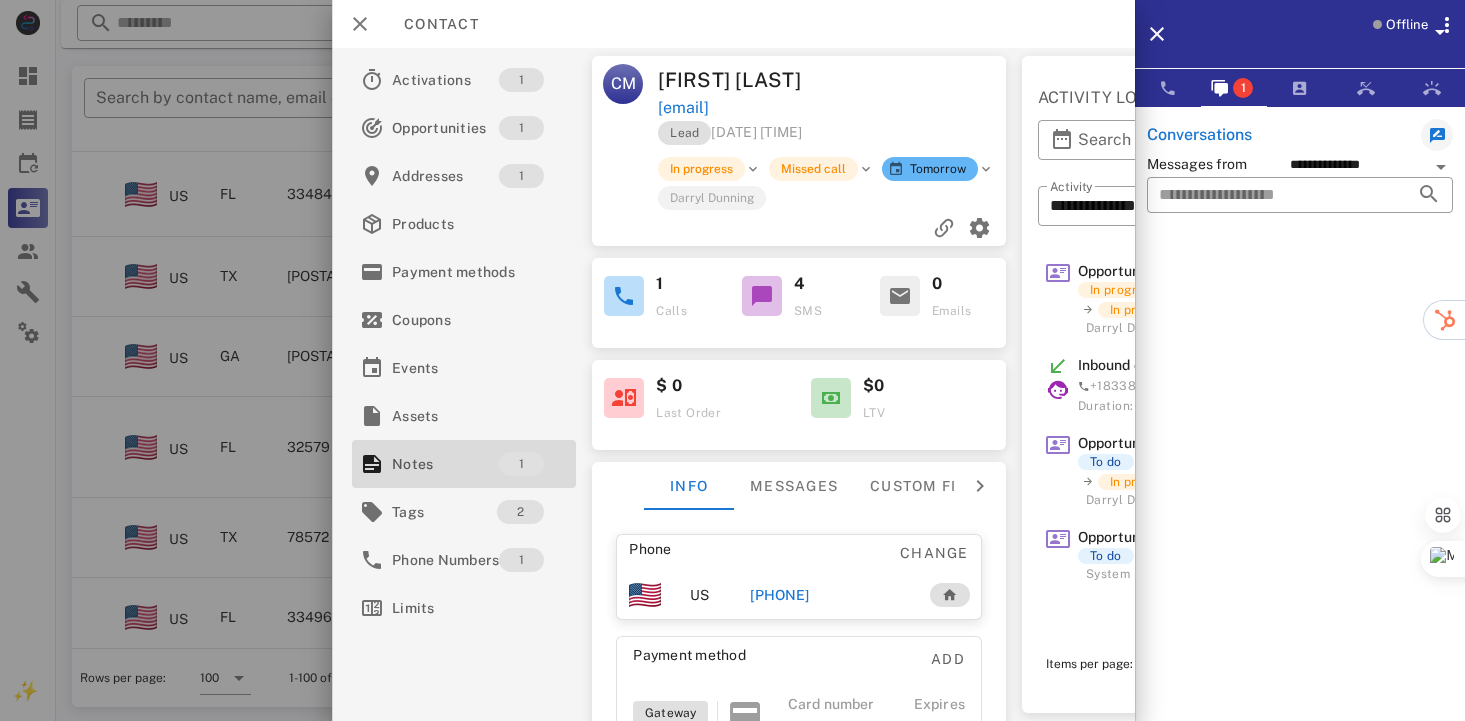 click on "Messages from" at bounding box center [1218, 164] 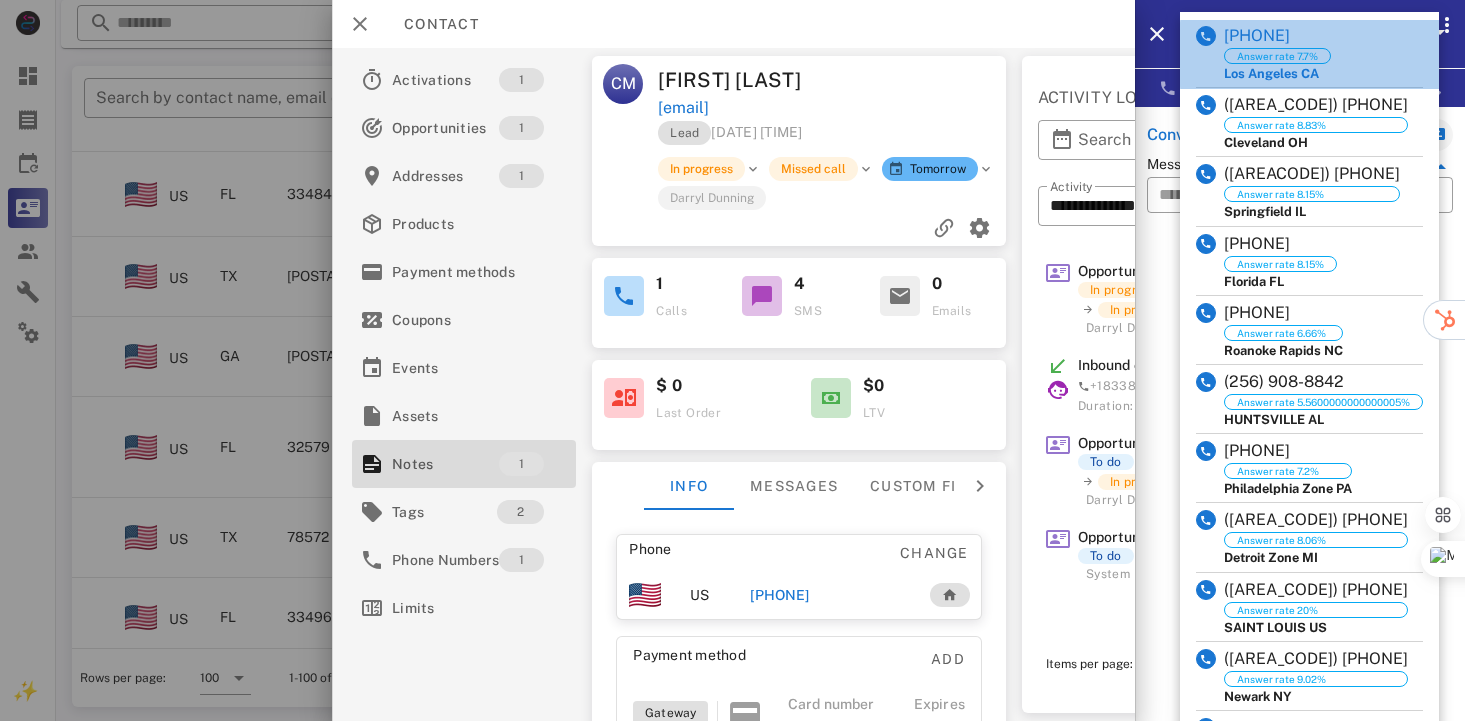 click on "([AREA_CODE]) [PHONE] Answer rate 7.7% [CITY] [STATE]" at bounding box center (1309, 54) 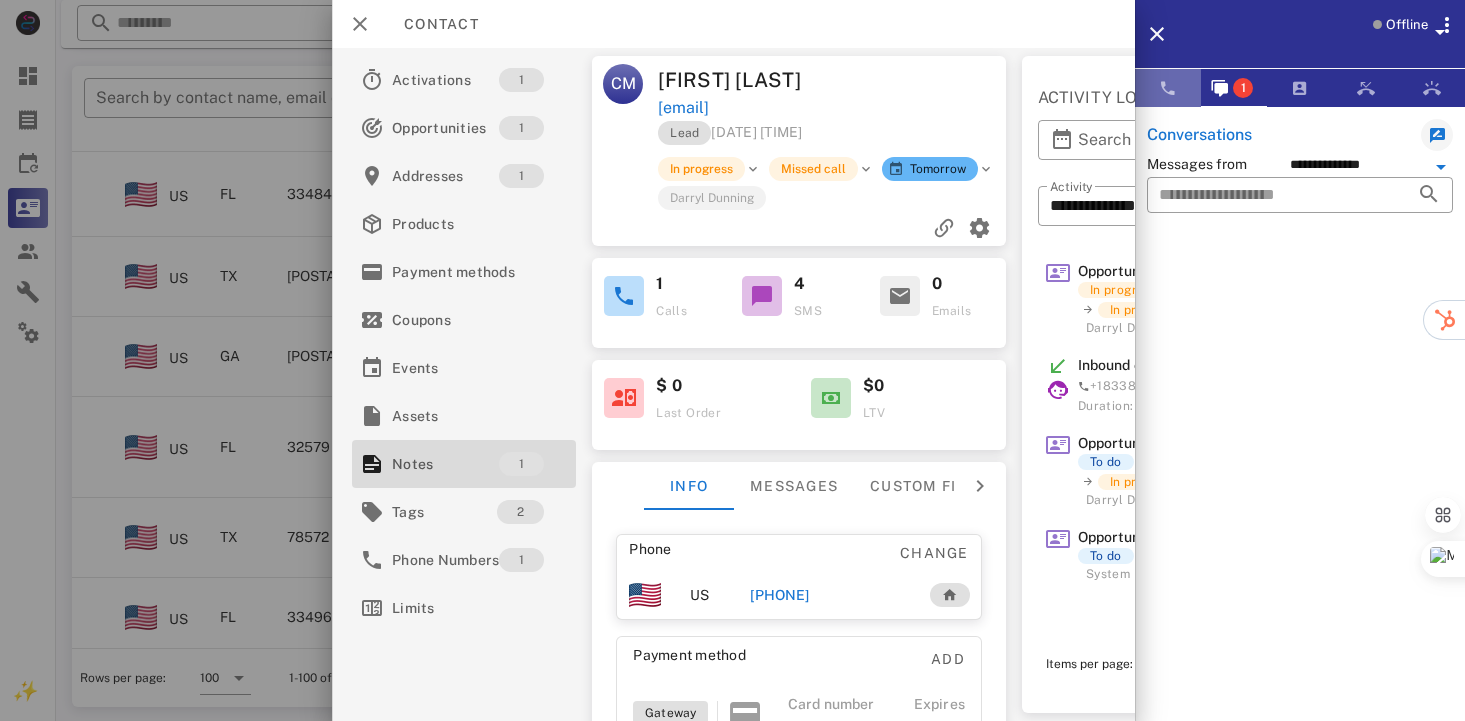 click at bounding box center (1168, 88) 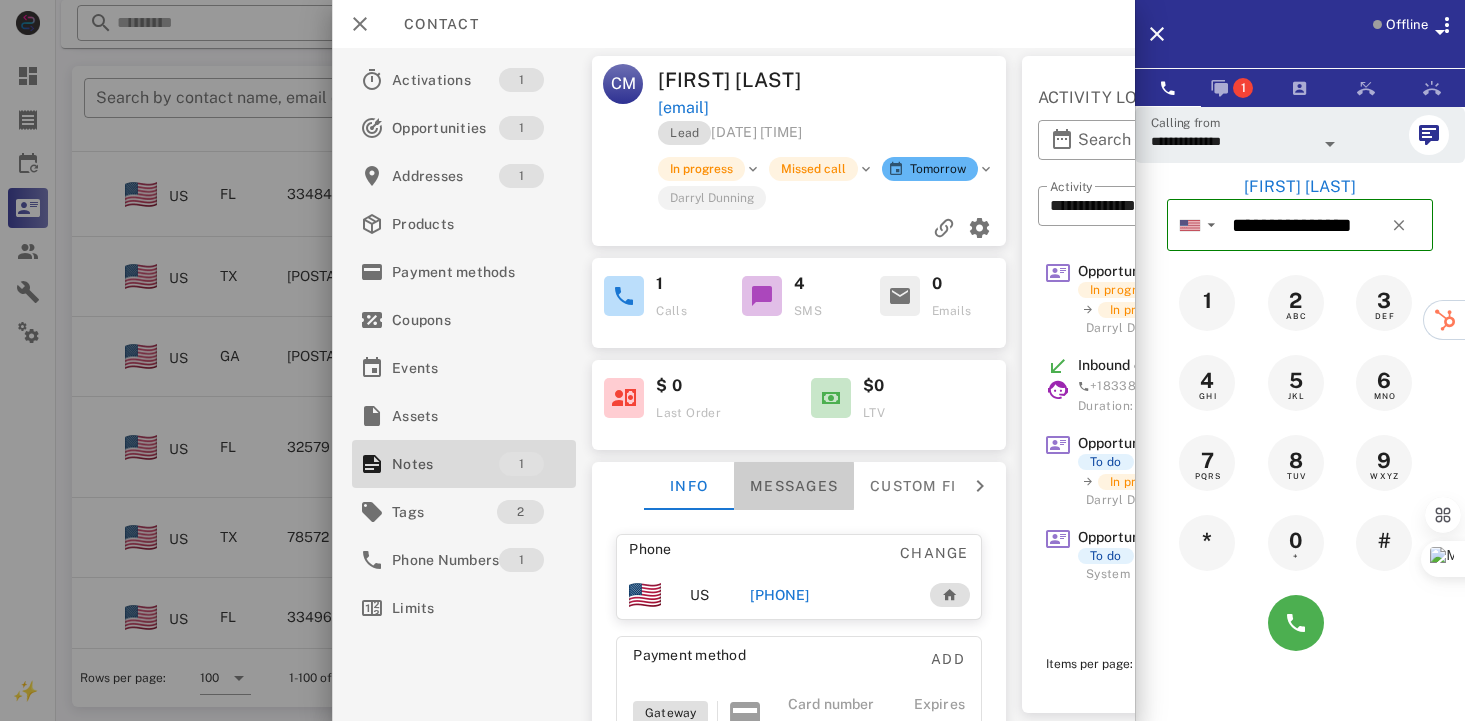 click on "Messages" at bounding box center [794, 486] 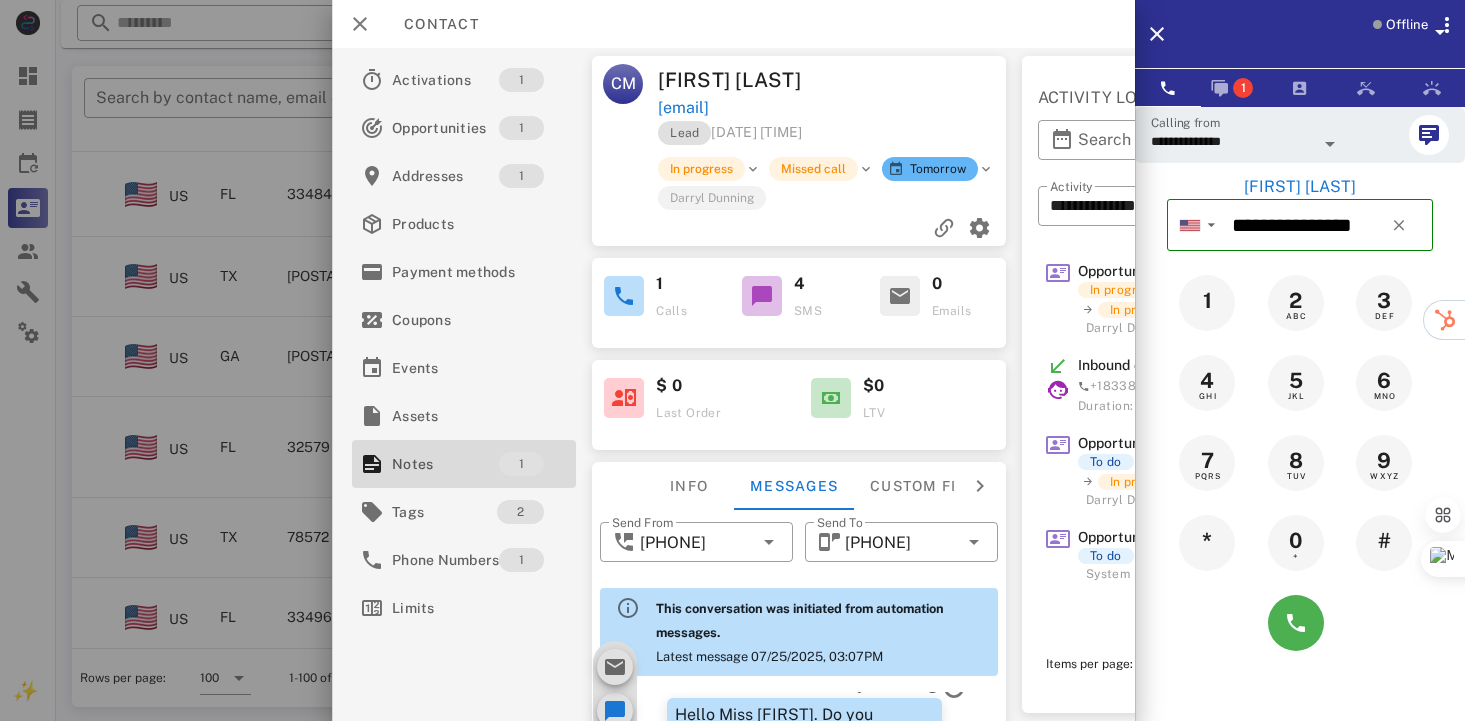 scroll, scrollTop: 865, scrollLeft: 0, axis: vertical 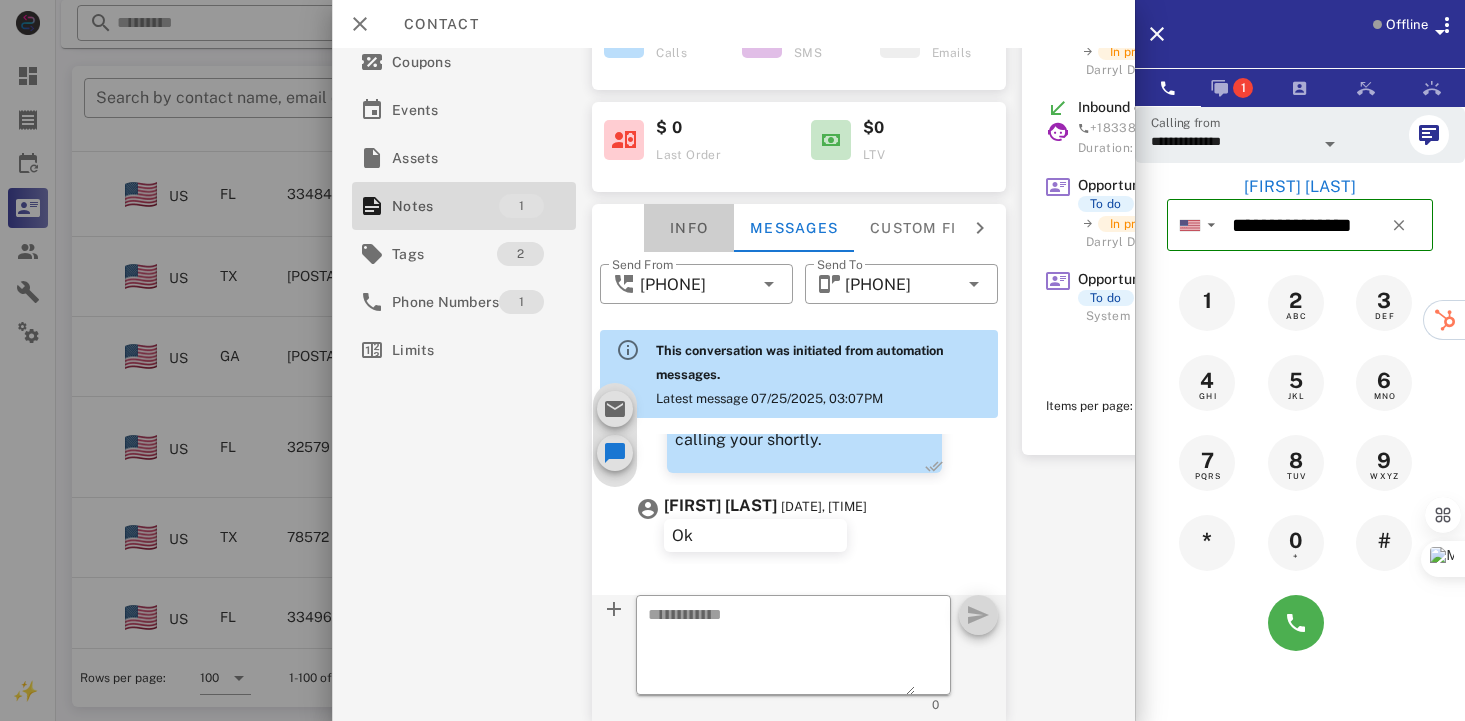 click on "Info" at bounding box center [689, 228] 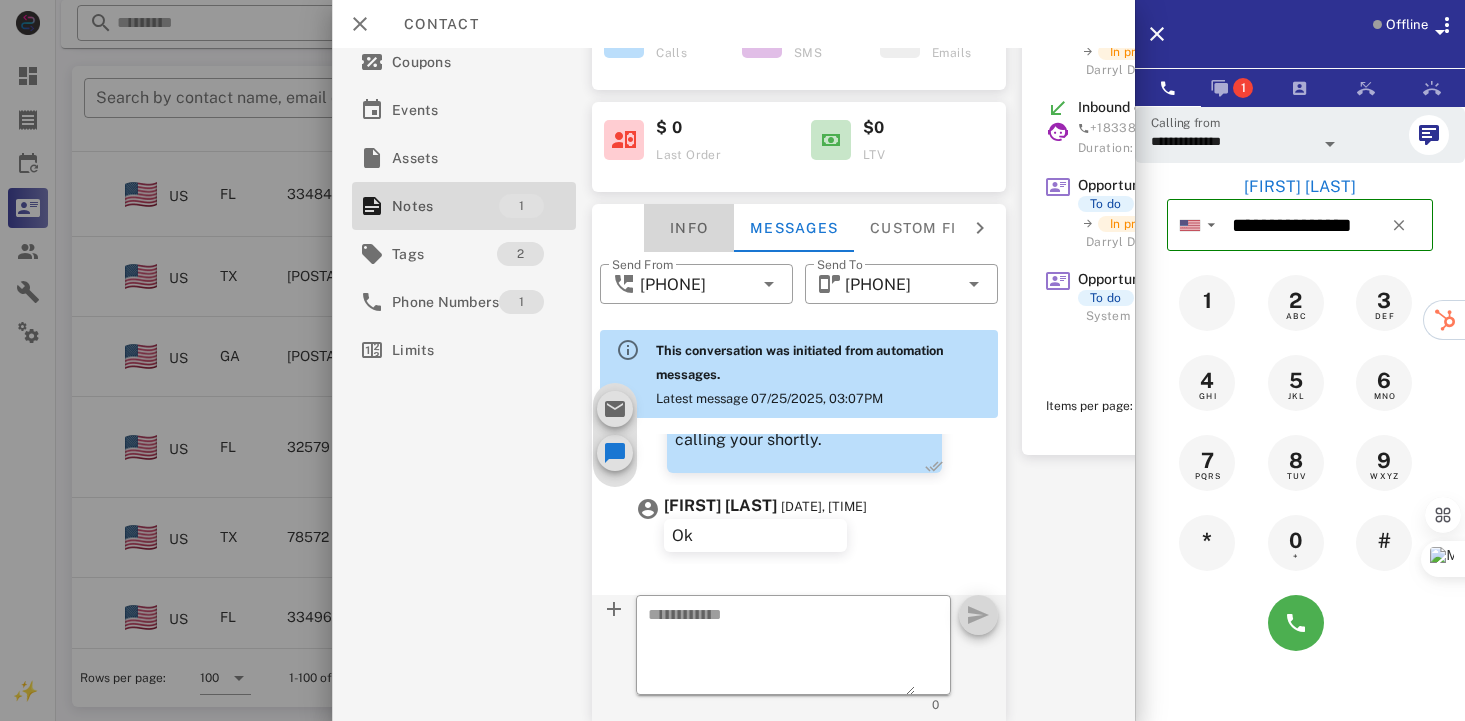 scroll, scrollTop: 215, scrollLeft: 0, axis: vertical 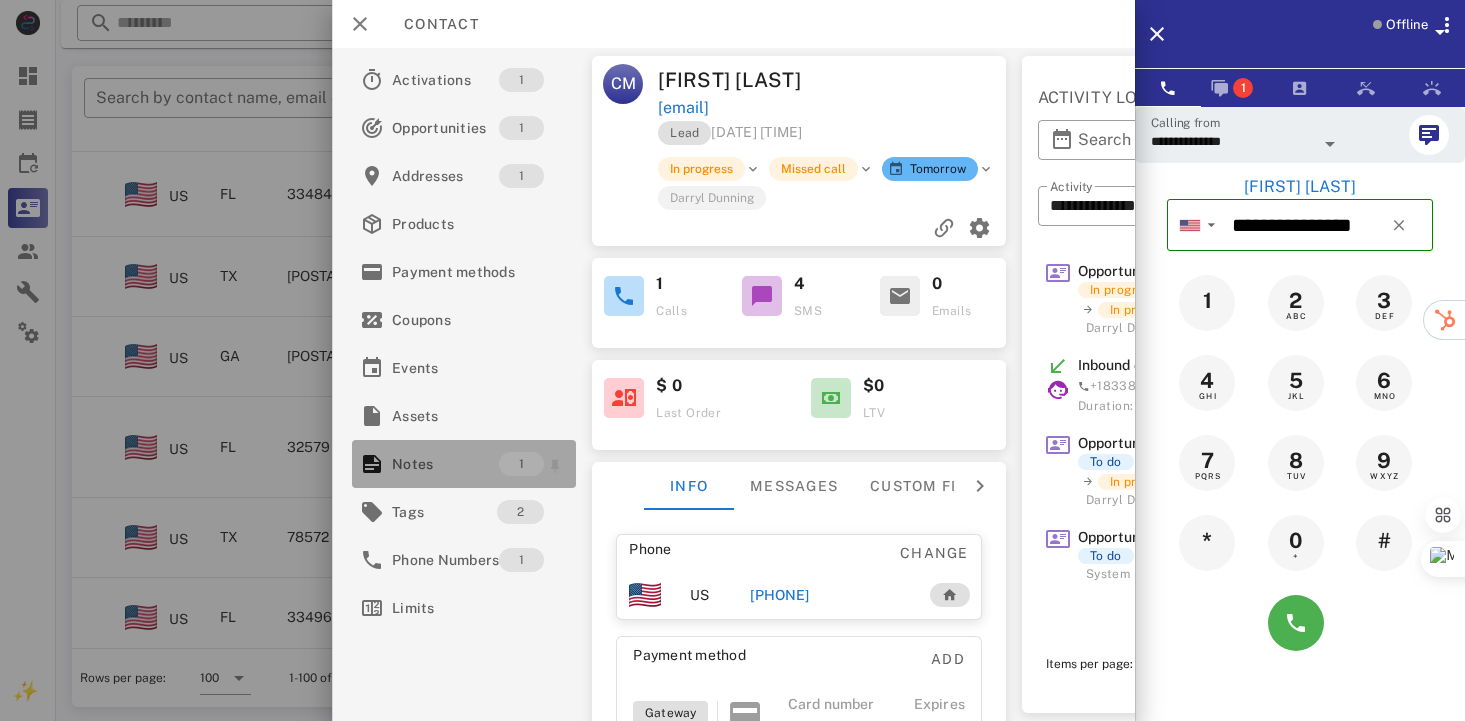 click on "Notes" at bounding box center (445, 464) 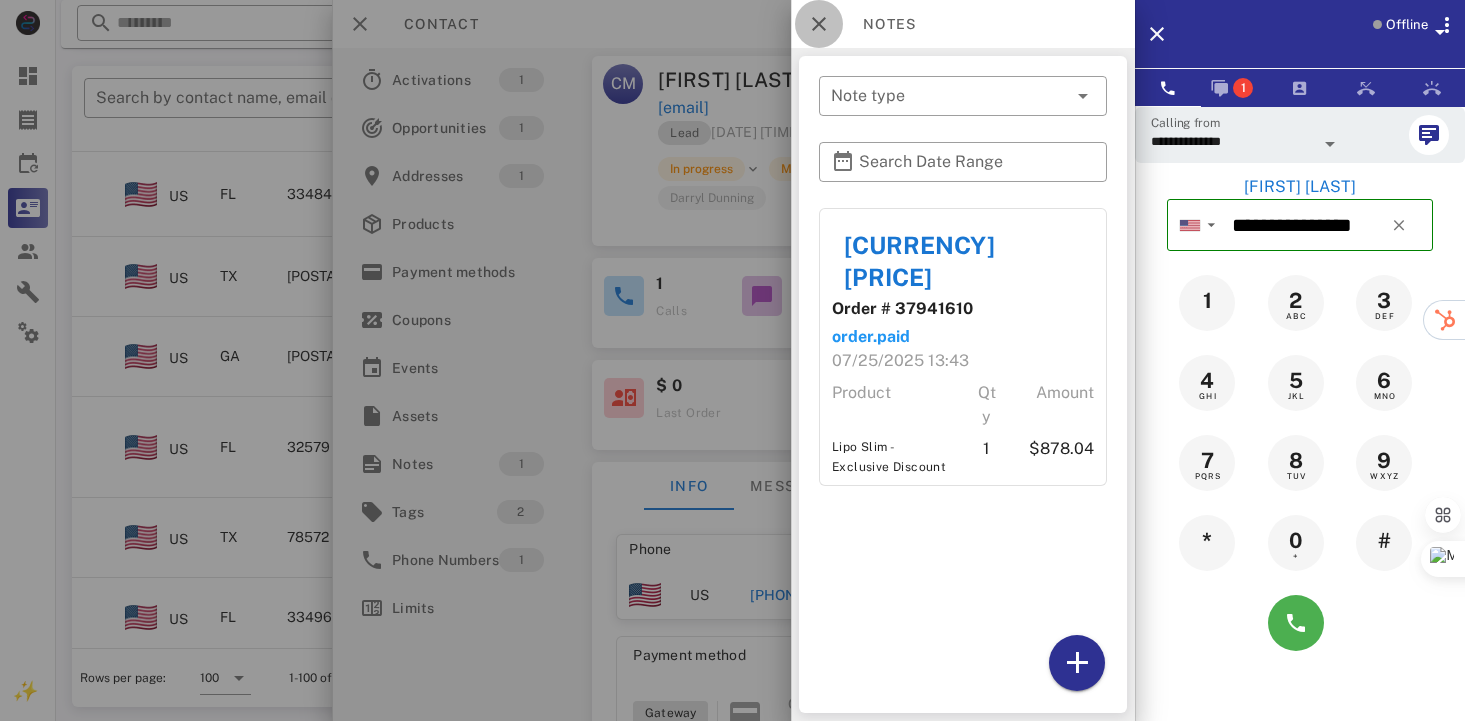 click at bounding box center (819, 24) 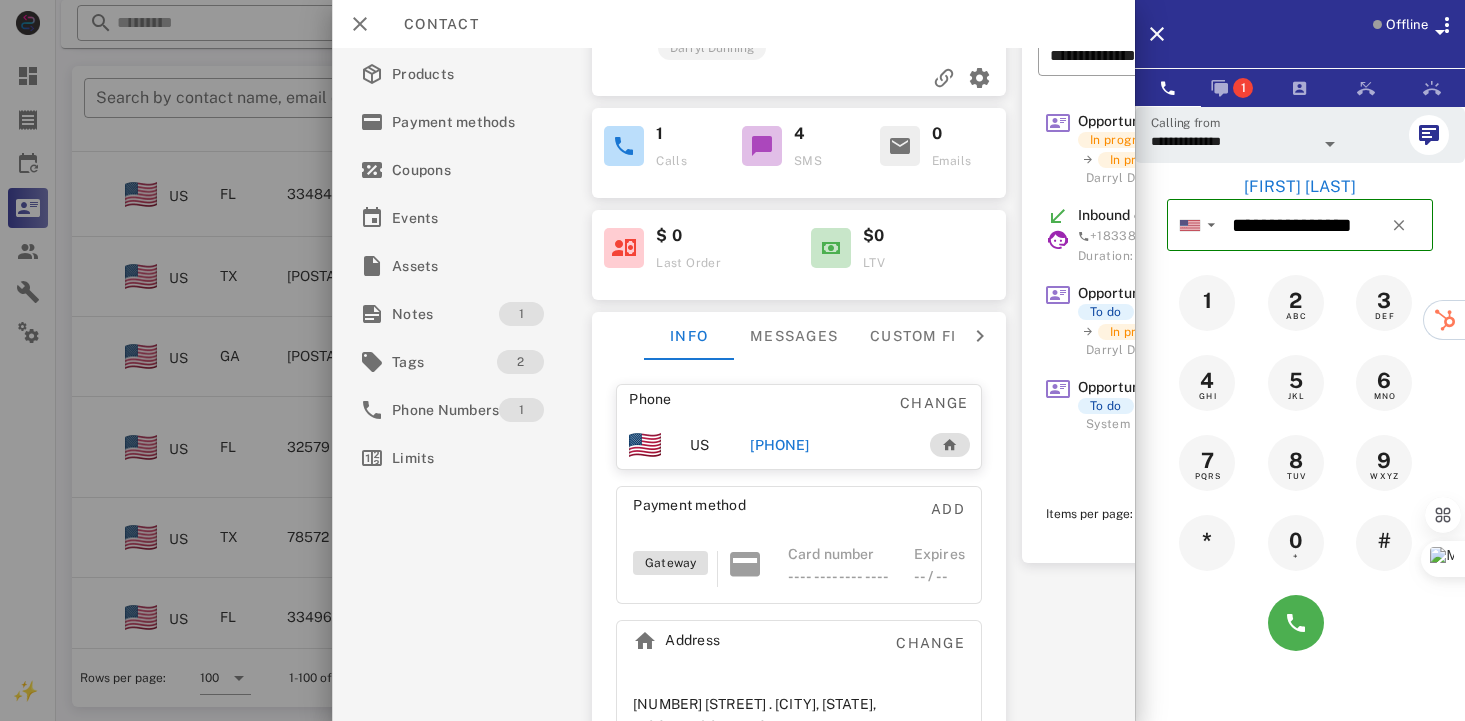 scroll, scrollTop: 200, scrollLeft: 0, axis: vertical 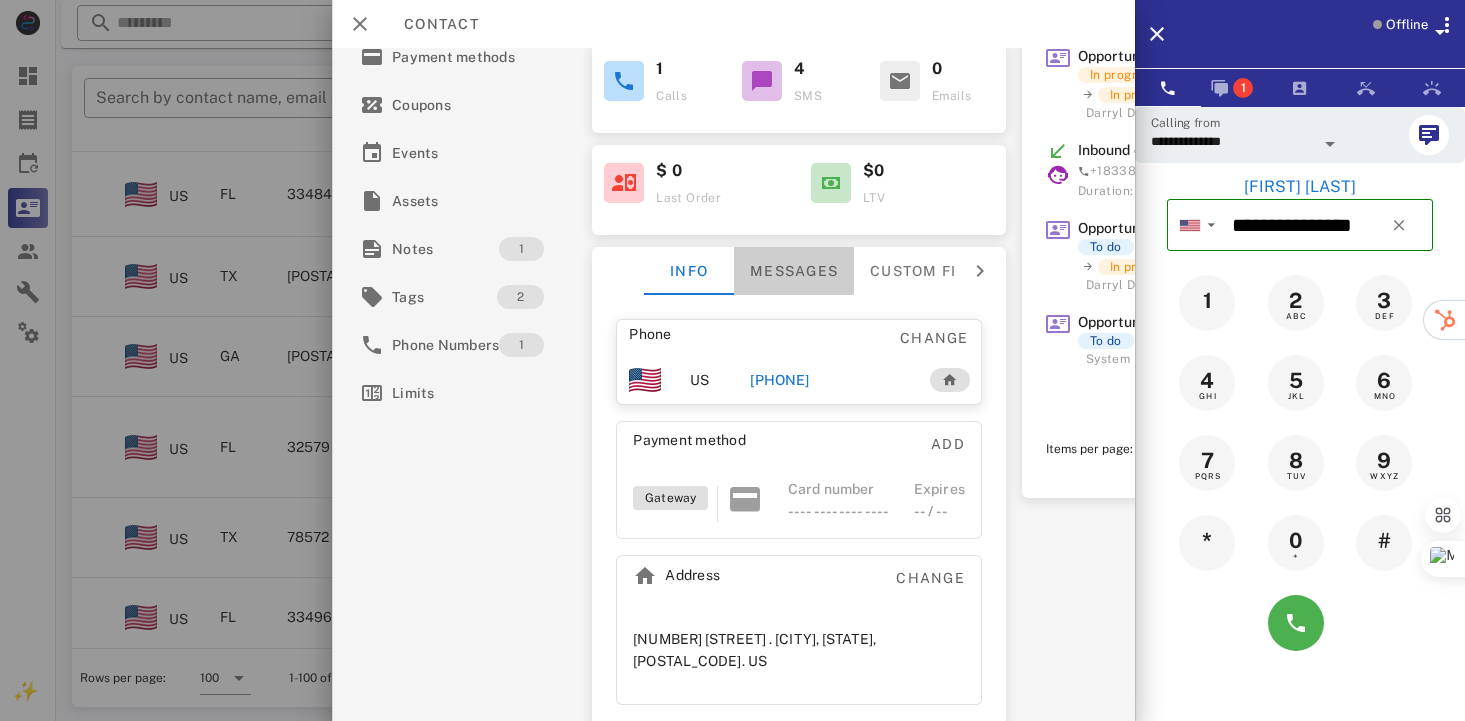 click on "Messages" at bounding box center [794, 271] 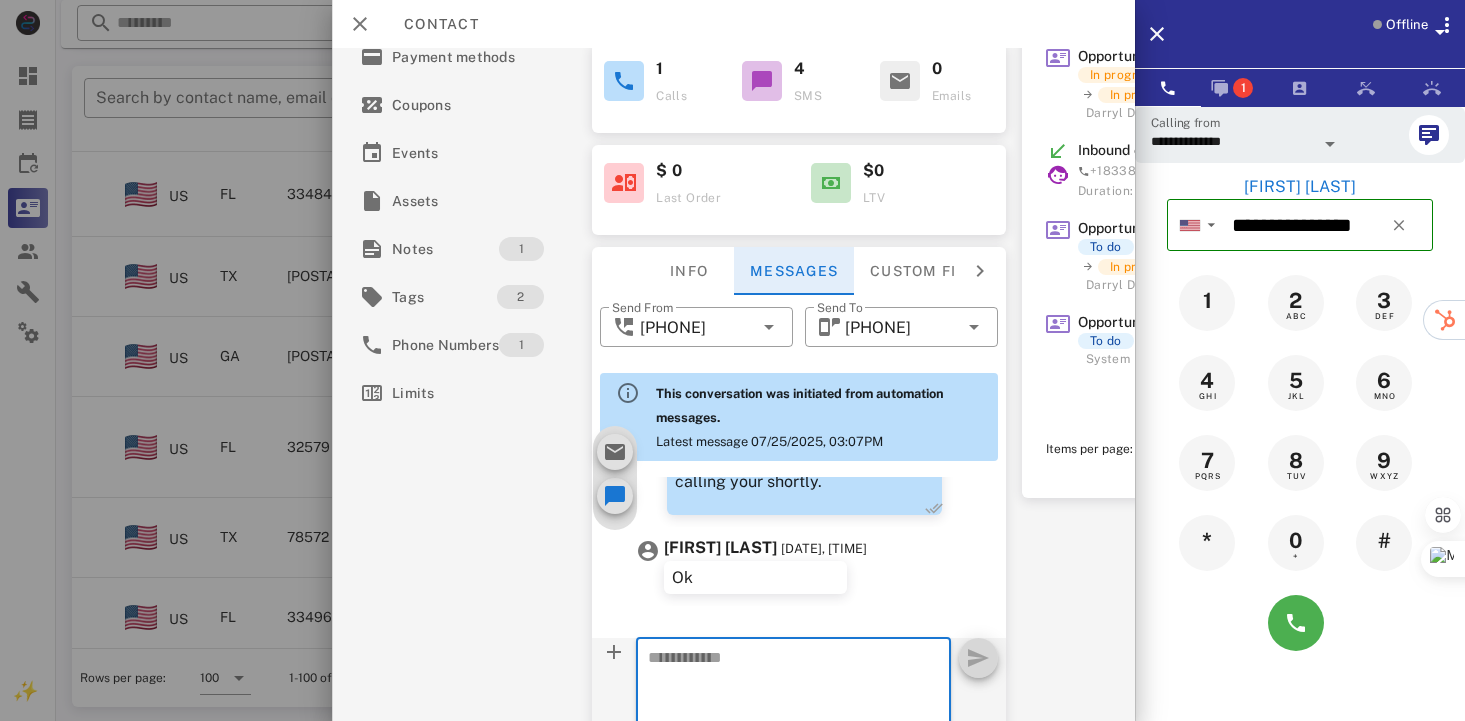 scroll, scrollTop: 977, scrollLeft: 0, axis: vertical 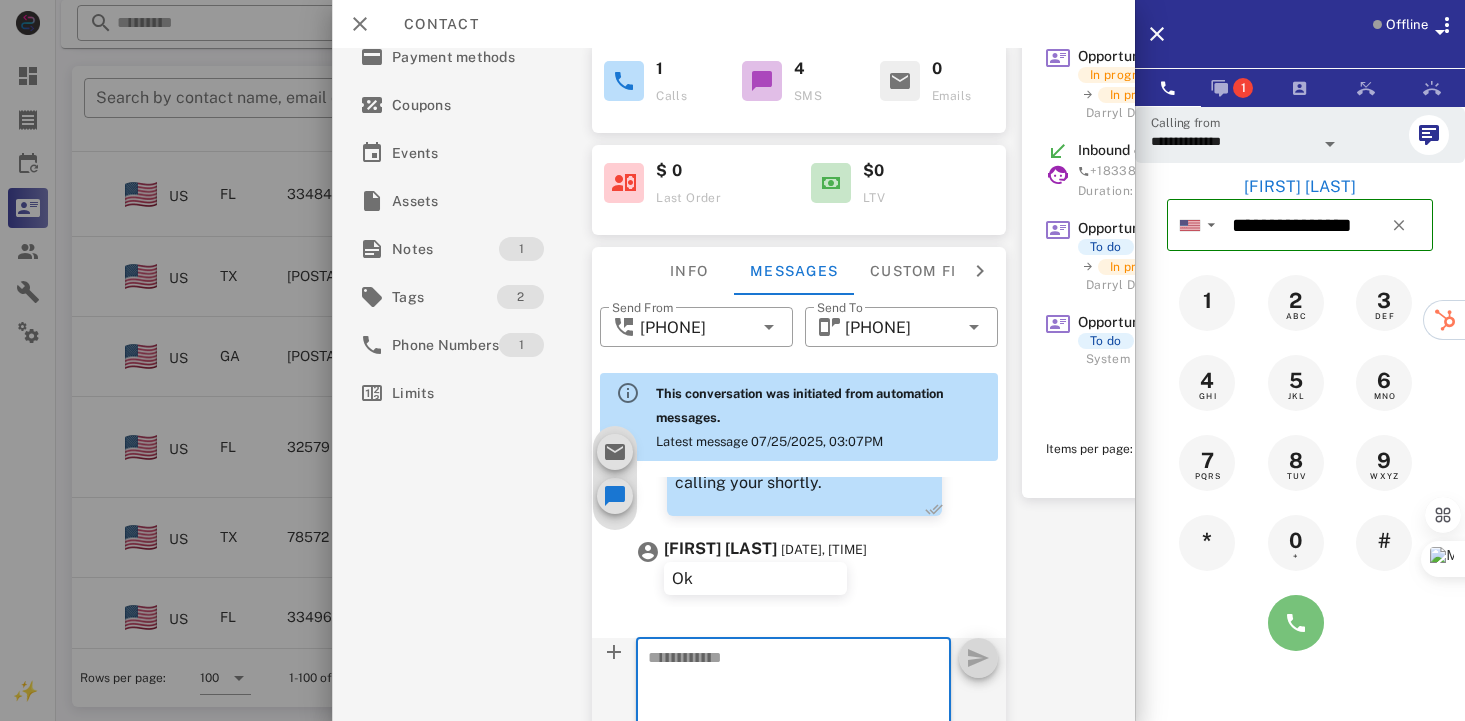 click at bounding box center (1296, 623) 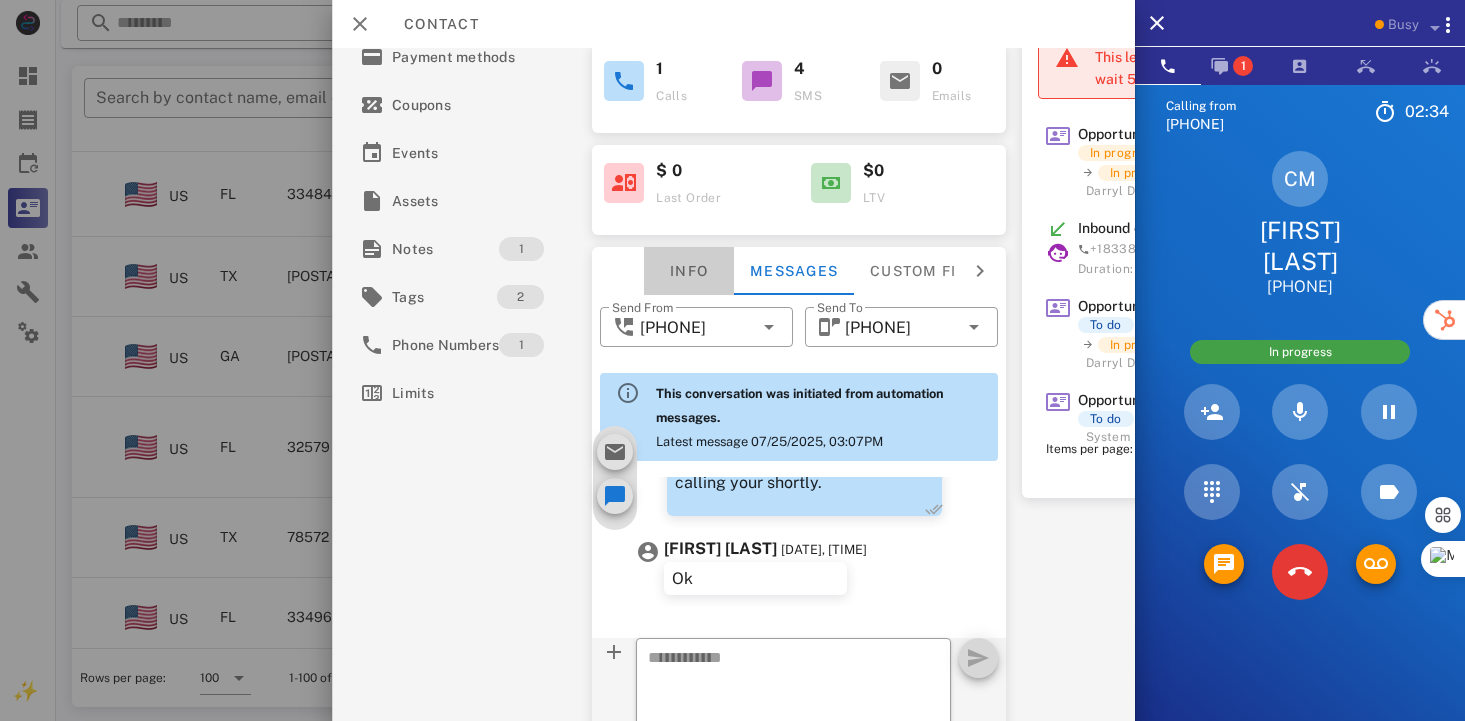click on "Info" at bounding box center [689, 271] 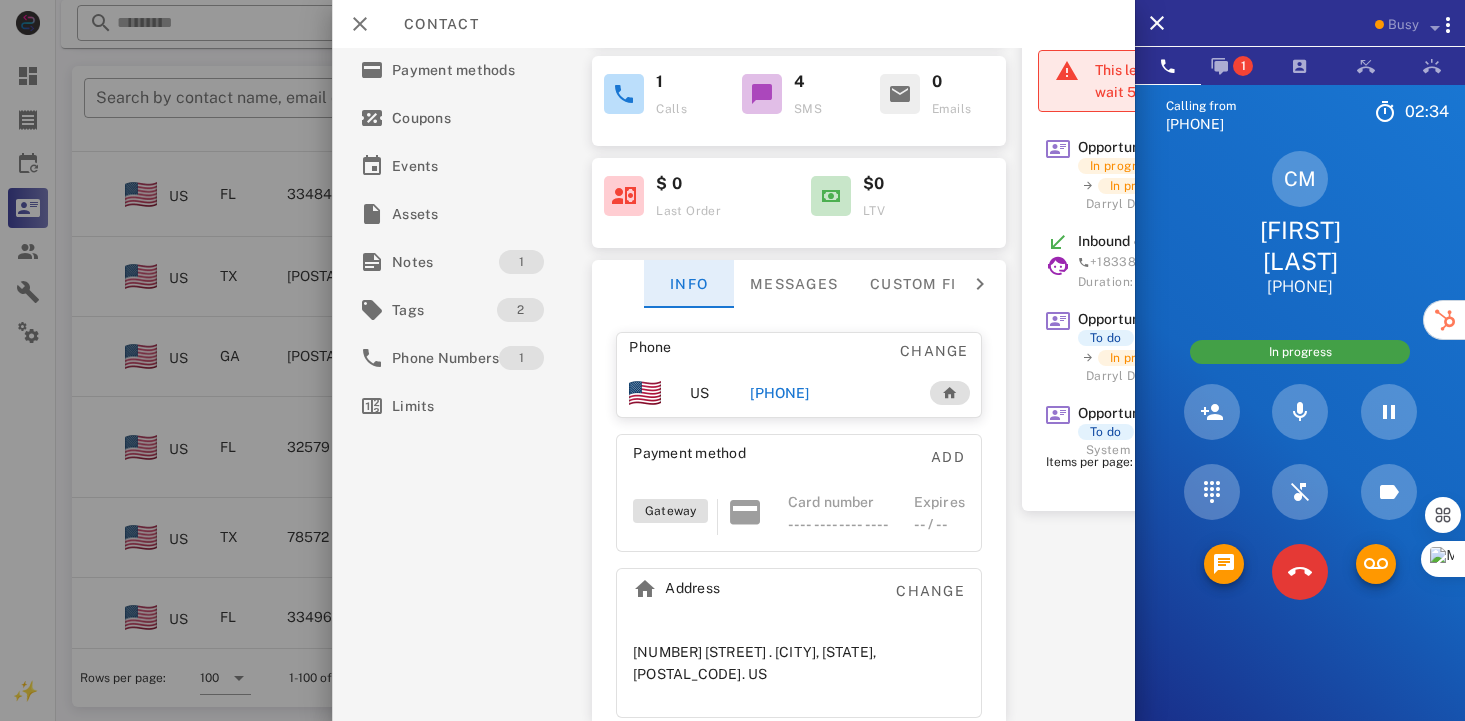 scroll, scrollTop: 995, scrollLeft: 0, axis: vertical 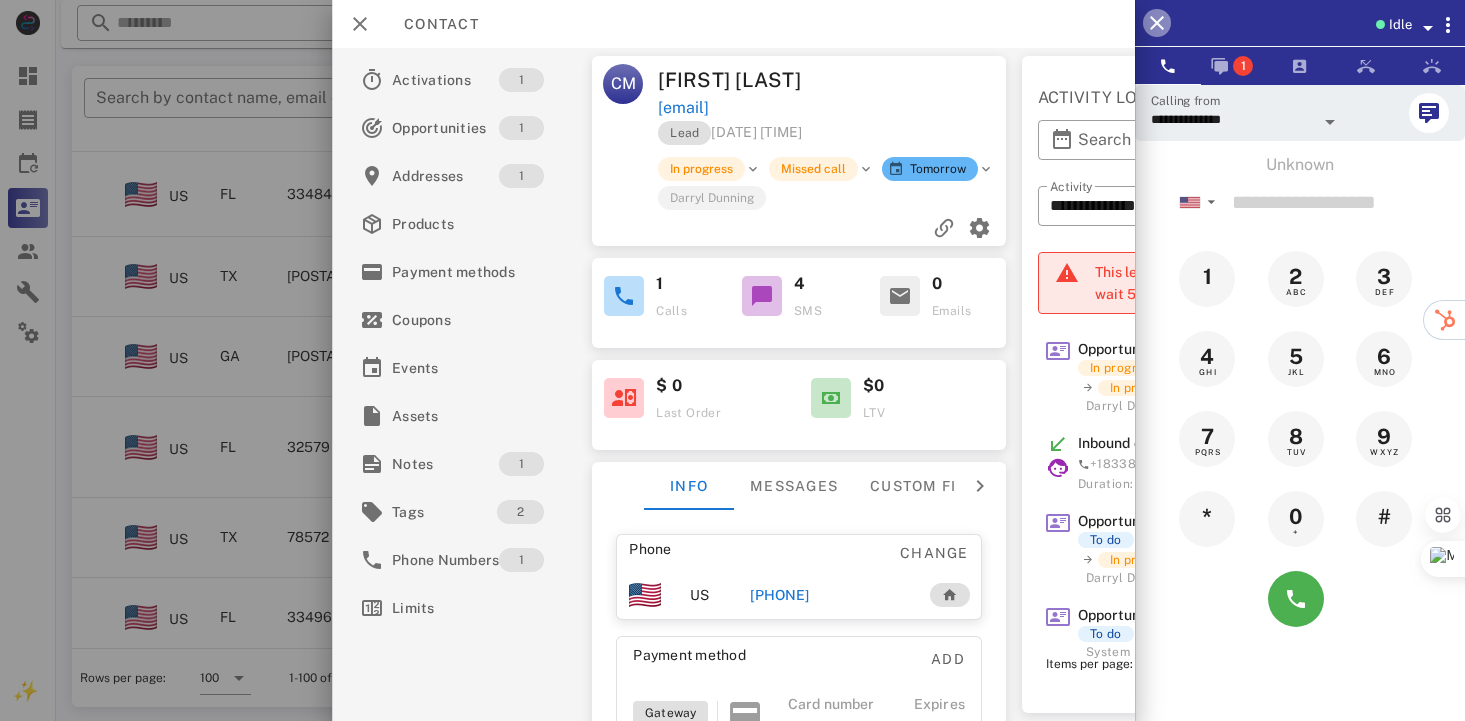 click at bounding box center [1157, 23] 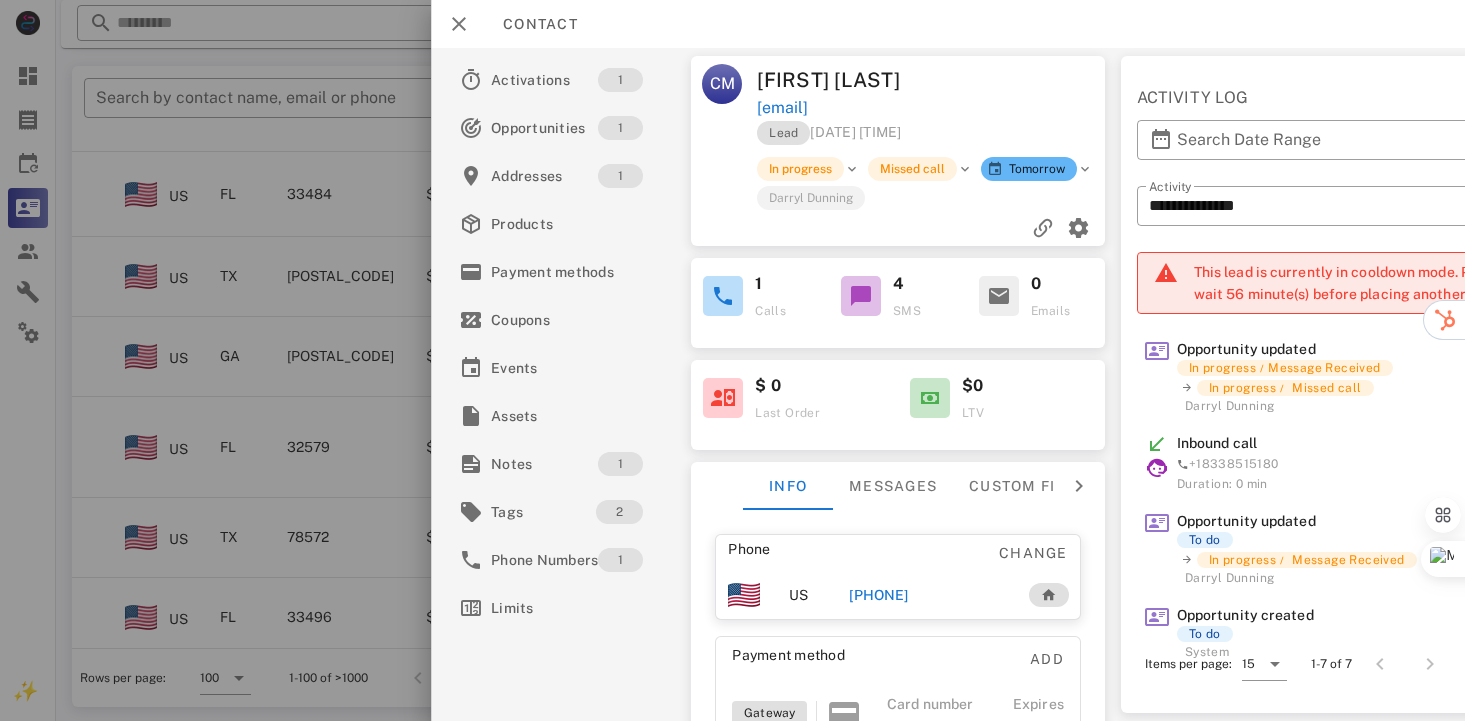 click on "[PHONE]" at bounding box center [879, 595] 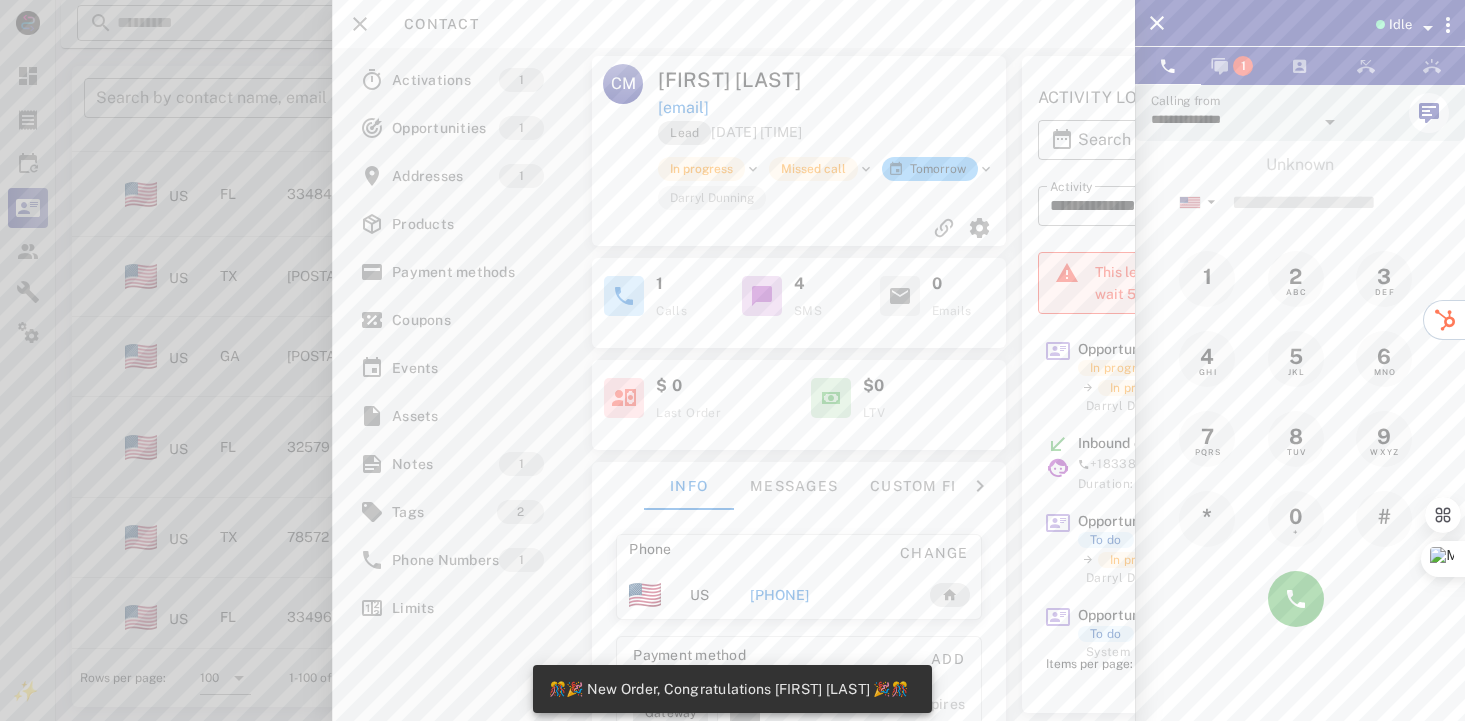 click at bounding box center (922, 80) 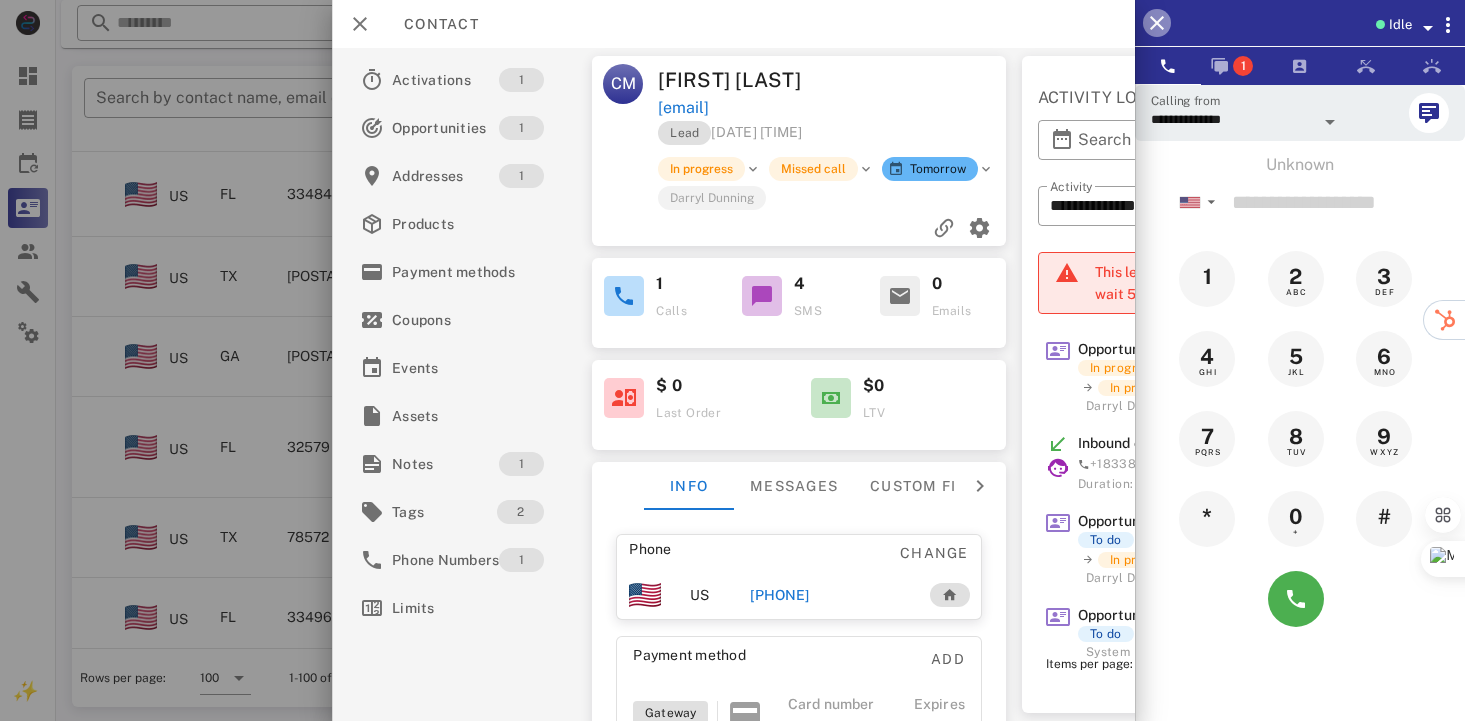 click at bounding box center (1157, 23) 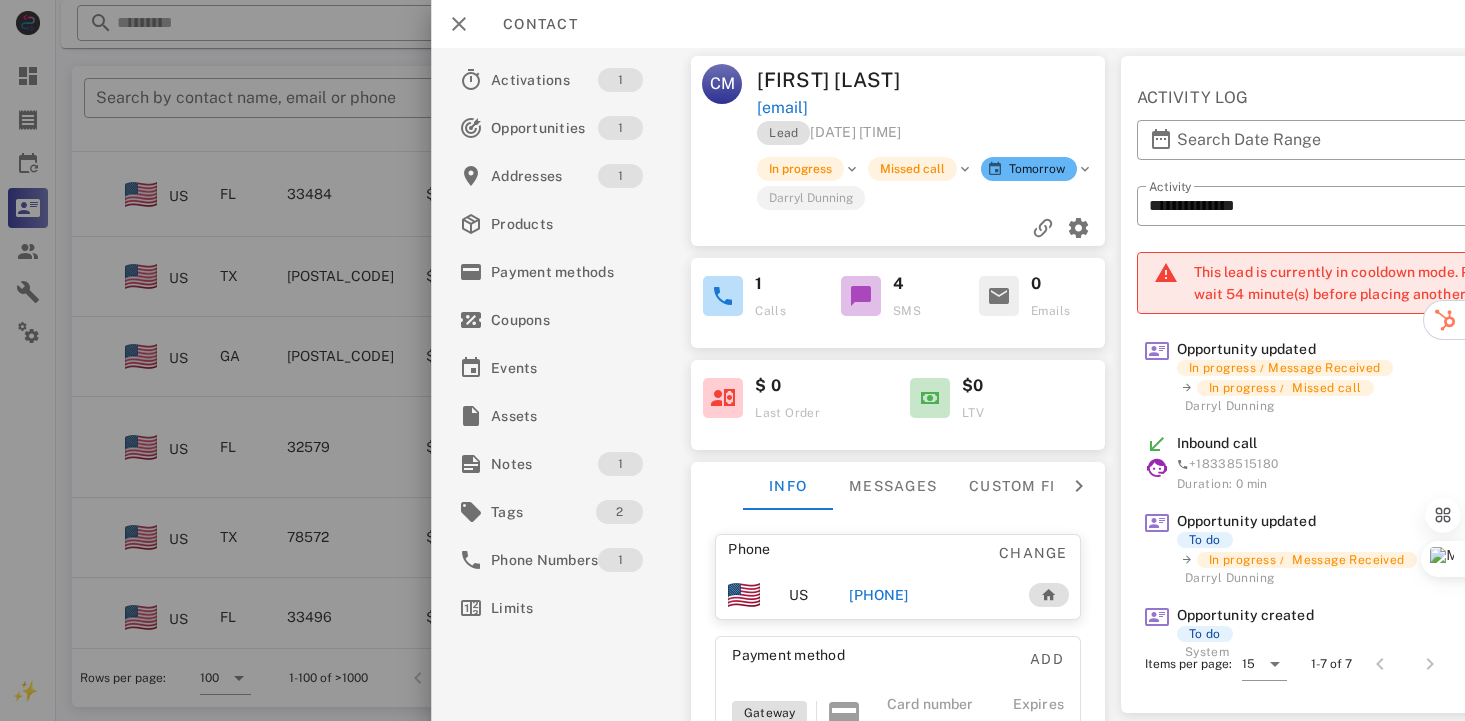click on "[PHONE]" at bounding box center [879, 595] 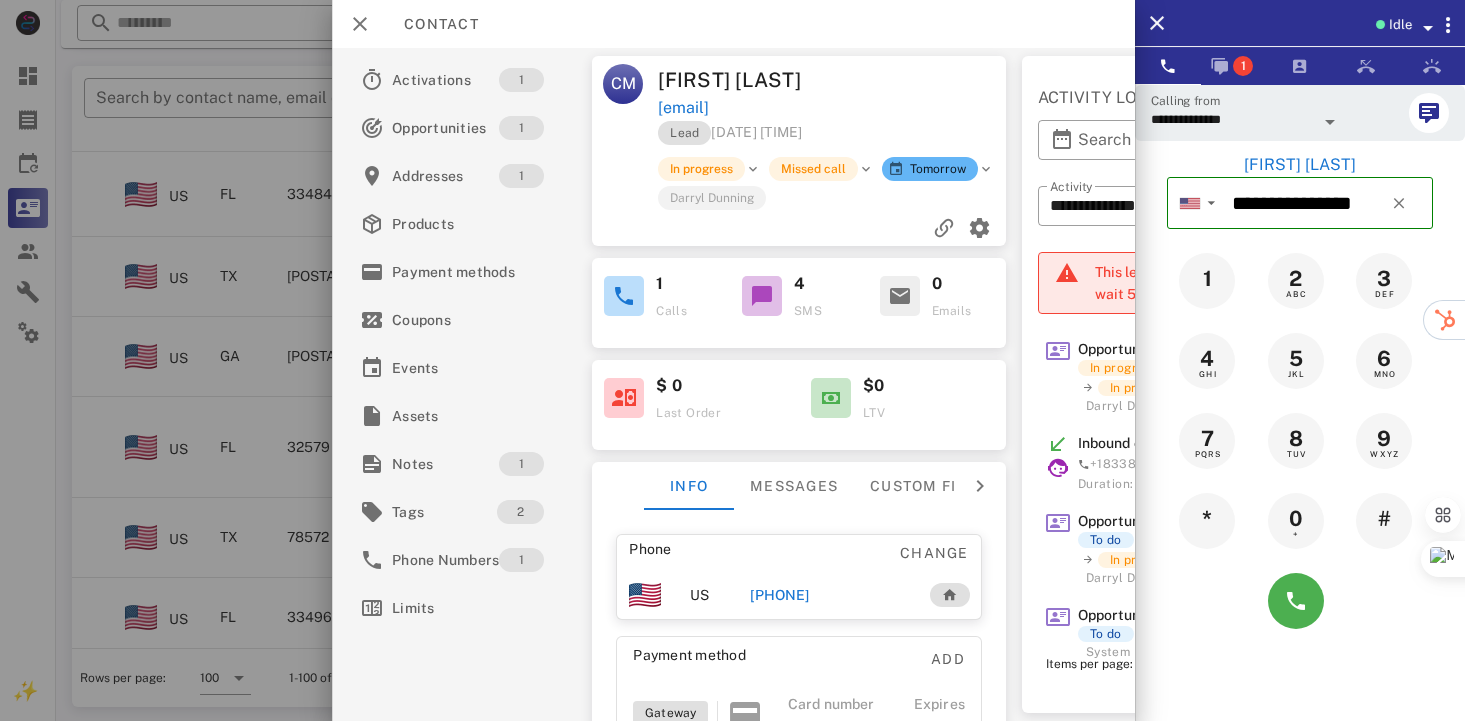 click on "Contact" at bounding box center (733, 24) 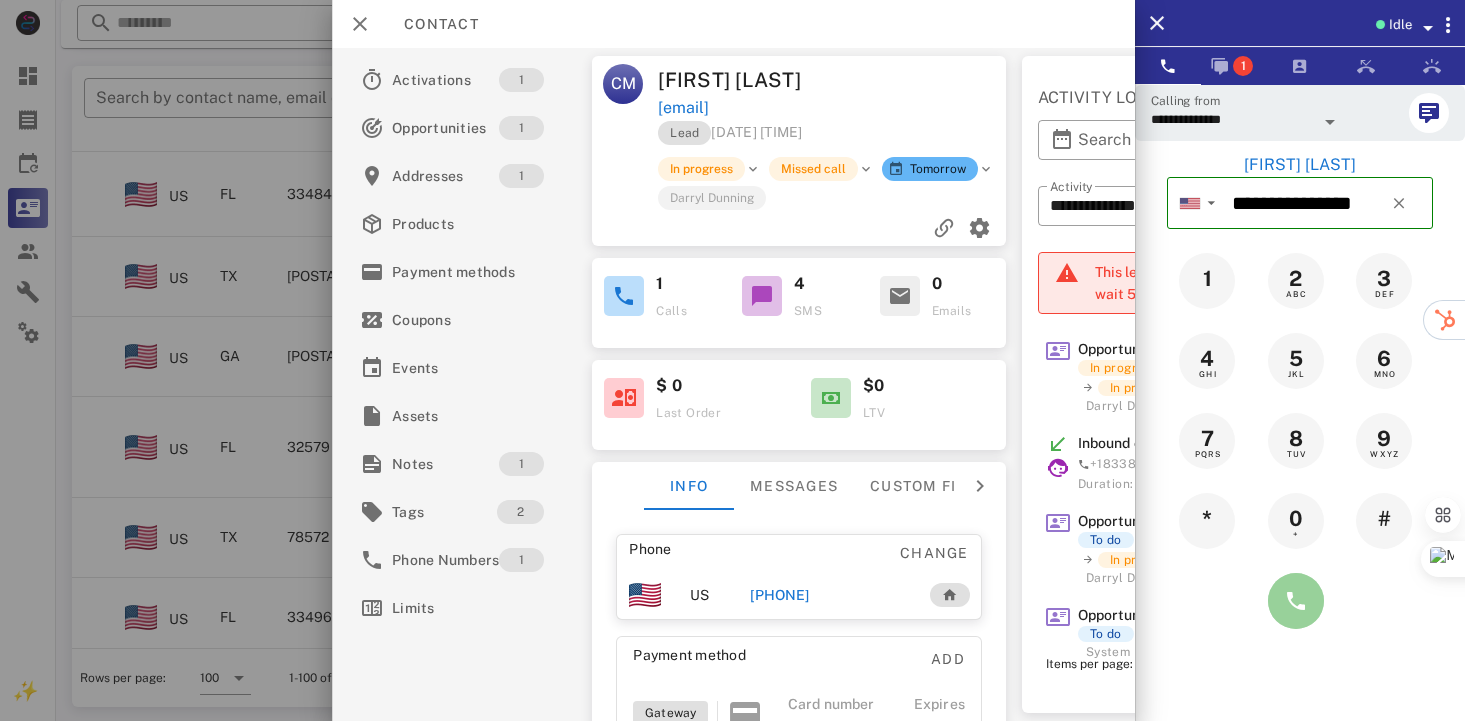 click at bounding box center [1296, 601] 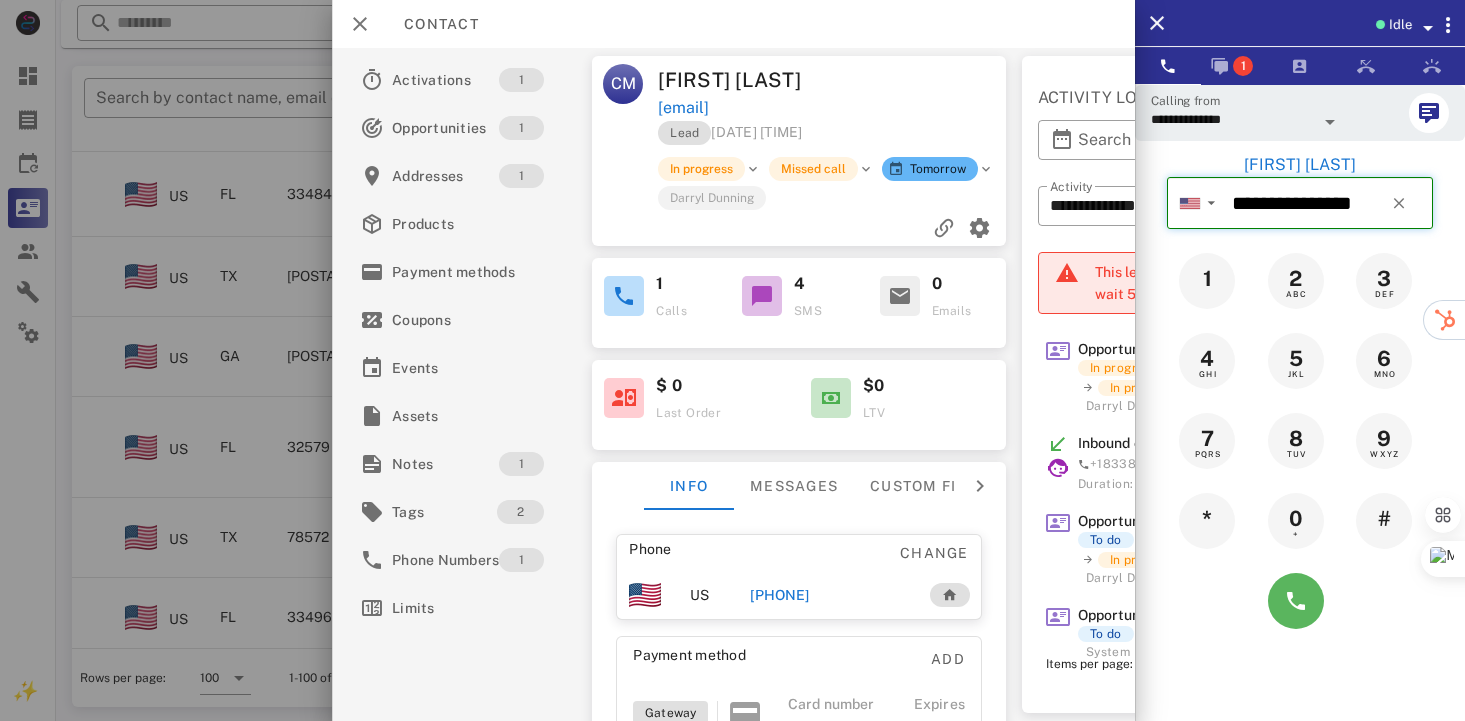 type 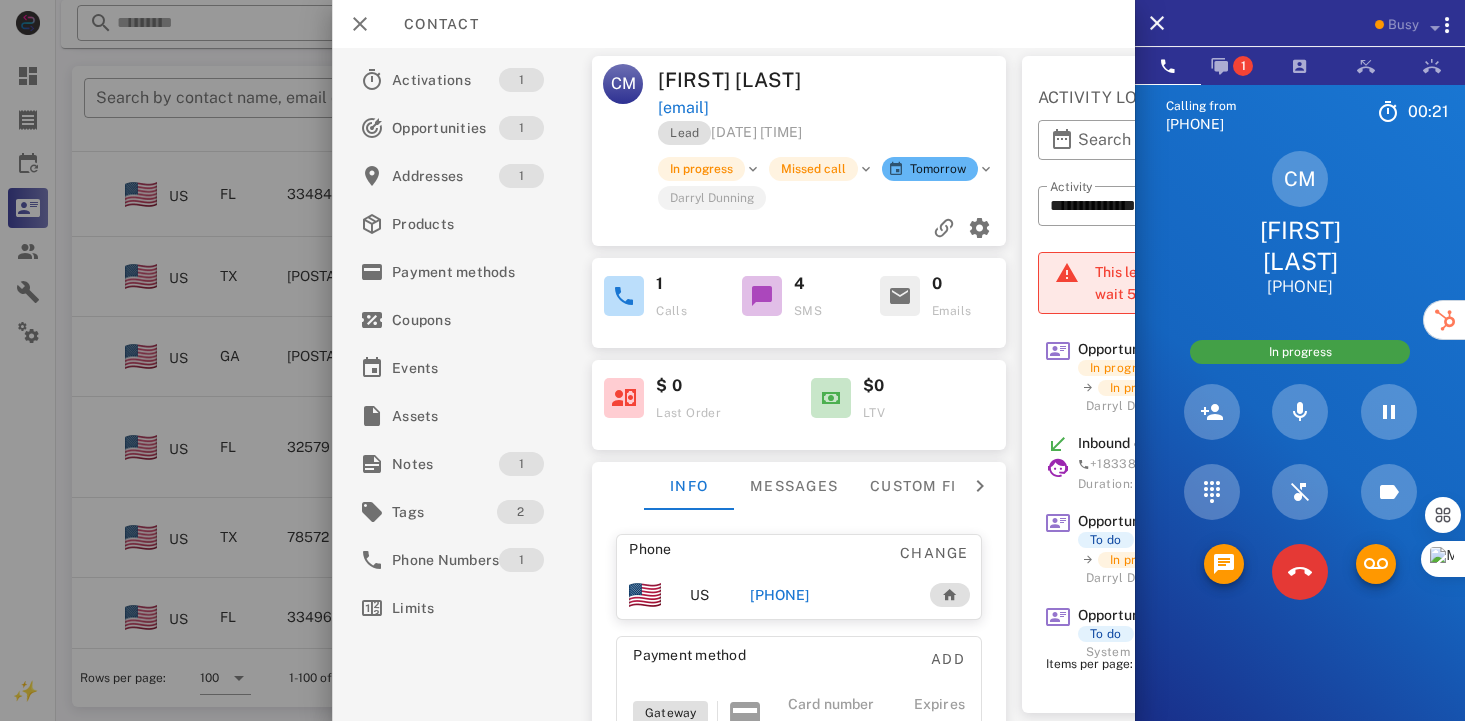 scroll, scrollTop: 215, scrollLeft: 0, axis: vertical 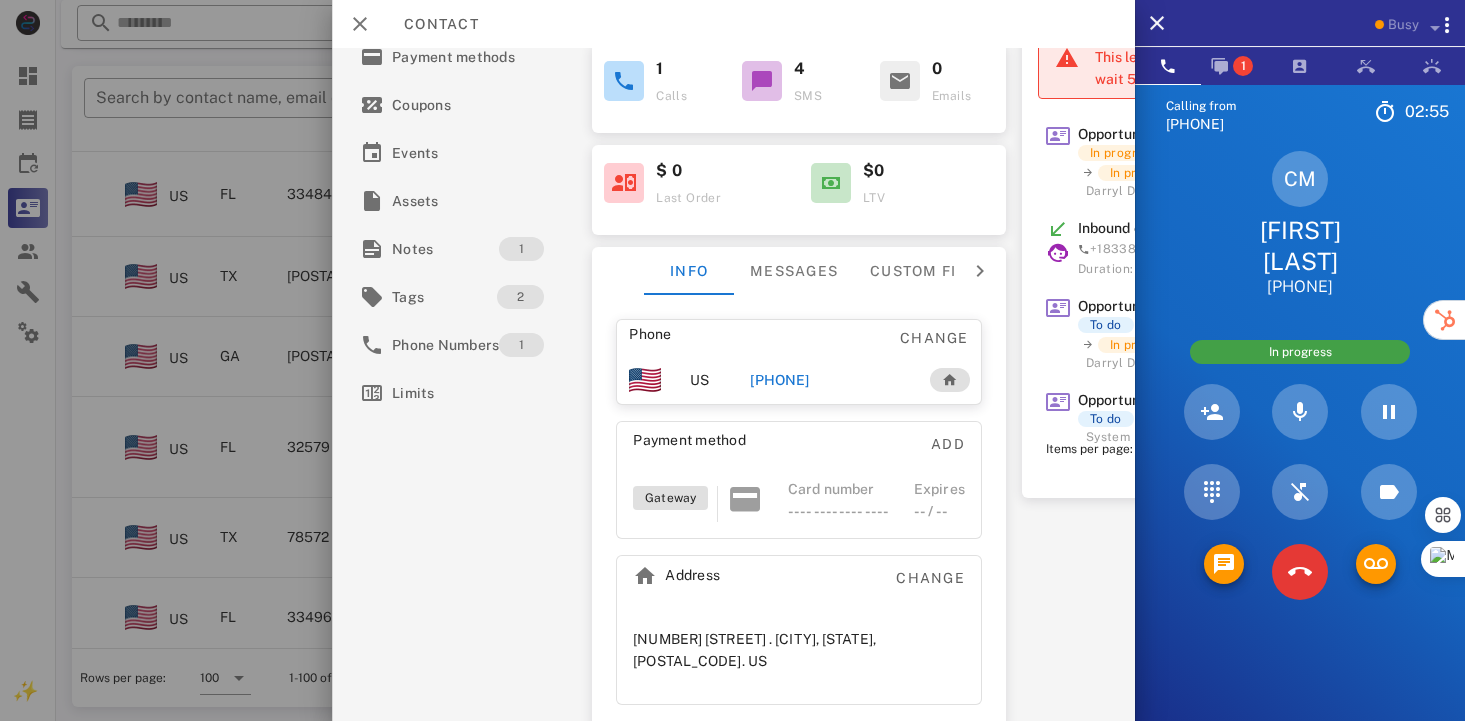 click on "Activations  1  Opportunities  1  Addresses  1  Products Payment methodsCoupons Events Assets Notes  1  Tags  2  Phone Numbers  1  Limits CM [FIRST] [LAST]  [EMAIL]   Lead   [DATE] [TIME]   In progress   Missed call   Tomorrow   [FIRST] [LAST]  1 Calls 4 SMS 0 Emails $ 0 Last Order $0 LTV  Info   Messages   Custom fields   Phone   Change   US   [PHONE]   Payment method   Add  Gateway  Card number  ---- ---- ---- ----  Expires  -- / --  Address   Change   [NUMBER] [STREET] .
[CITY], [STATE], [POSTAL_CODE].
US   ​ Send From [PHONE] ​ Send To [PHONE]  This conversation was initiated from automation messages.  Latest message [DATE], [TIME] [TIME] System automation  Hi  [FIRST], This is the Health Appt. with Dr. [LAST]. We need to verify some important details about your order. If you can please return the call at your earliest convenience. Otherwise we will try back at another time. The phone number is [PHONE]. Thank you have a great day.  System automation" at bounding box center [733, 384] 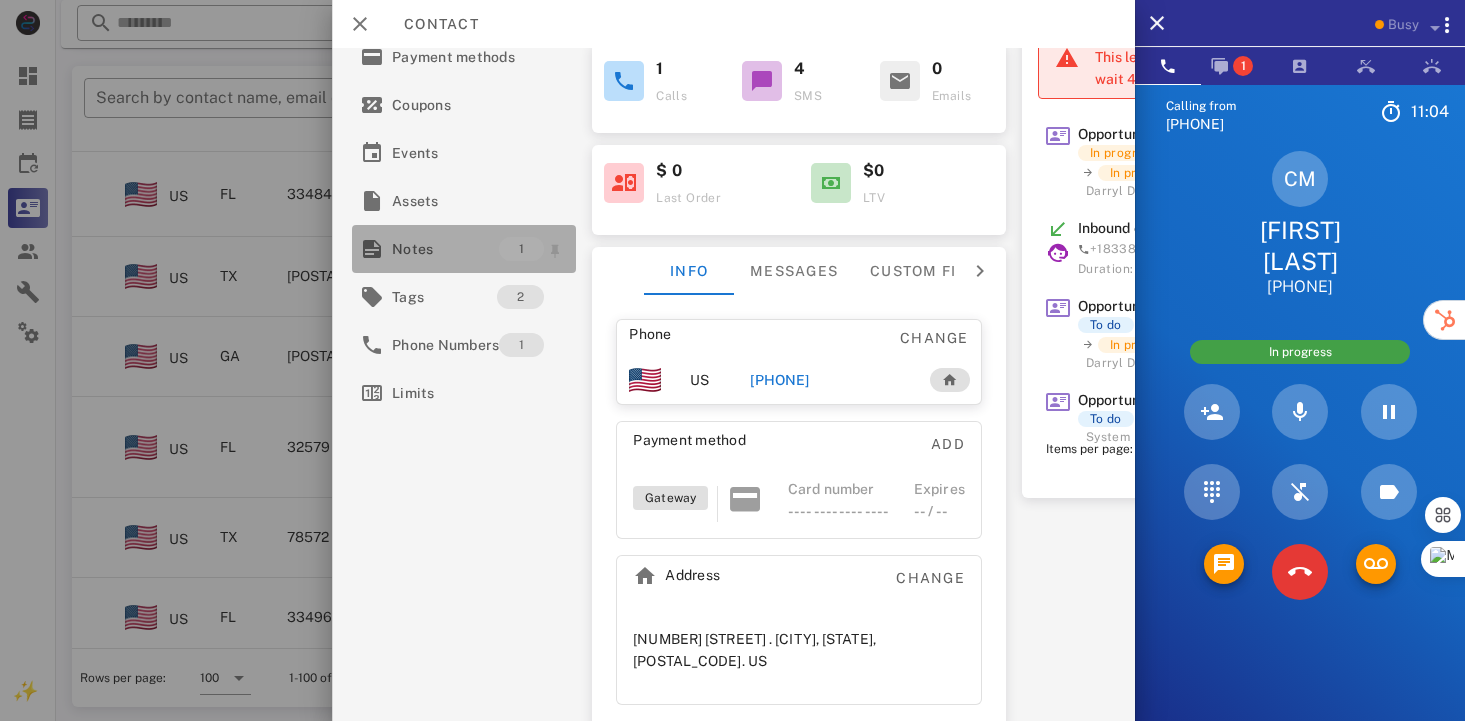 click on "Notes" at bounding box center [445, 249] 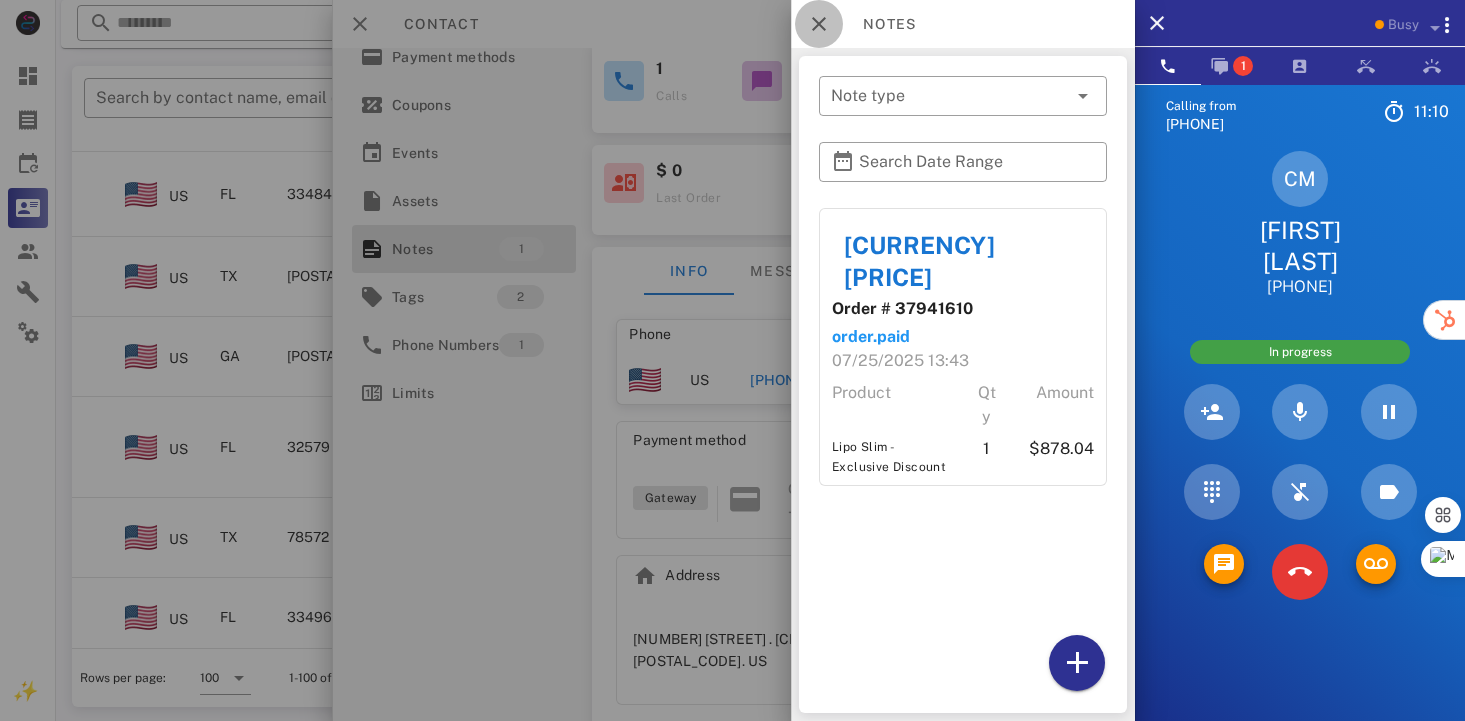 click at bounding box center [819, 24] 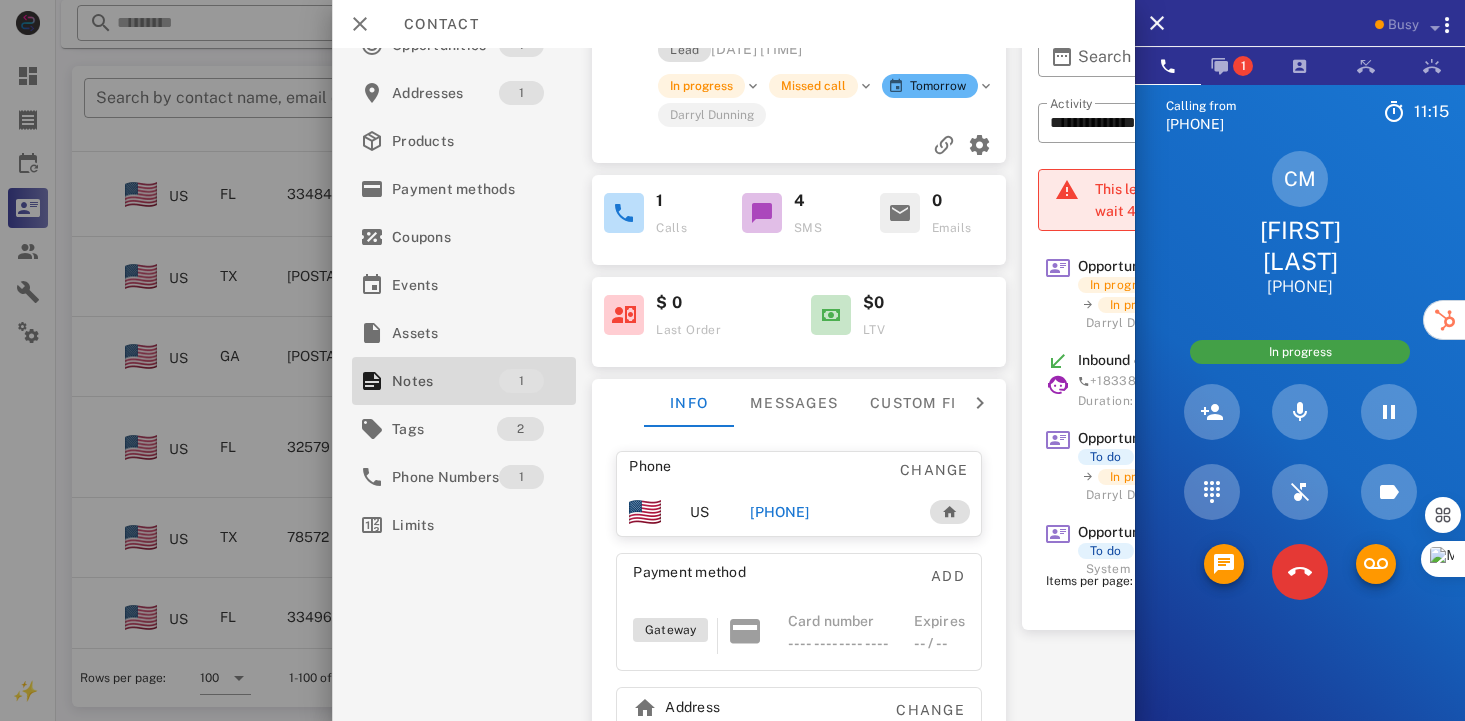 scroll, scrollTop: 0, scrollLeft: 0, axis: both 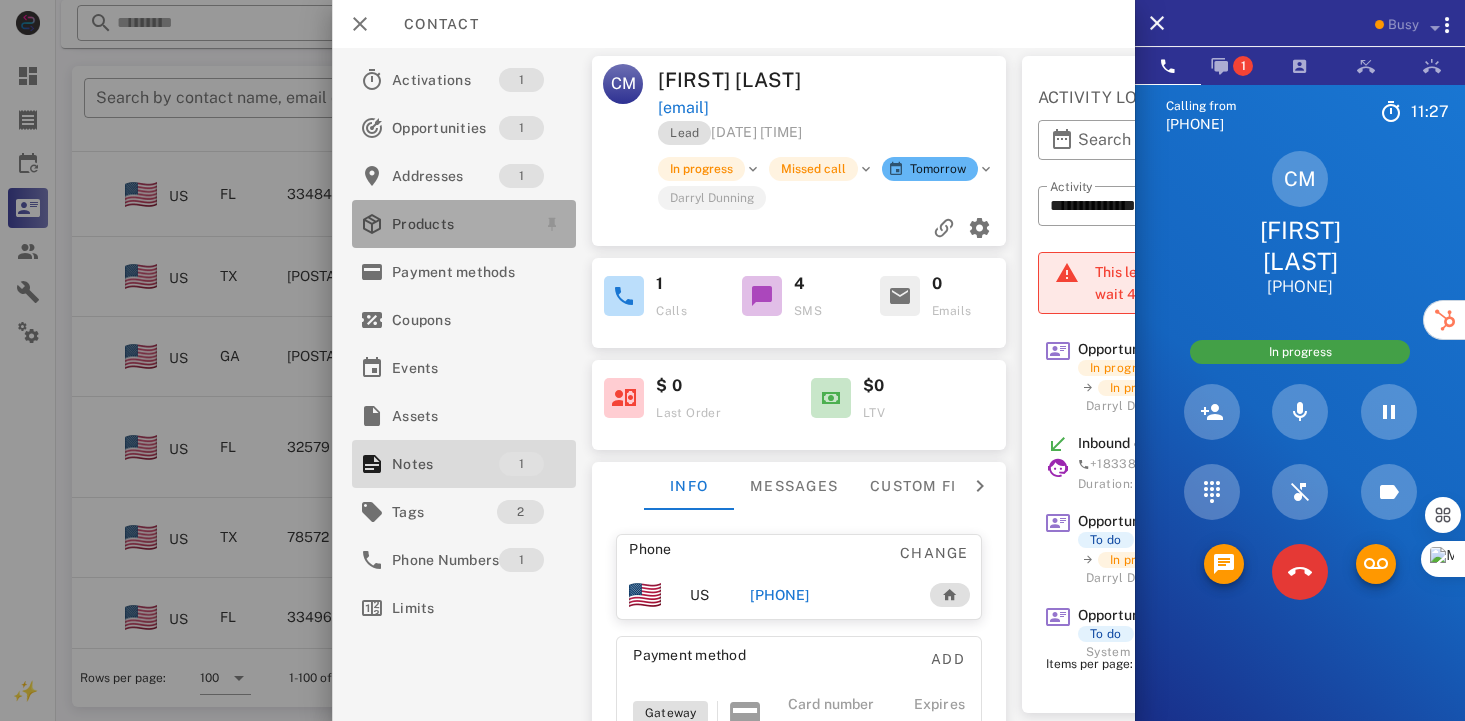 click on "Products" at bounding box center [460, 224] 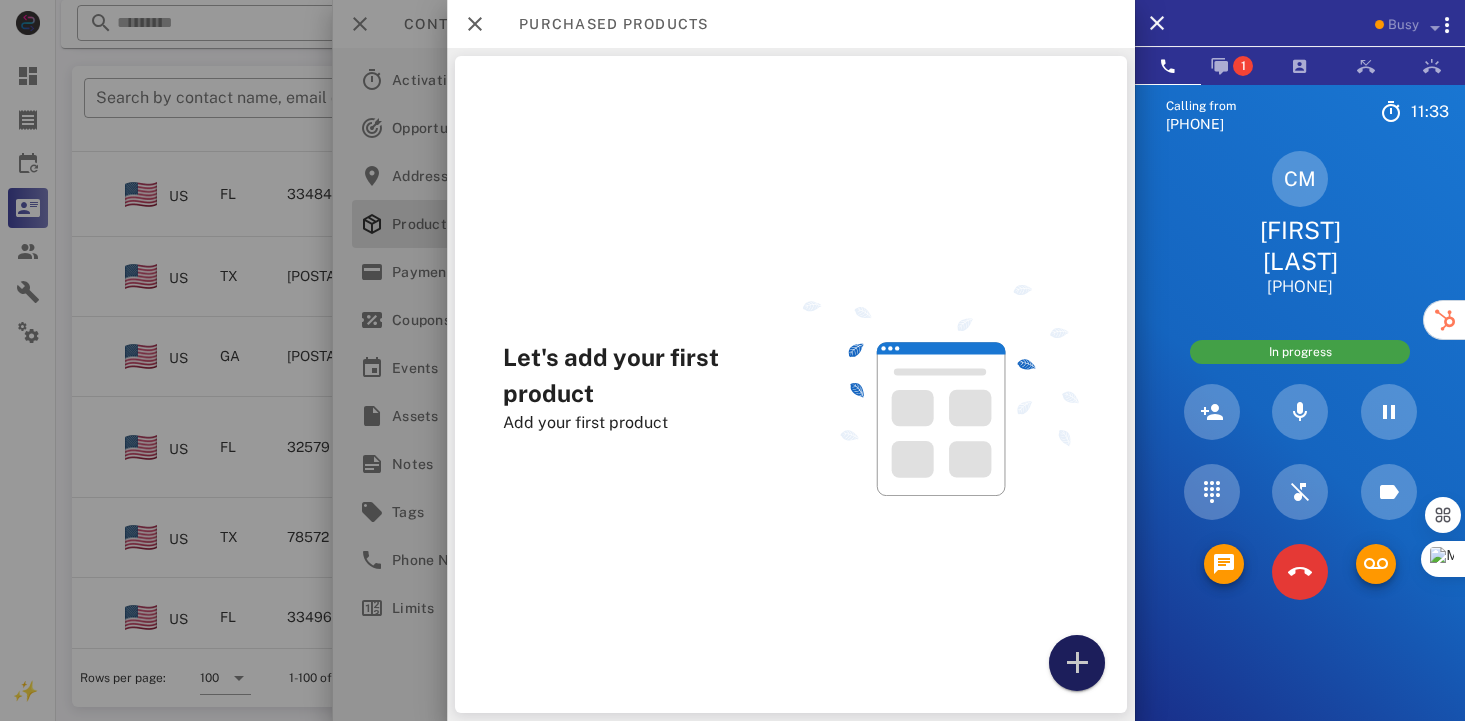 click at bounding box center [1077, 663] 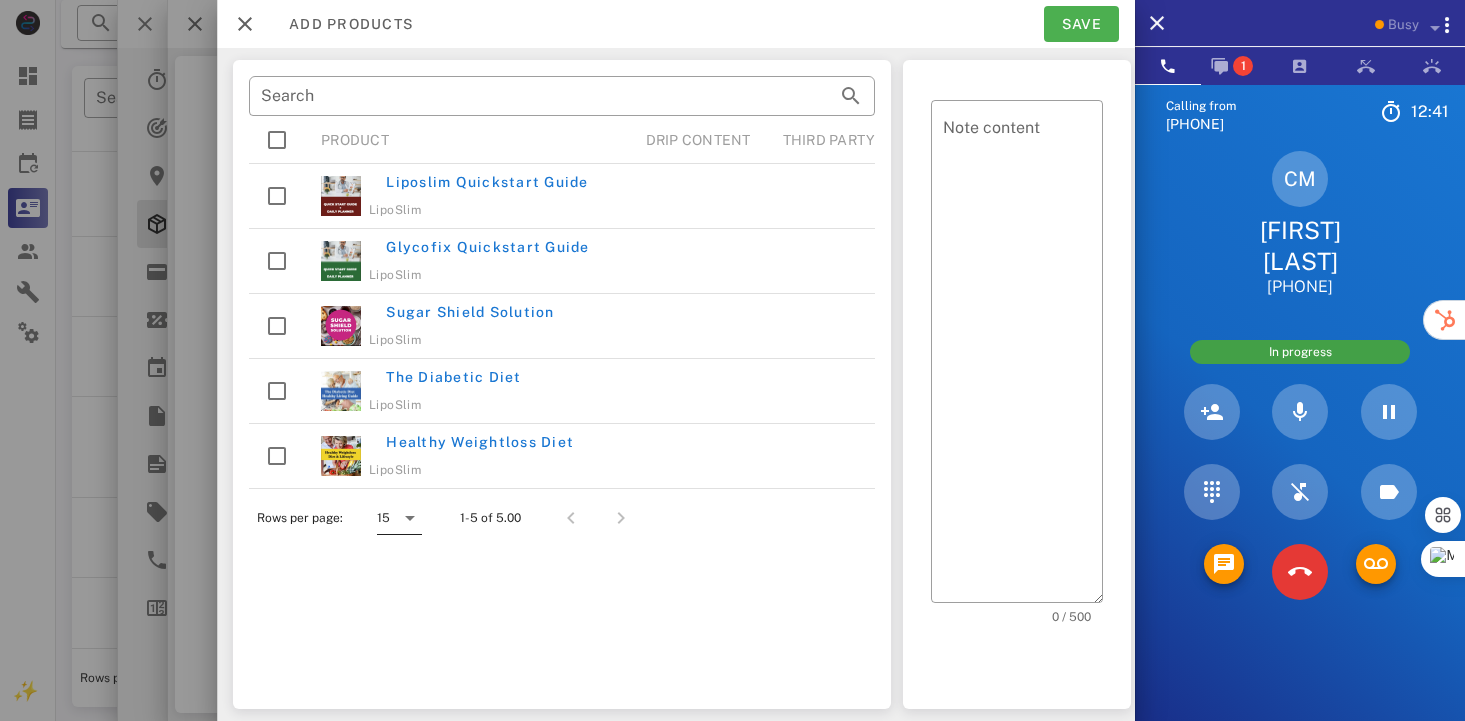 click at bounding box center (410, 518) 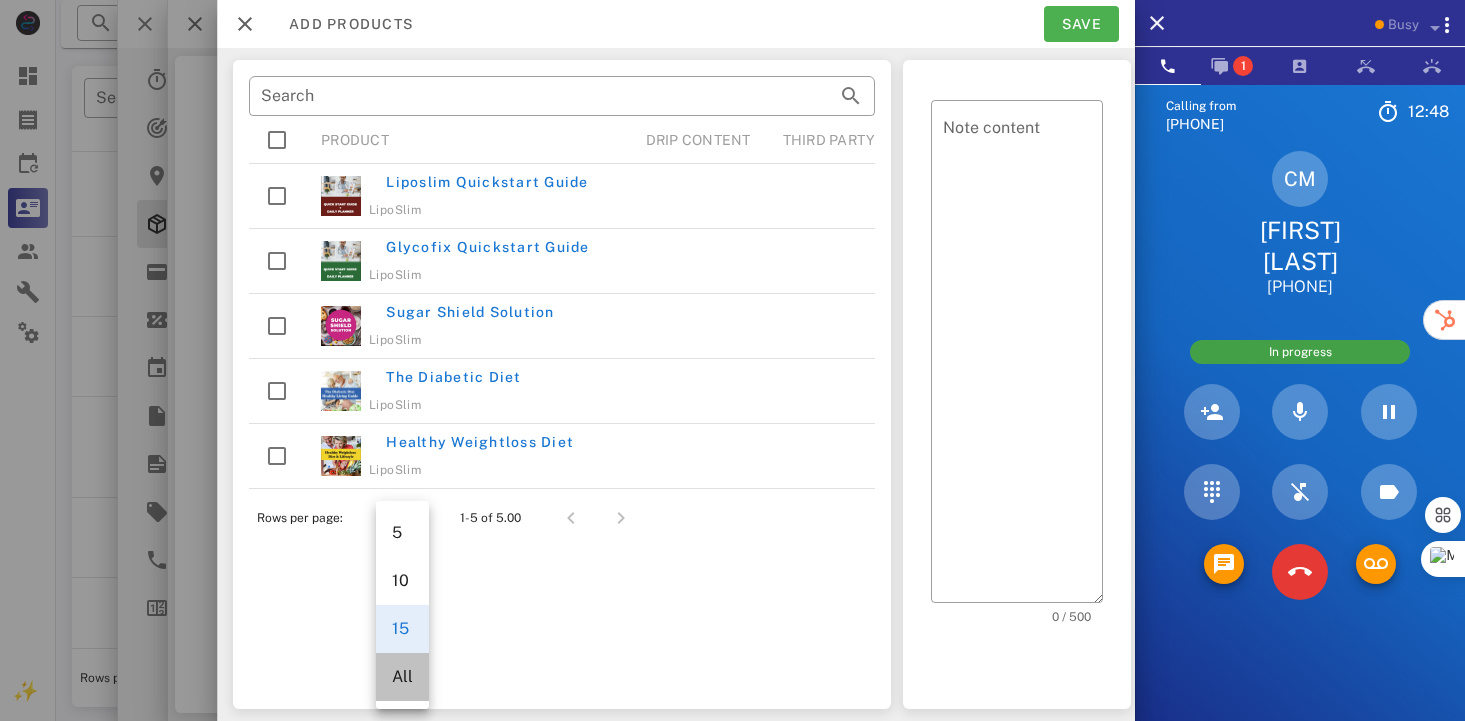 click on "All" at bounding box center (402, 676) 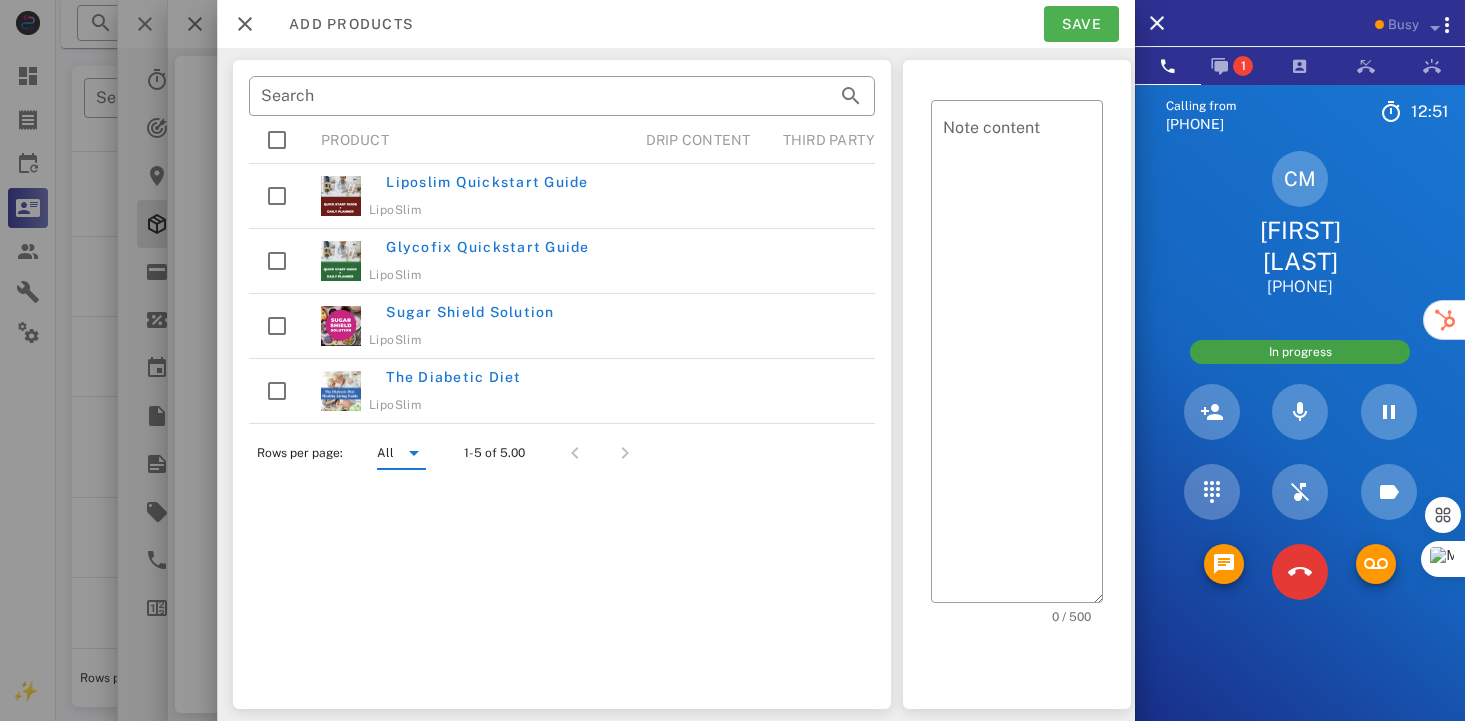 click on "​ Search Product Drip Content Third party LipoSlim Quickstart Guide LipoSlim Glycofix Quickstart Guide LipoSlim Sugar Shield Solution LipoSlim The Diabetic Diet LipoSlim Rows per page: All 1-5 of 5.00" at bounding box center (562, 384) 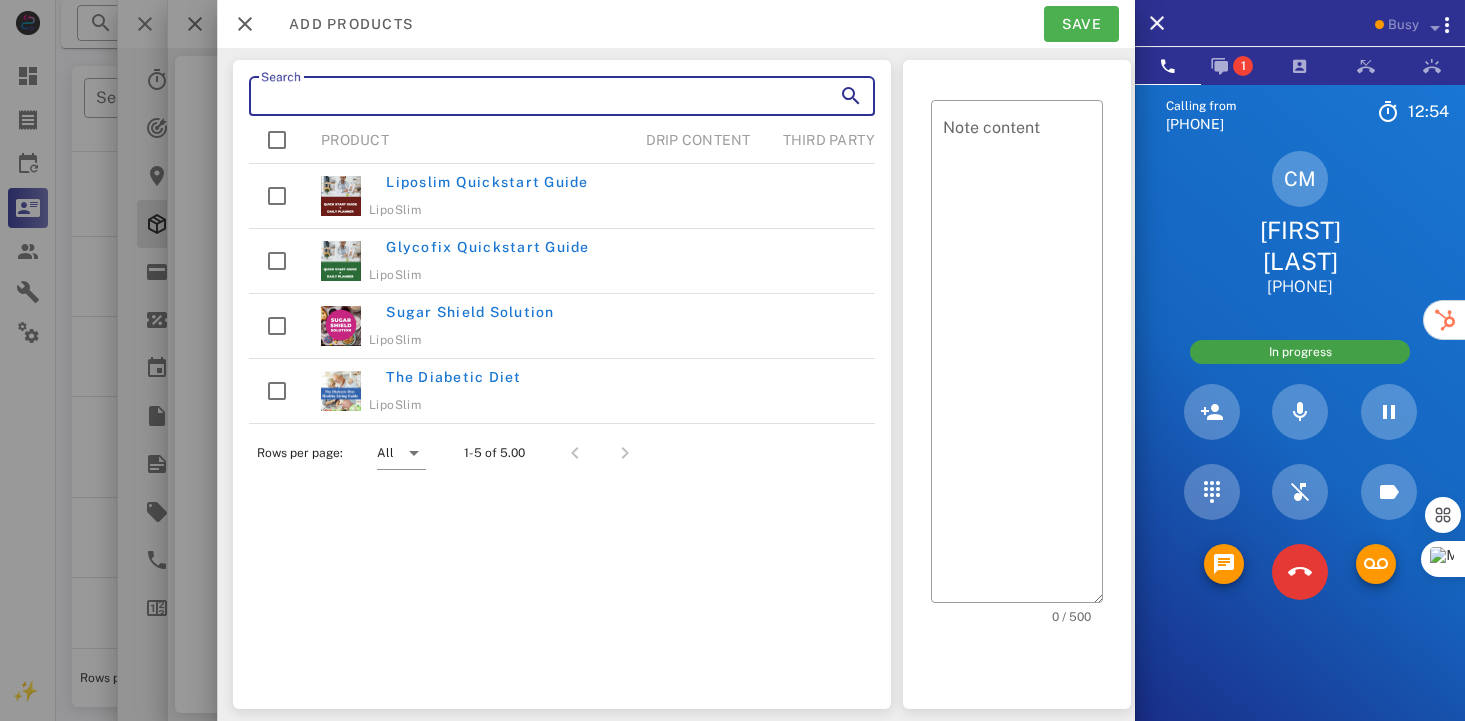 click on "Search" at bounding box center [534, 96] 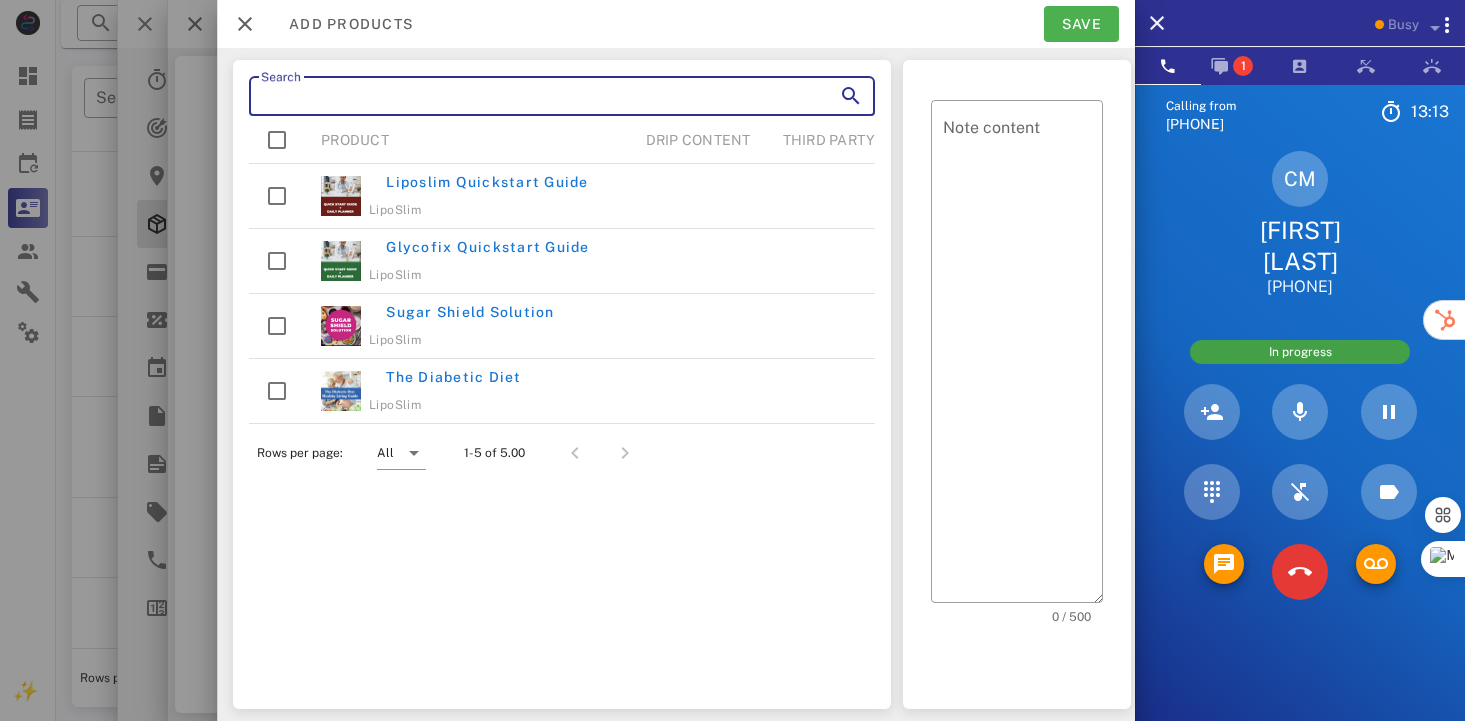 scroll, scrollTop: 0, scrollLeft: 25, axis: horizontal 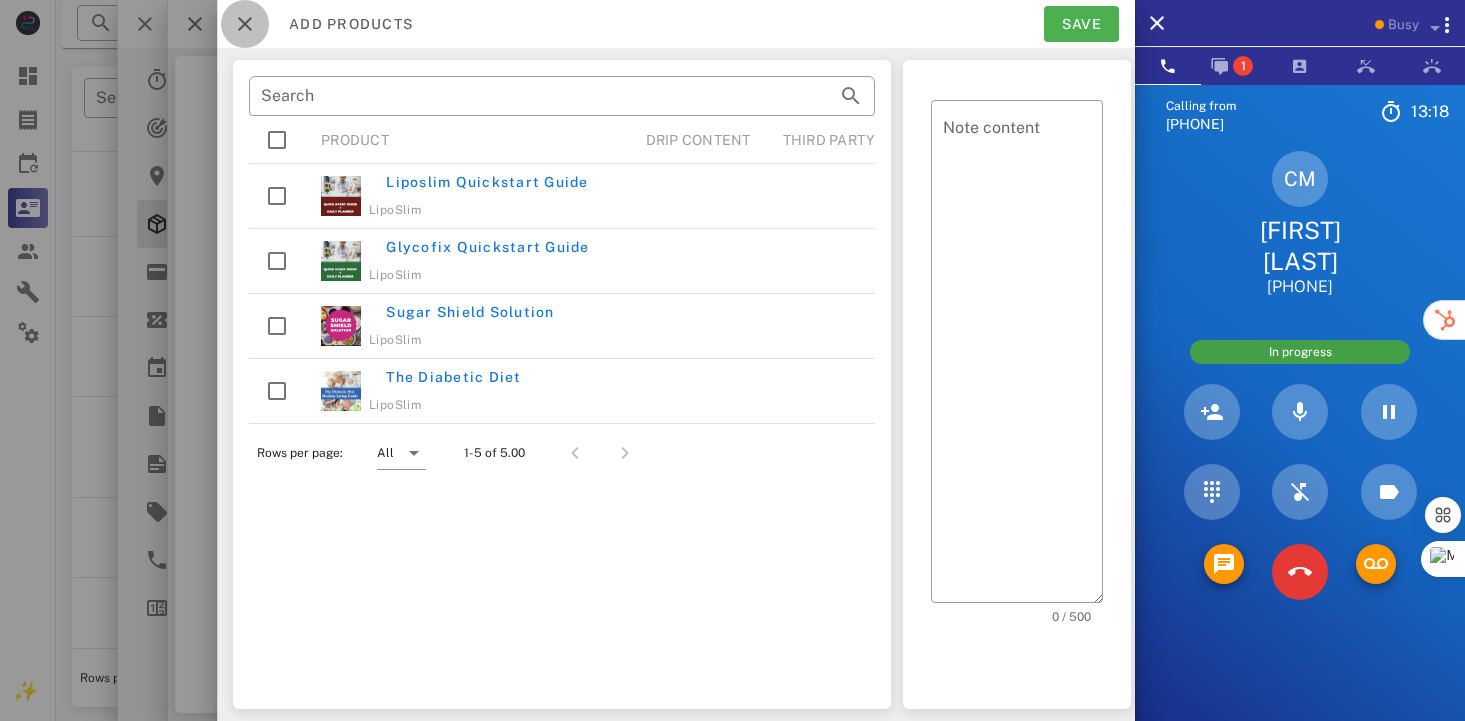 click at bounding box center [245, 24] 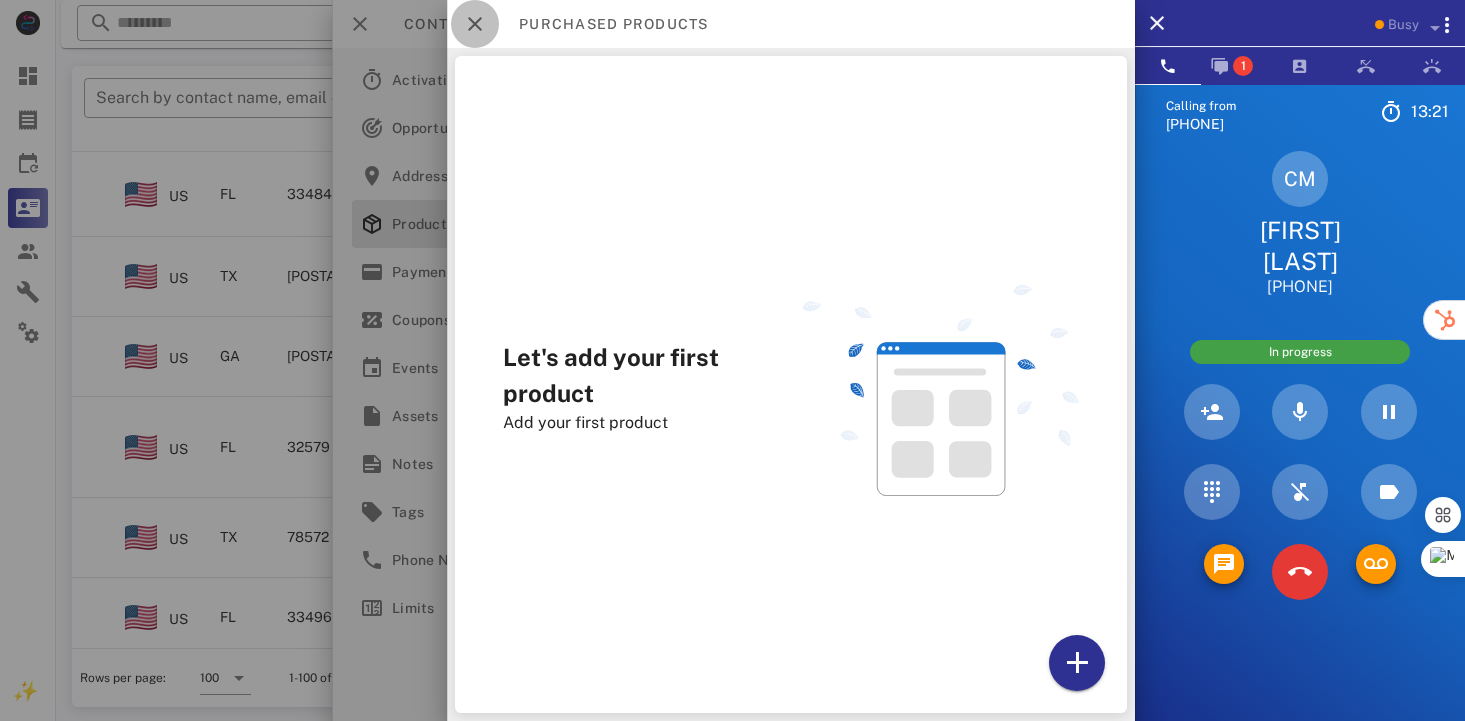 click at bounding box center (475, 24) 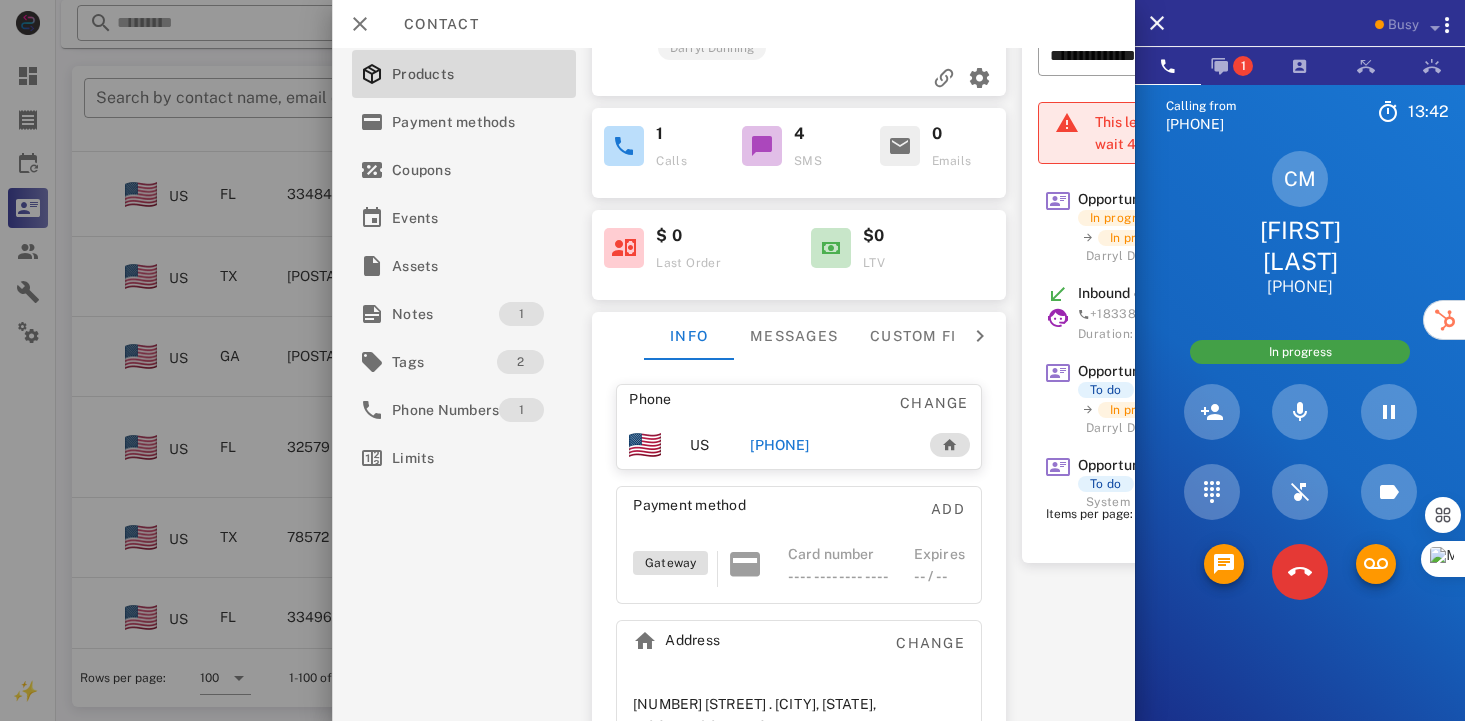 scroll, scrollTop: 200, scrollLeft: 0, axis: vertical 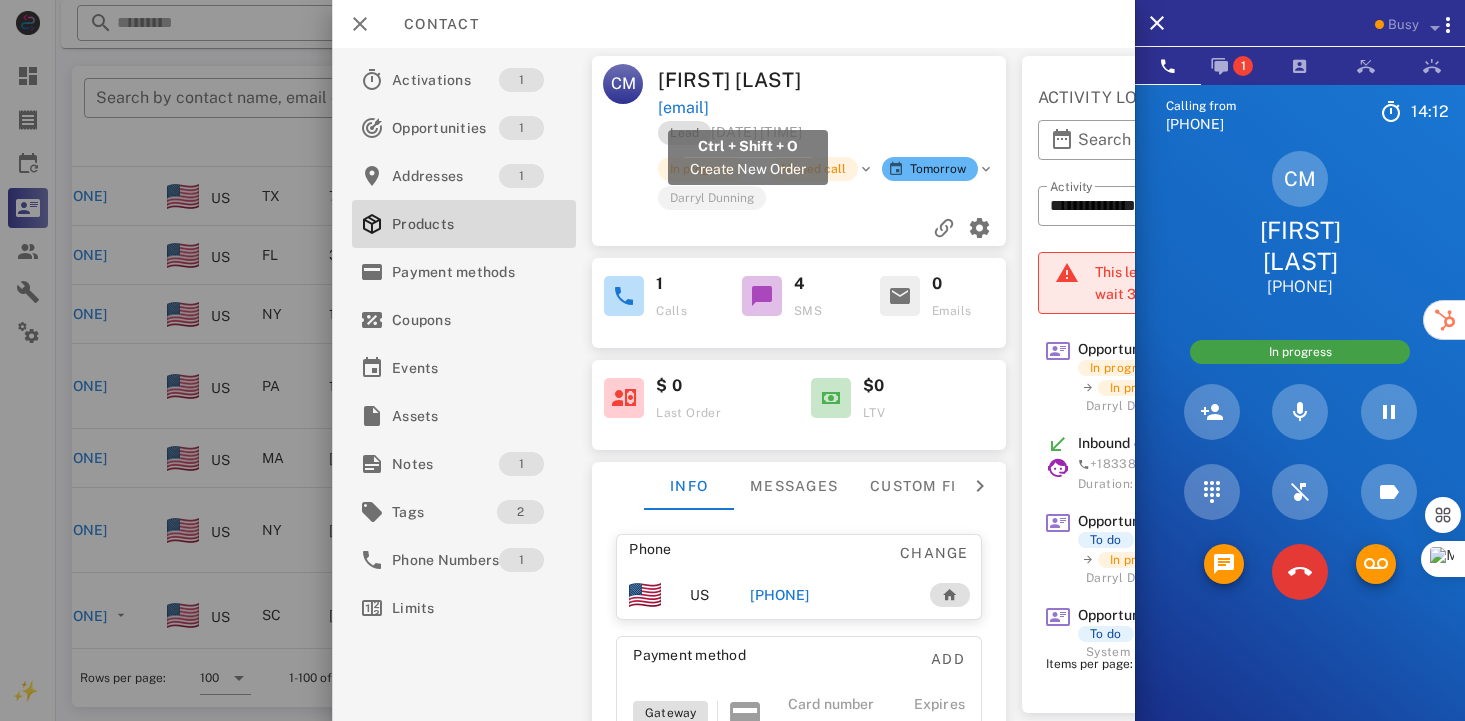 click on "[EMAIL]" at bounding box center [684, 108] 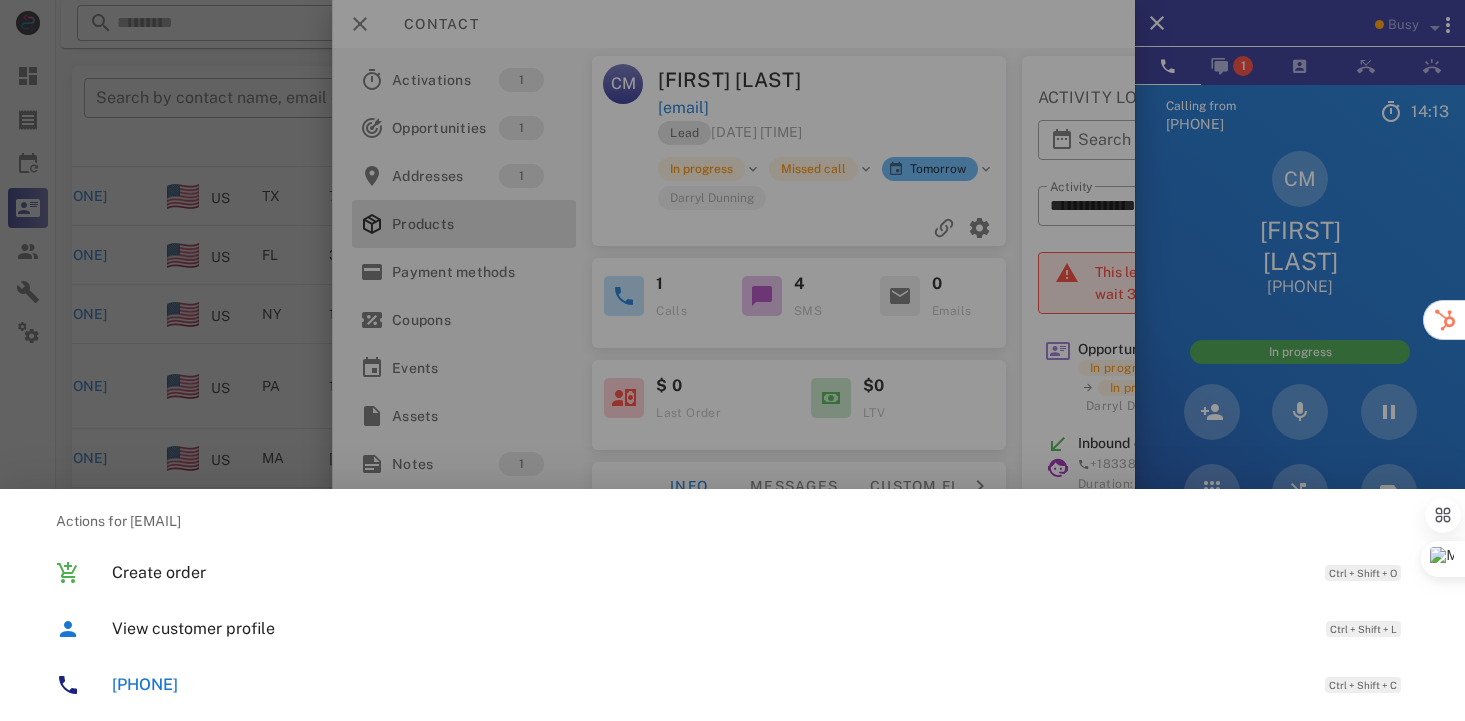 click at bounding box center (732, 360) 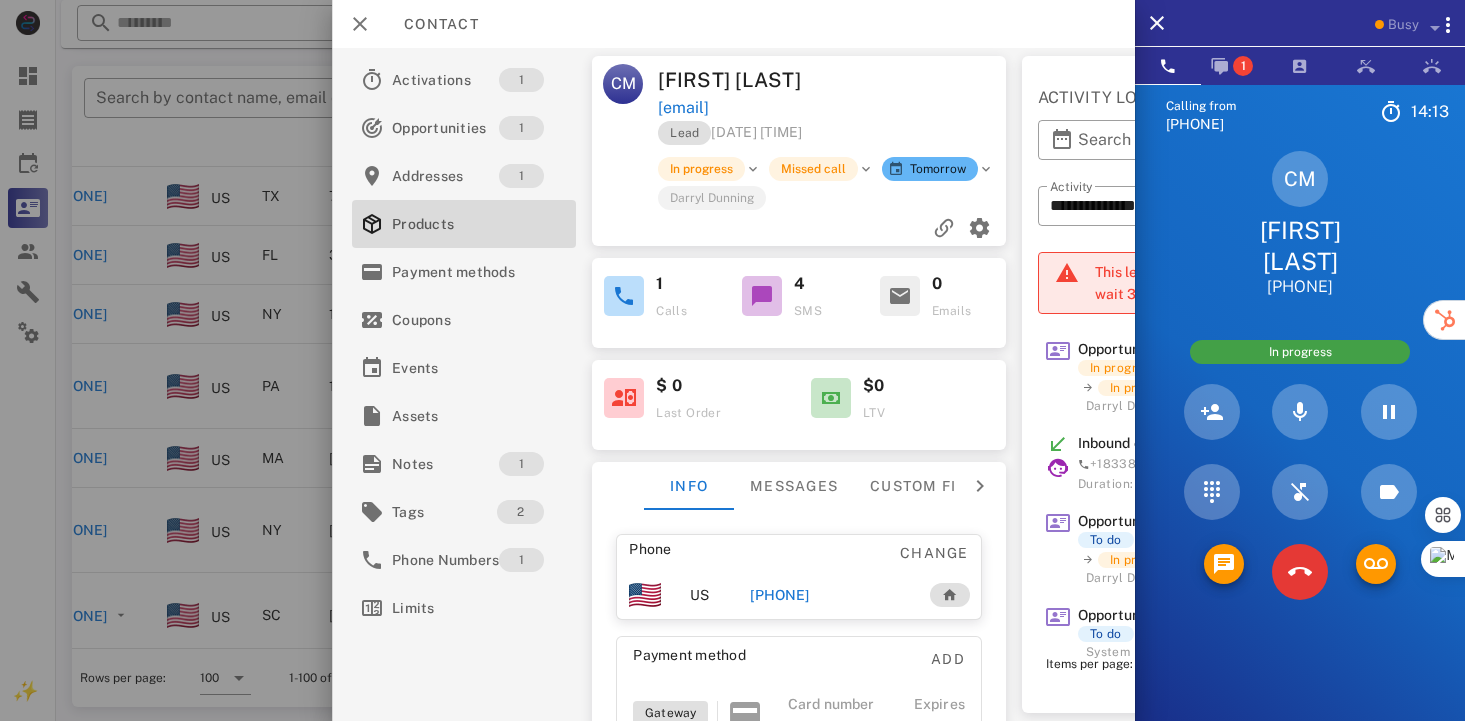 click on "[EMAIL]" at bounding box center [684, 108] 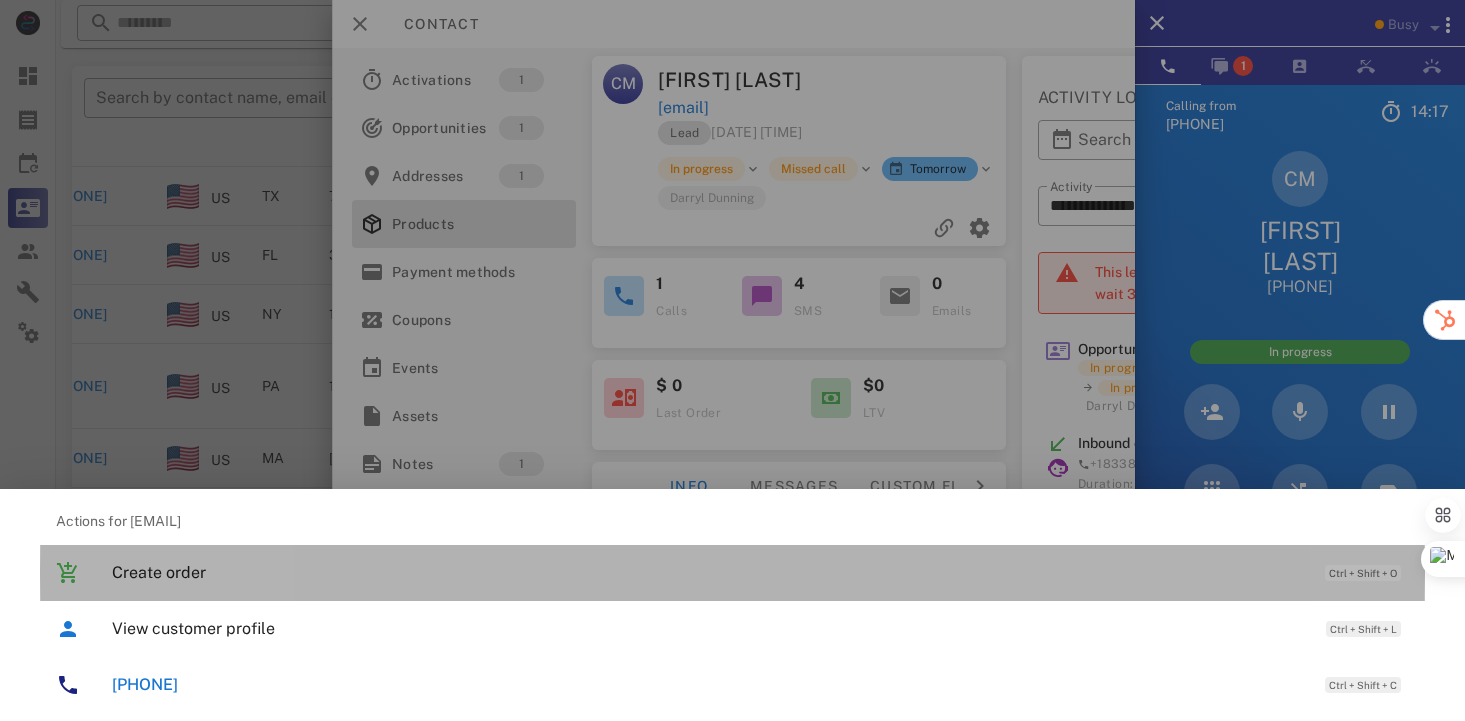 click on "Create order Ctrl + Shift + O" at bounding box center [760, 572] 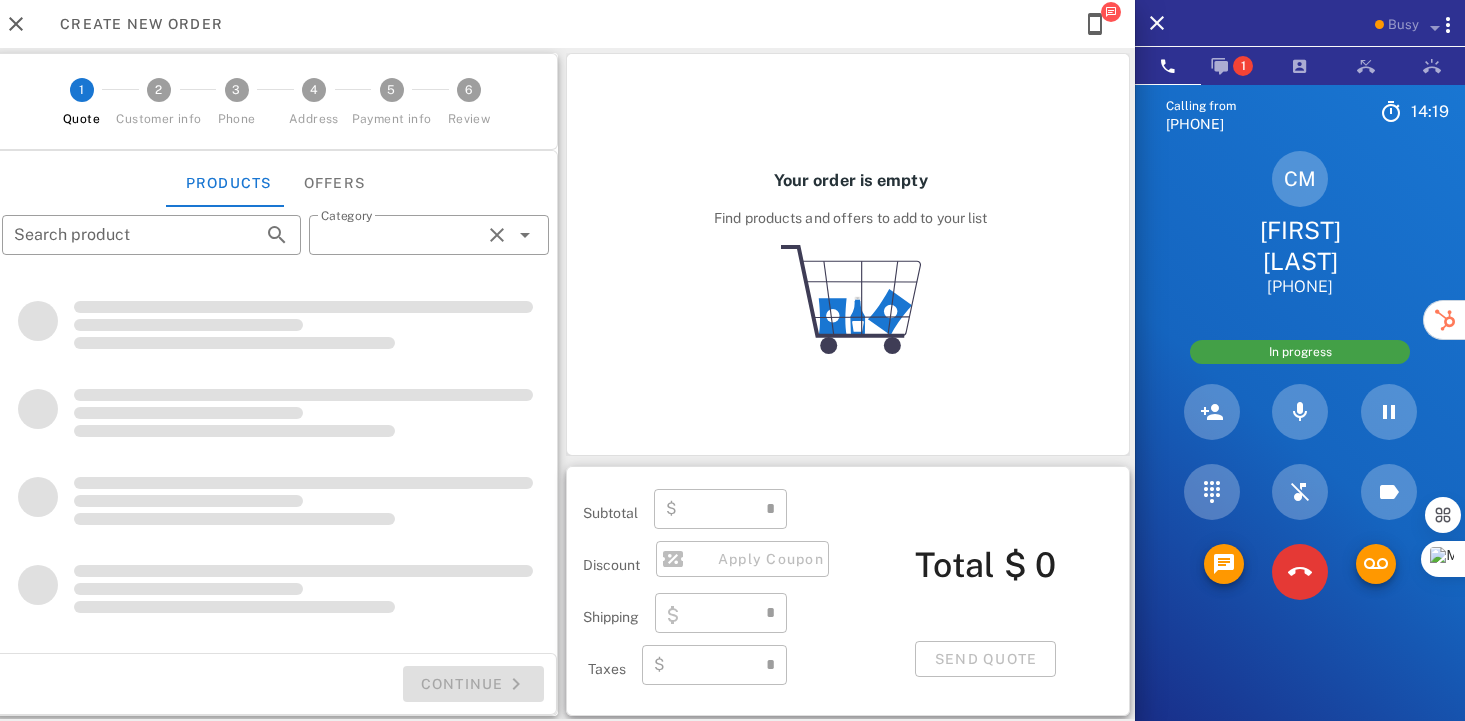 type on "**********" 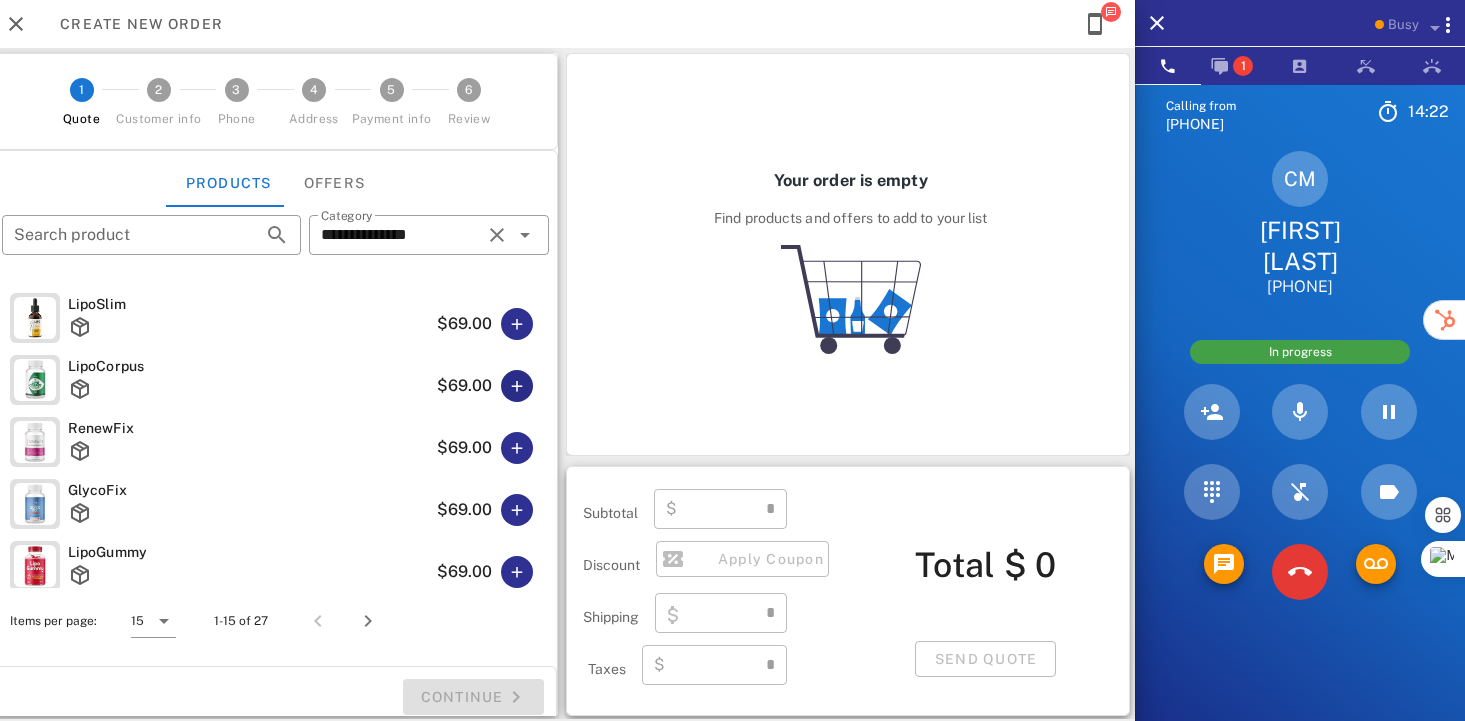 type on "****" 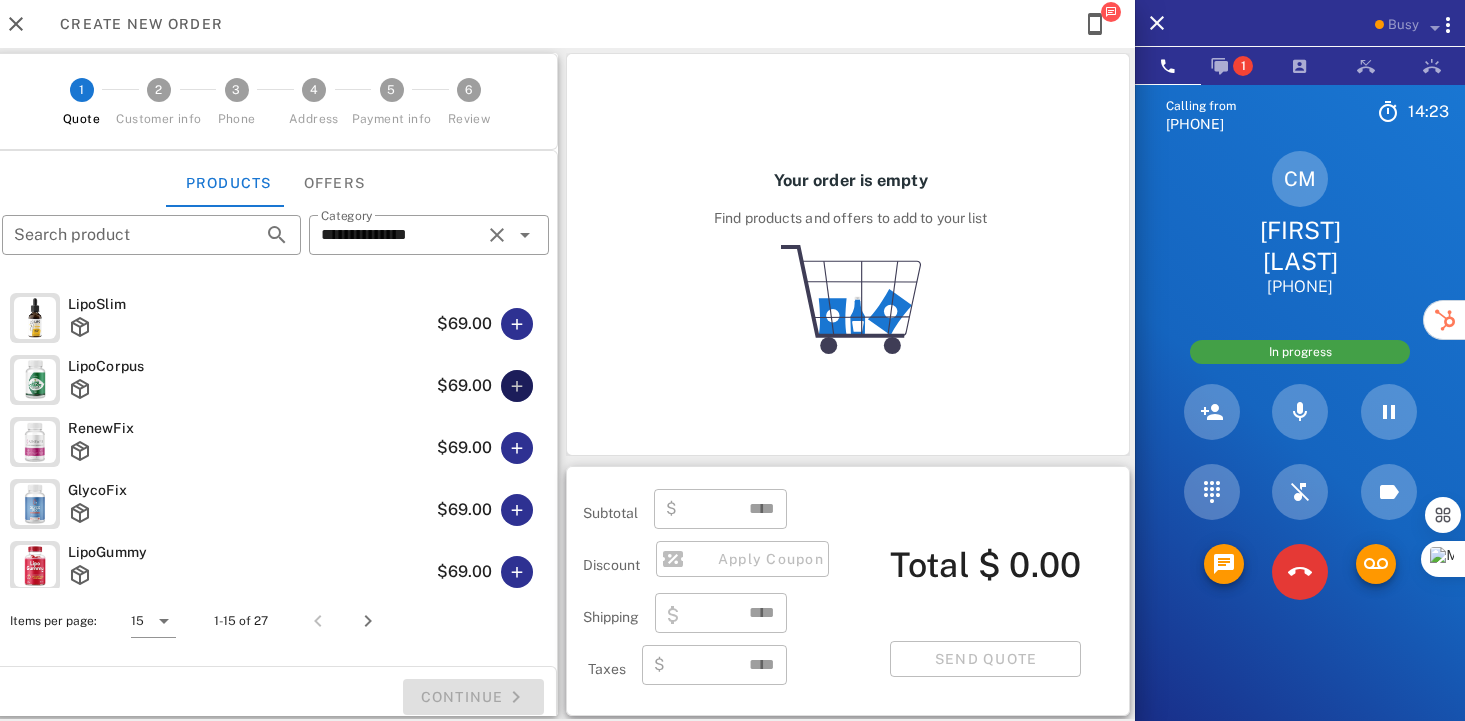 click at bounding box center (517, 386) 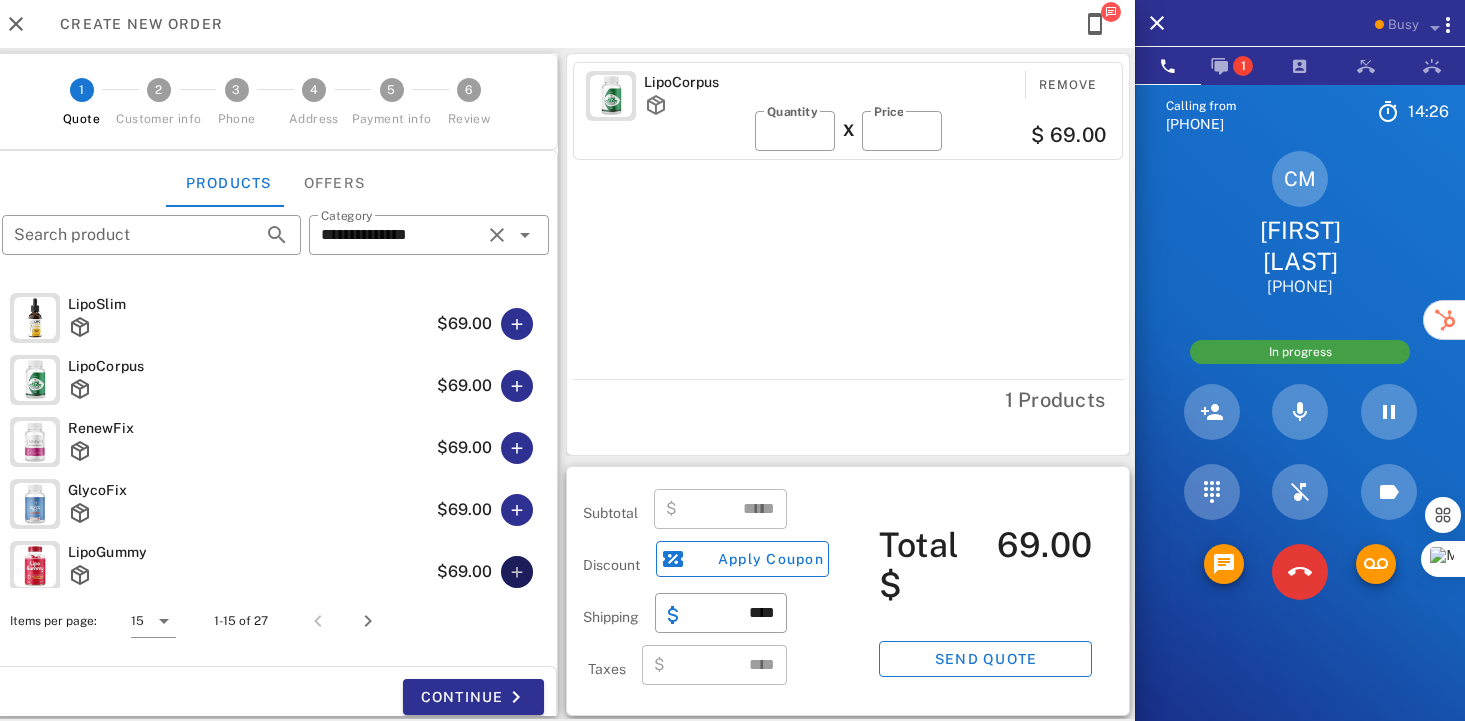 click at bounding box center [517, 572] 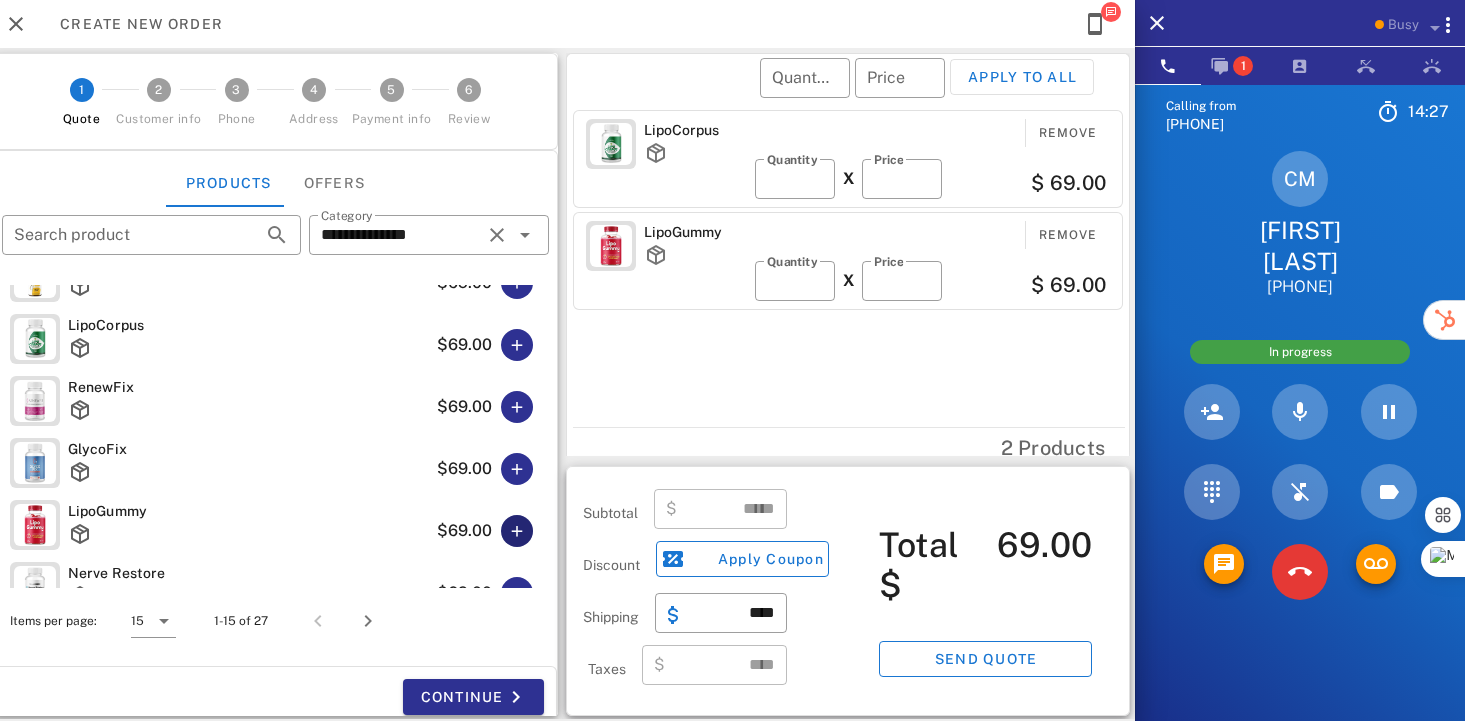 type on "******" 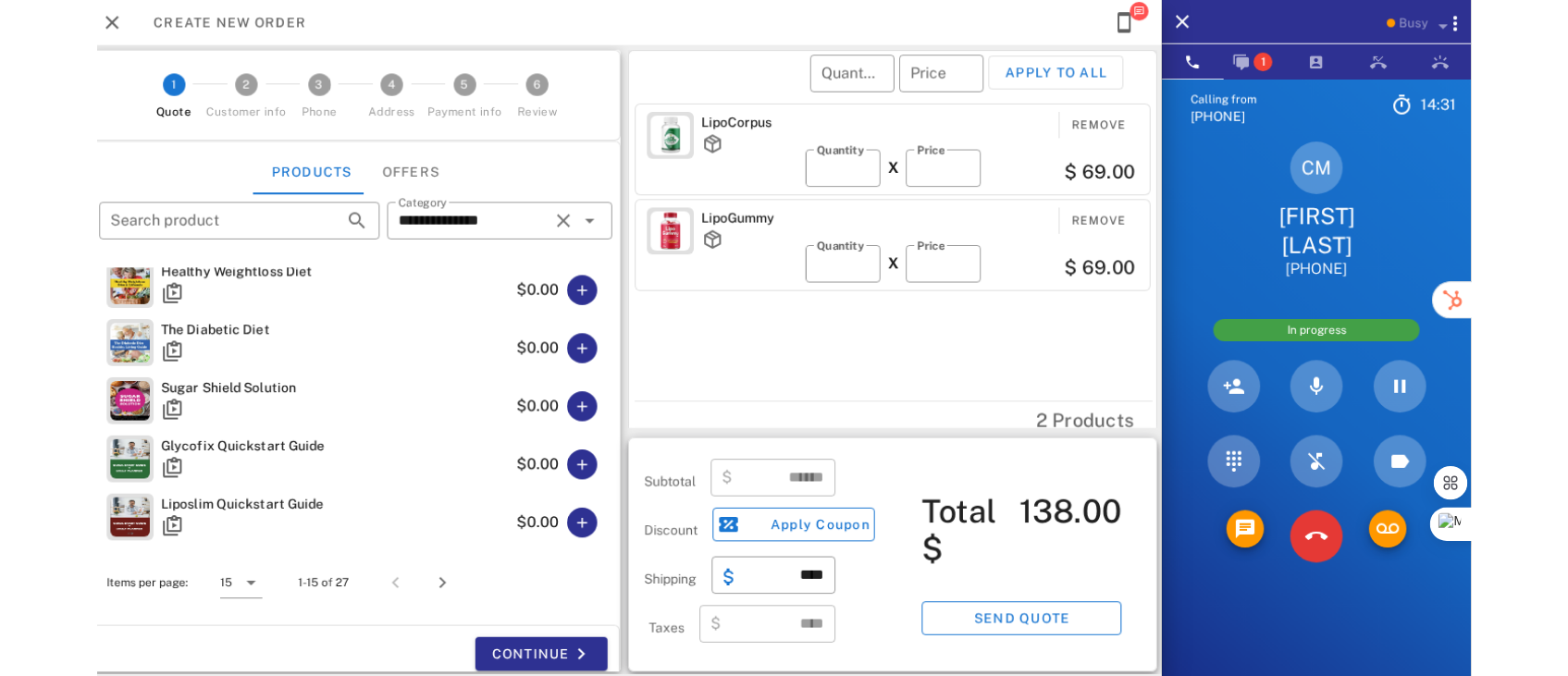 scroll, scrollTop: 594, scrollLeft: 0, axis: vertical 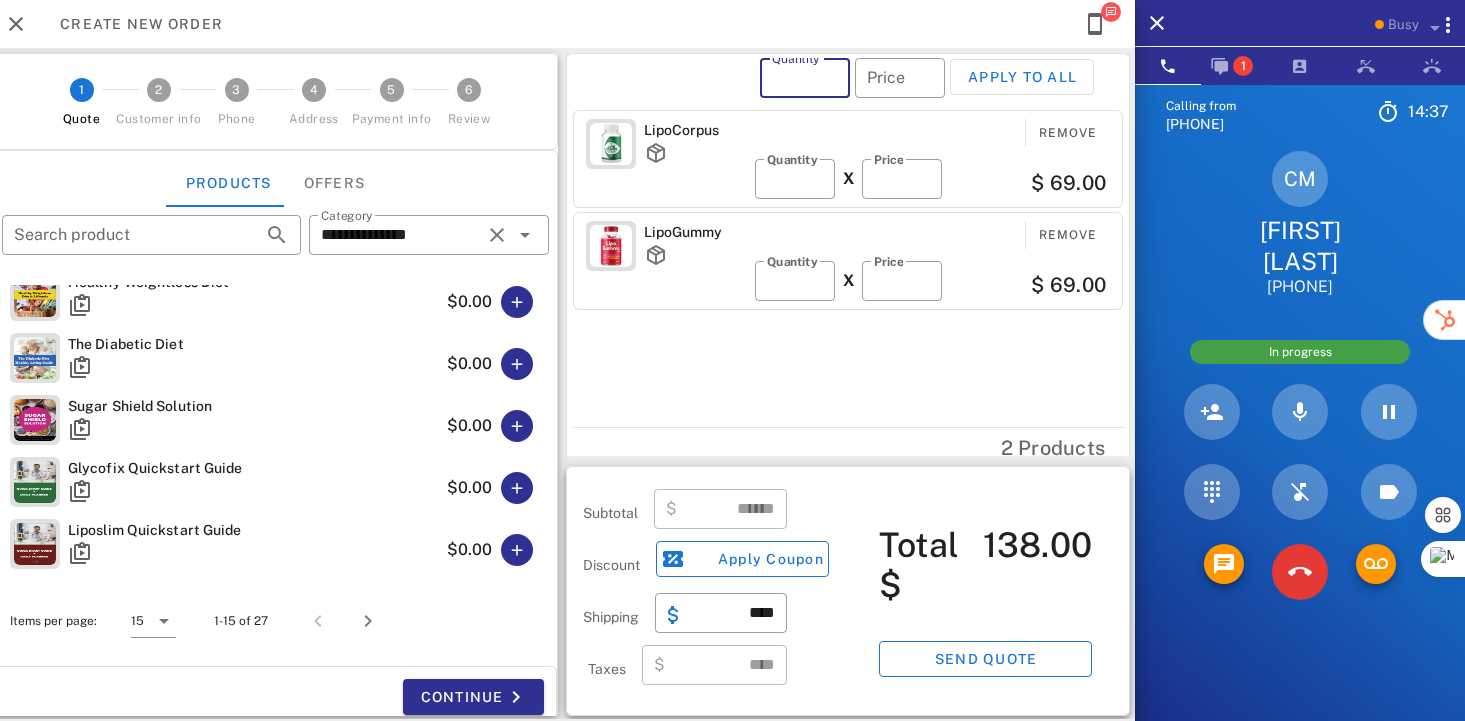 click on "*" at bounding box center (805, 78) 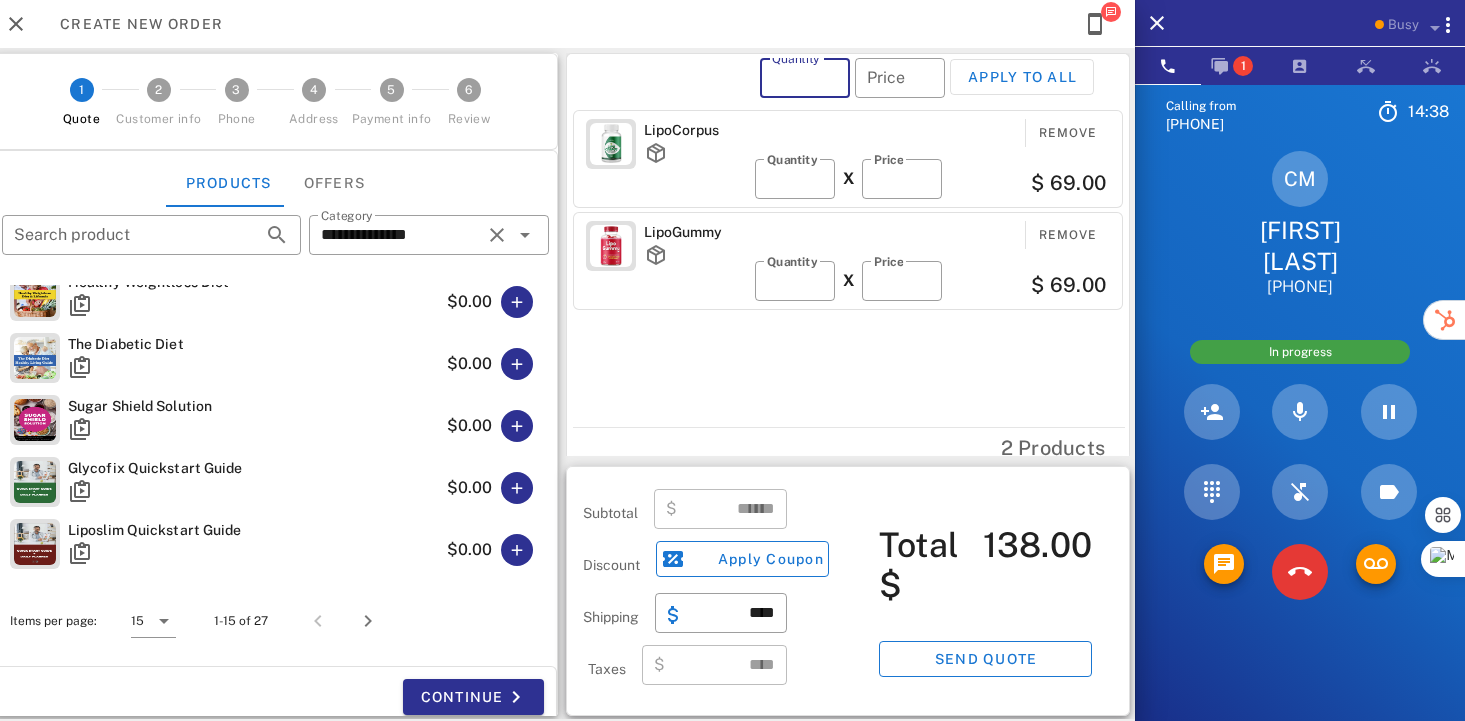 type on "*" 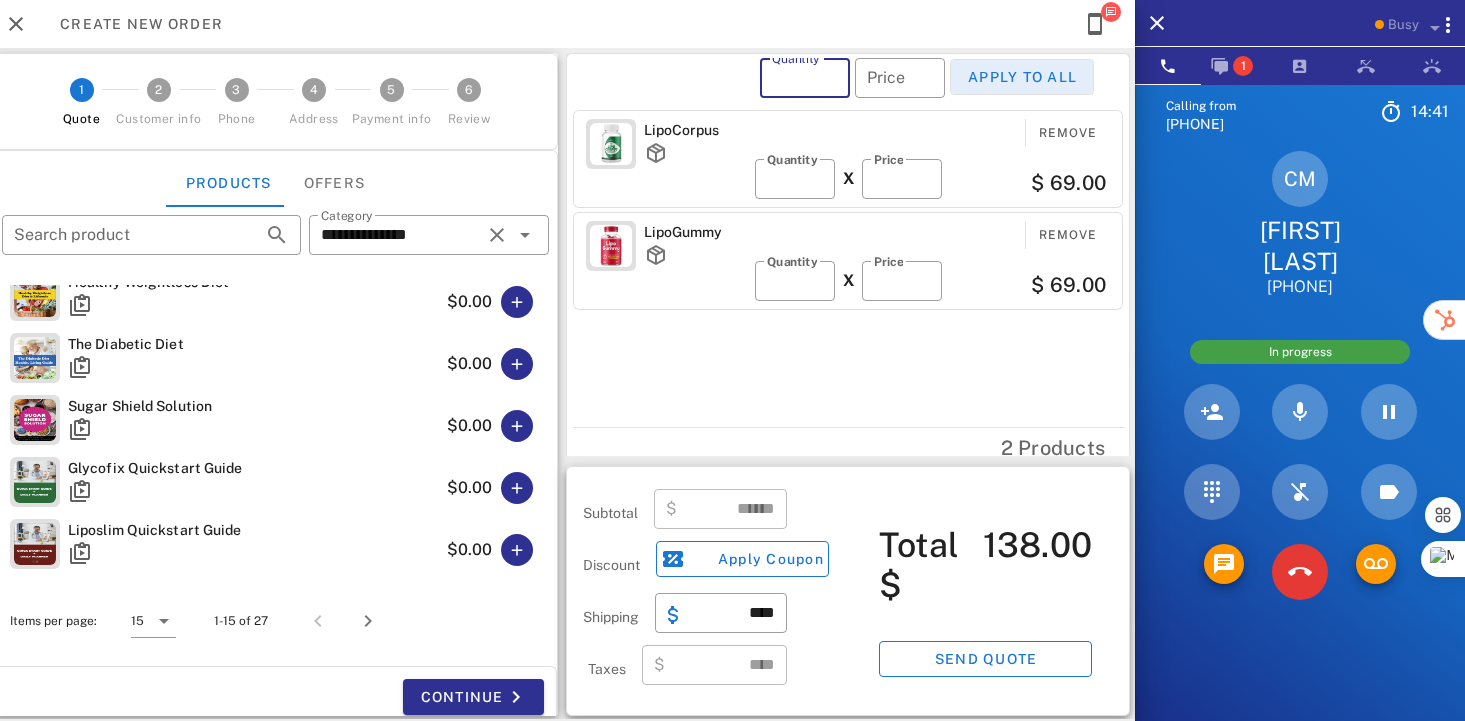 click on "Apply to all" at bounding box center [1022, 77] 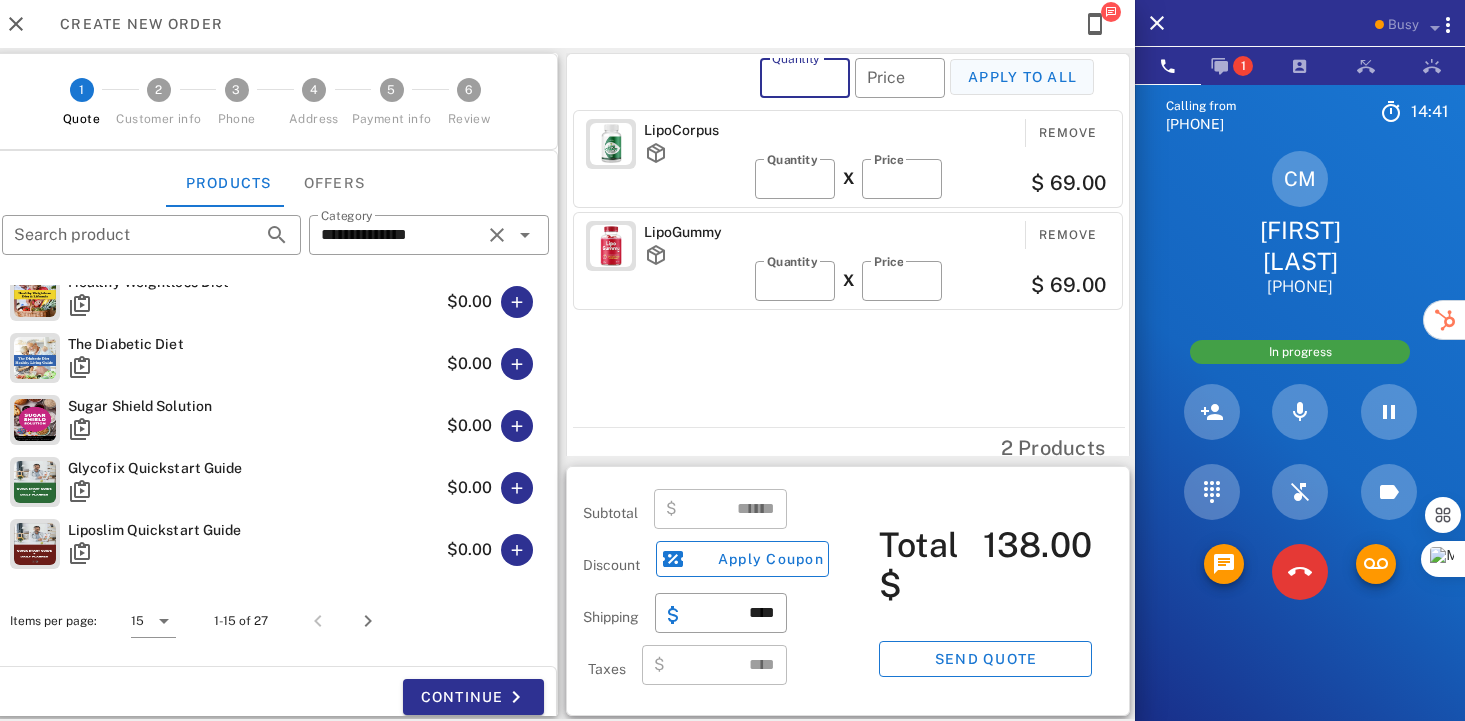 type on "*" 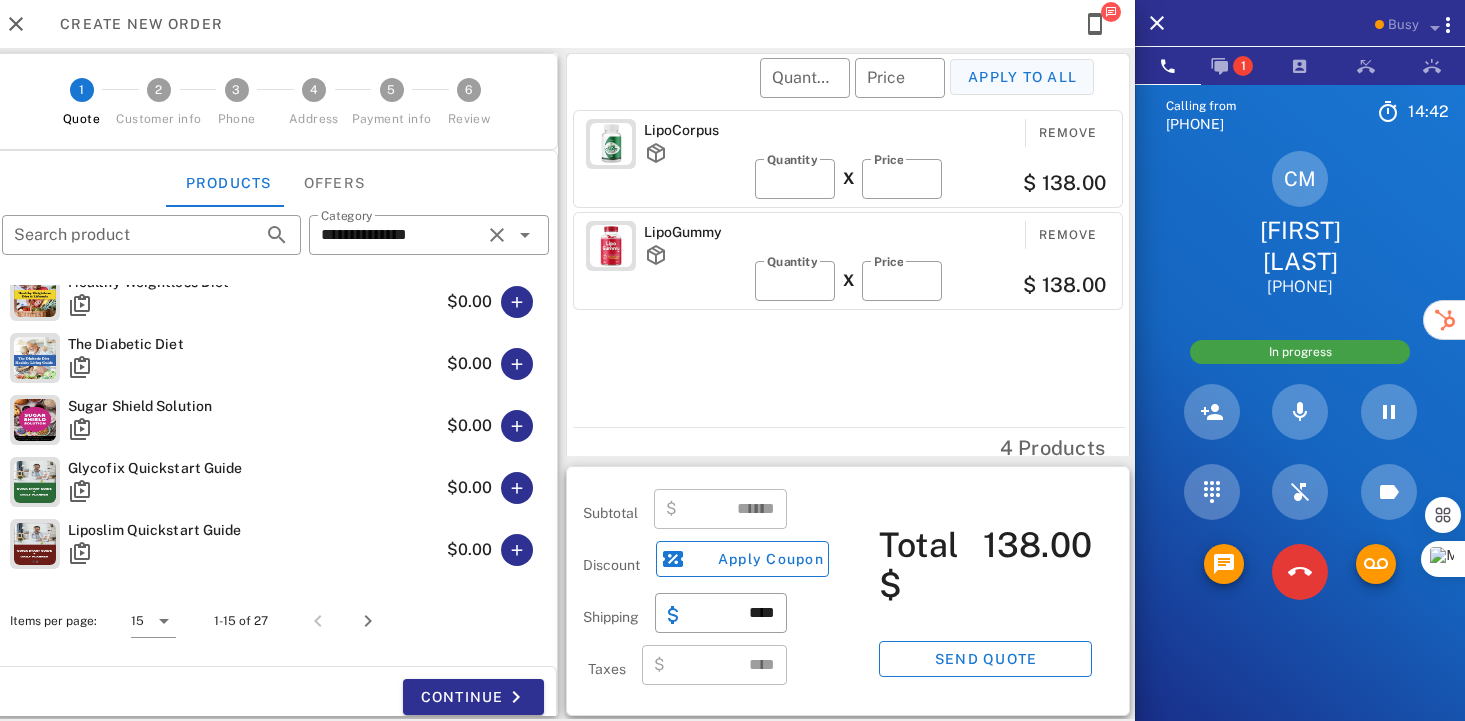 type on "******" 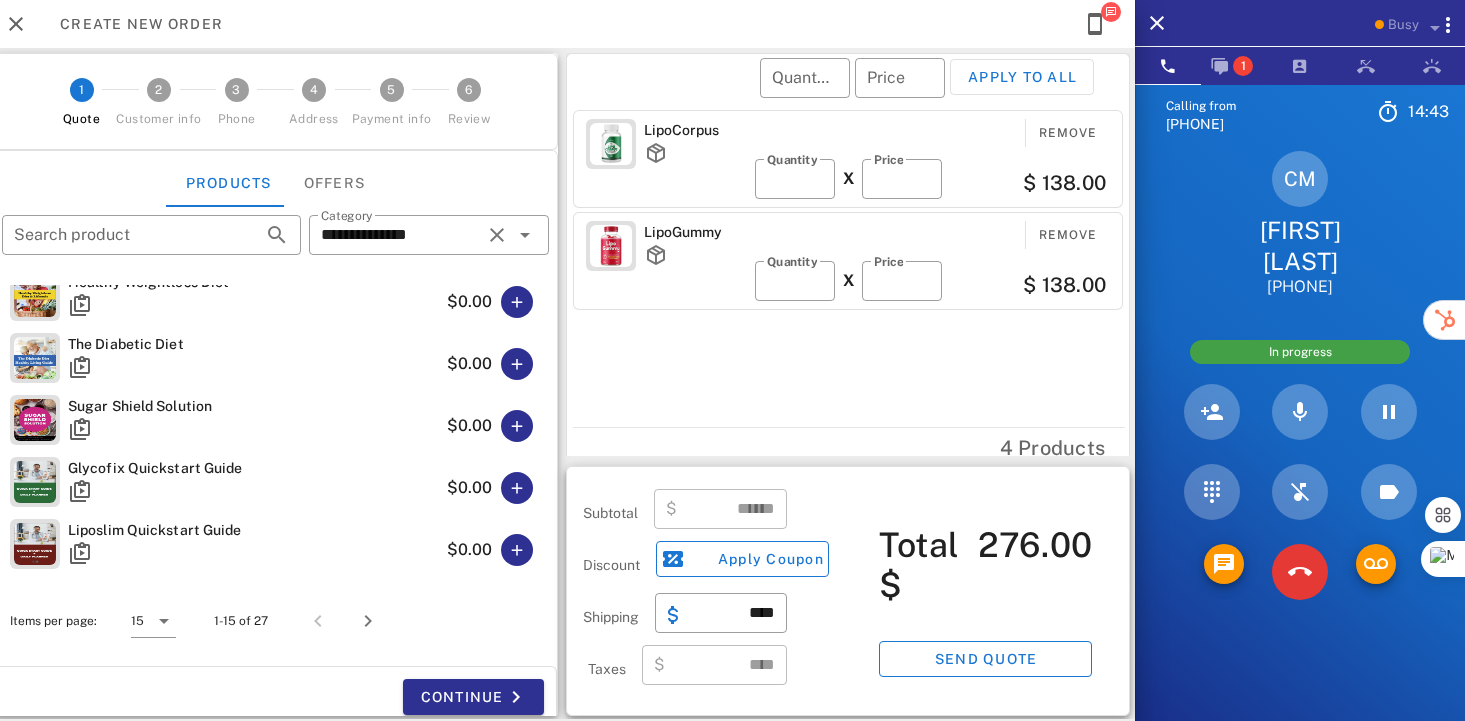 click on "LipoCorpus  Remove  ​ Quantity * X ​ Price **  $ 138.00  LipoGummy  Remove  ​ Quantity * X ​ Price **  $ 138.00" at bounding box center (851, 264) 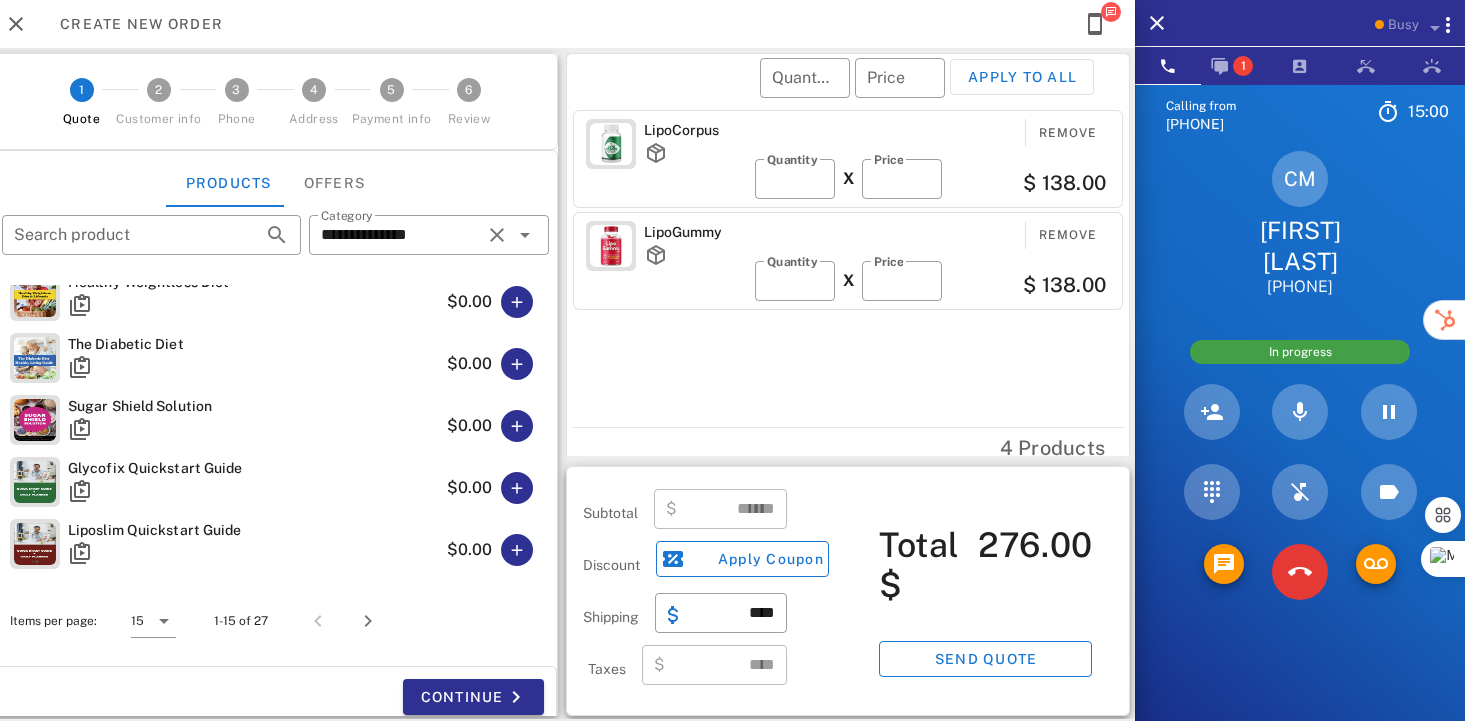click on "LipoCorpus  Remove  ​ Quantity * X ​ Price **  $ 138.00  LipoGummy  Remove  ​ Quantity * X ​ Price **  $ 138.00" at bounding box center (851, 264) 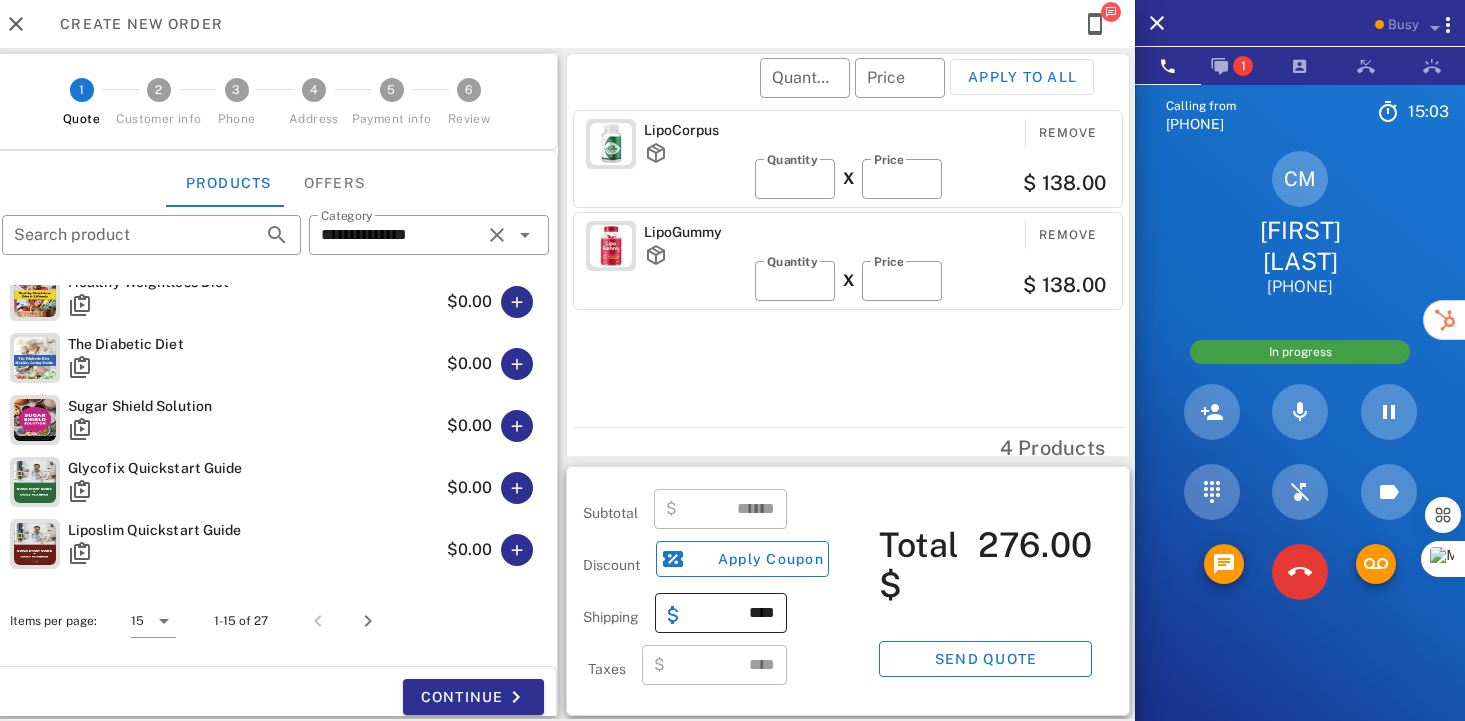 click on "****" at bounding box center [733, 613] 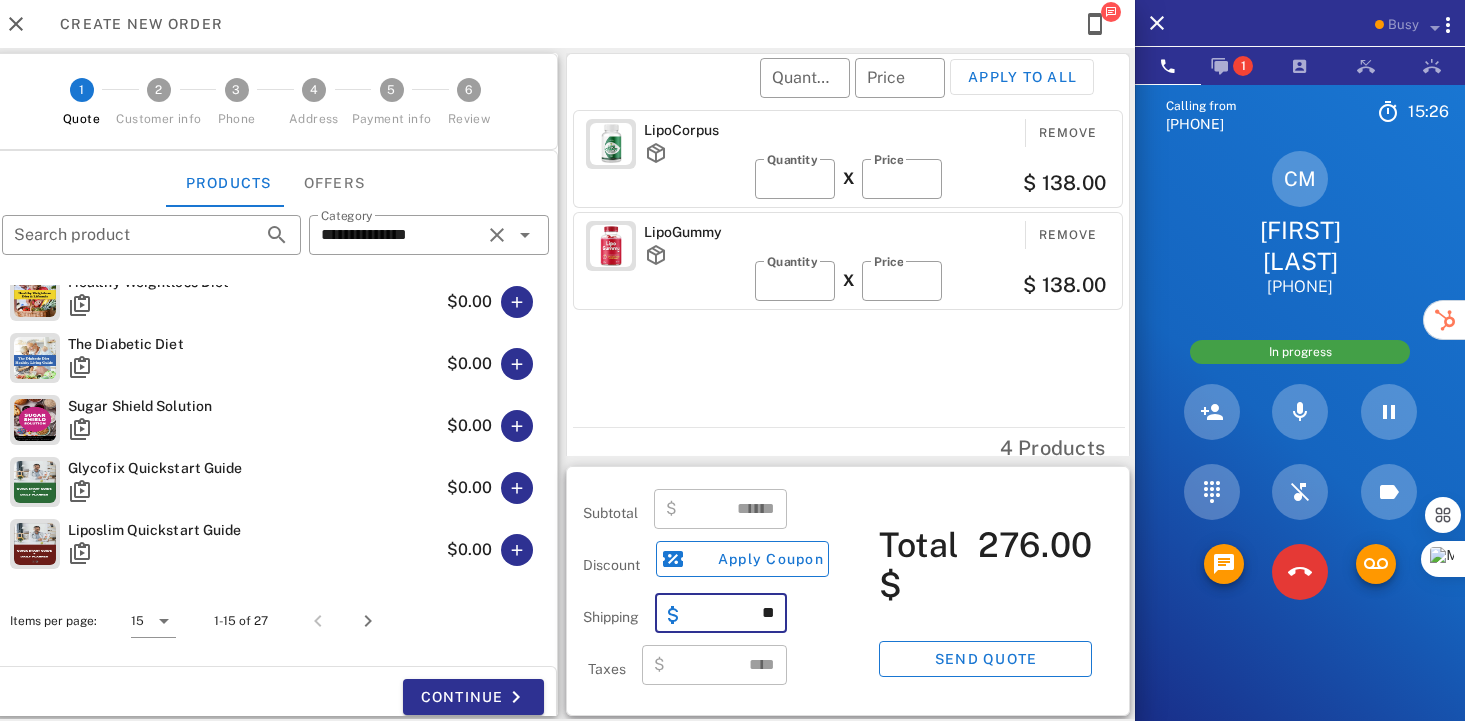 type on "*" 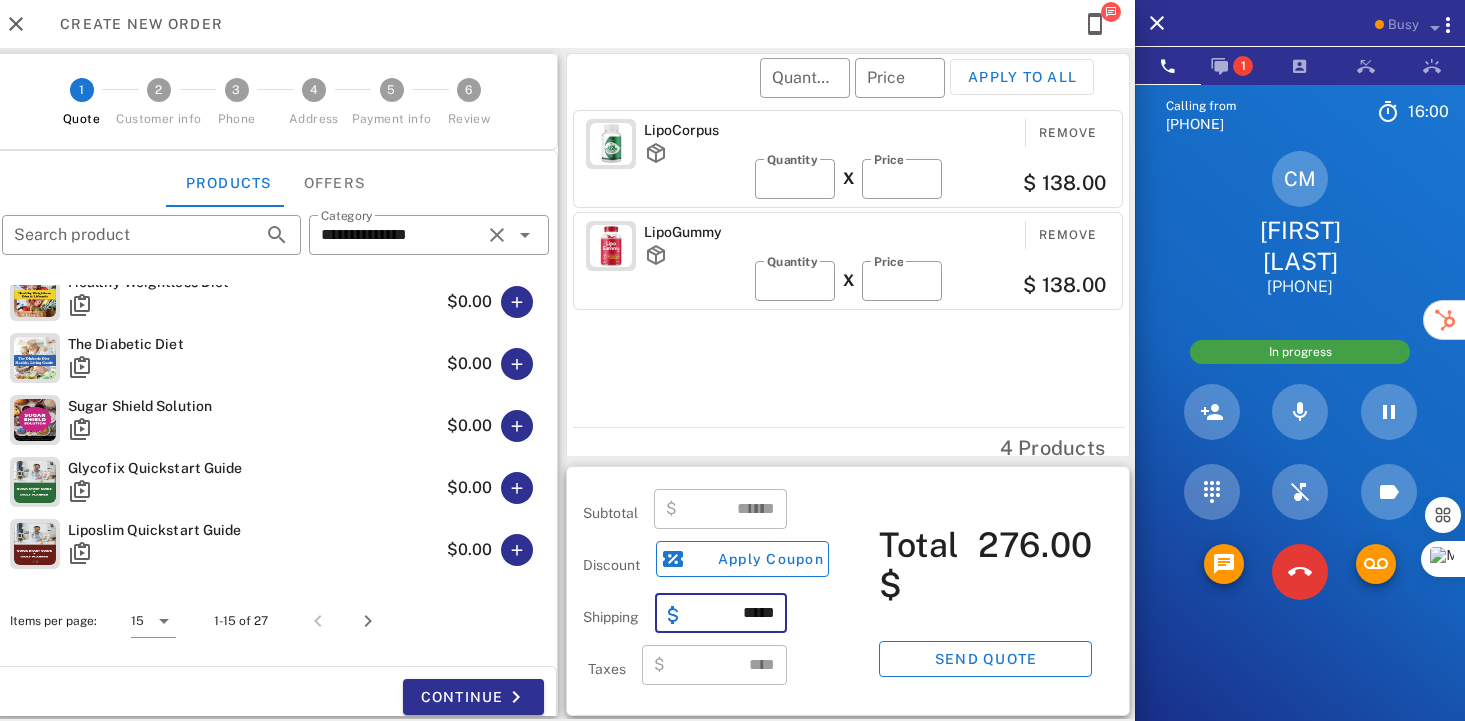 type on "*****" 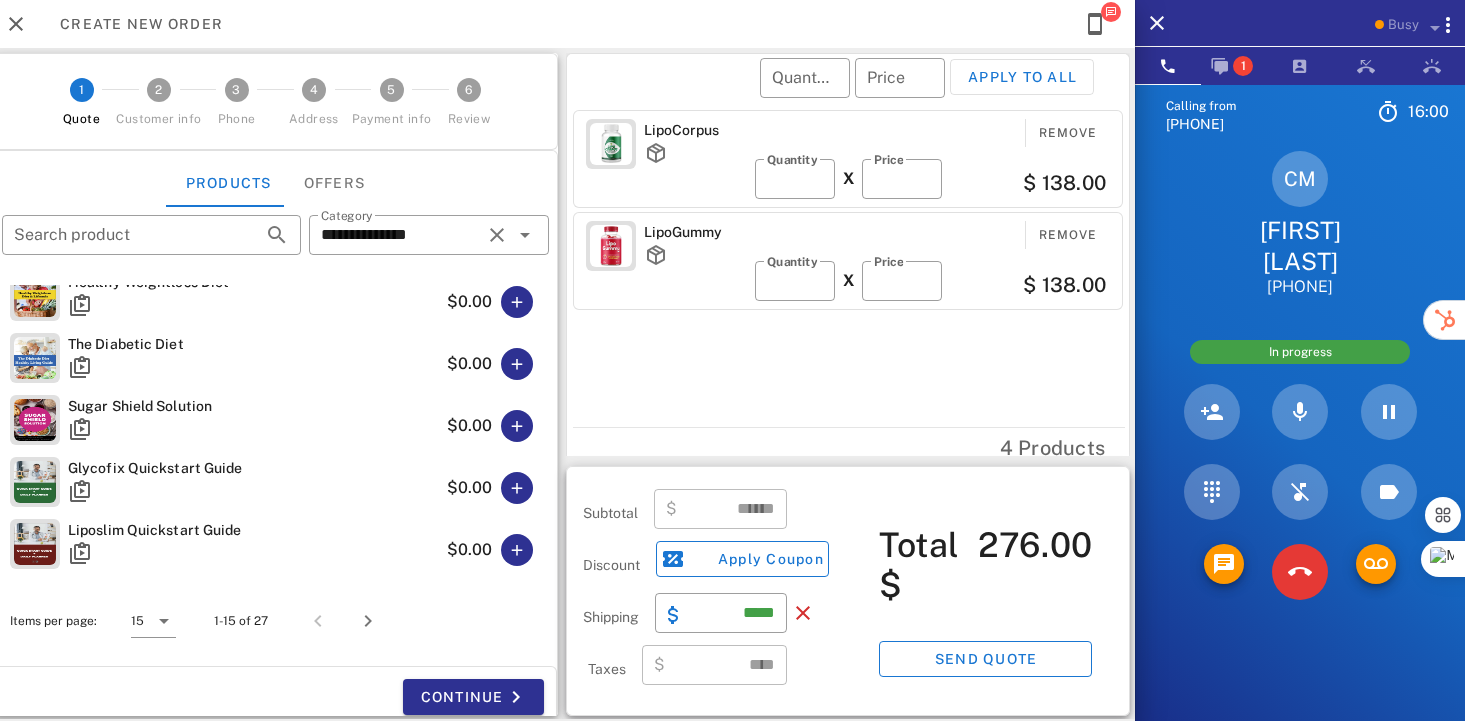 click on "Total $ 276.00  Send quote" at bounding box center (985, 591) 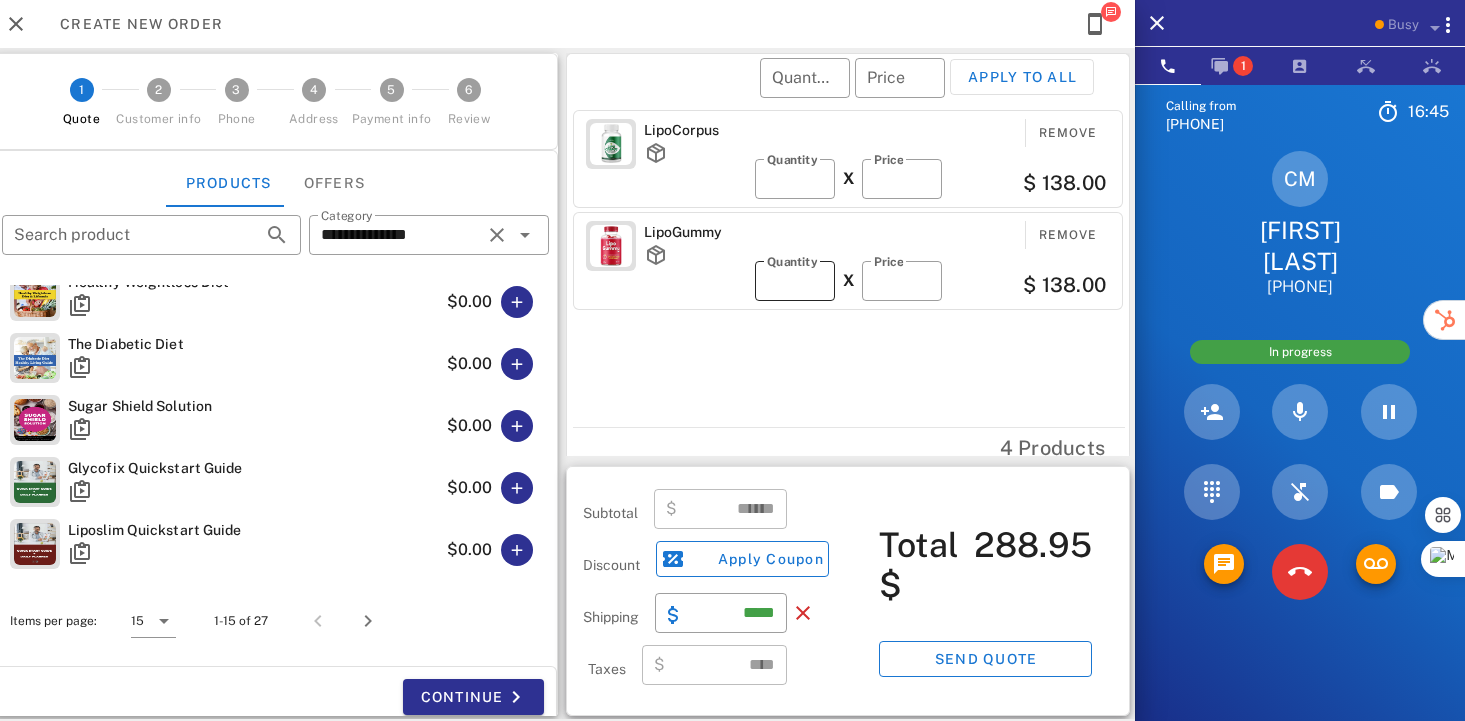 type on "*" 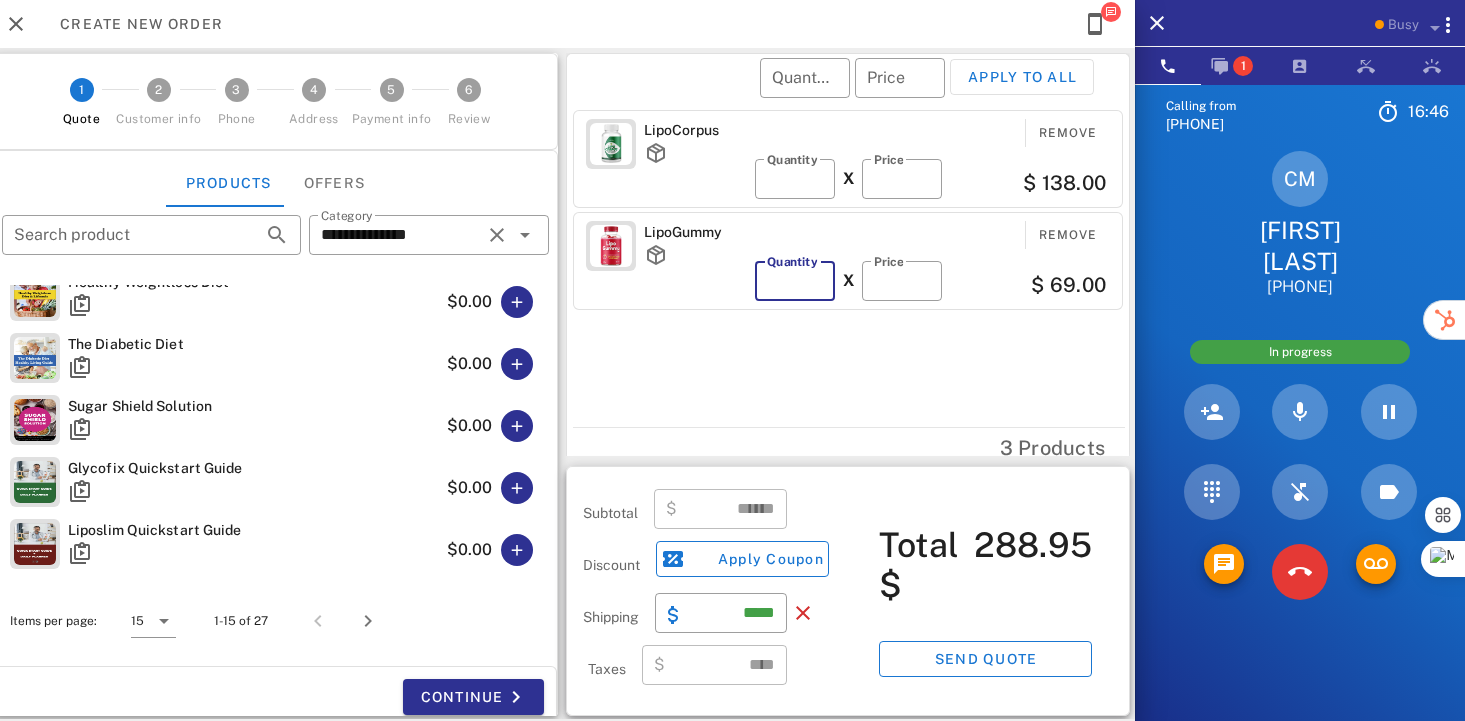 type on "******" 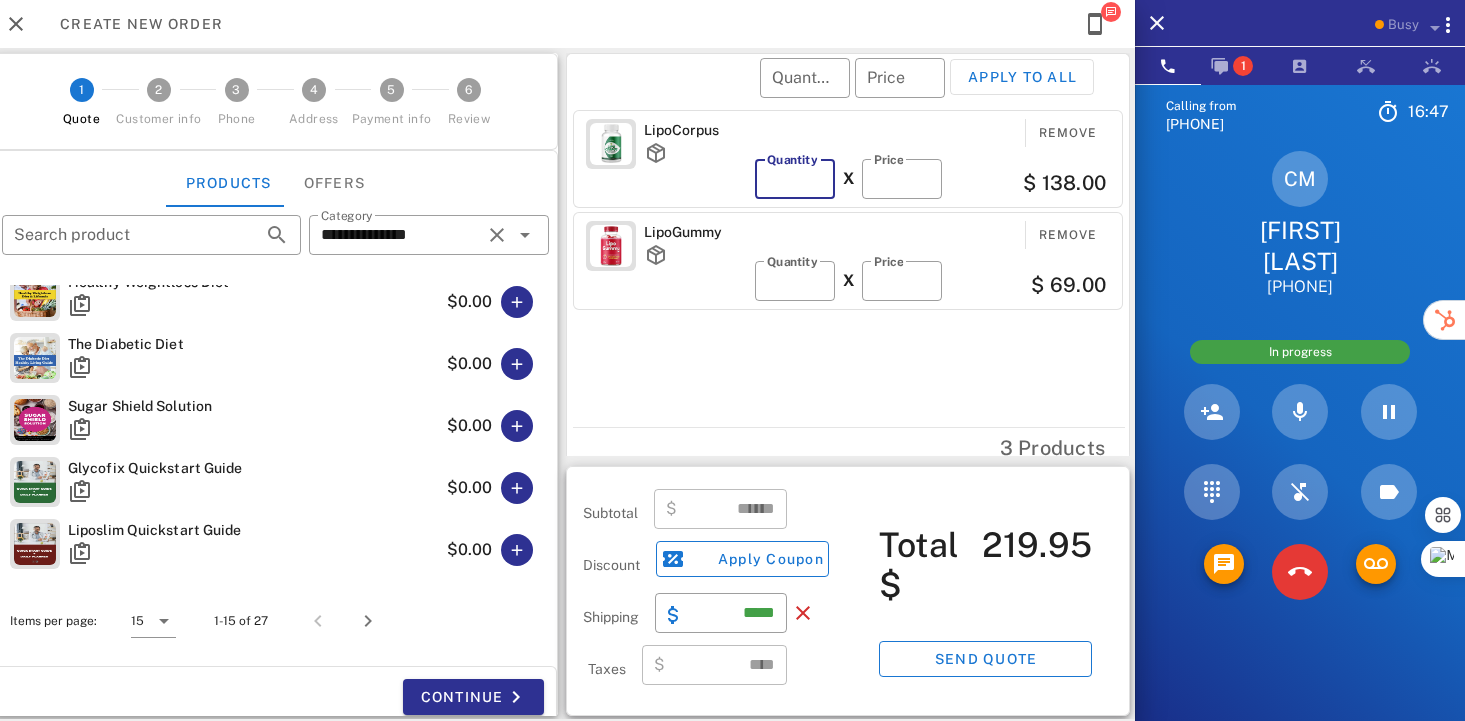 click on "*" at bounding box center [795, 179] 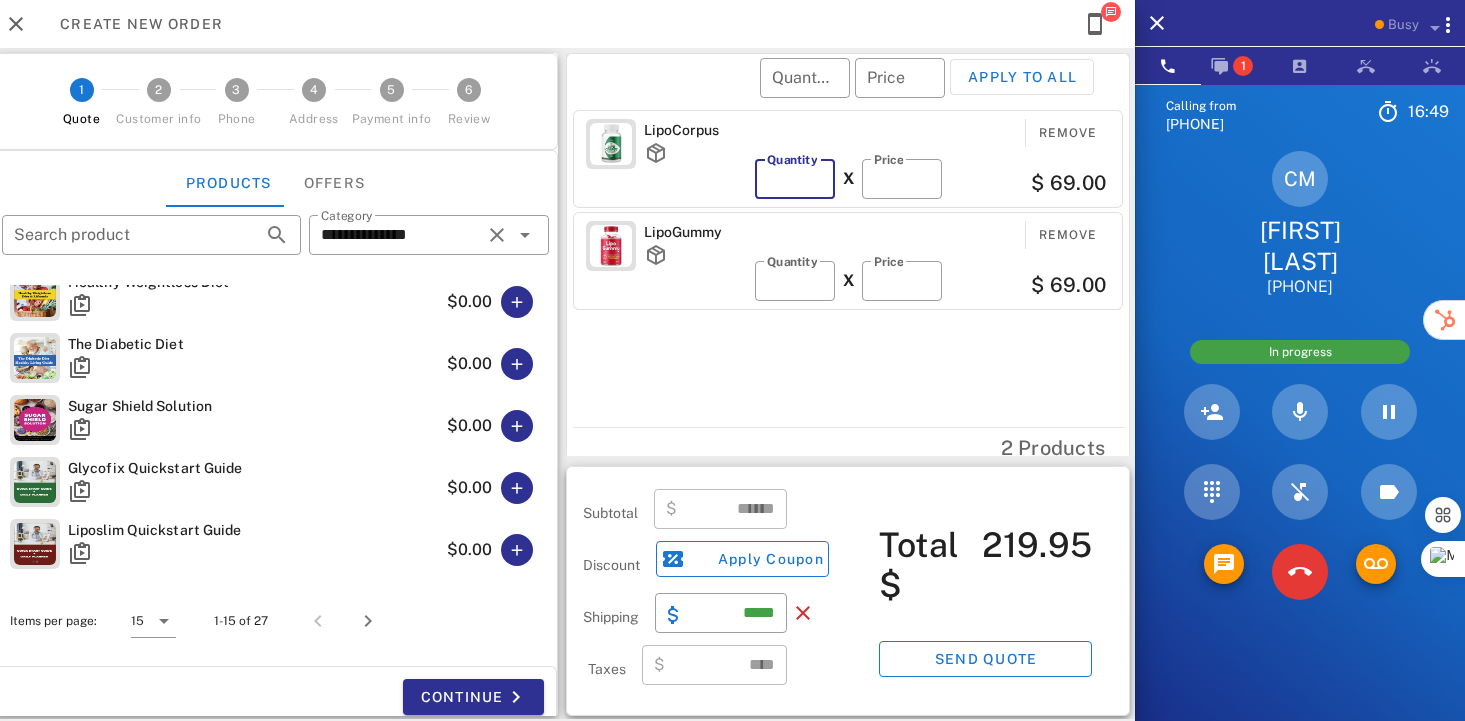type on "*" 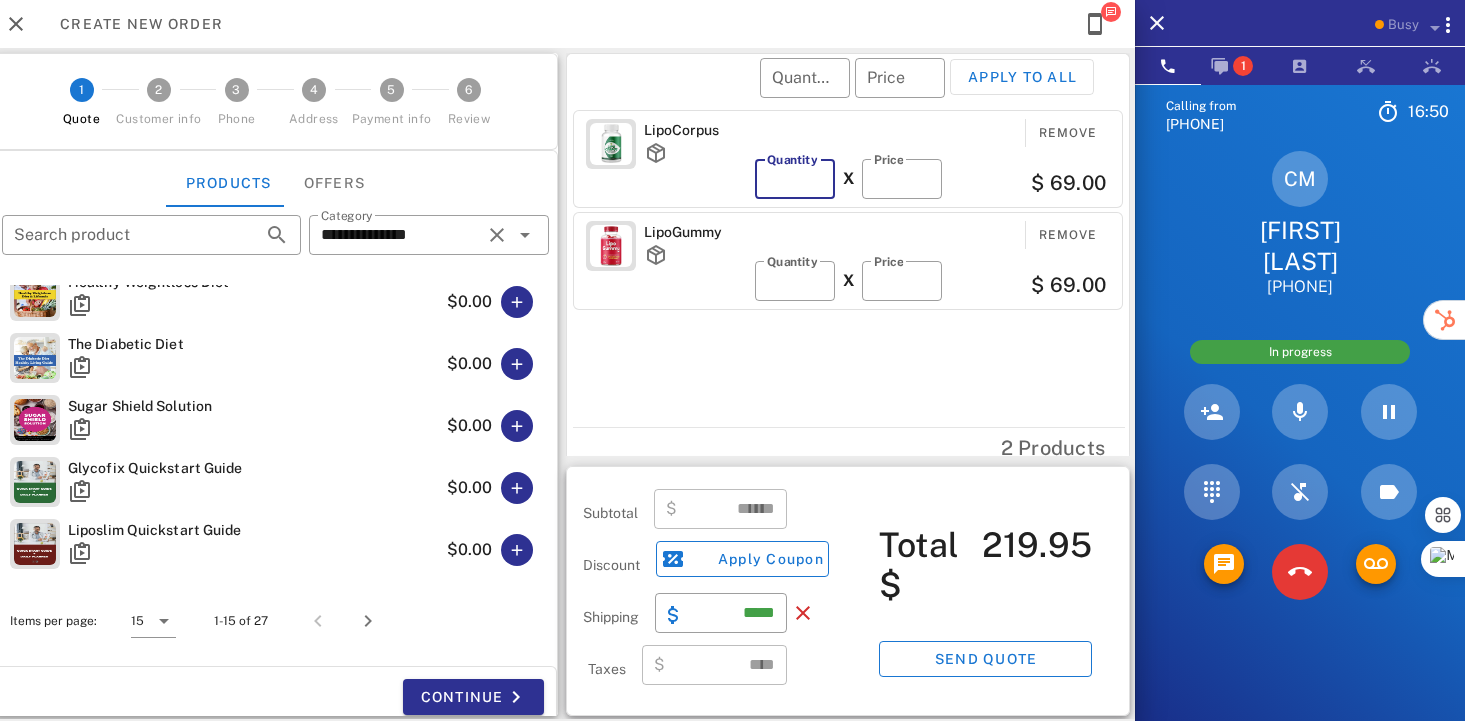 type on "******" 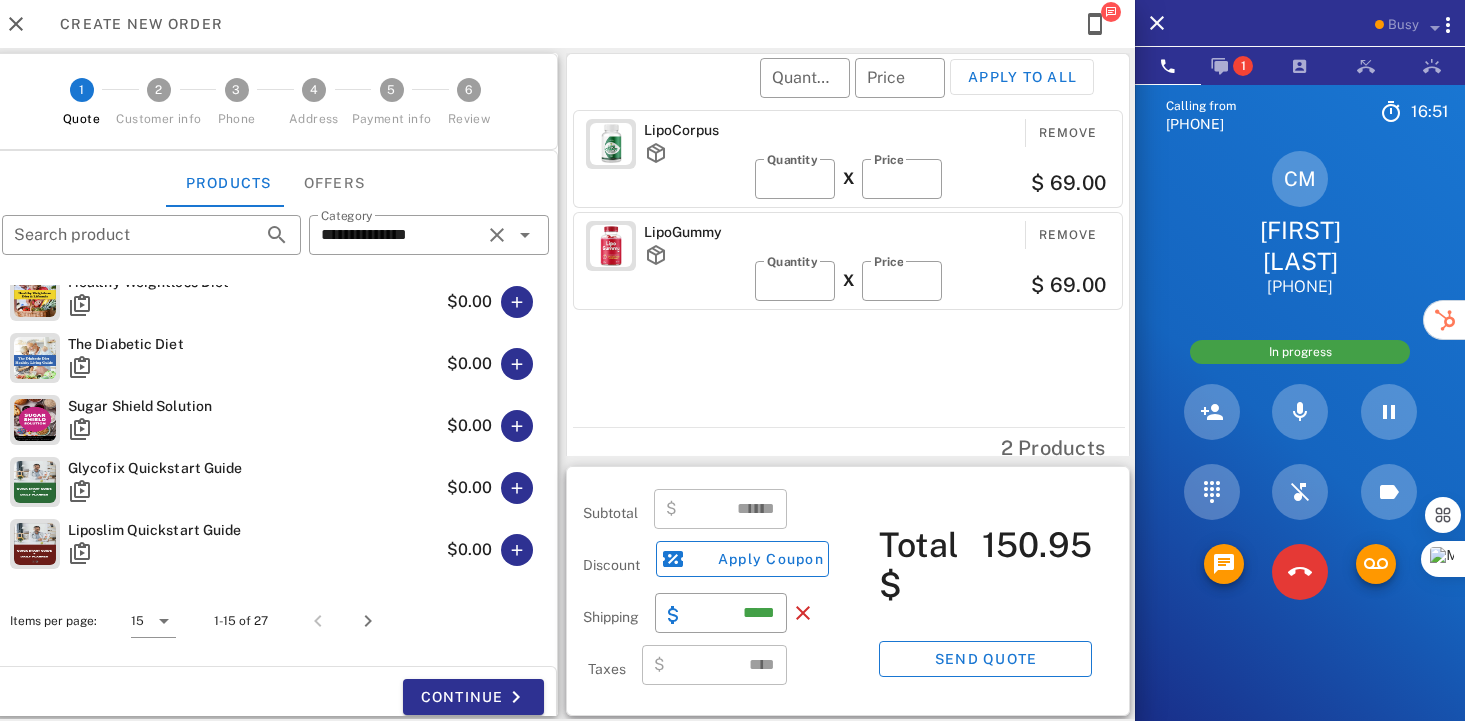 click on "LipoCorpus  Remove  ​ Quantity * X ​ Price **  $ 69.00  LipoGummy  Remove  ​ Quantity * X ​ Price **  $ 69.00" at bounding box center (851, 264) 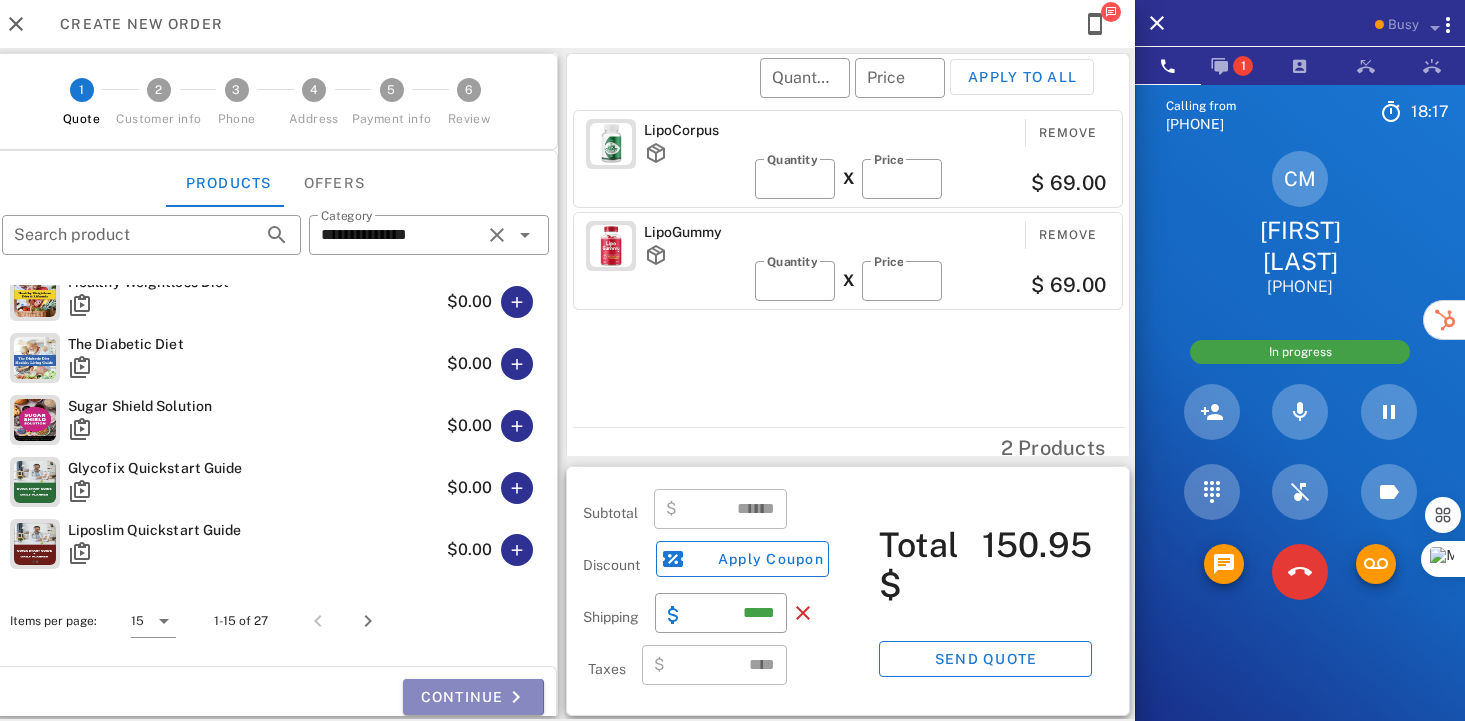 click on "Continue" at bounding box center [473, 697] 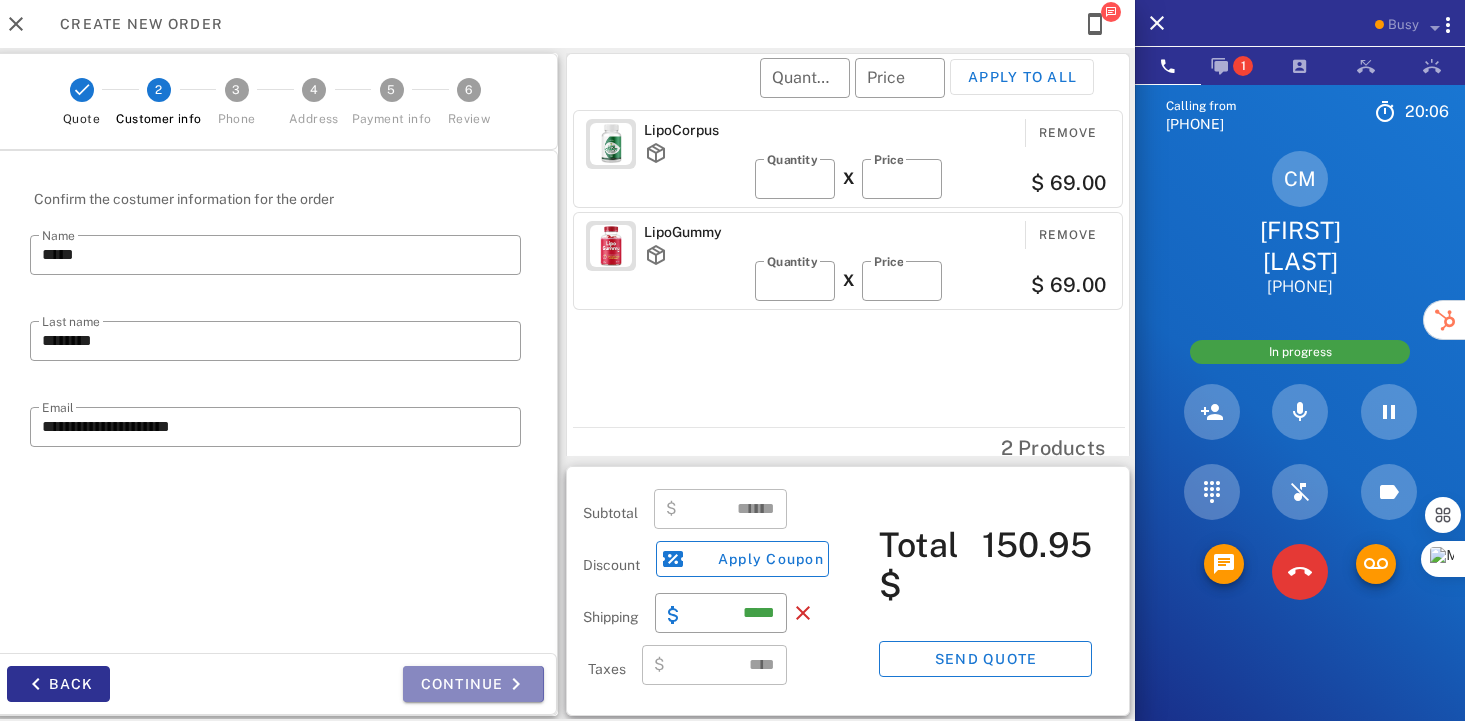 click on "Continue" at bounding box center (473, 684) 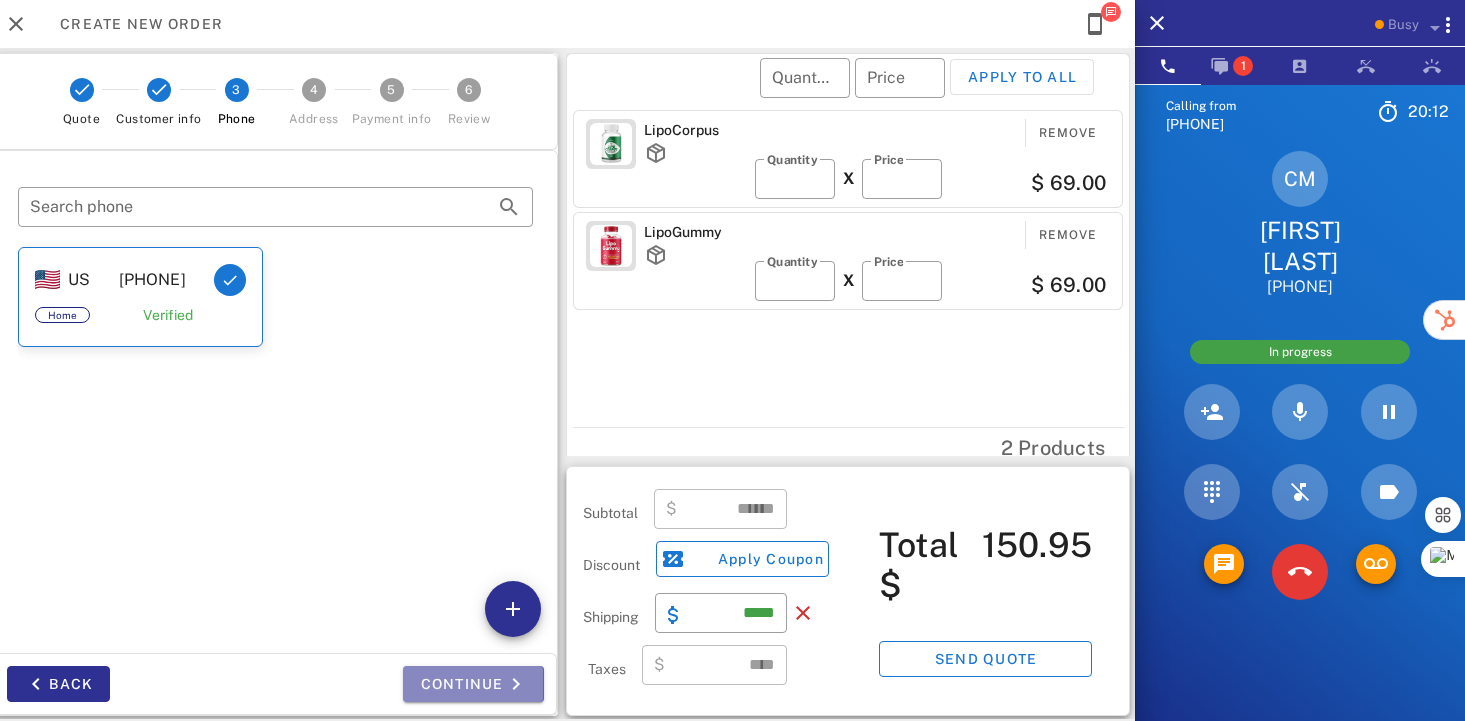 click on "Continue" at bounding box center [473, 684] 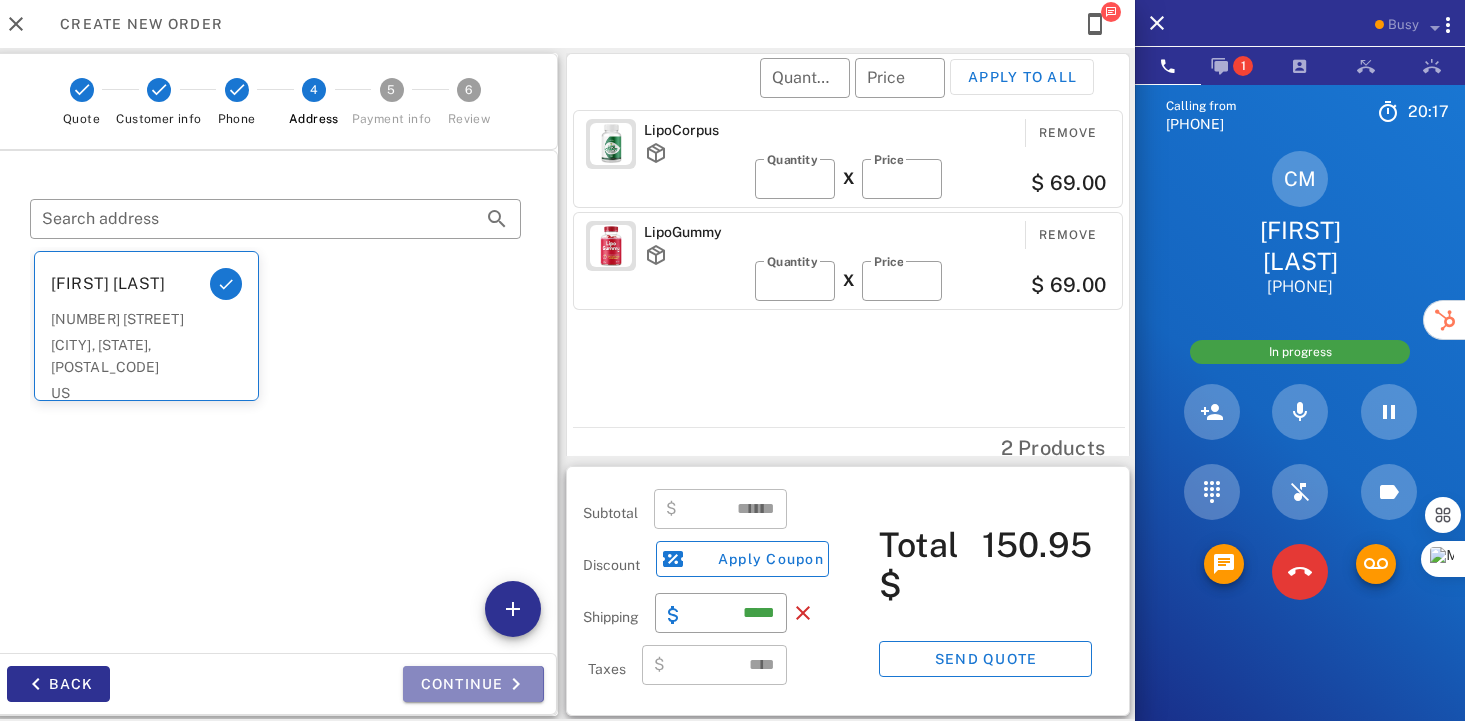 click on "Continue" at bounding box center [473, 684] 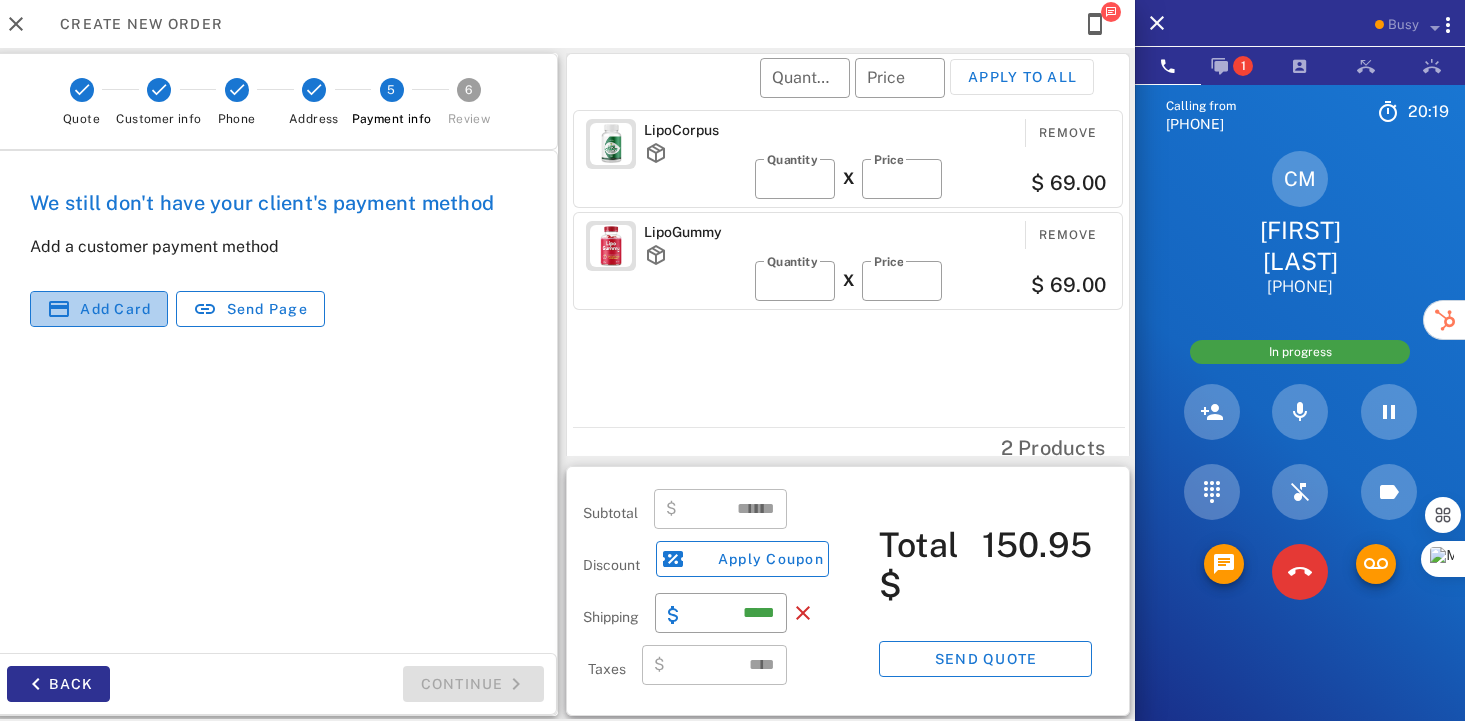 click on "Add card" at bounding box center (99, 309) 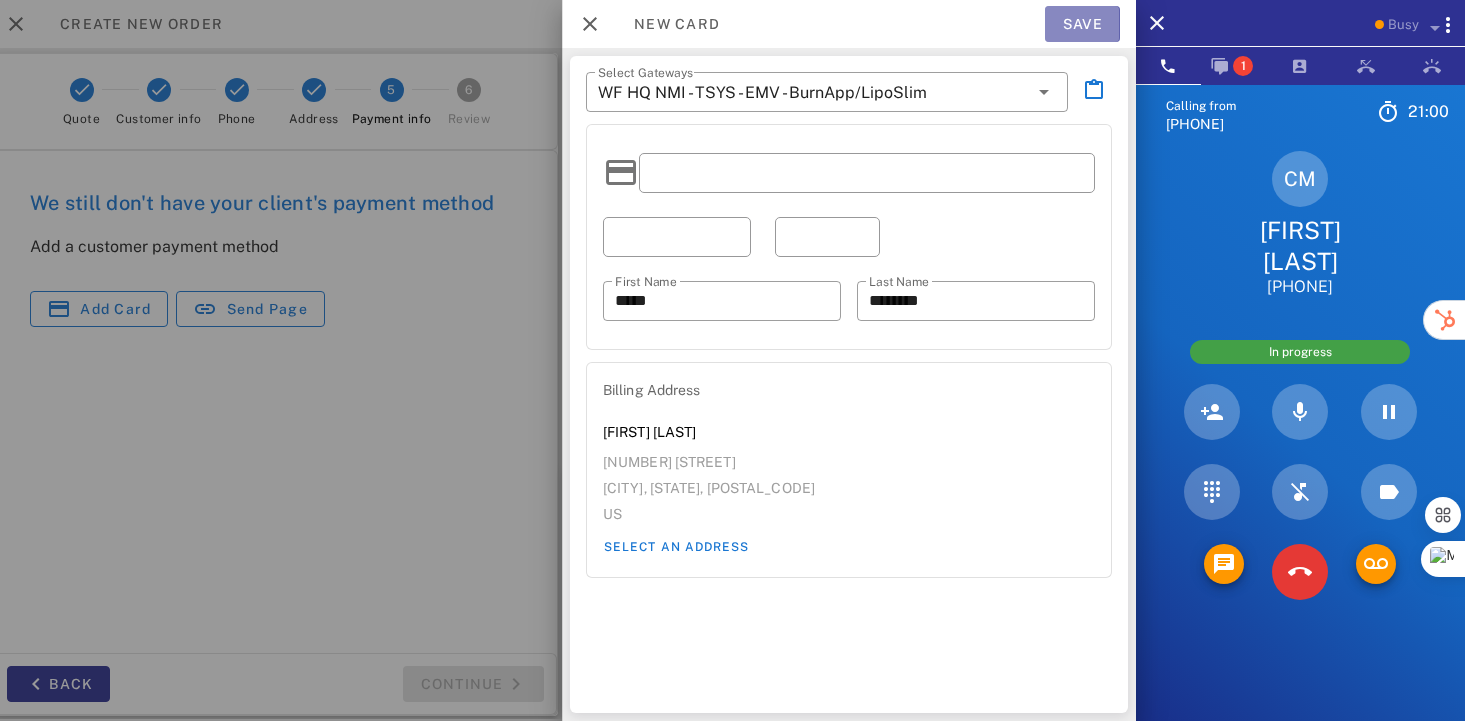 click on "Save" at bounding box center (1082, 24) 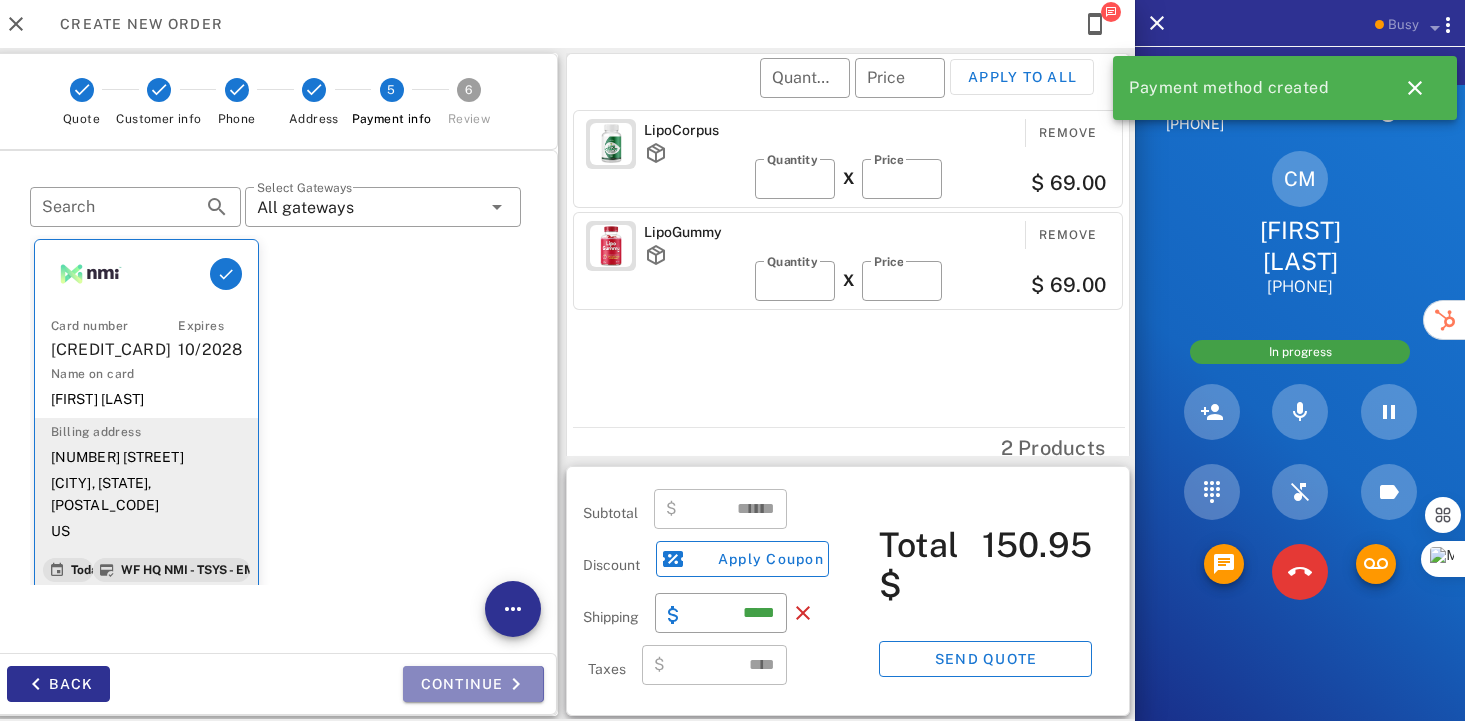 click on "Continue" at bounding box center (473, 684) 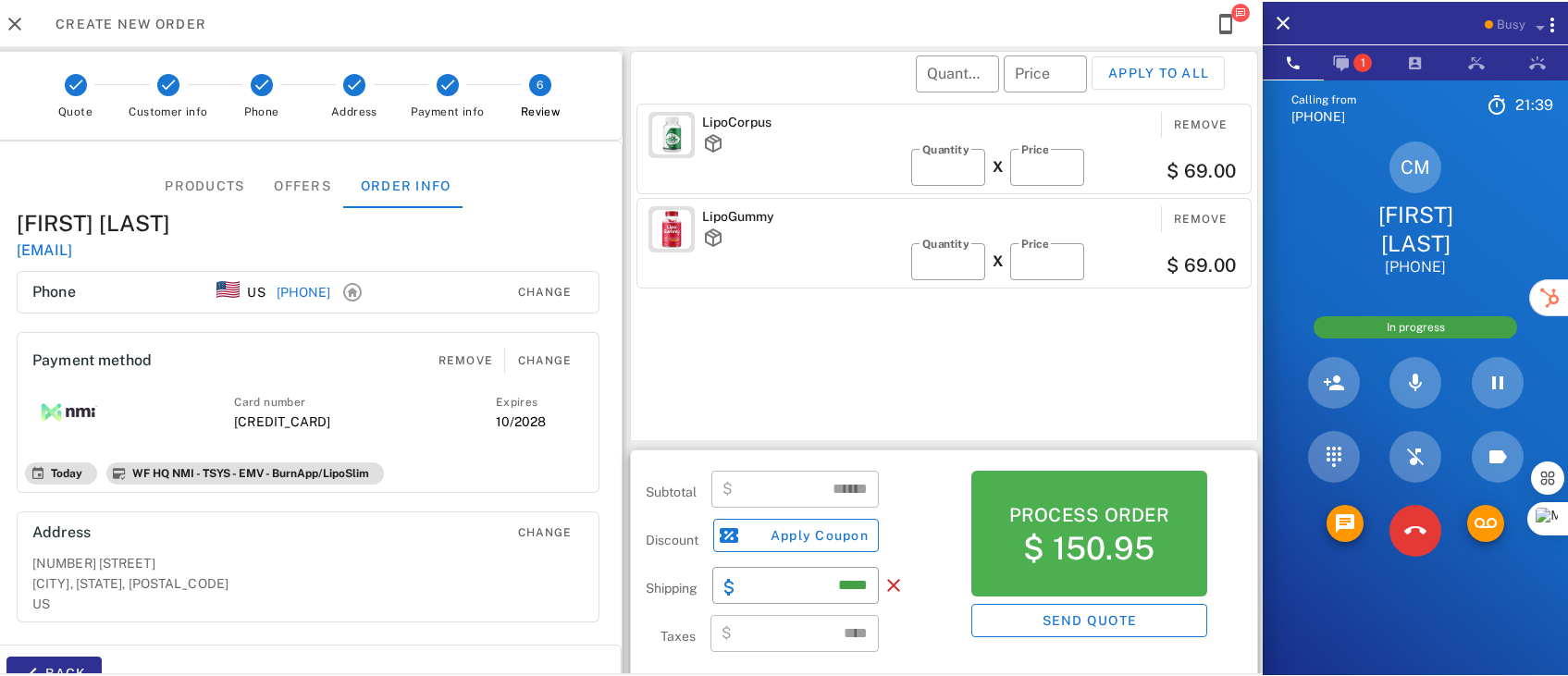 scroll, scrollTop: 1637, scrollLeft: 85, axis: both 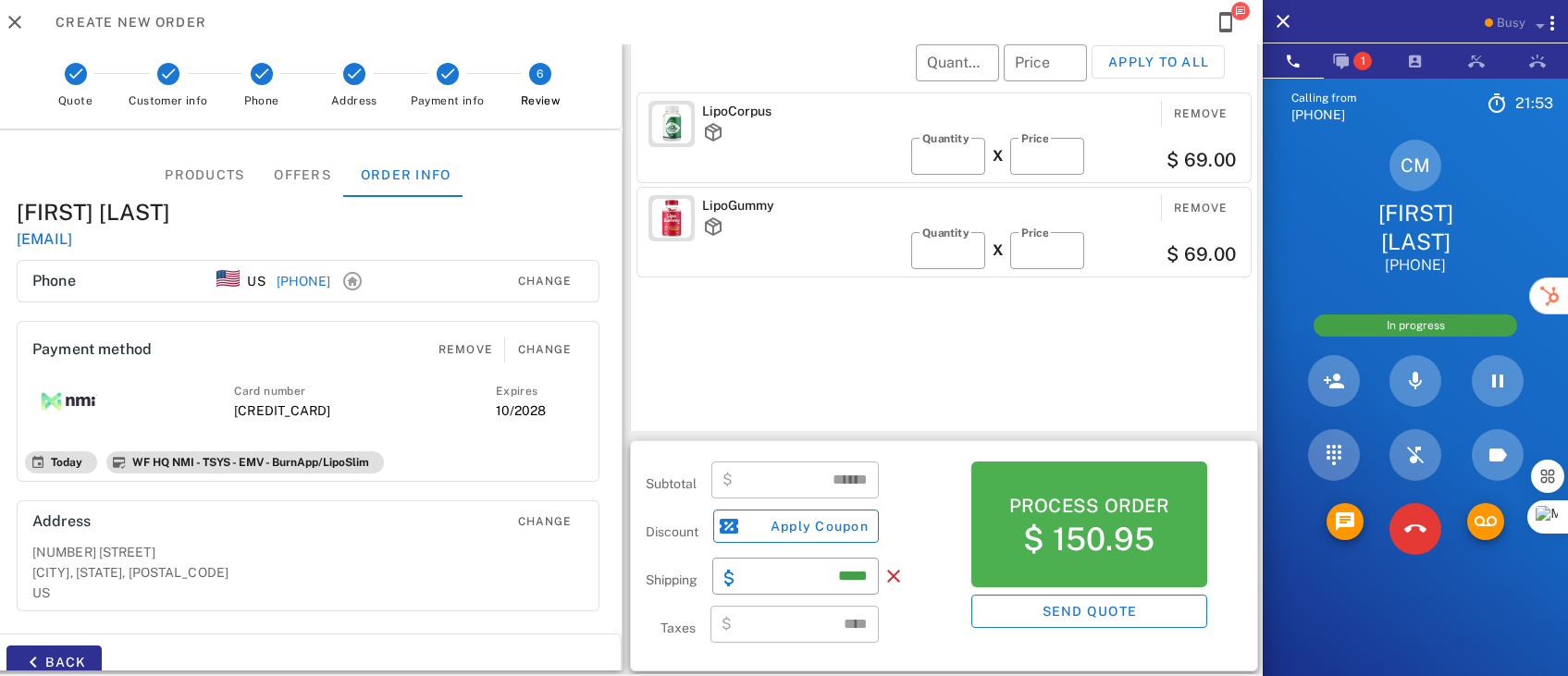click on "**********" at bounding box center (308, 382) 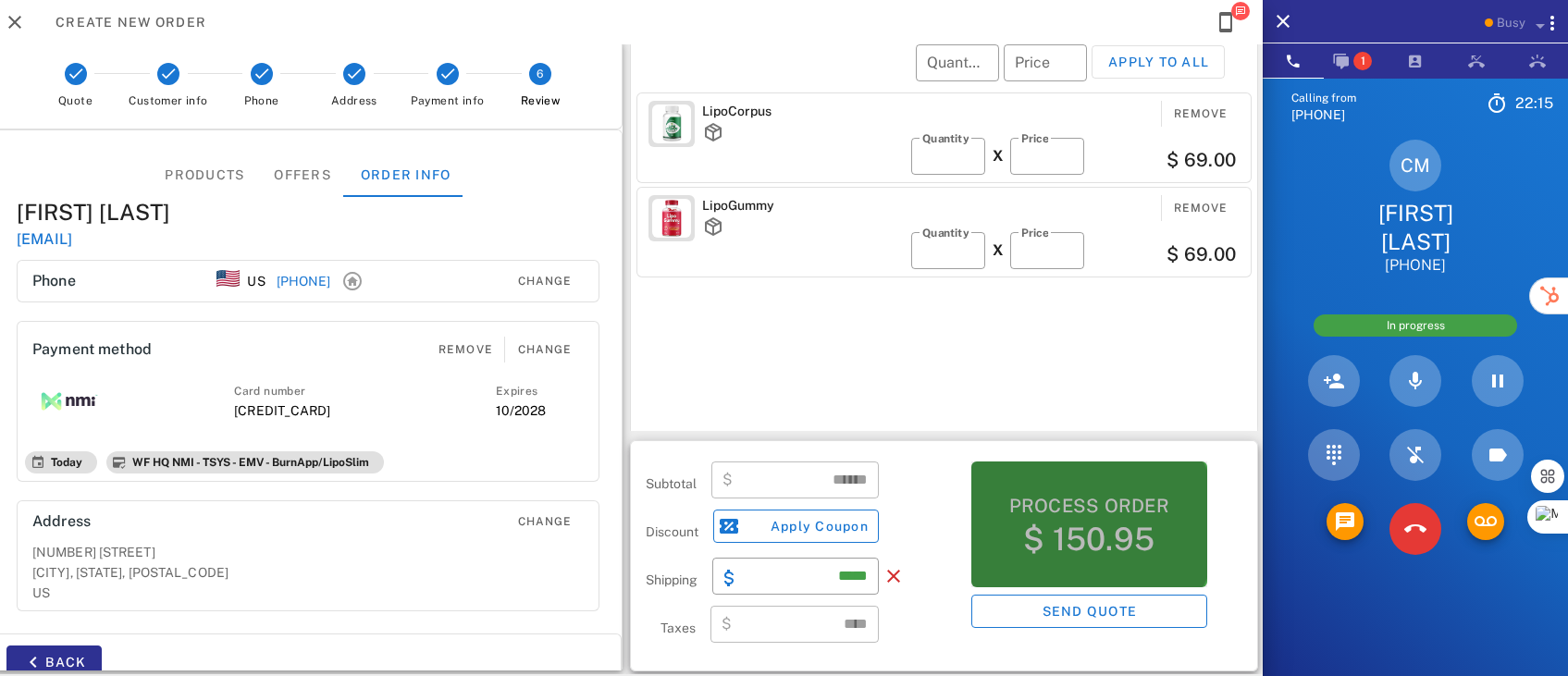 click on "Process order" at bounding box center [1089, 506] 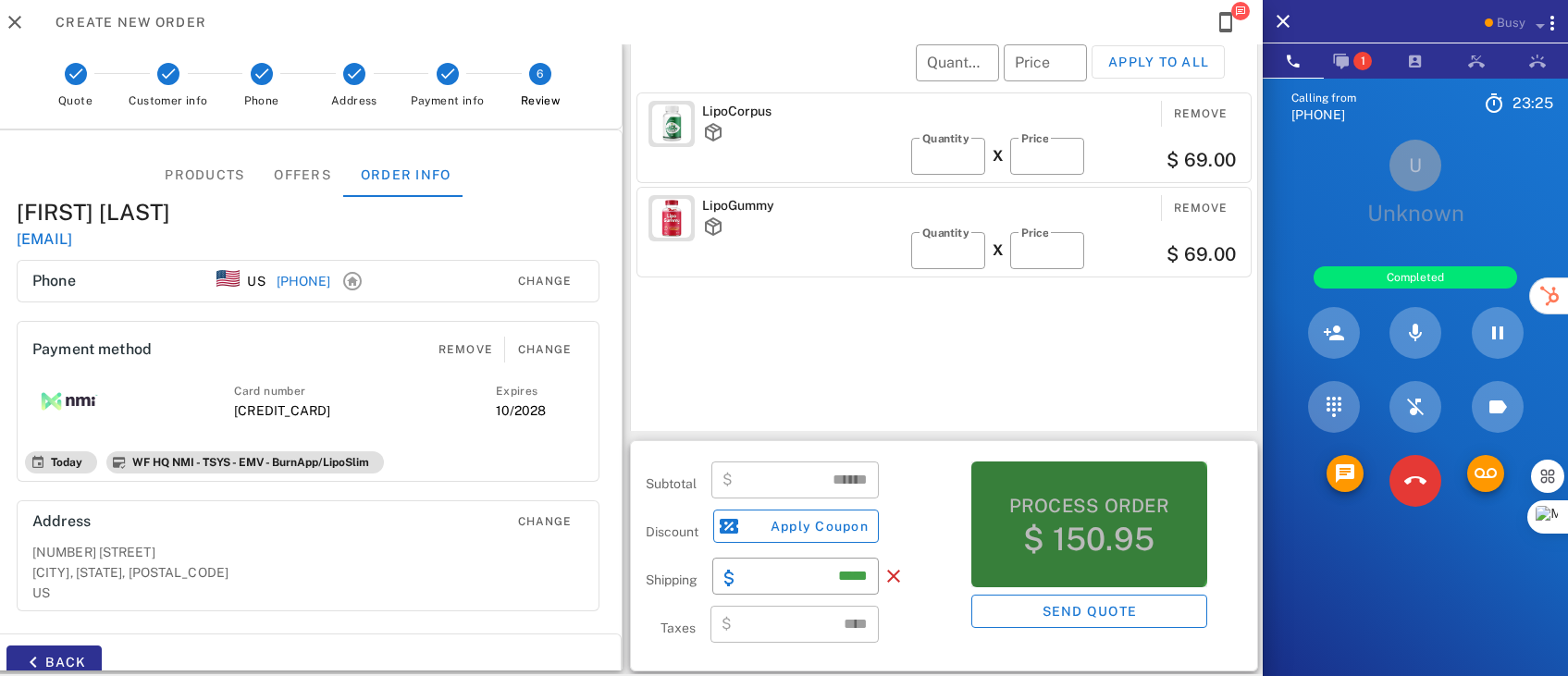 click on "Process order" at bounding box center (1089, 506) 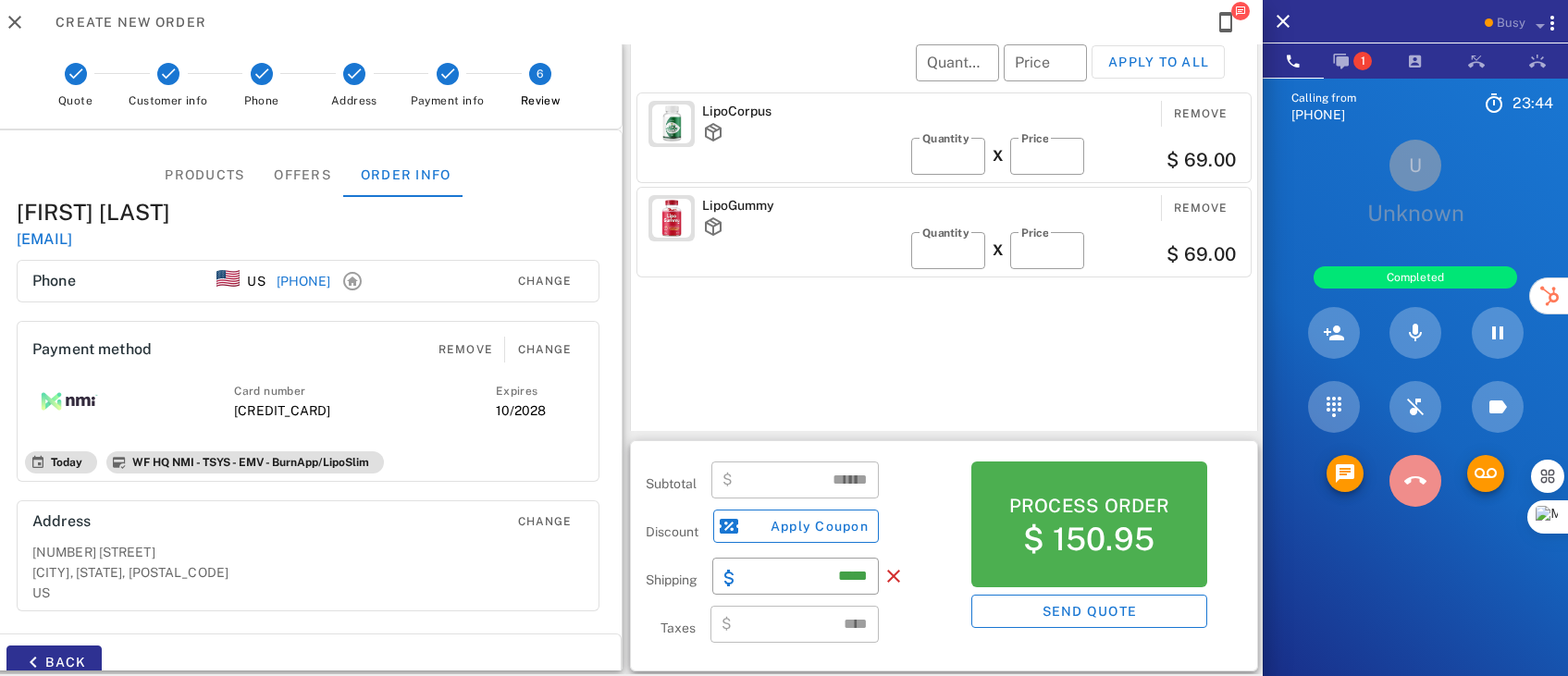 click at bounding box center (1415, 481) 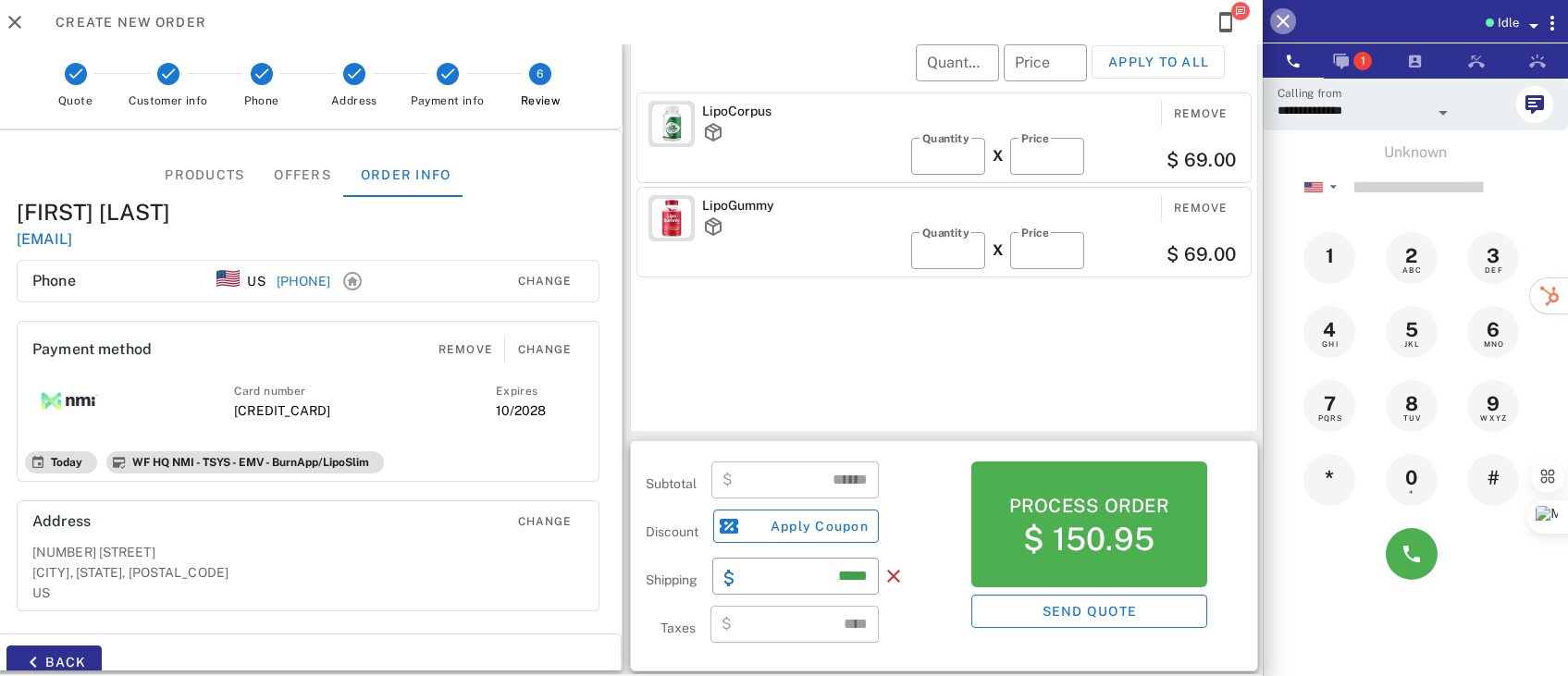 click at bounding box center (1283, 21) 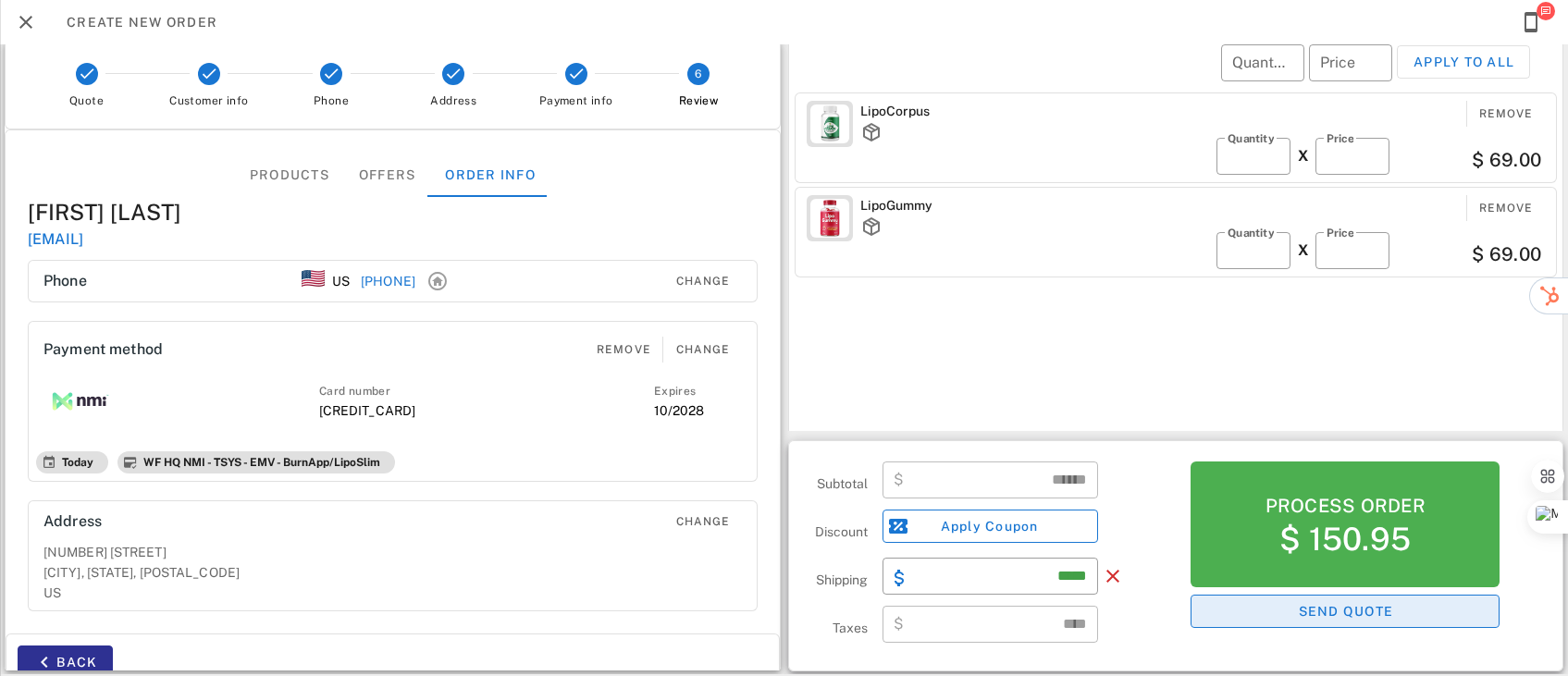 click on "Send quote" at bounding box center (1345, 611) 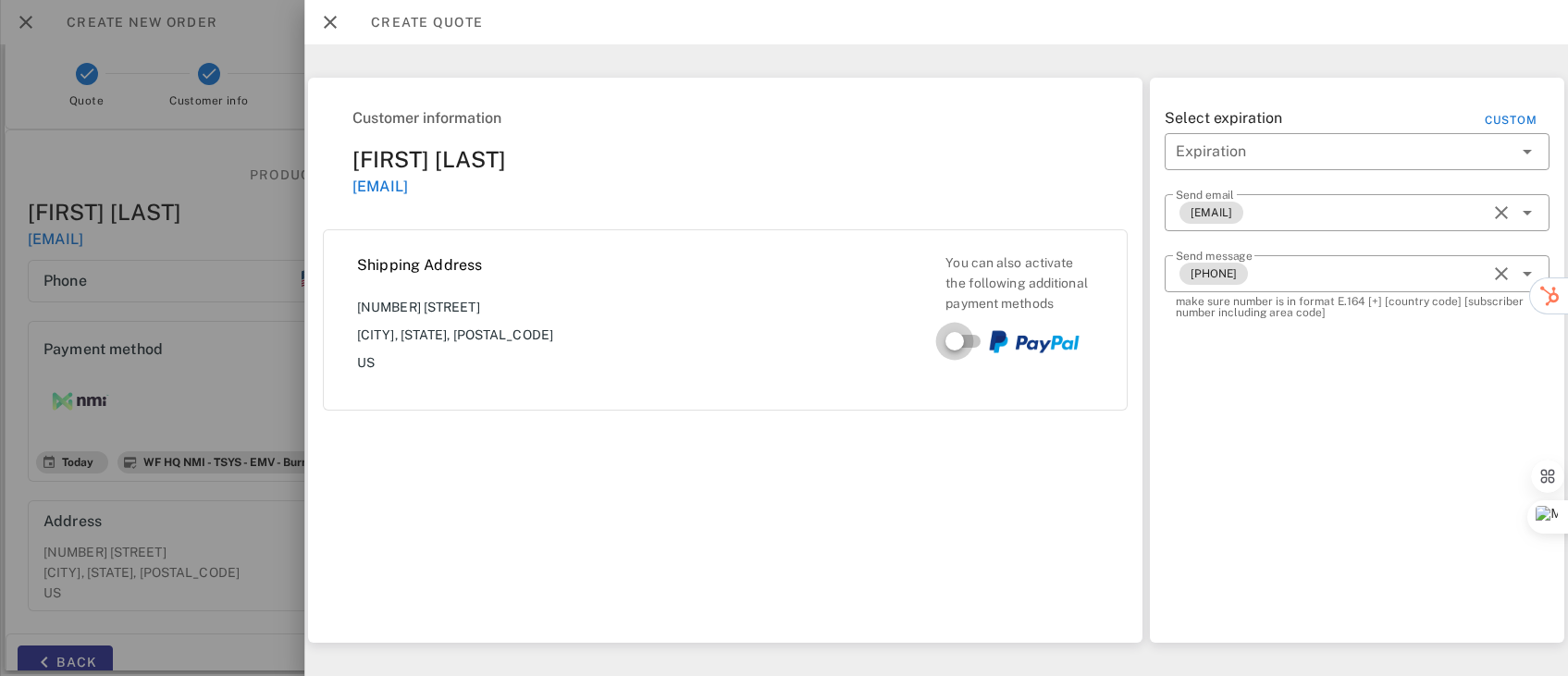 click at bounding box center [956, 341] 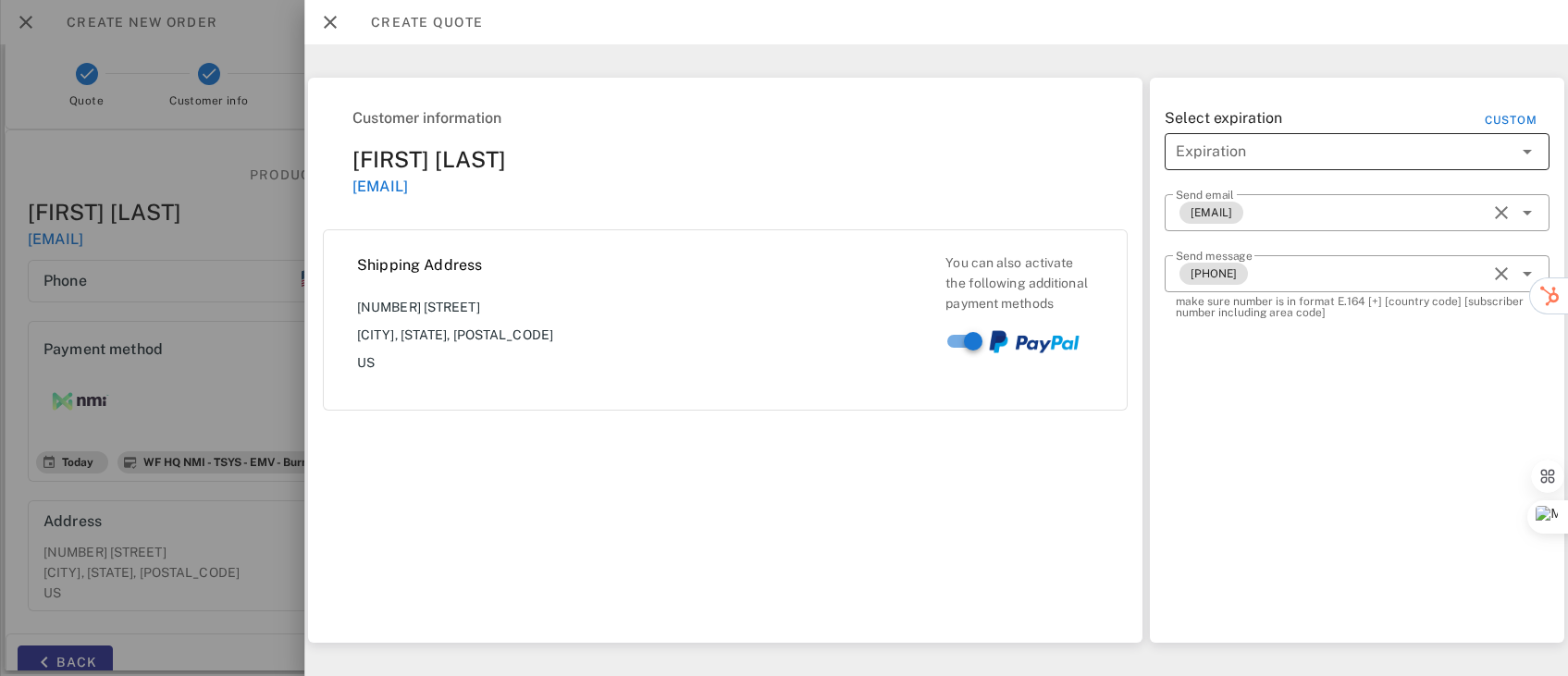 click at bounding box center (1527, 152) 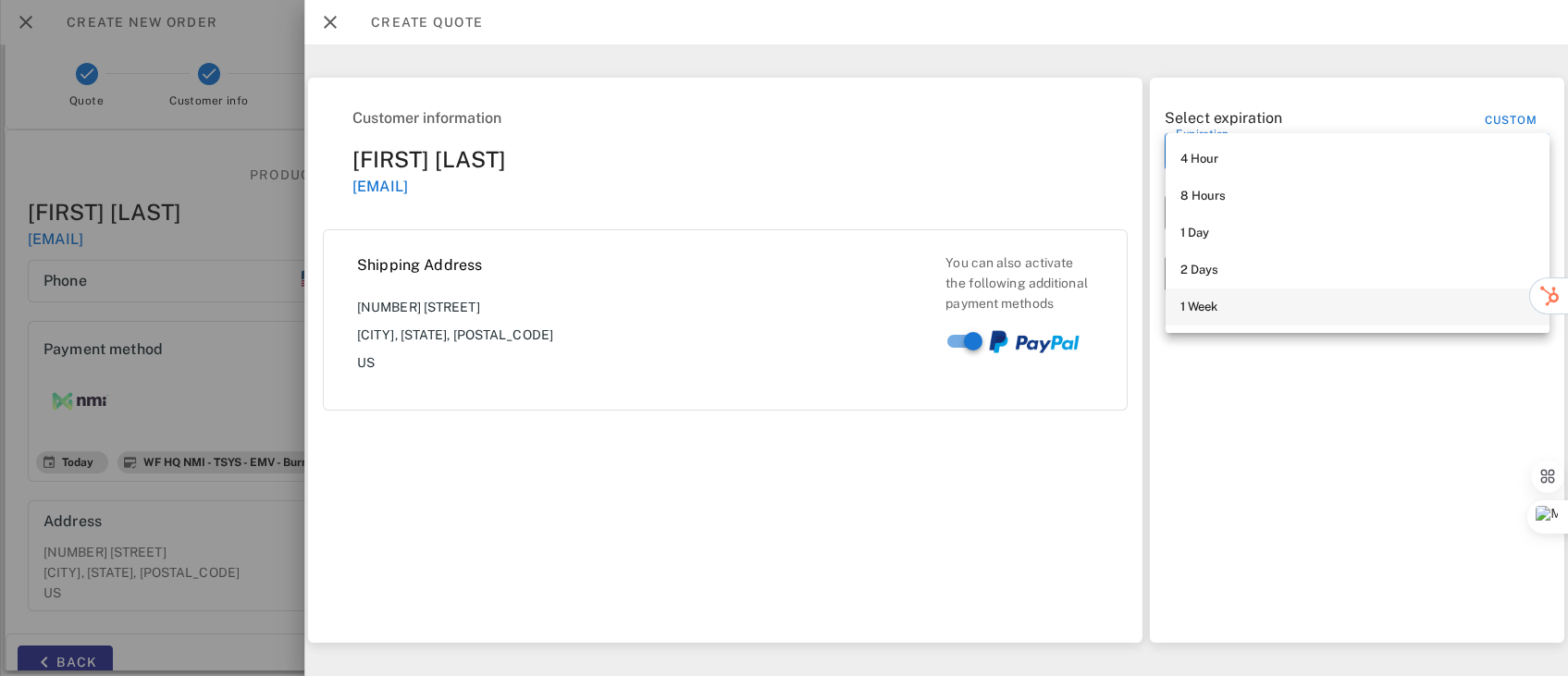 click on "1 Week" at bounding box center [1357, 307] 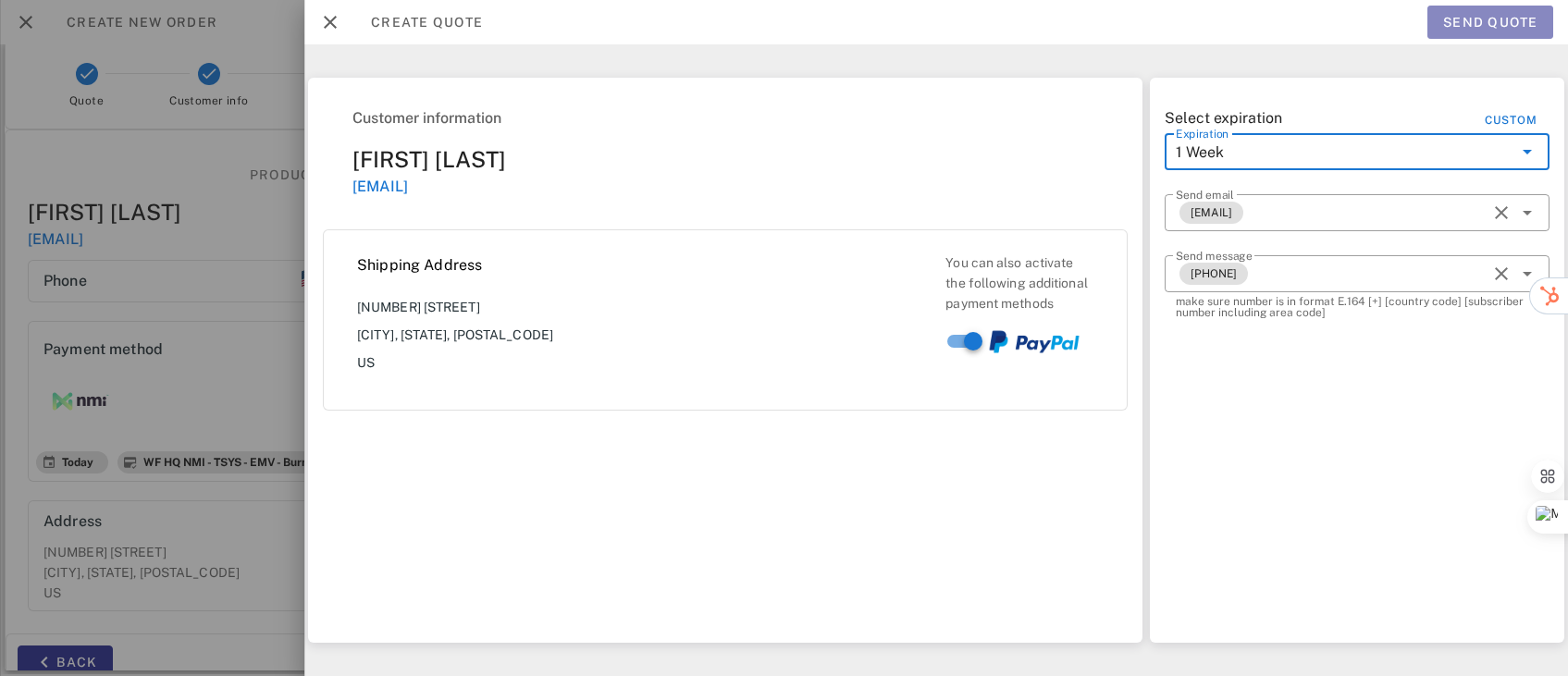 click on "Send quote" at bounding box center (1490, 22) 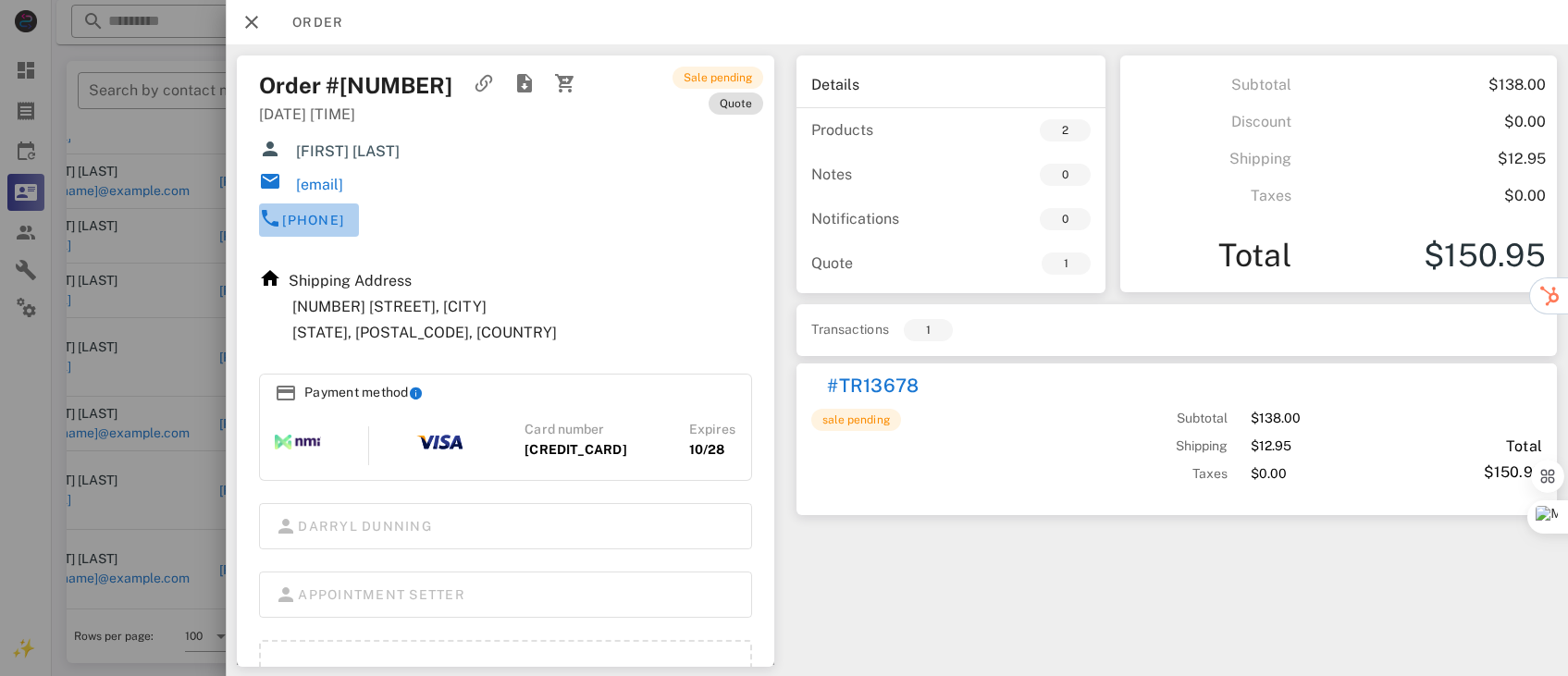 click on "[PHONE]" at bounding box center [313, 220] 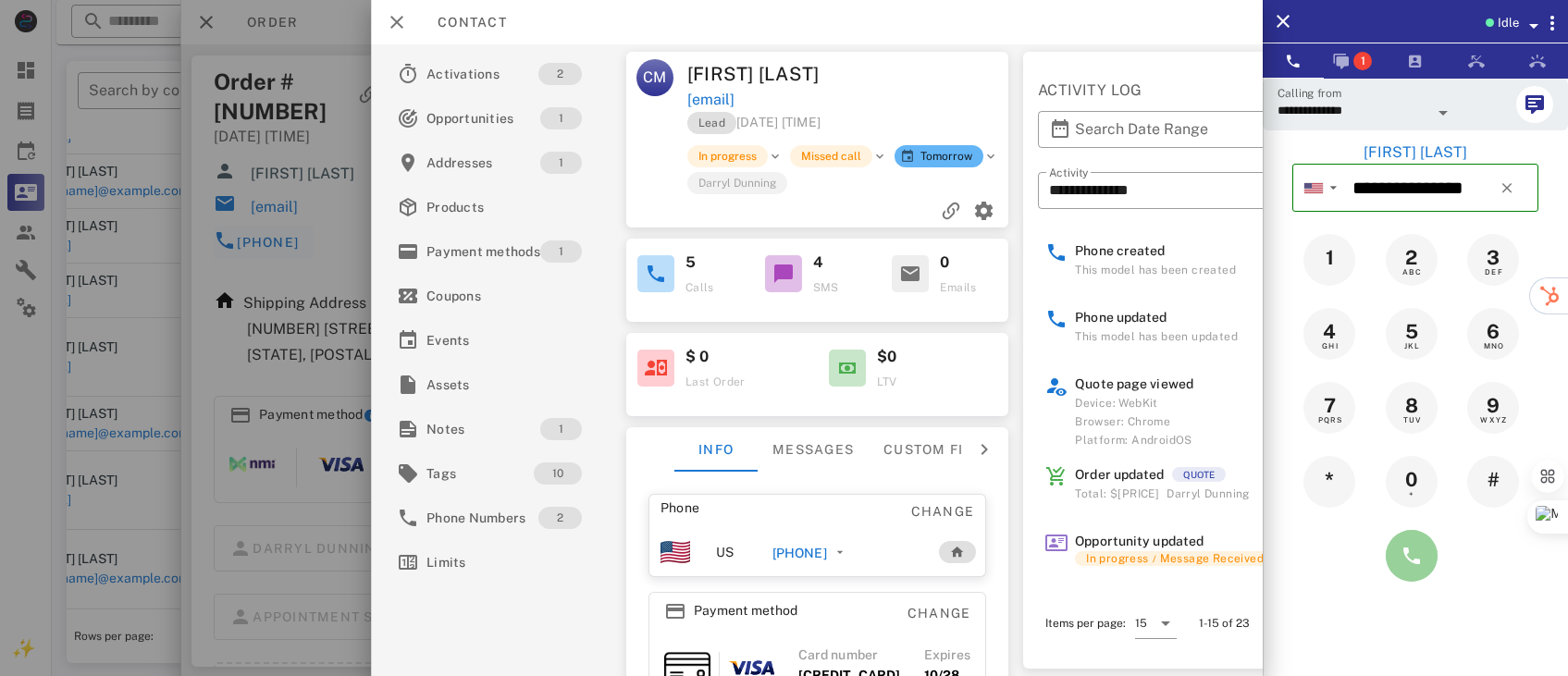 click at bounding box center (1412, 556) 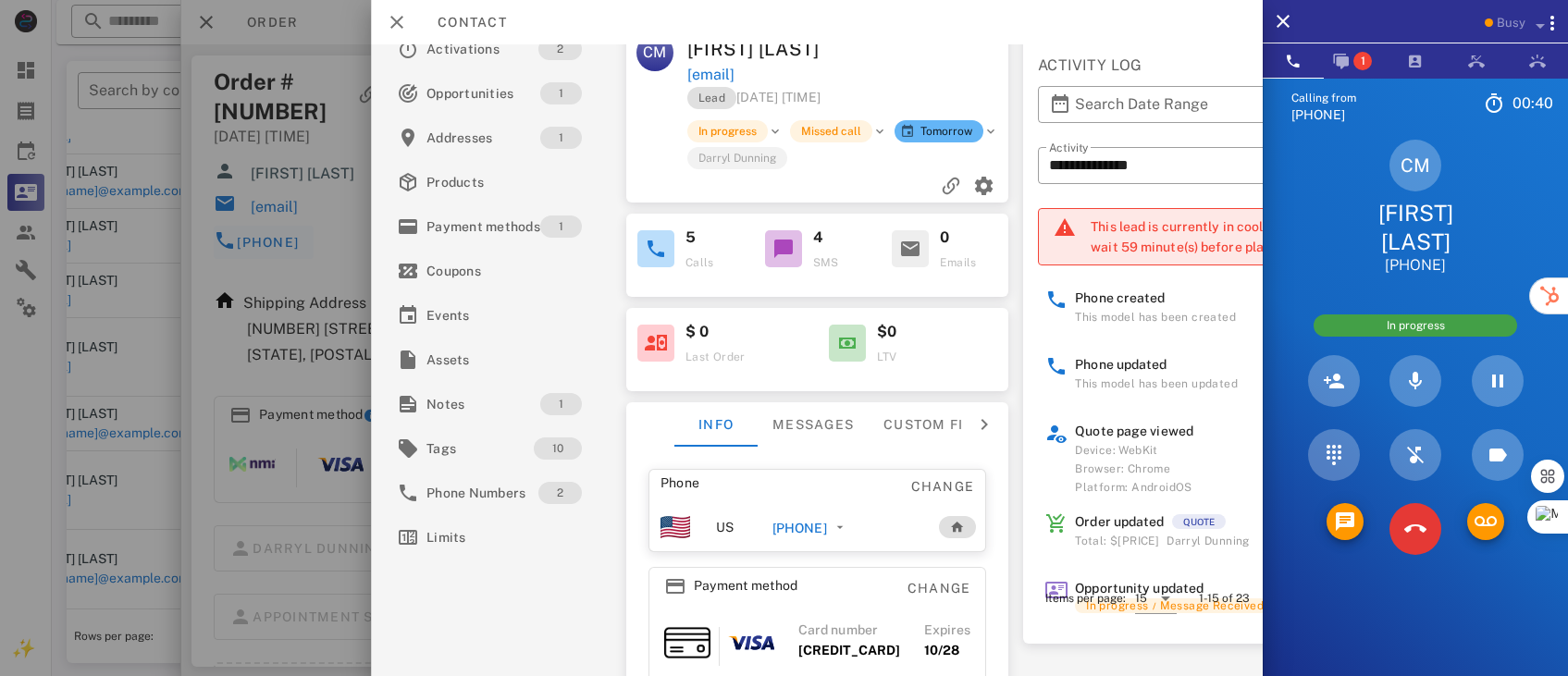 scroll, scrollTop: 46, scrollLeft: 0, axis: vertical 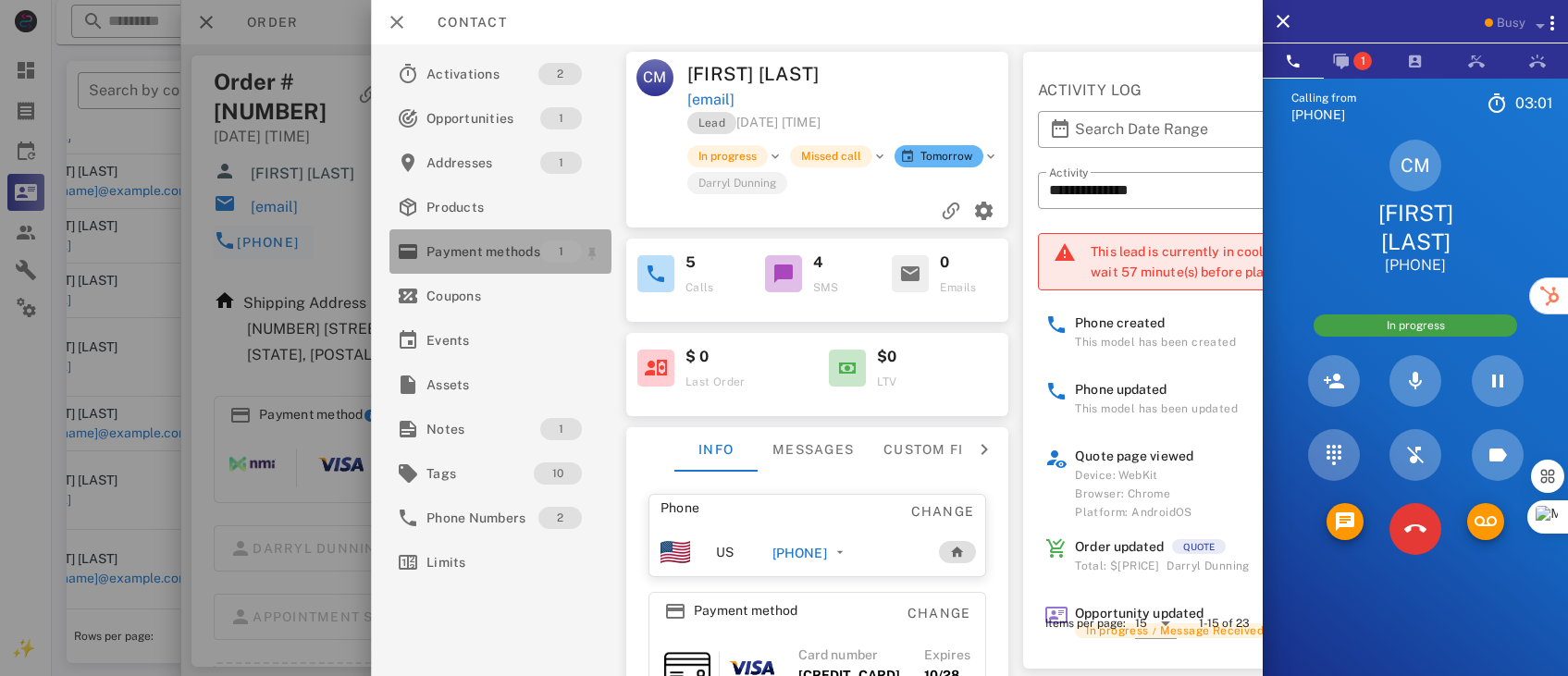 click on "Payment methods" at bounding box center (483, 252) 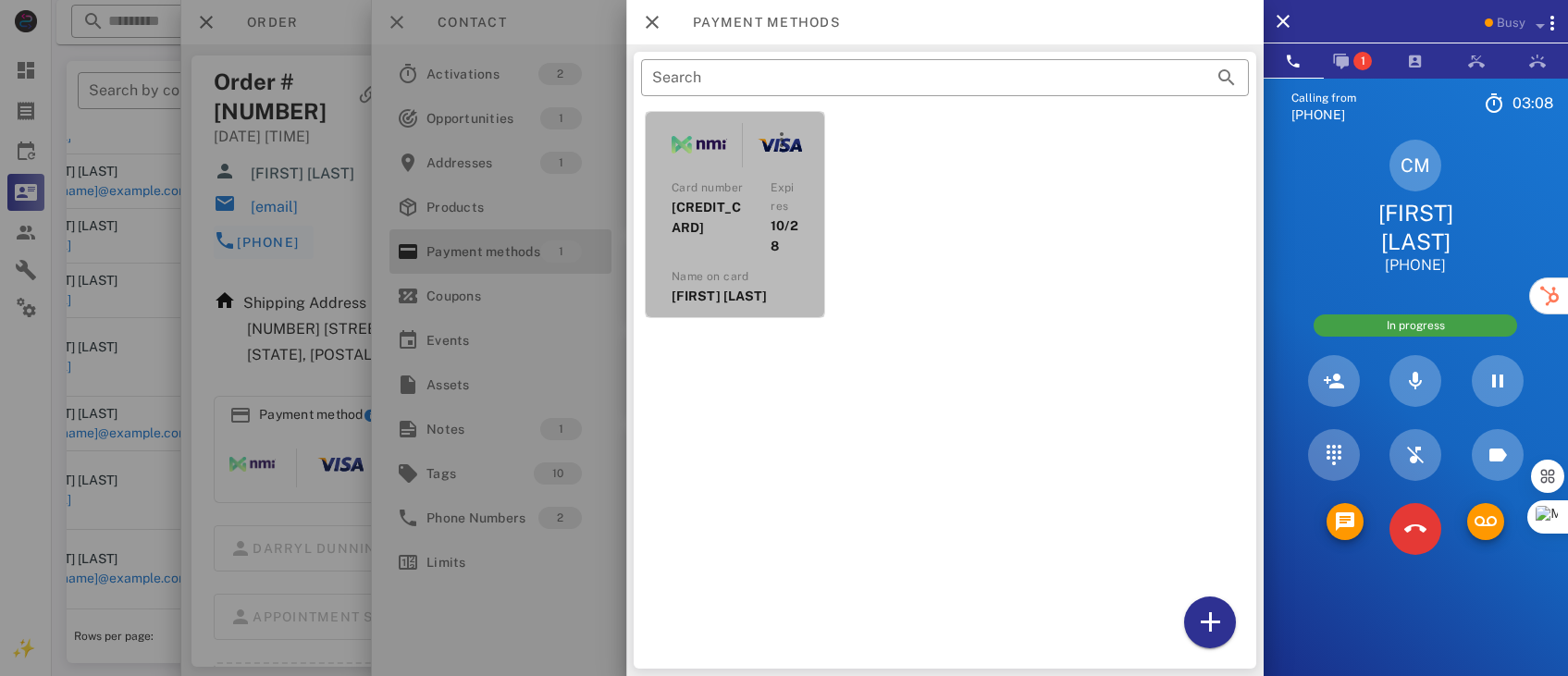 click on "[FIRST] [LAST]" at bounding box center (735, 296) 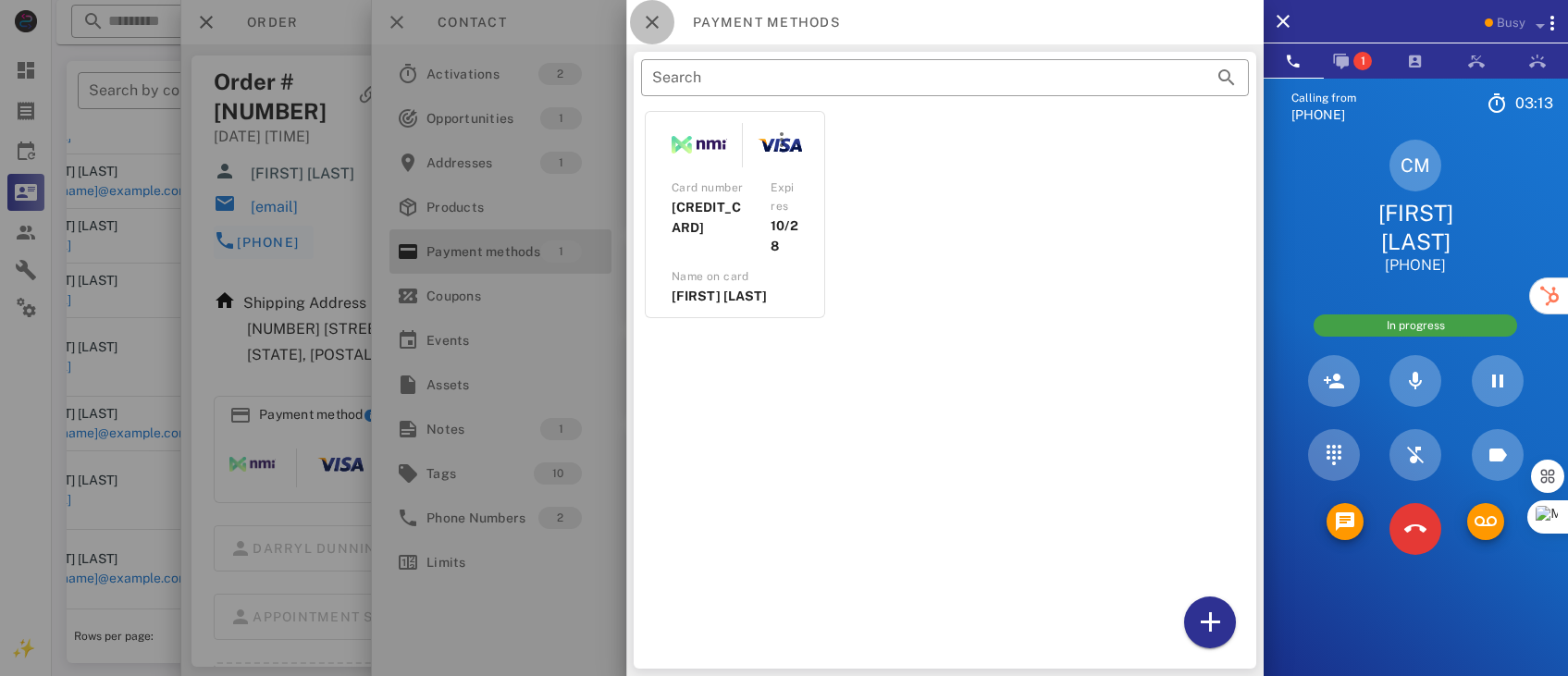 click at bounding box center (652, 22) 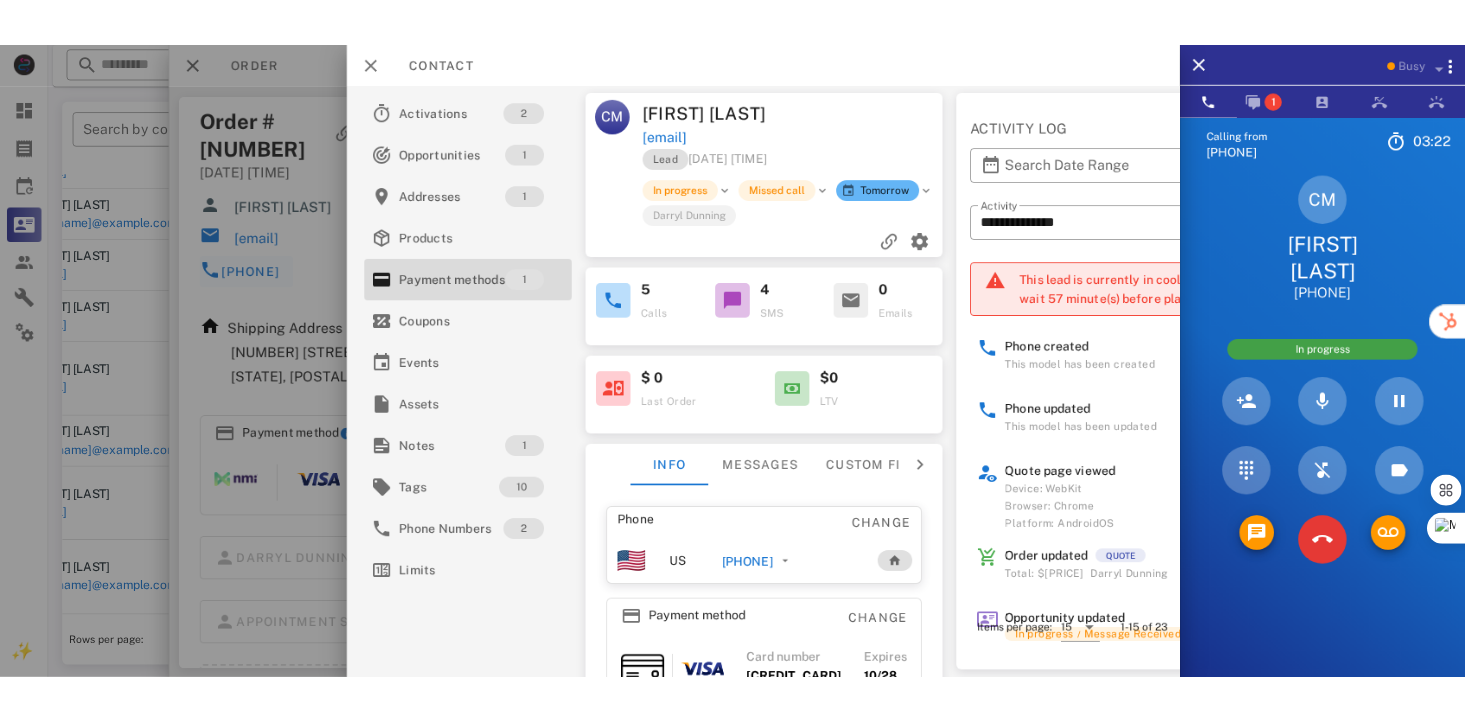 scroll, scrollTop: 215, scrollLeft: 0, axis: vertical 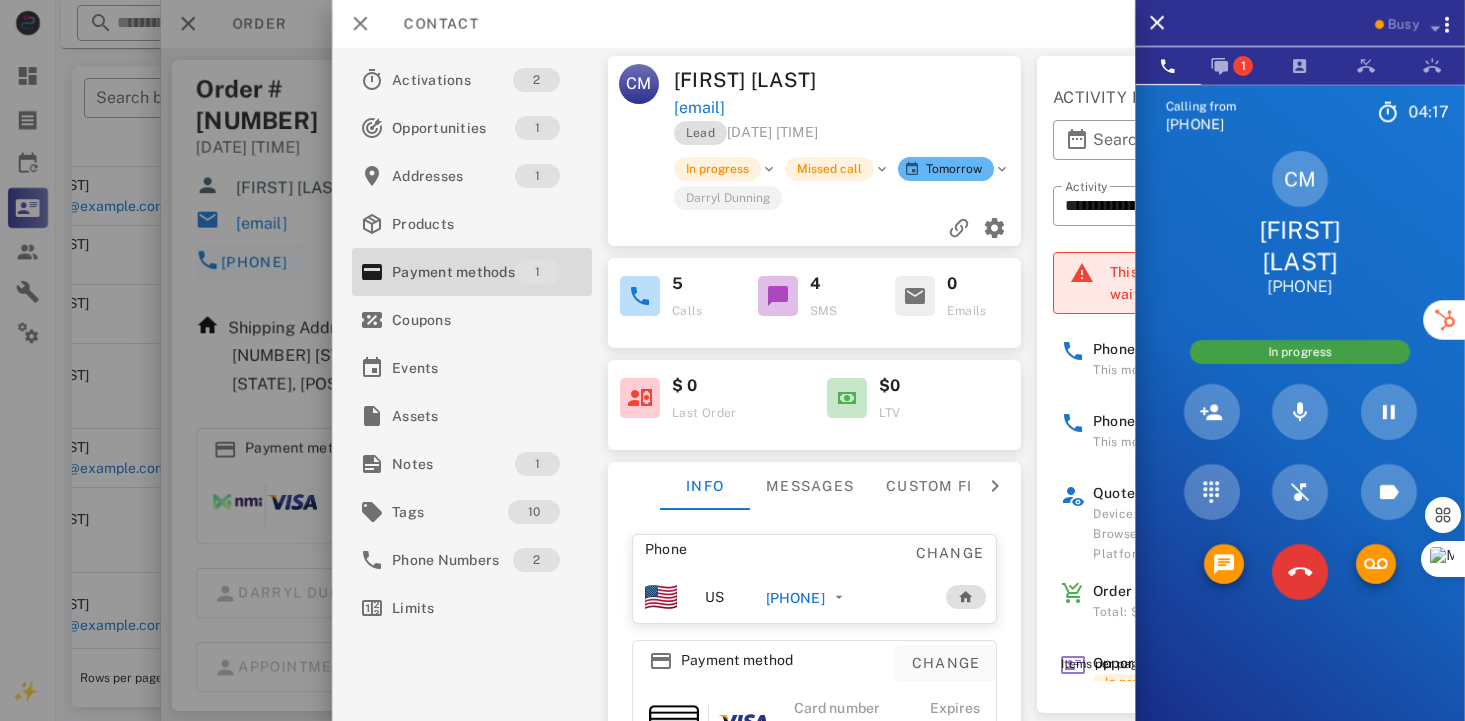drag, startPoint x: 877, startPoint y: 655, endPoint x: 941, endPoint y: 663, distance: 64.49806 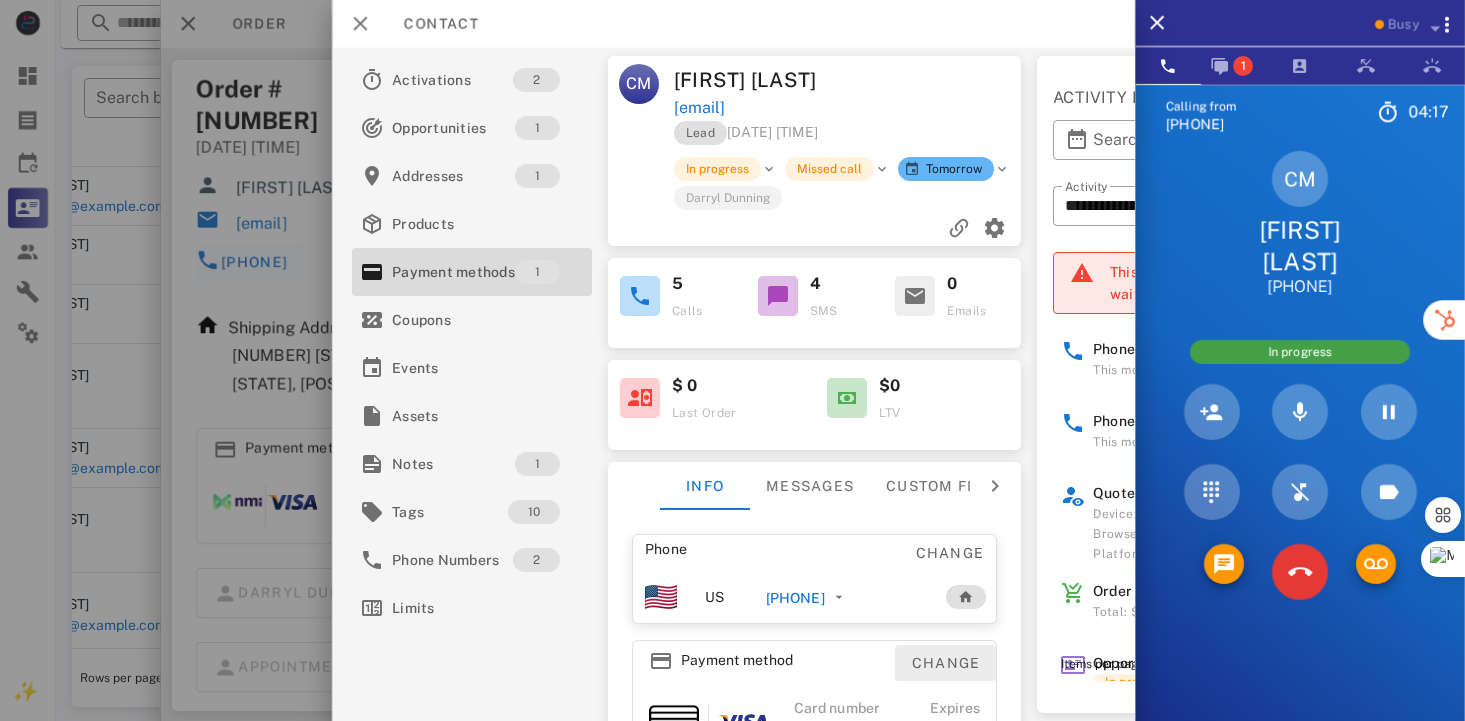click on "Change" at bounding box center [946, 663] 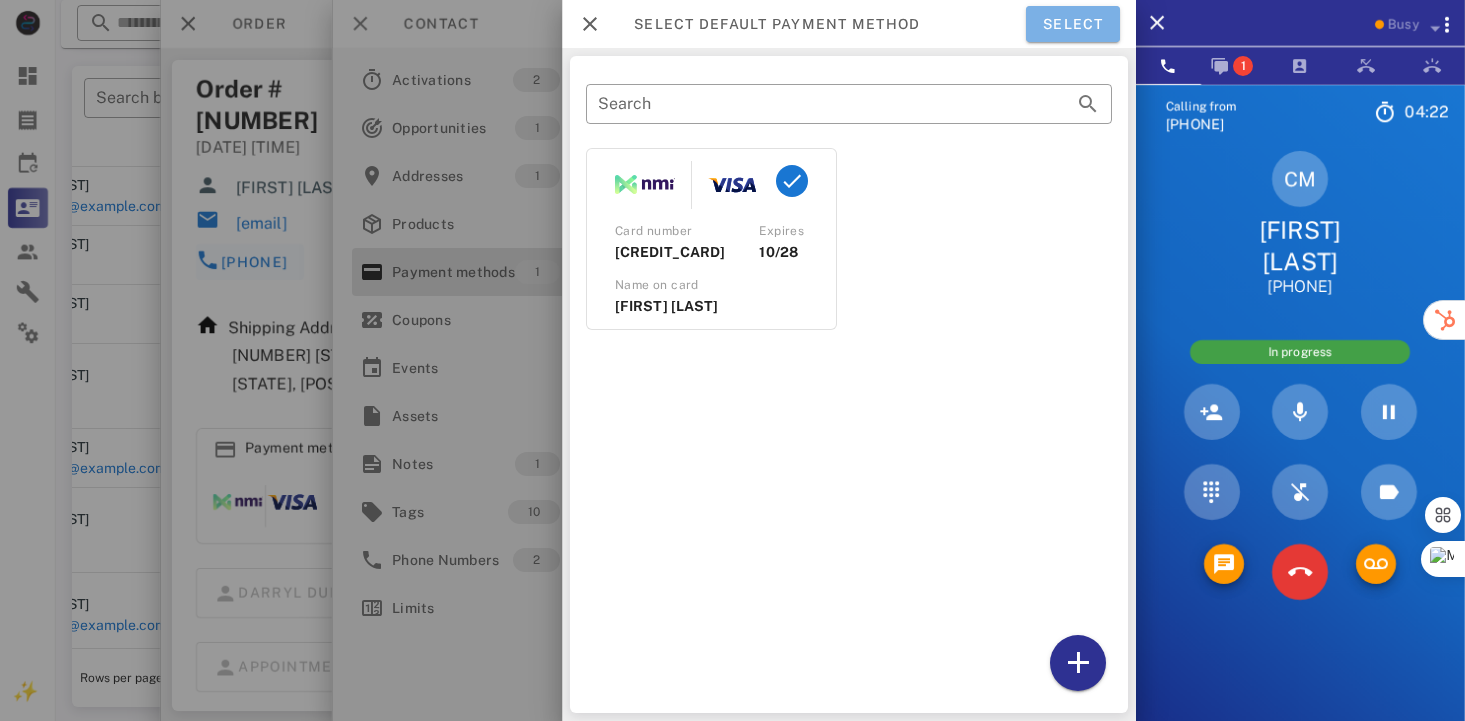 click on "Select" at bounding box center [1072, 24] 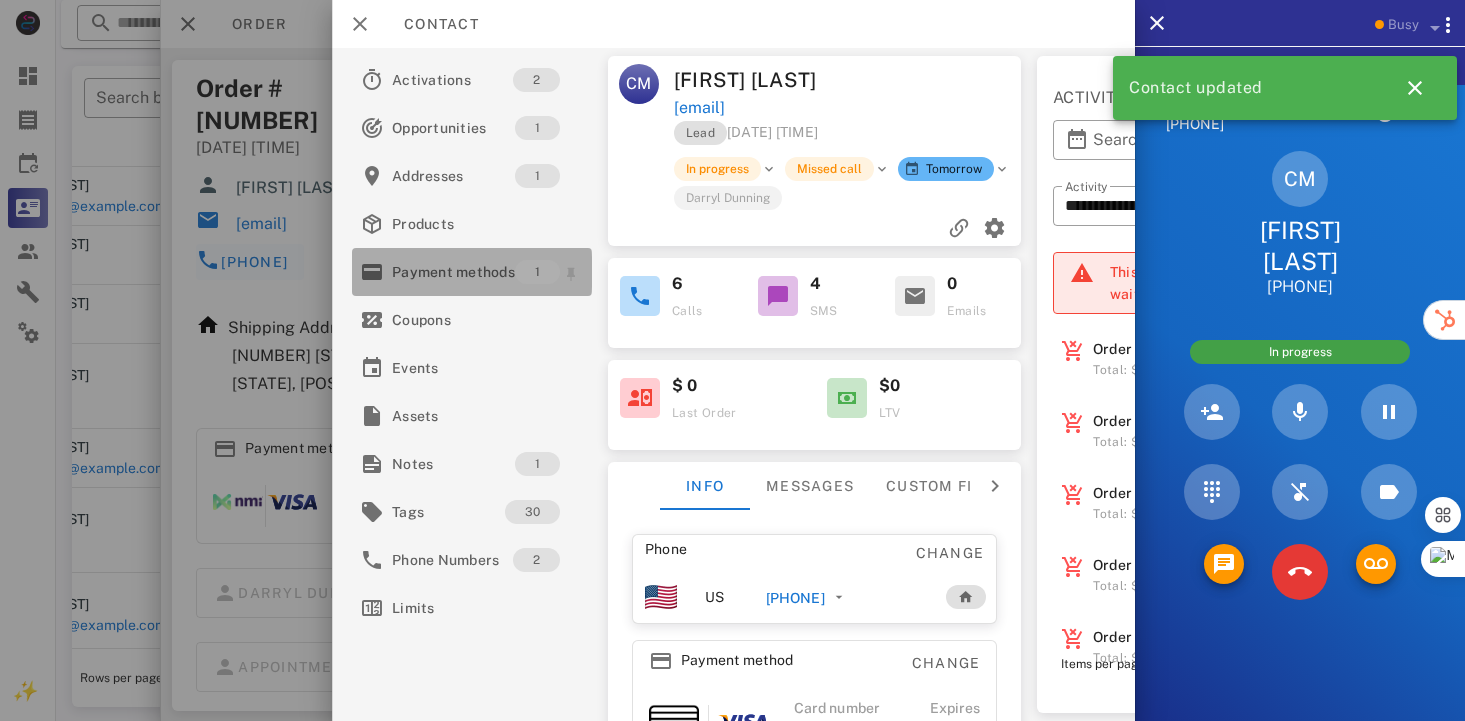 click on "Payment methods" at bounding box center [453, 272] 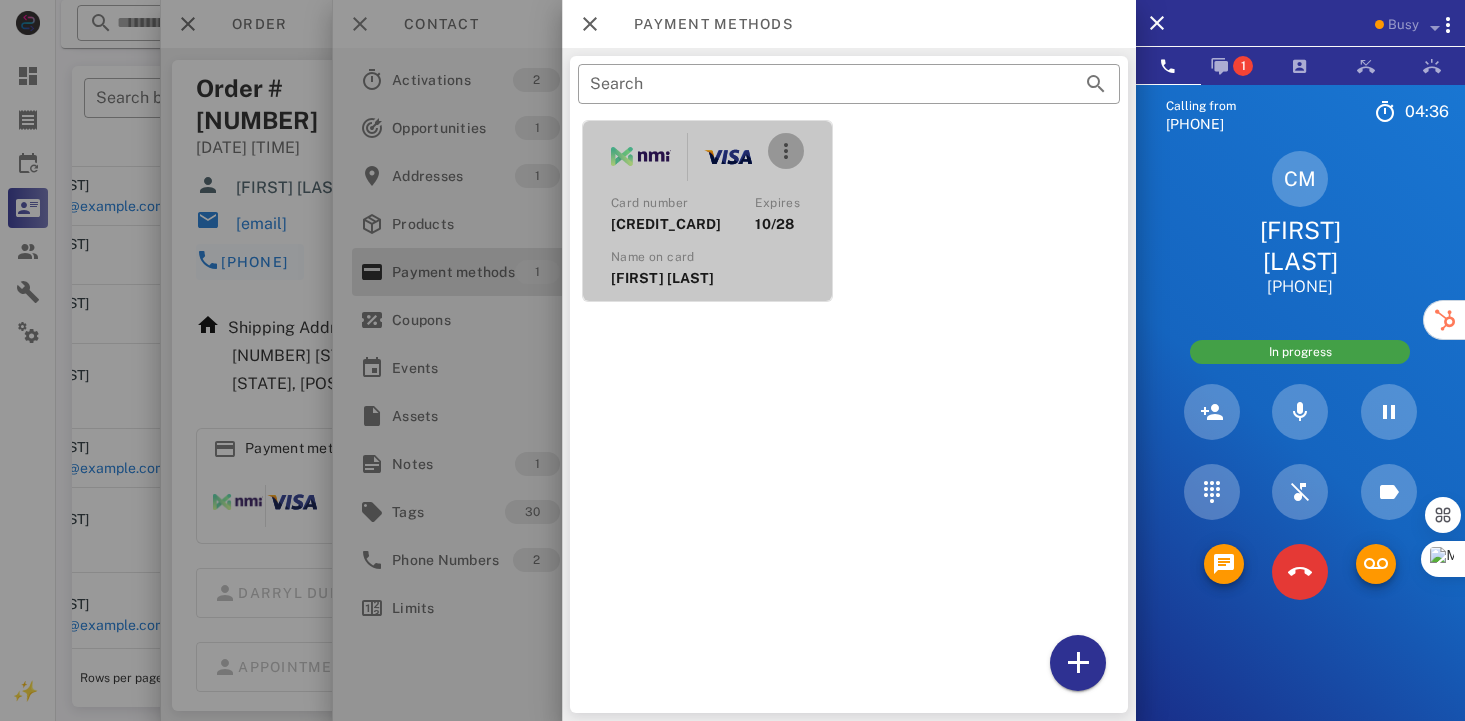 click at bounding box center (785, 151) 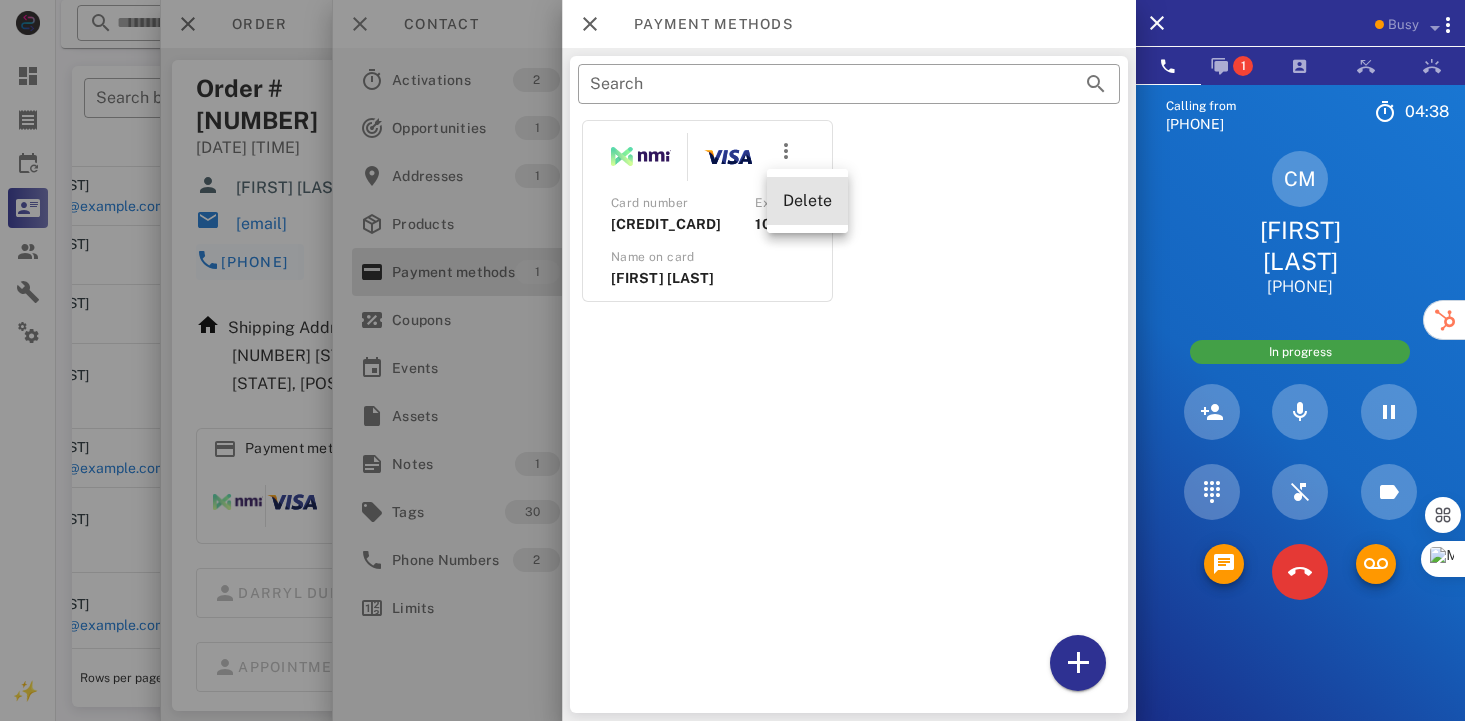 click on "Delete" at bounding box center (807, 200) 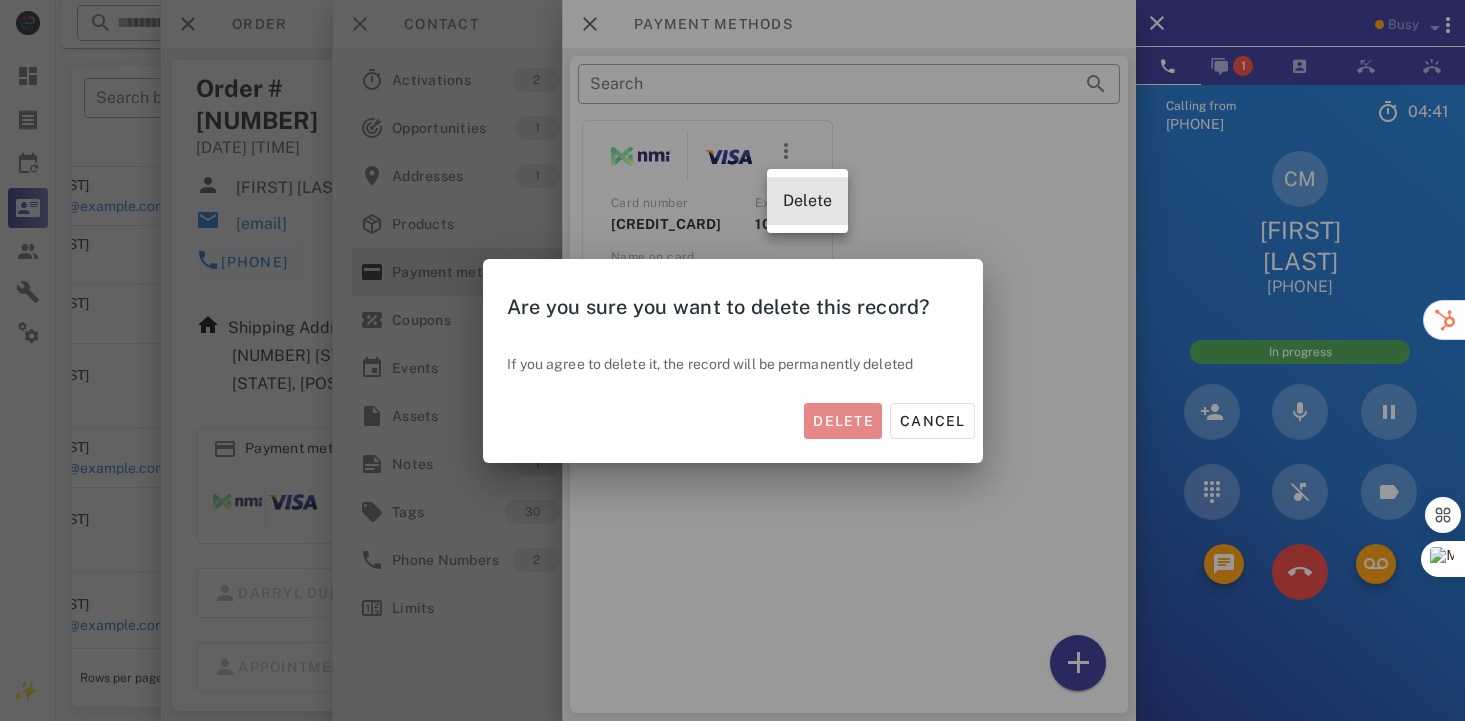 click on "Delete" at bounding box center (843, 421) 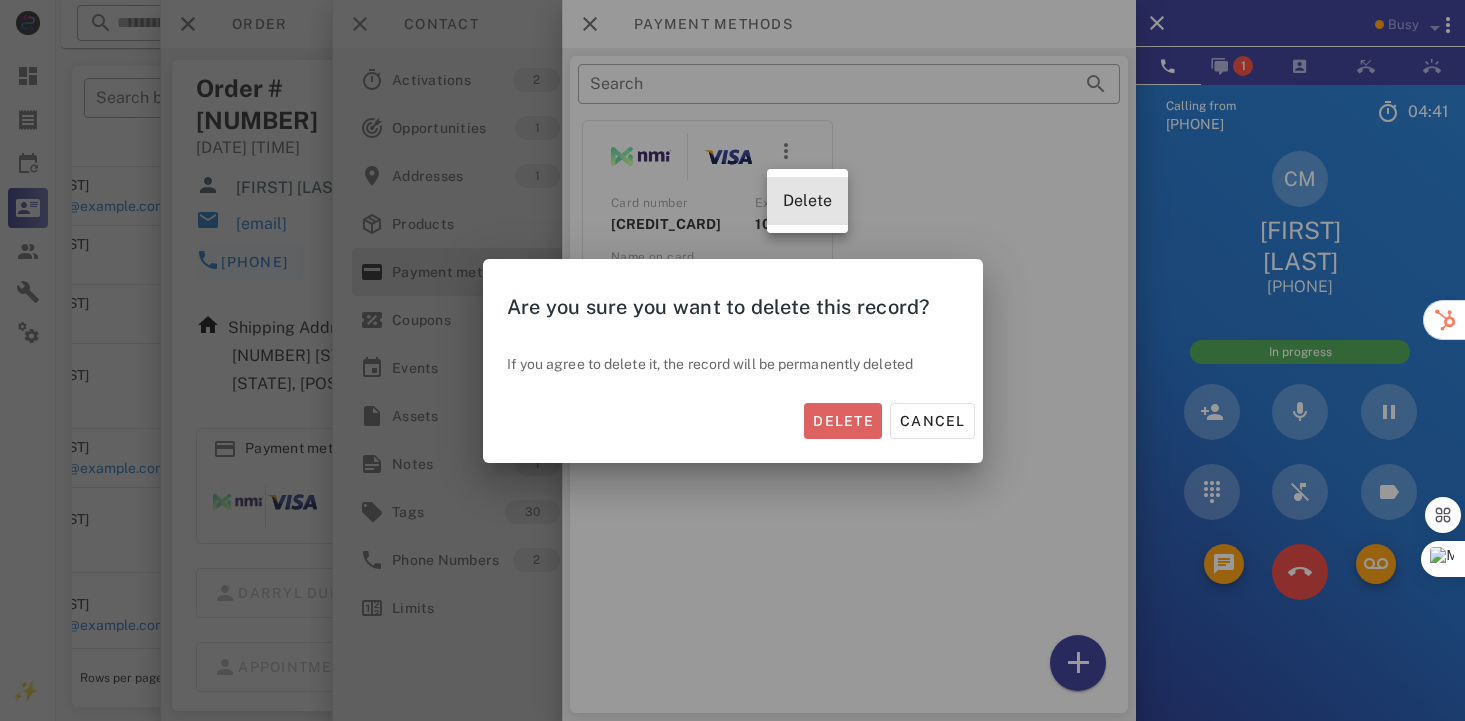 click on "Delete Cancel" at bounding box center [733, 421] 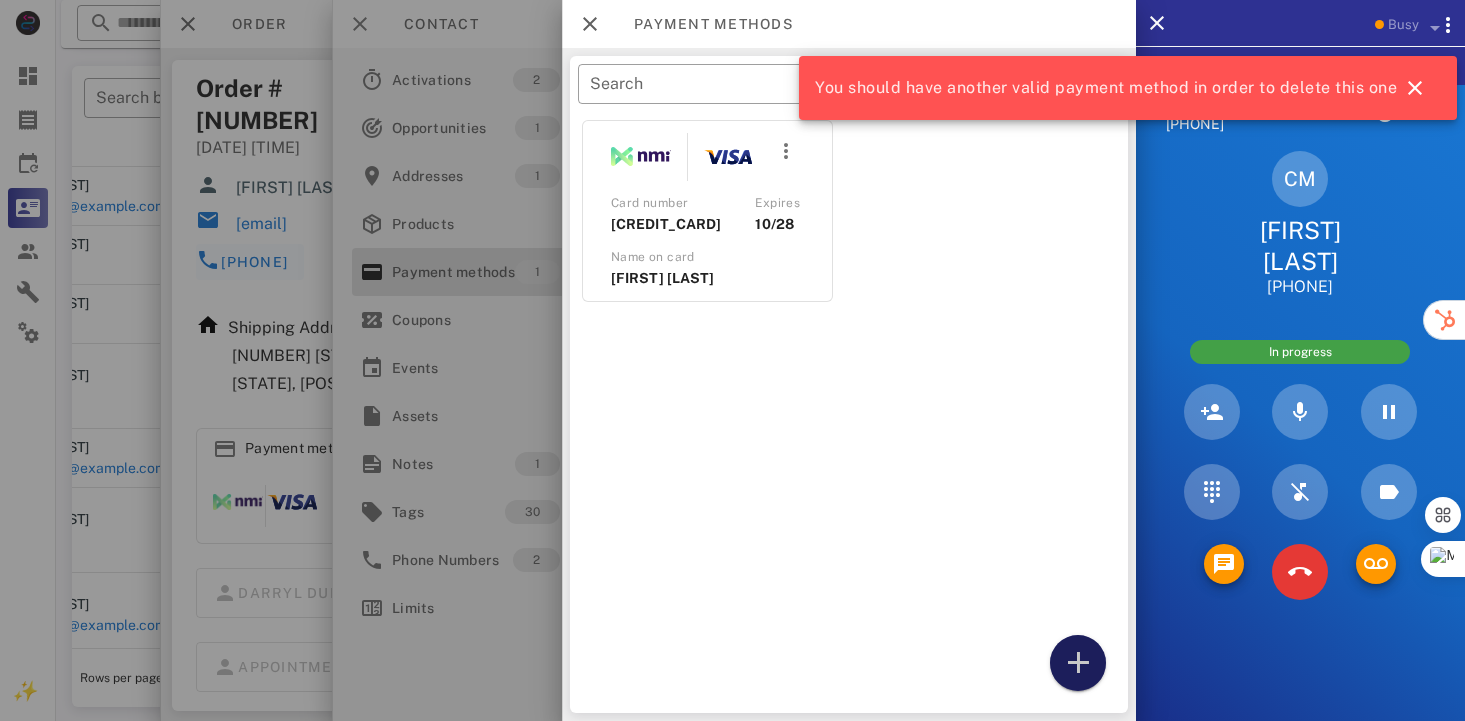 click at bounding box center [1077, 663] 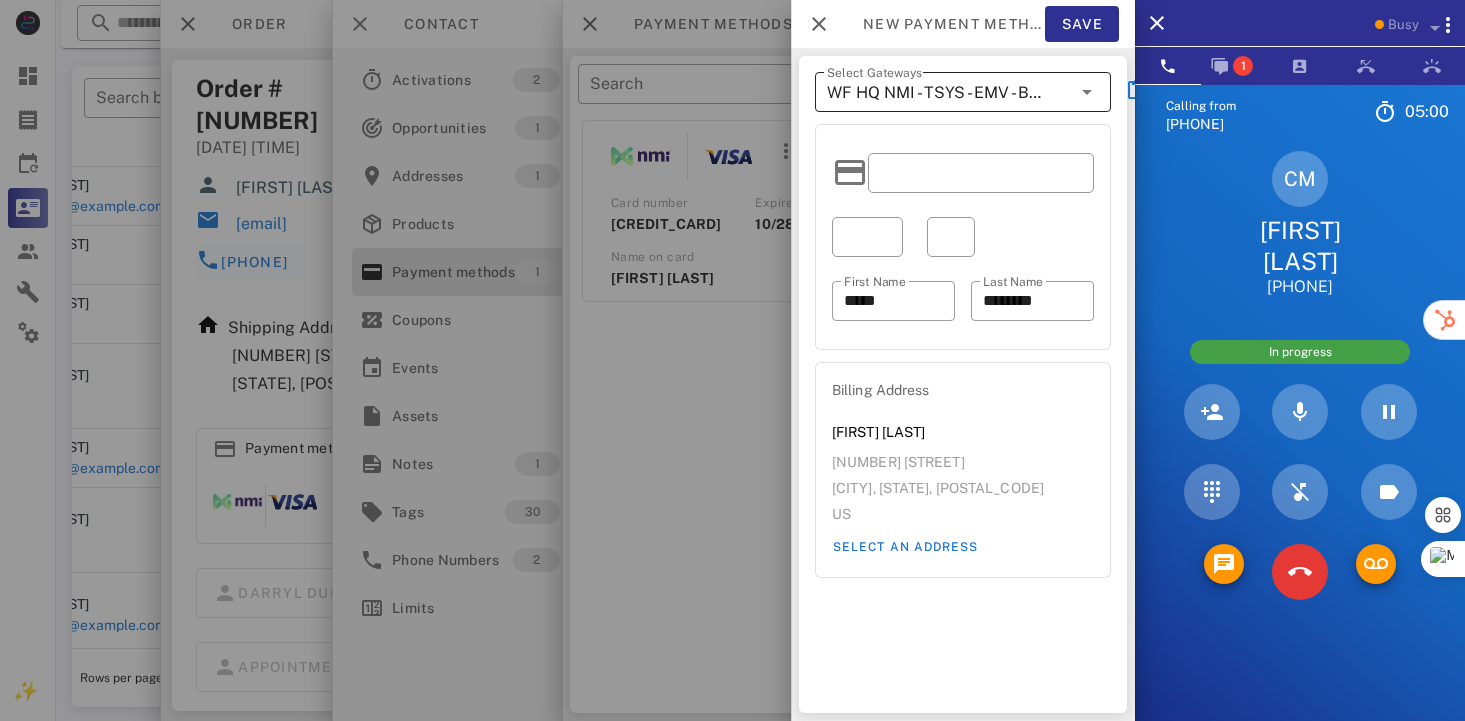 click at bounding box center (1087, 92) 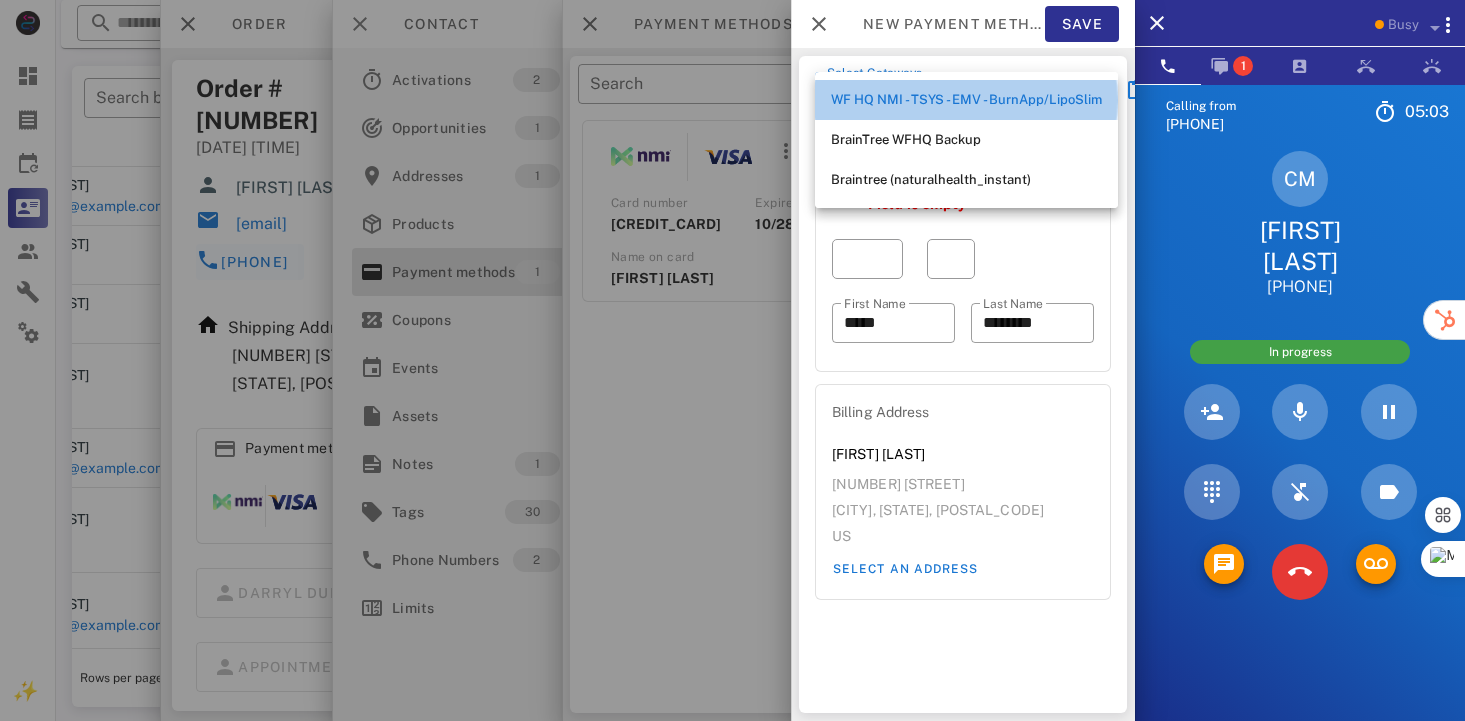 click on "WF HQ NMI - TSYS - EMV - BurnApp/LipoSlim" at bounding box center [966, 100] 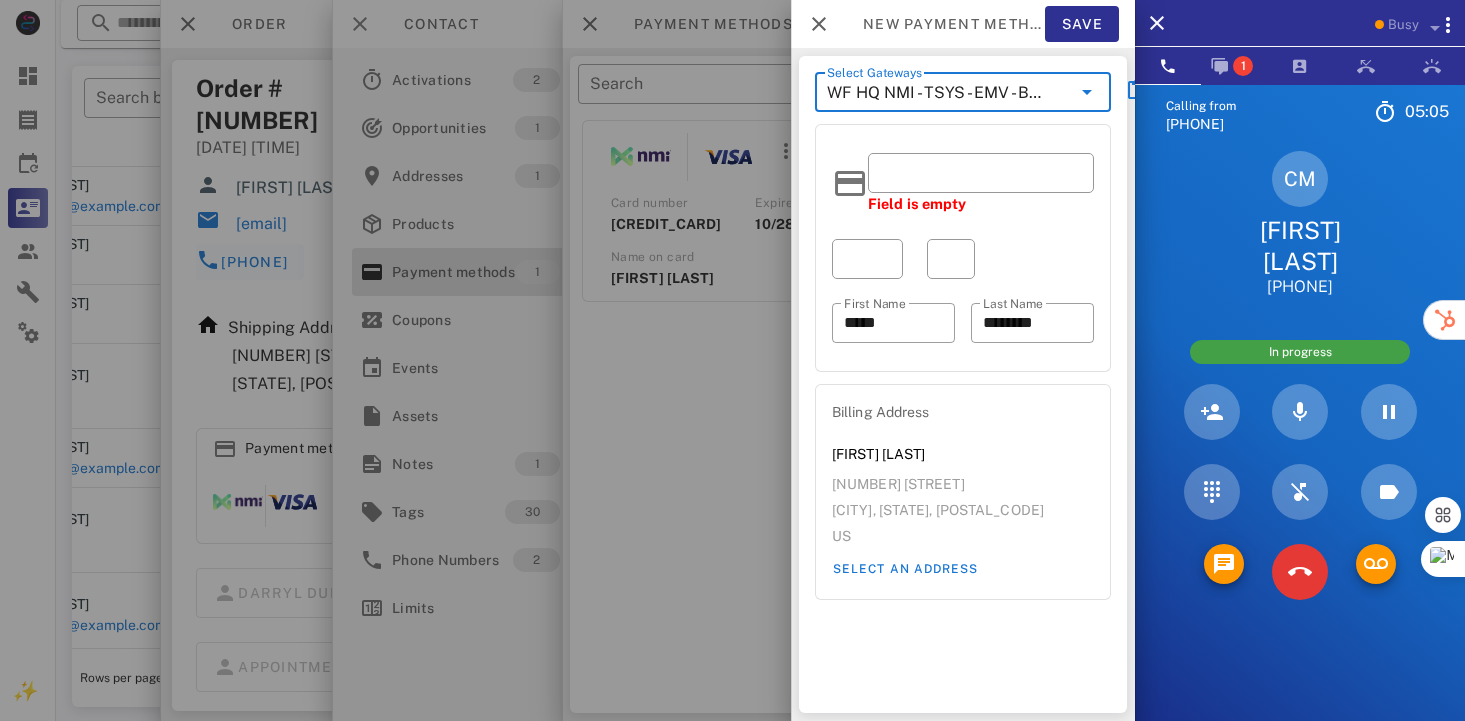 click at bounding box center [981, 174] 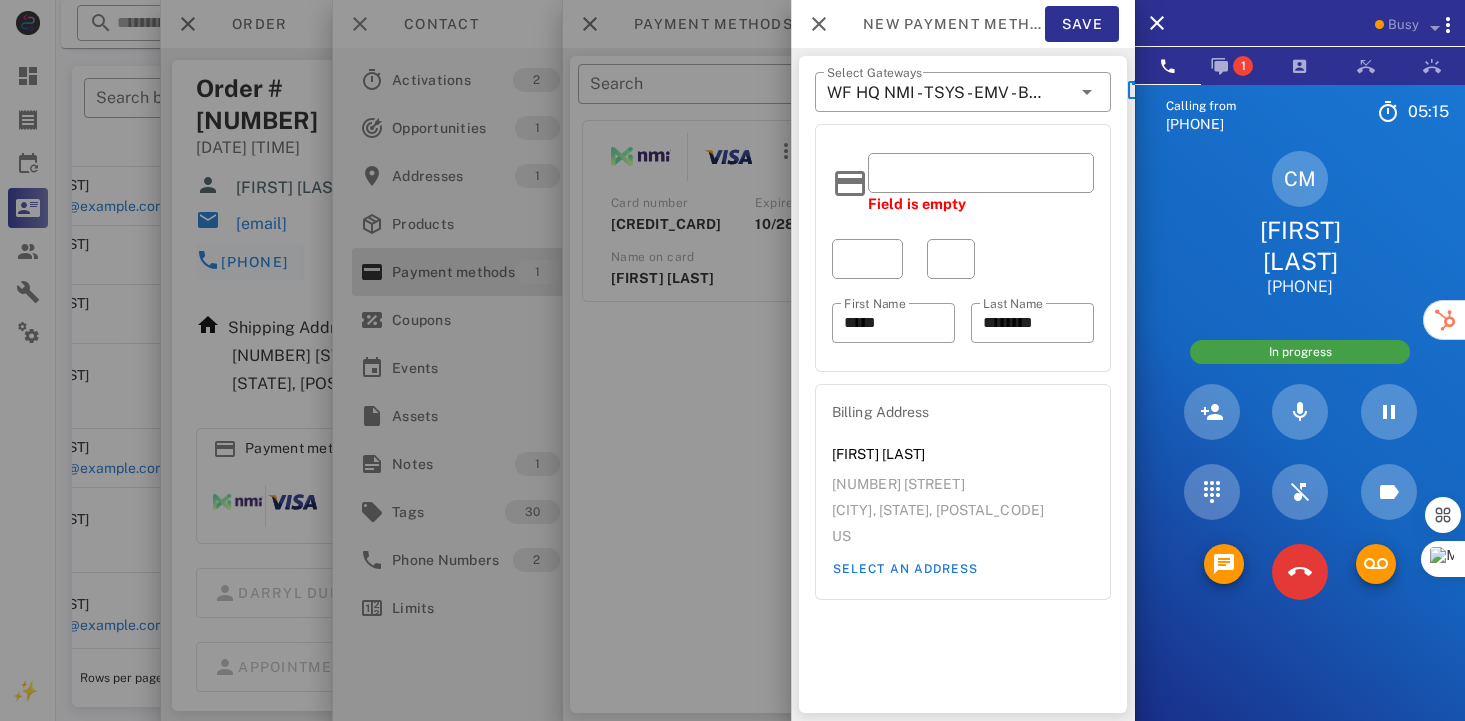 click on "Field is empty ​ First Name ***** ​ Last Name ********" at bounding box center [963, 248] 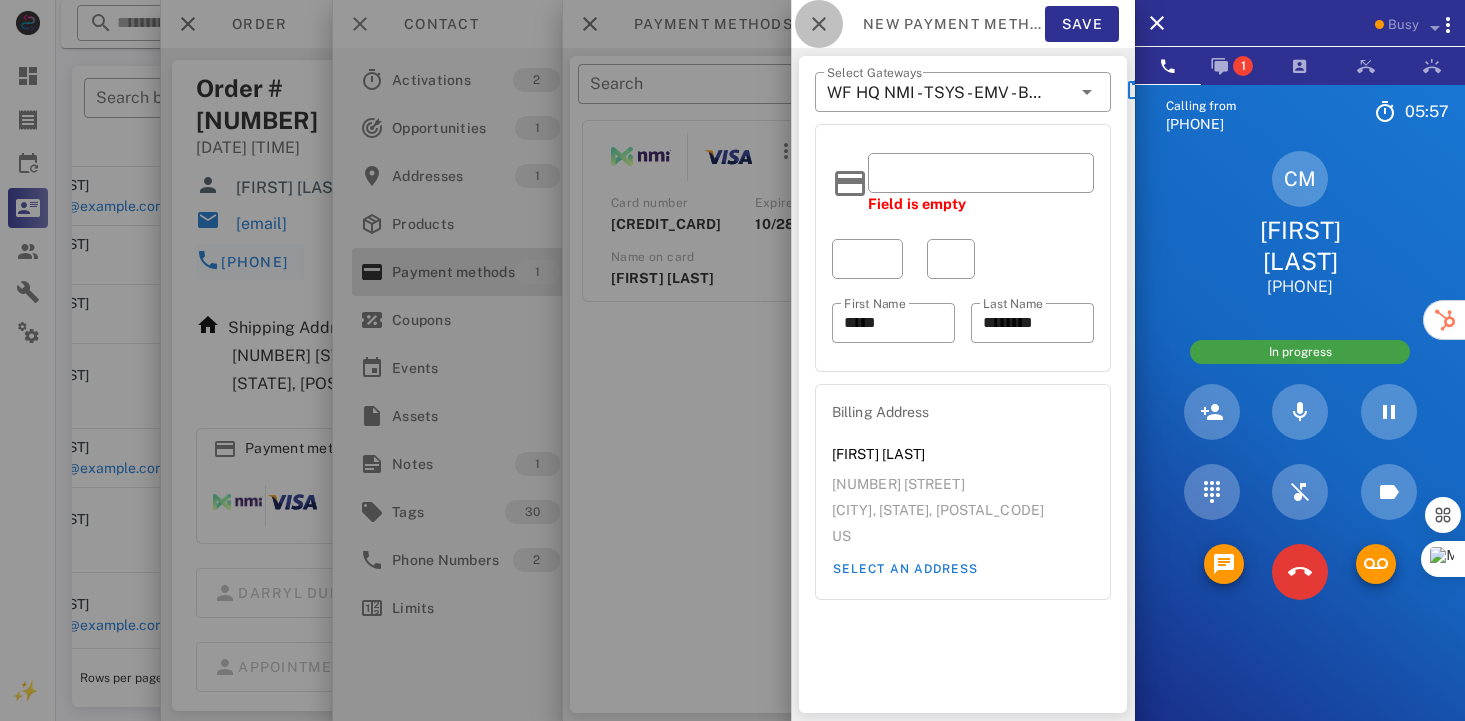 click at bounding box center [819, 24] 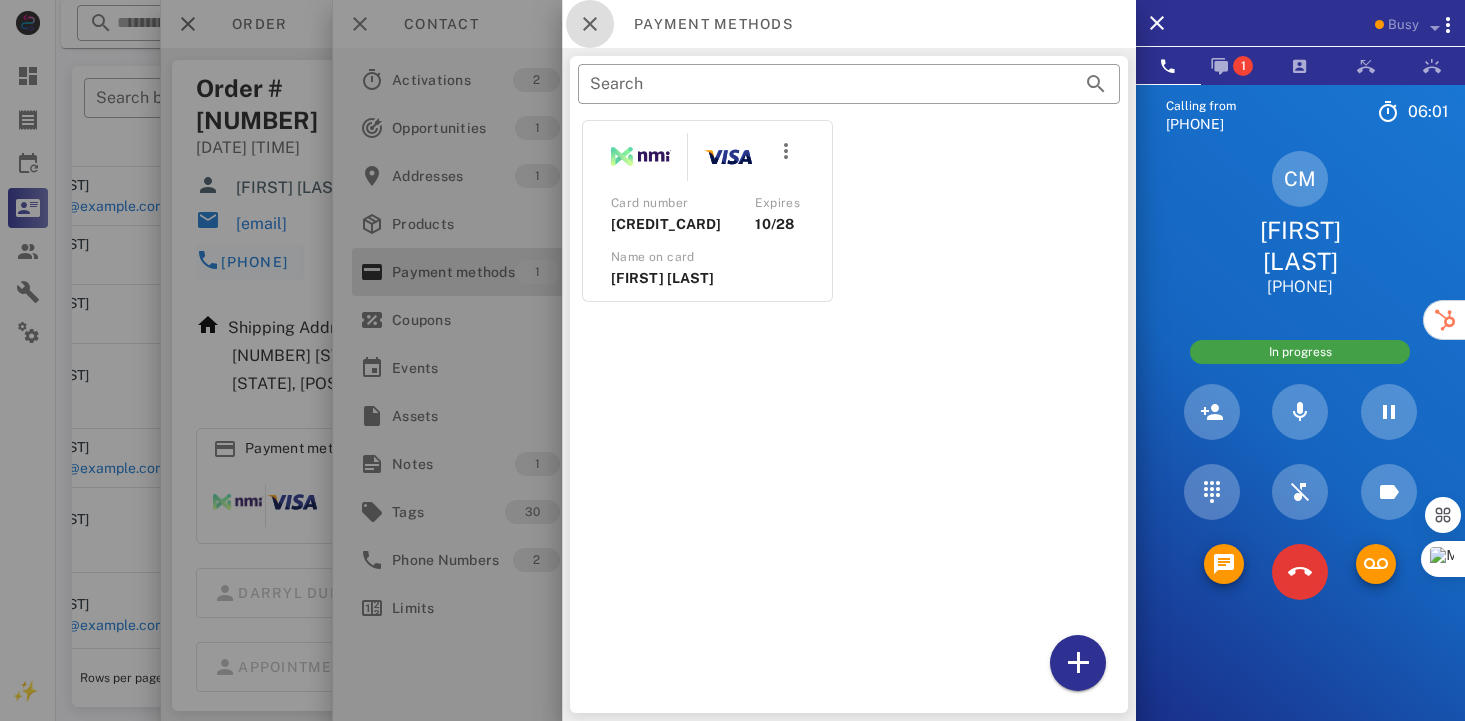 click at bounding box center [590, 24] 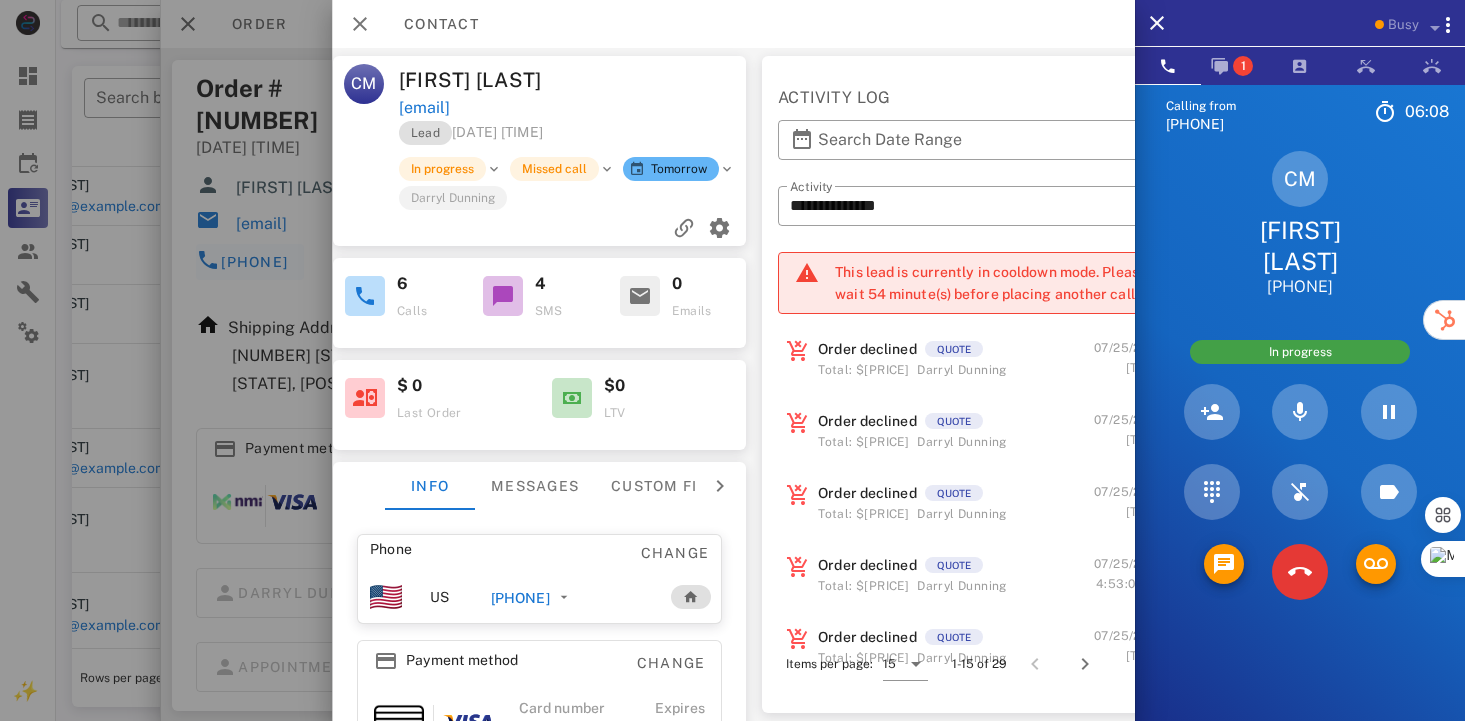 scroll, scrollTop: 0, scrollLeft: 351, axis: horizontal 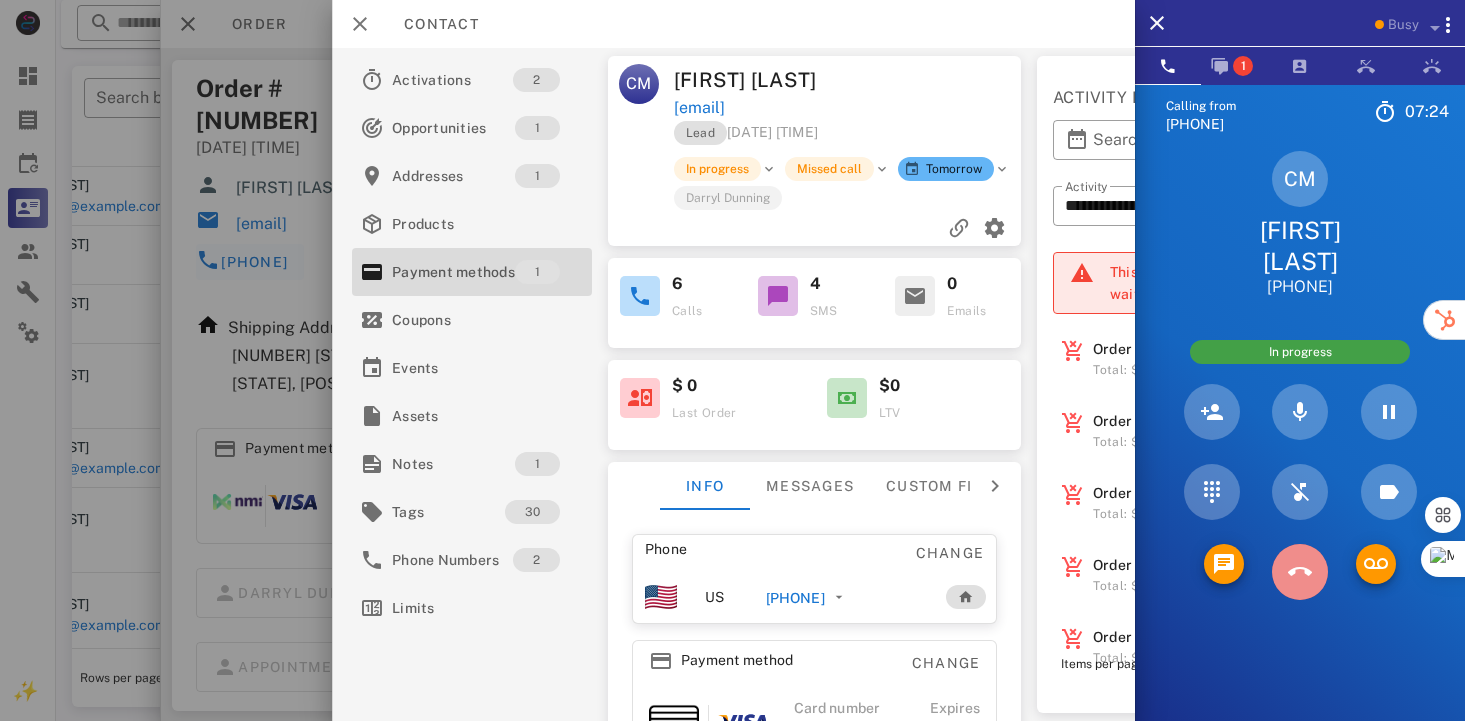 click at bounding box center (1300, 572) 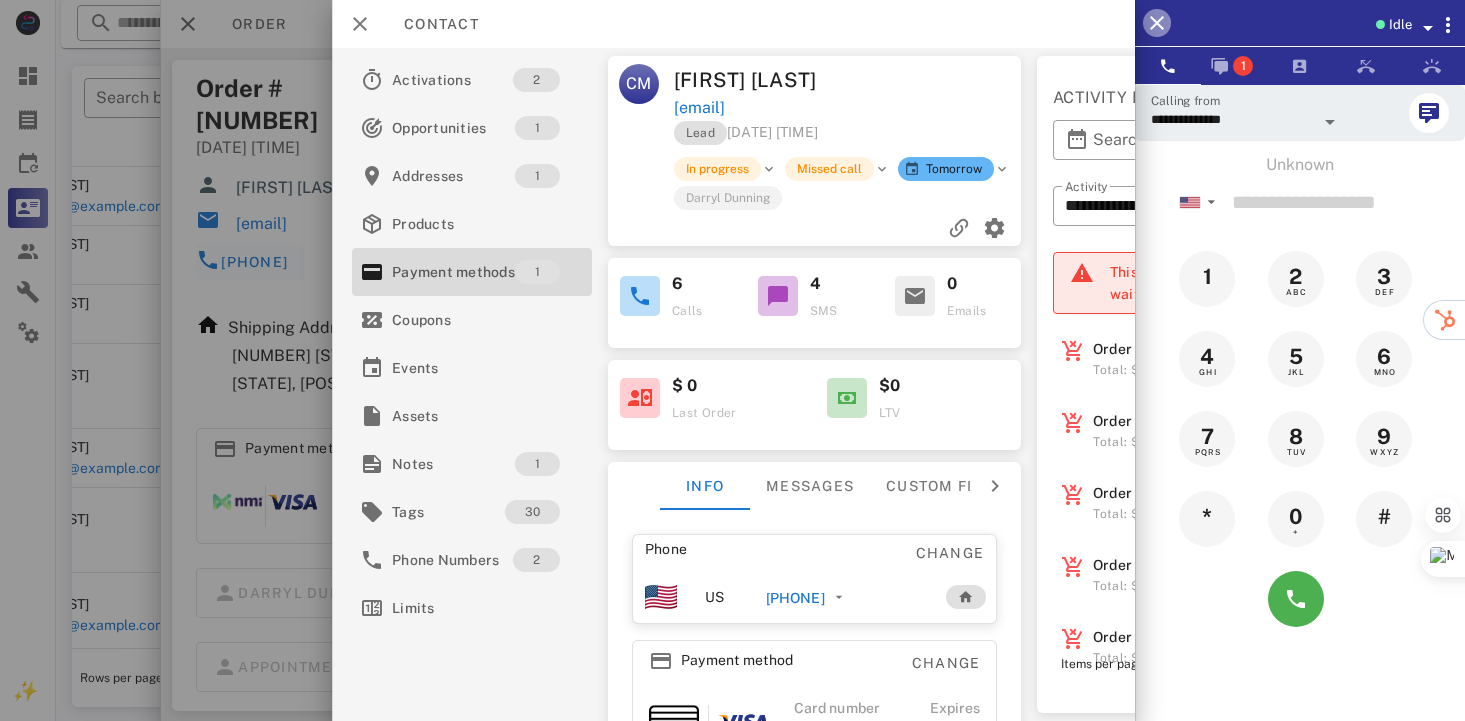 click at bounding box center (1157, 23) 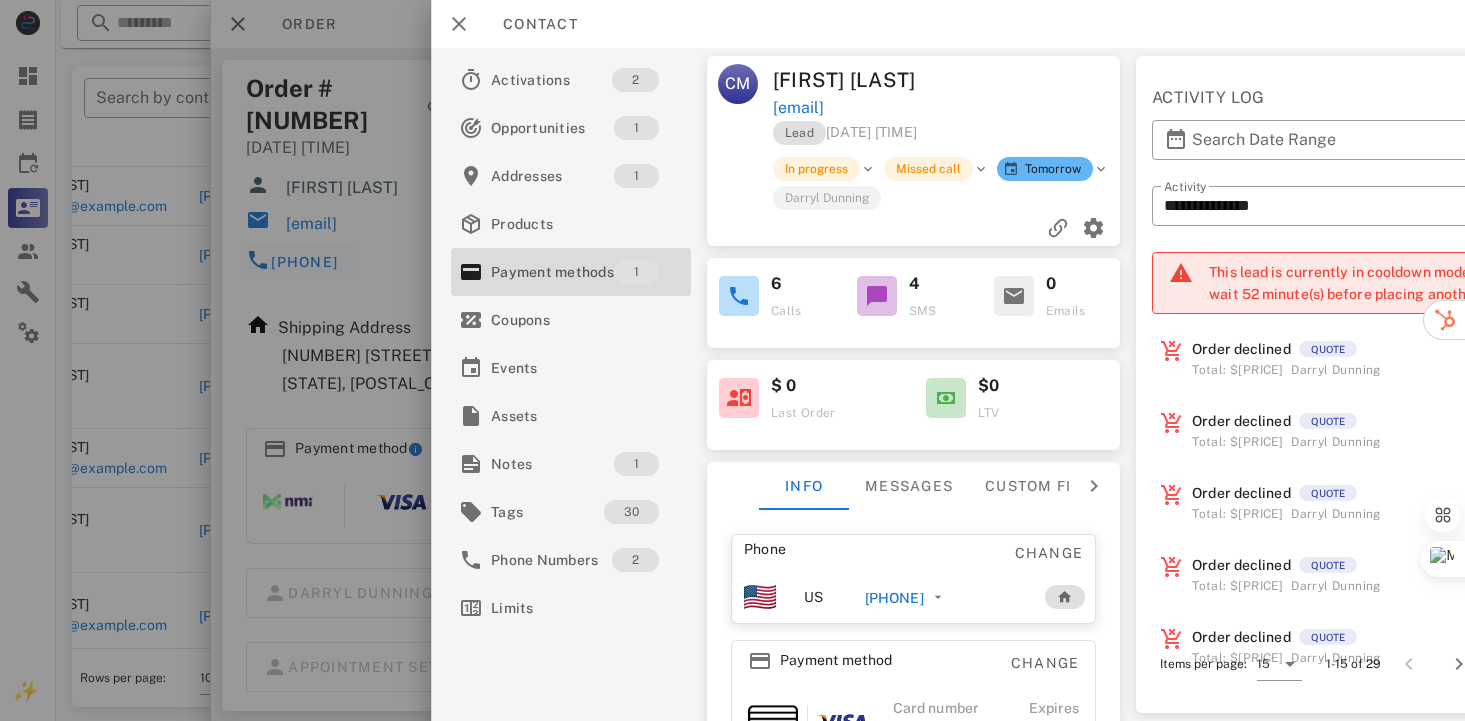 scroll, scrollTop: 21, scrollLeft: 0, axis: vertical 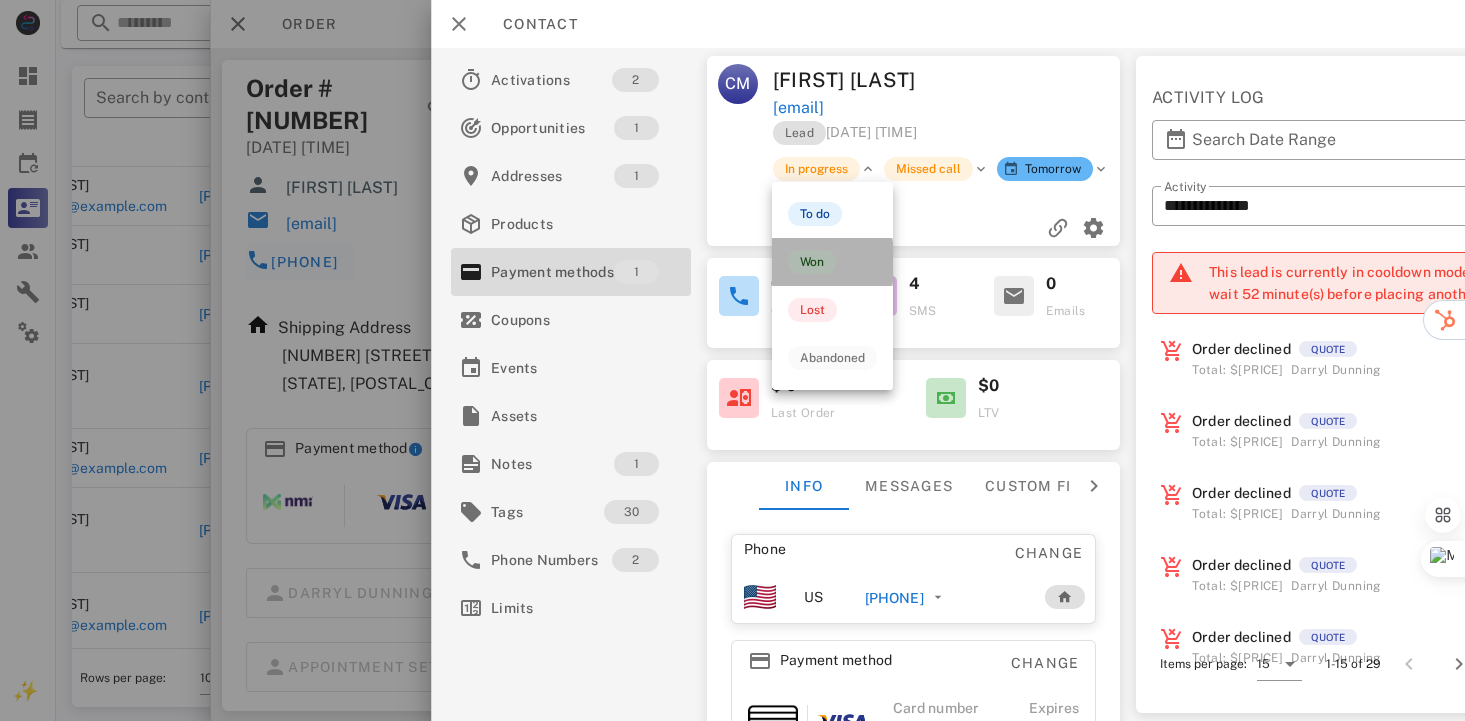 click on "Won" at bounding box center [812, 262] 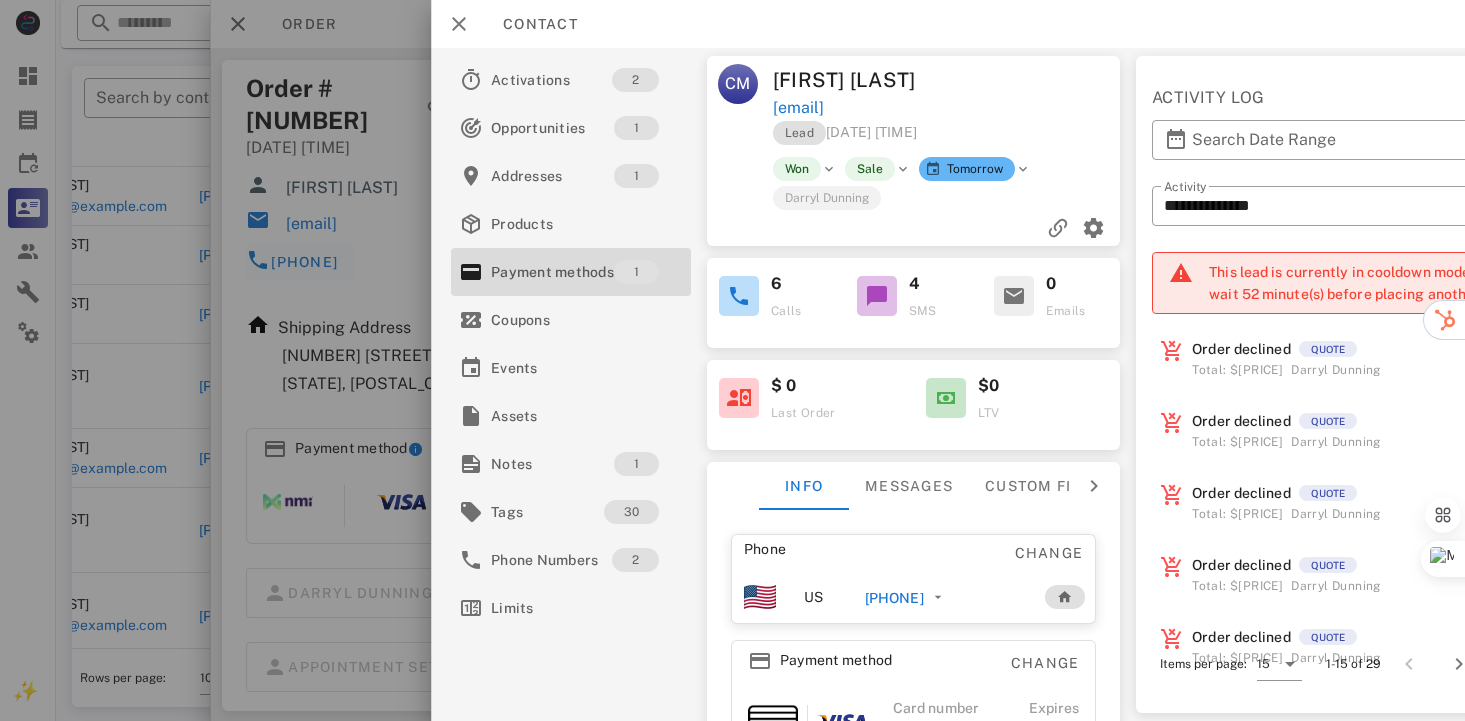 click at bounding box center [1023, 169] 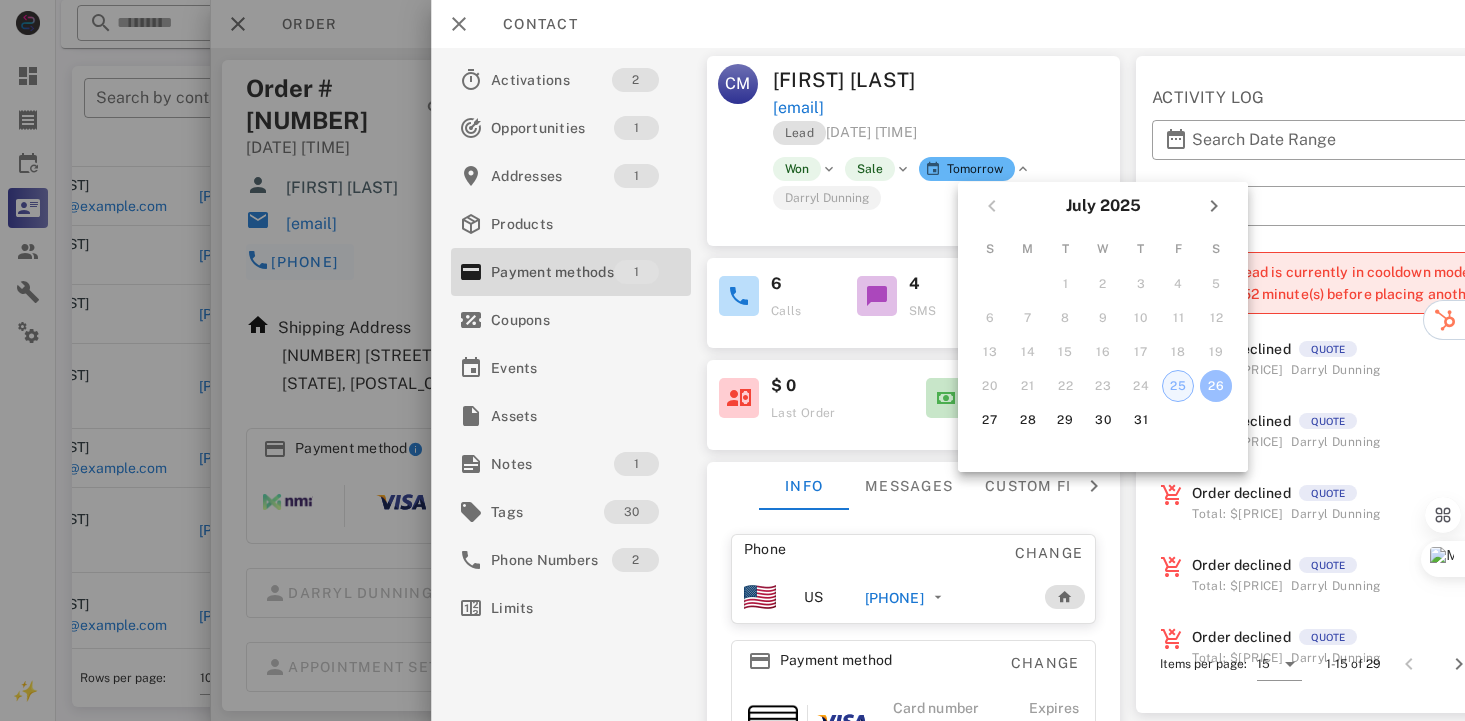 click on "25" at bounding box center [1178, 386] 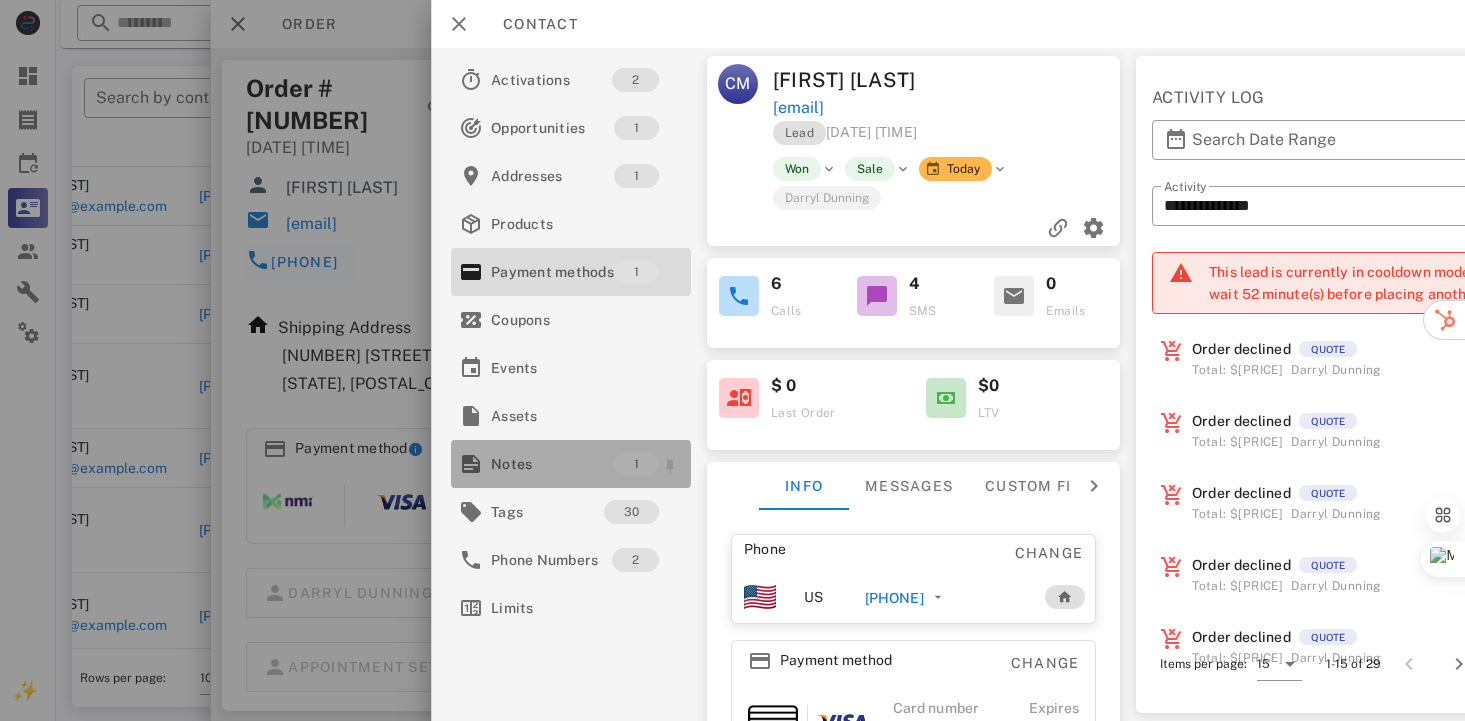 click on "Notes" at bounding box center (552, 464) 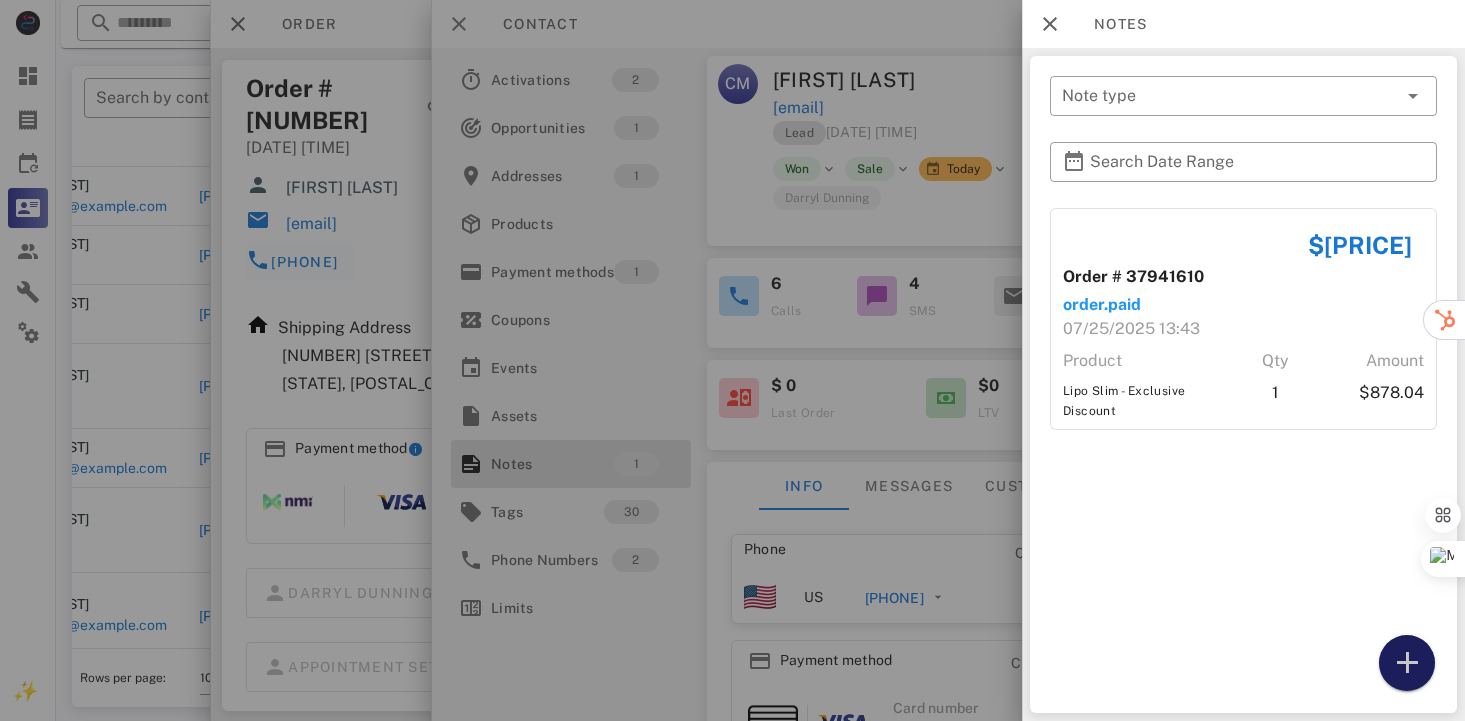 click at bounding box center [1407, 663] 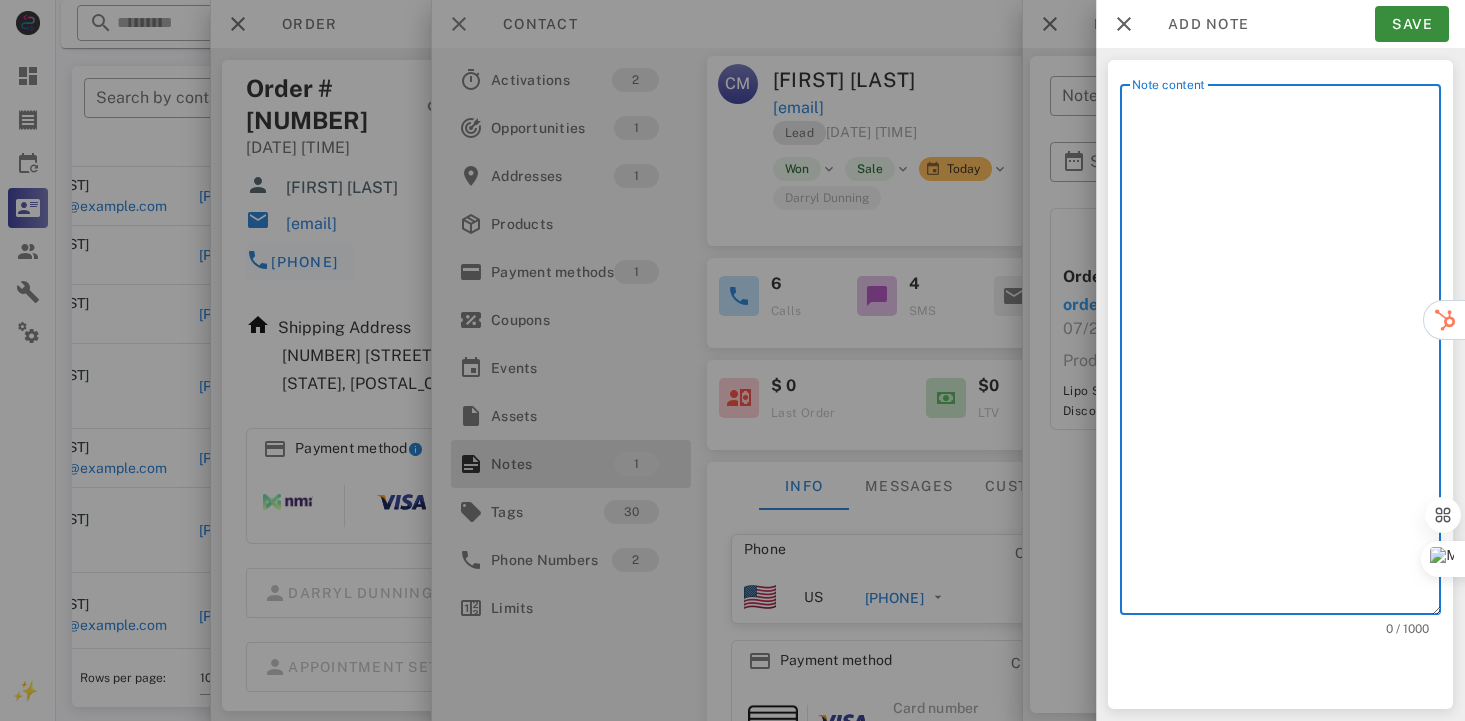 click on "Note content" at bounding box center [1286, 354] 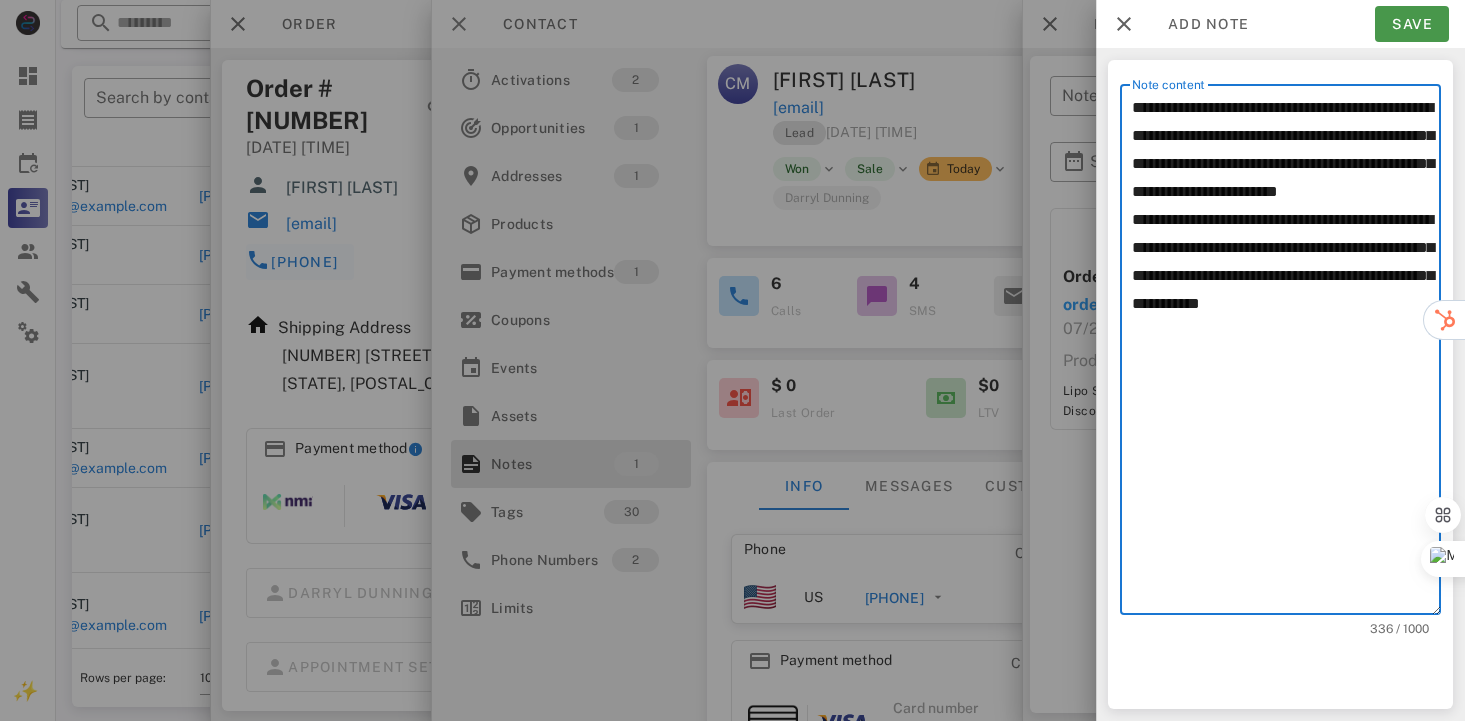 type on "**********" 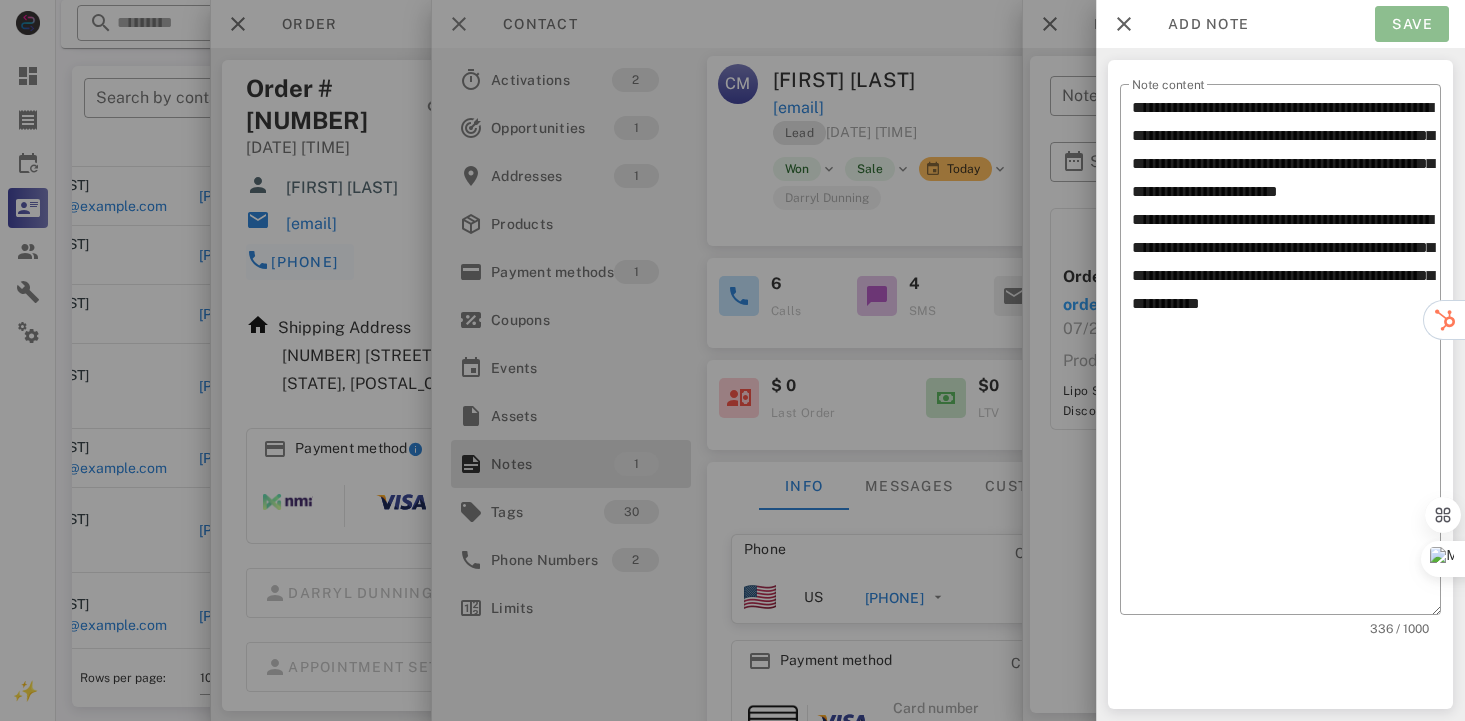 click on "Save" at bounding box center (1412, 24) 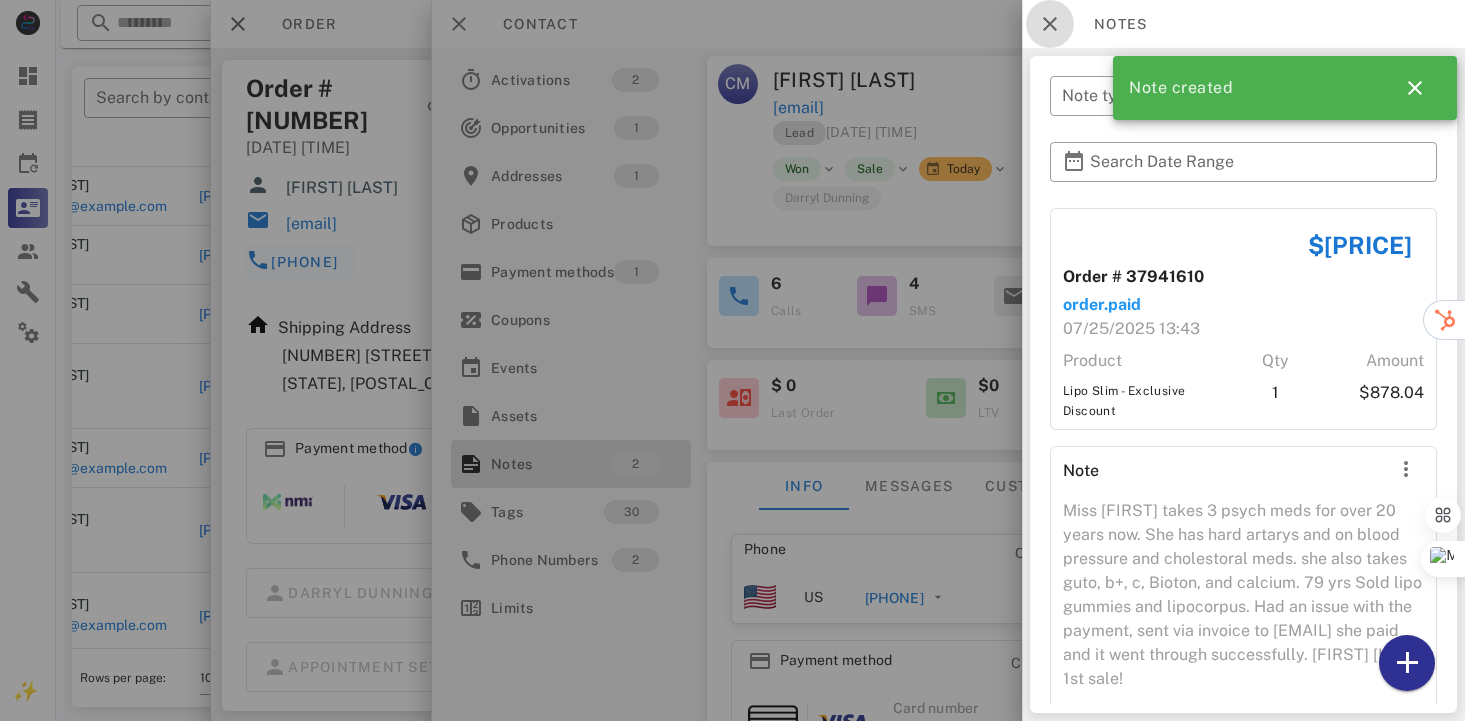 click at bounding box center [1050, 24] 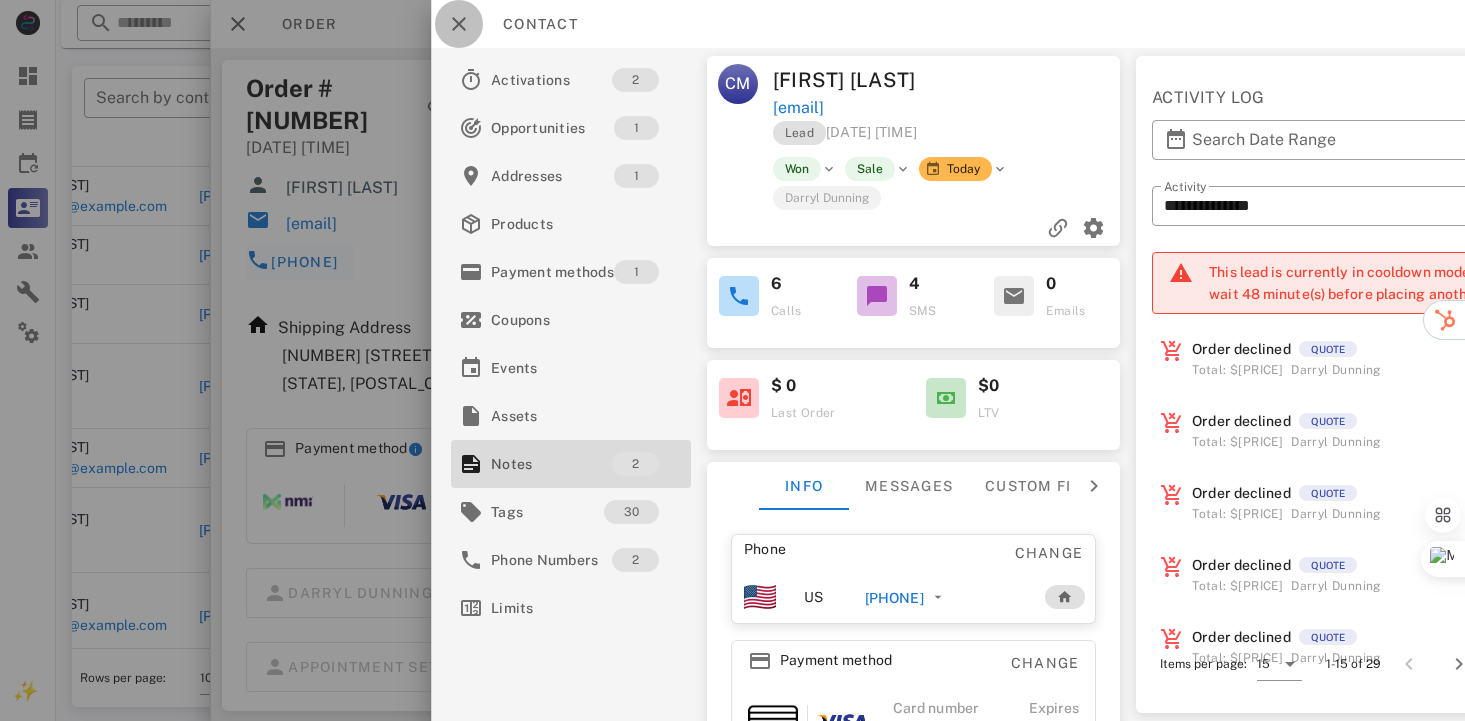 click at bounding box center (459, 24) 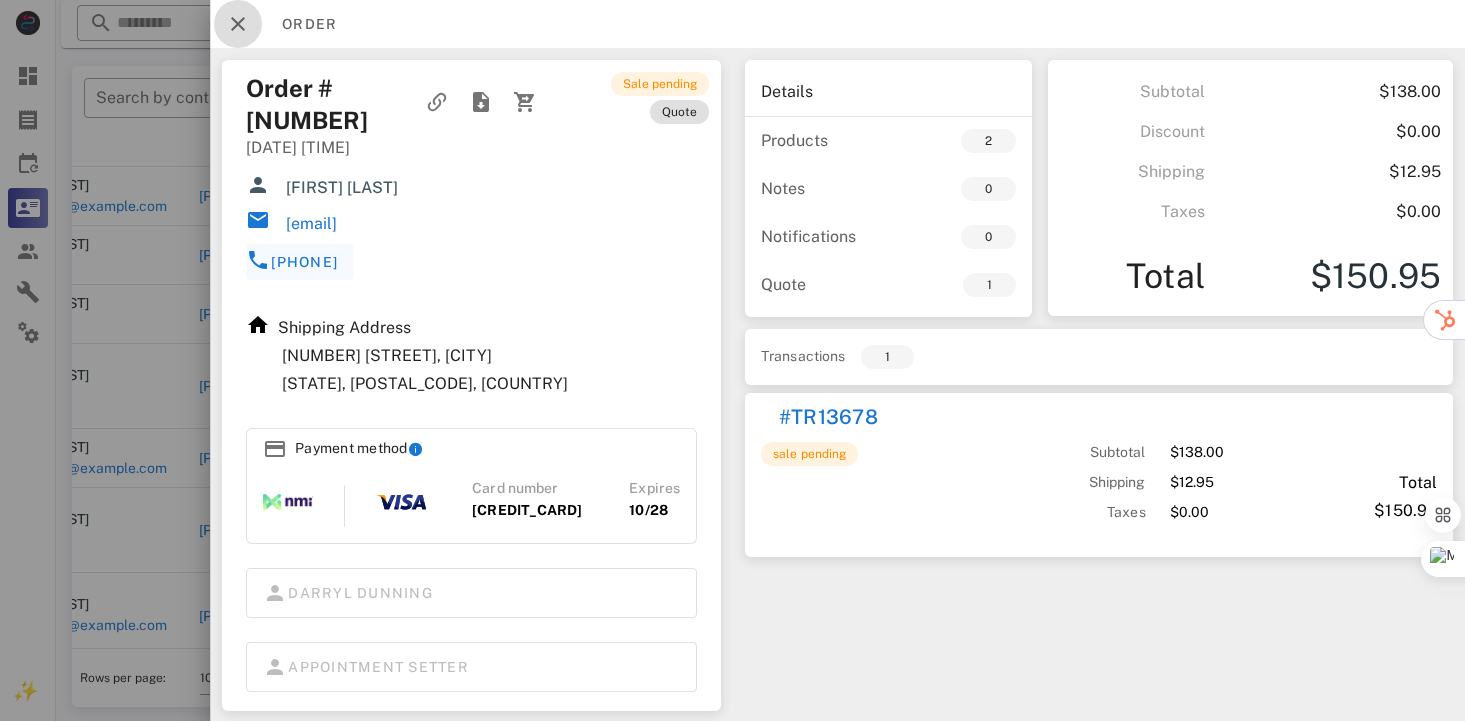 click at bounding box center [238, 24] 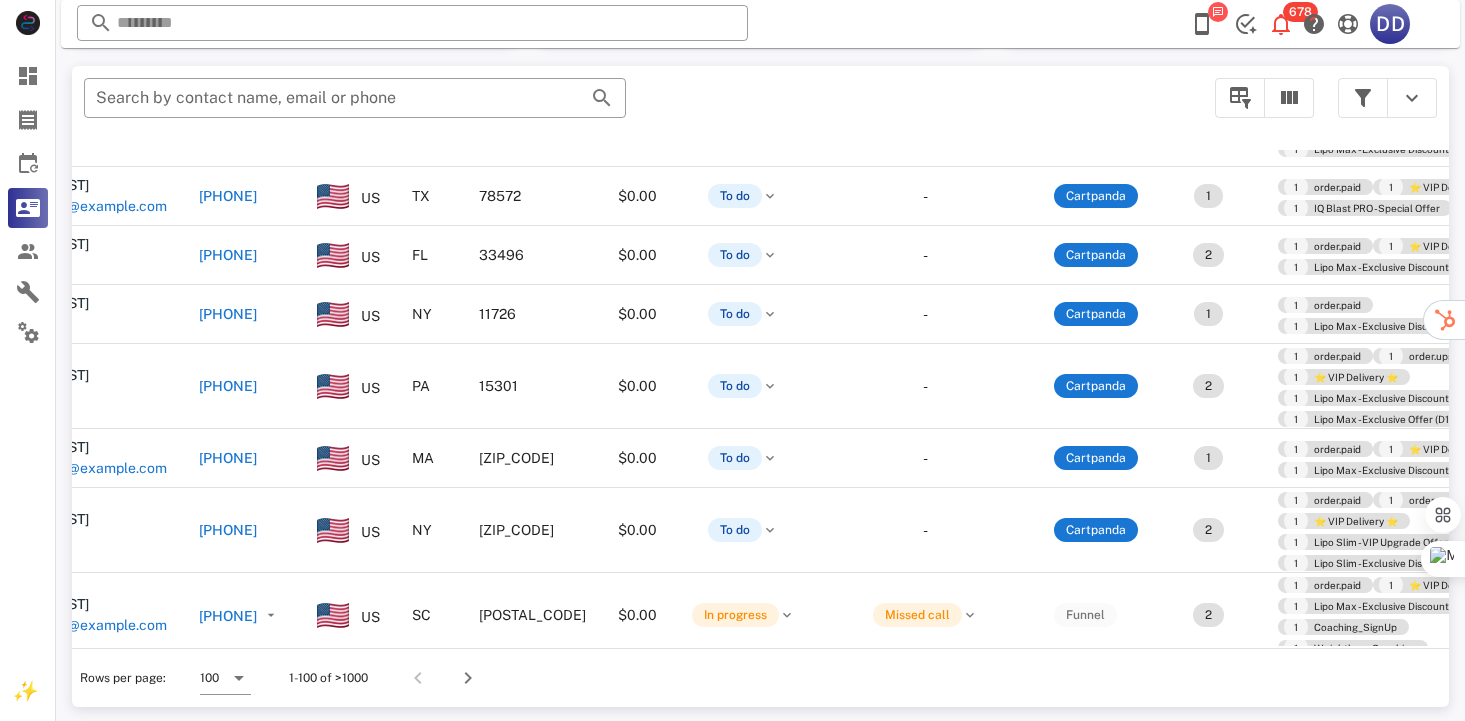 click on "​ Search by contact name, email or phone" at bounding box center (637, 108) 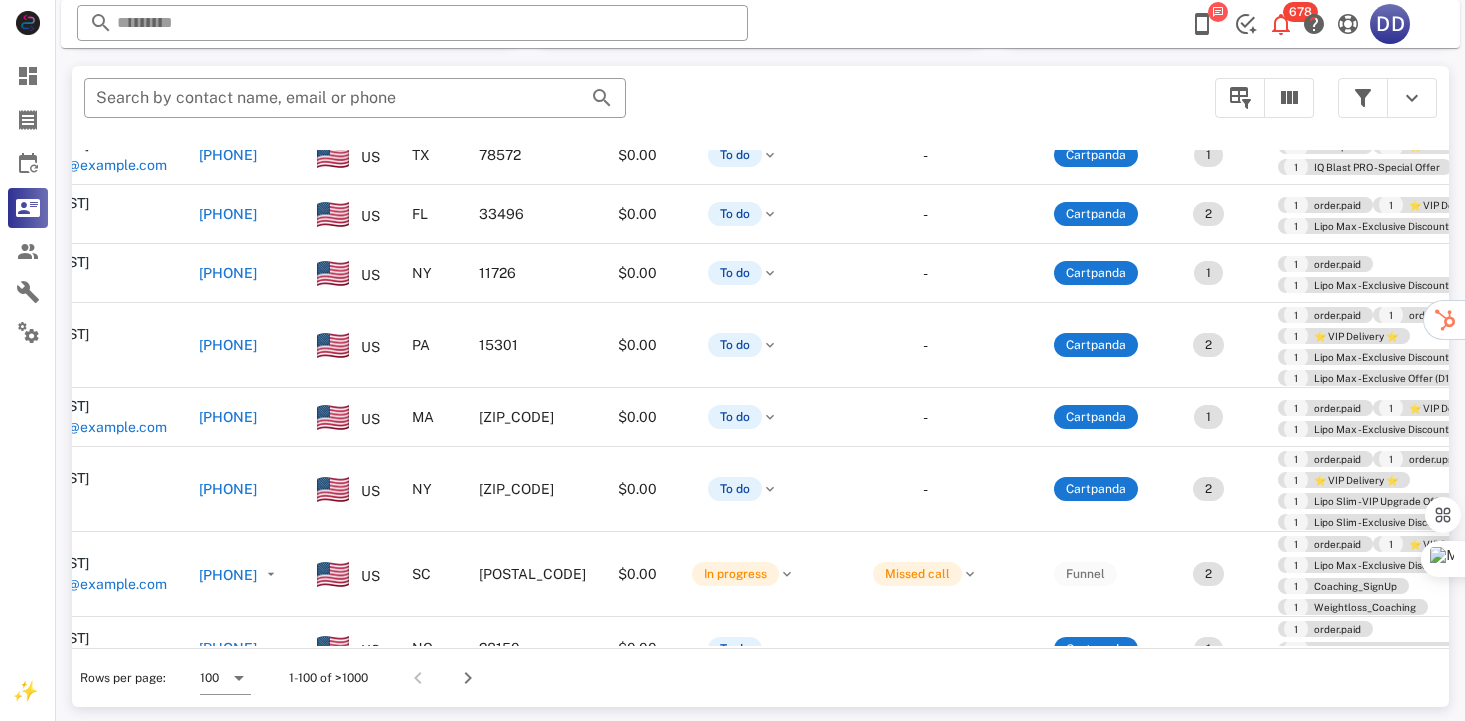 scroll, scrollTop: 1820, scrollLeft: 92, axis: both 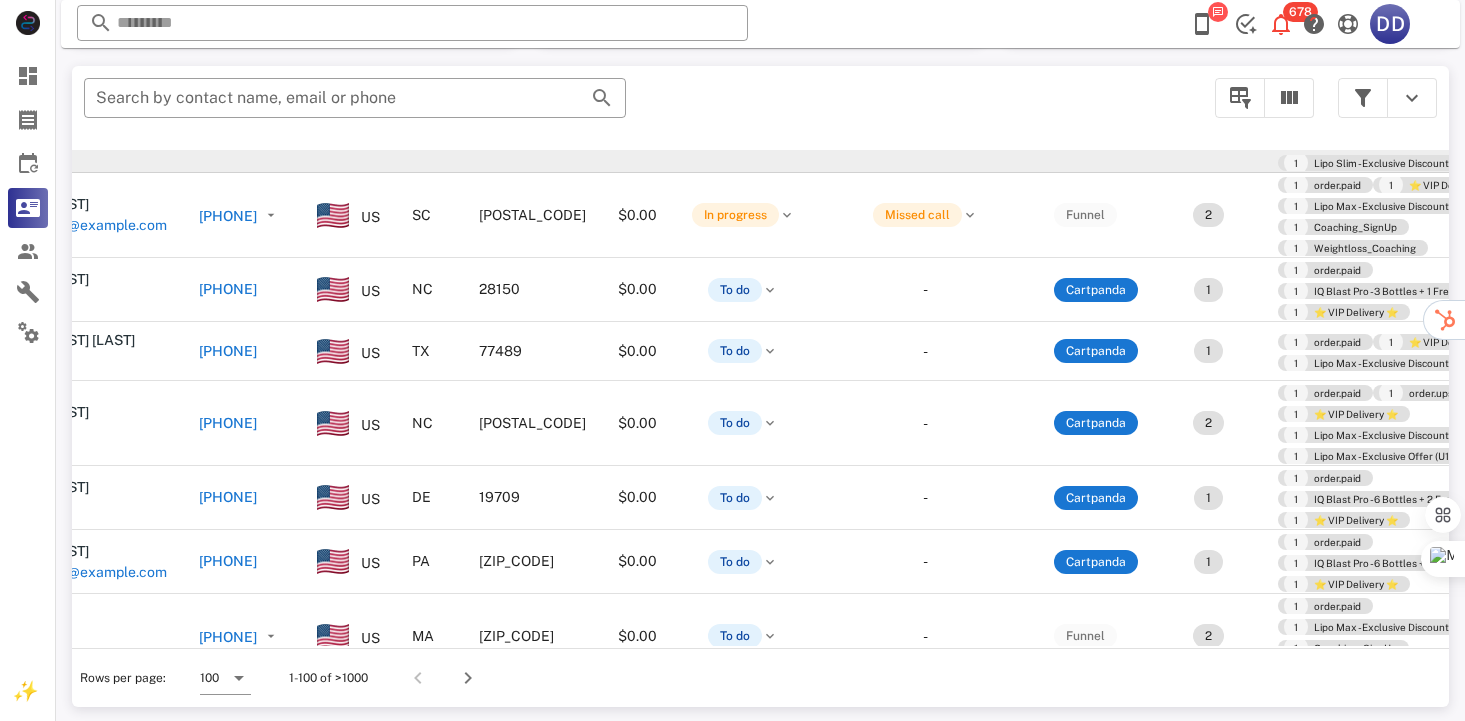 click on "[PHONE]" at bounding box center (228, 130) 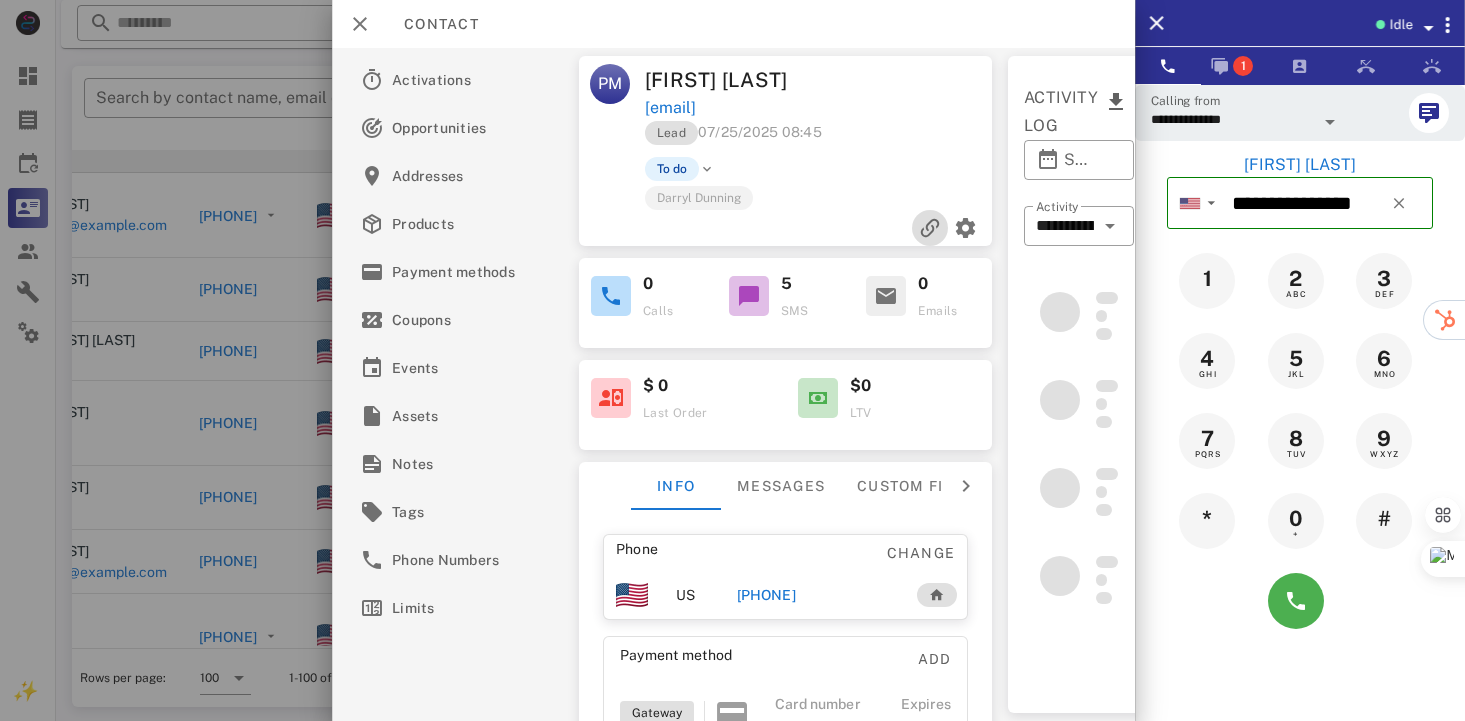 click at bounding box center [786, 228] 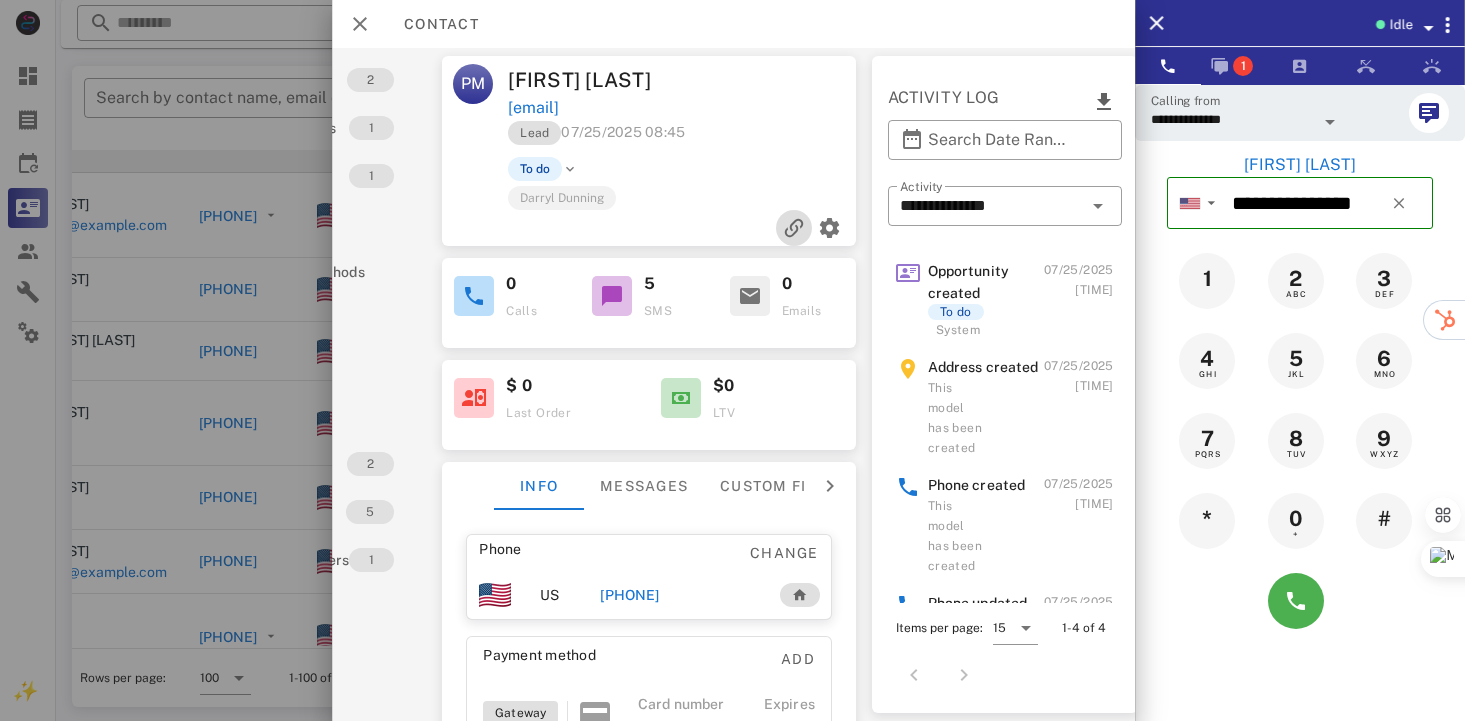 scroll, scrollTop: 0, scrollLeft: 180, axis: horizontal 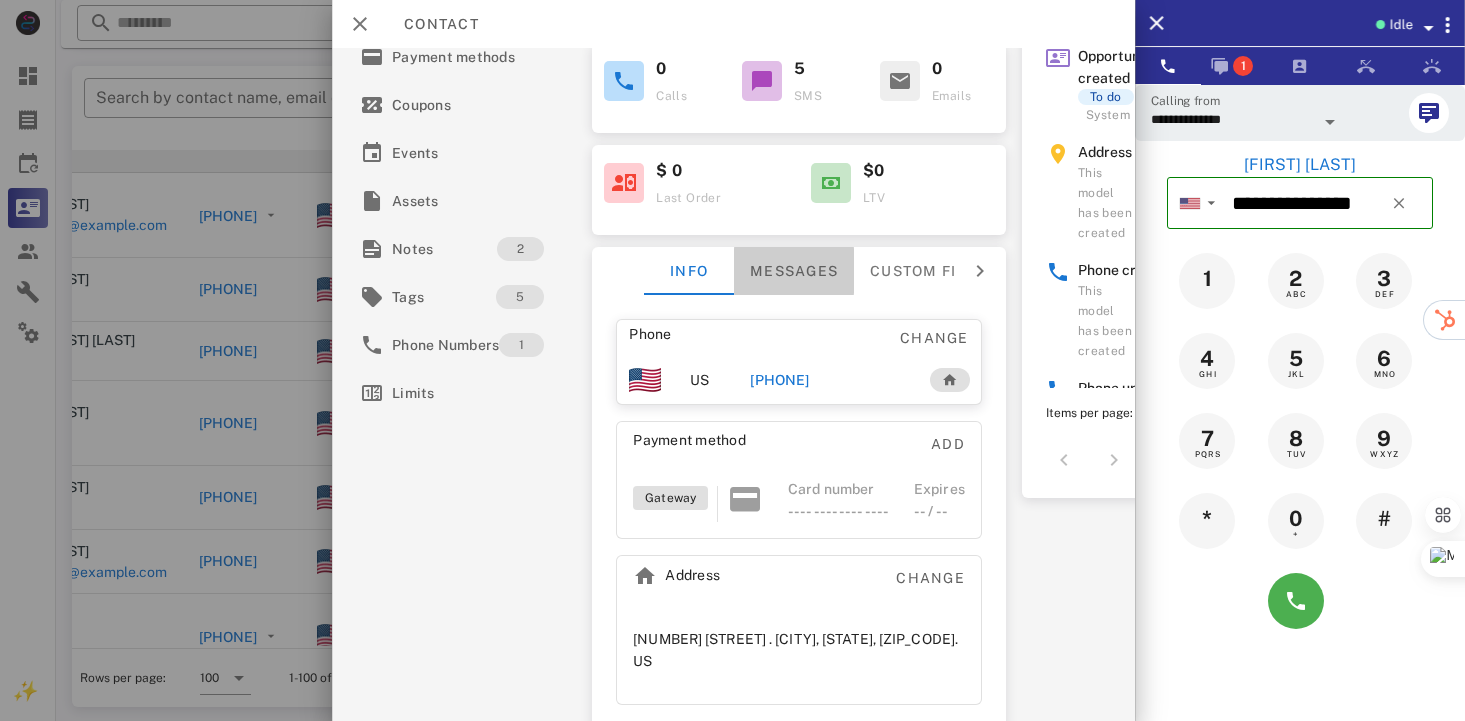 click on "Messages" at bounding box center (794, 271) 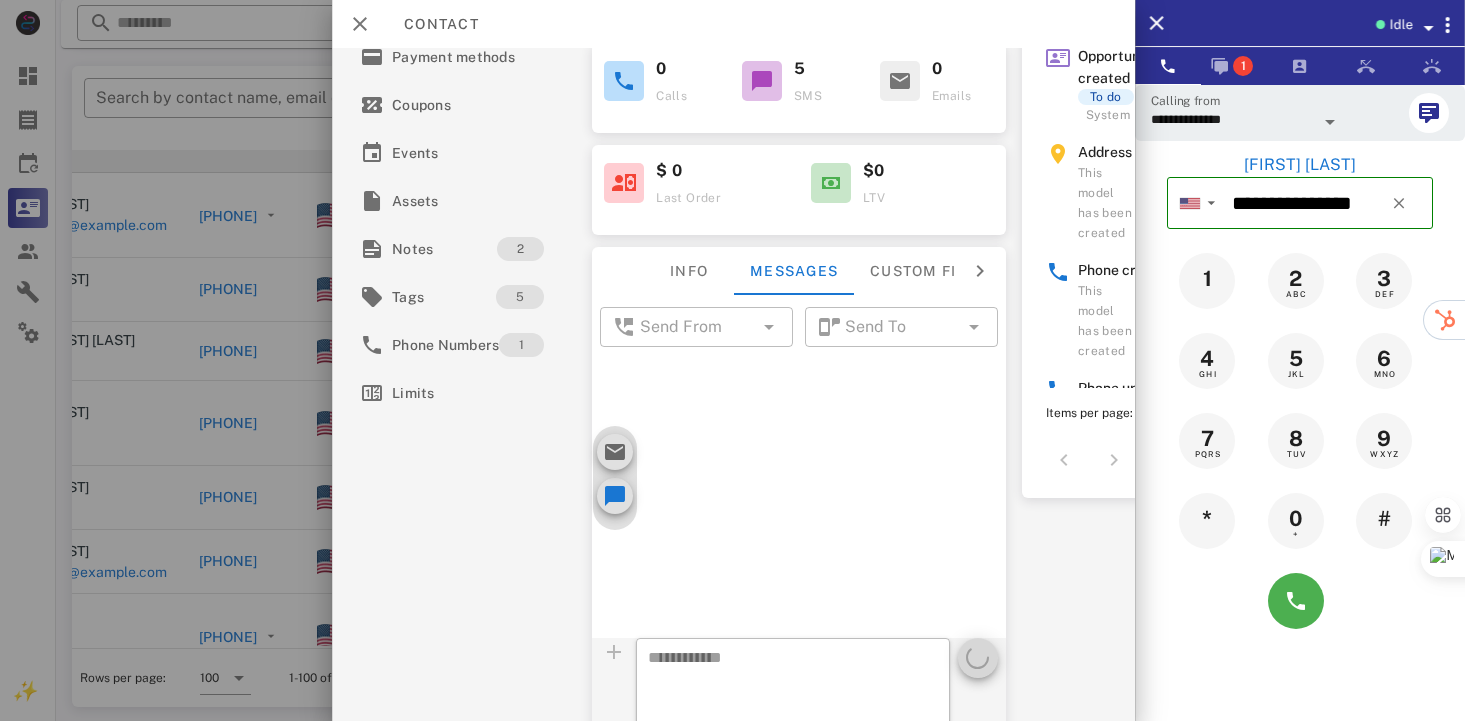 scroll, scrollTop: 653, scrollLeft: 0, axis: vertical 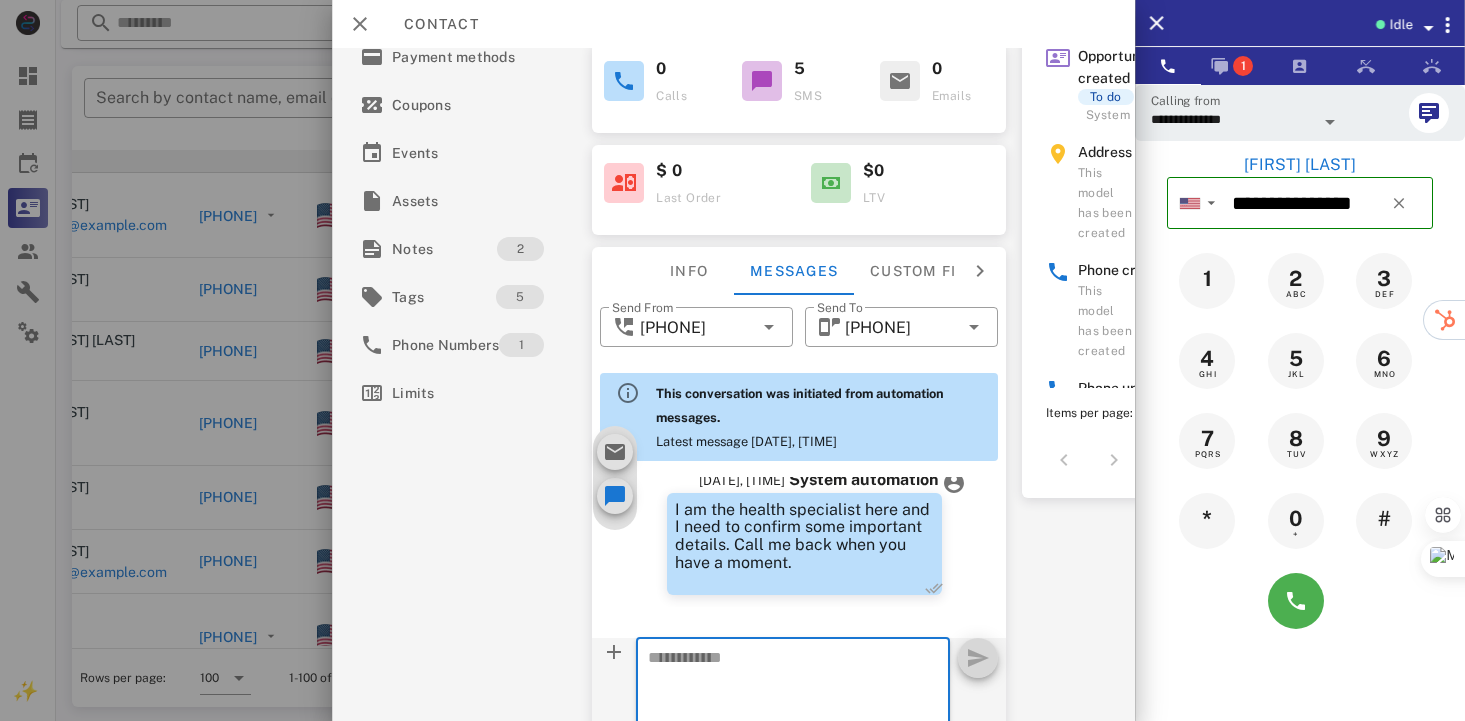click at bounding box center (781, 691) 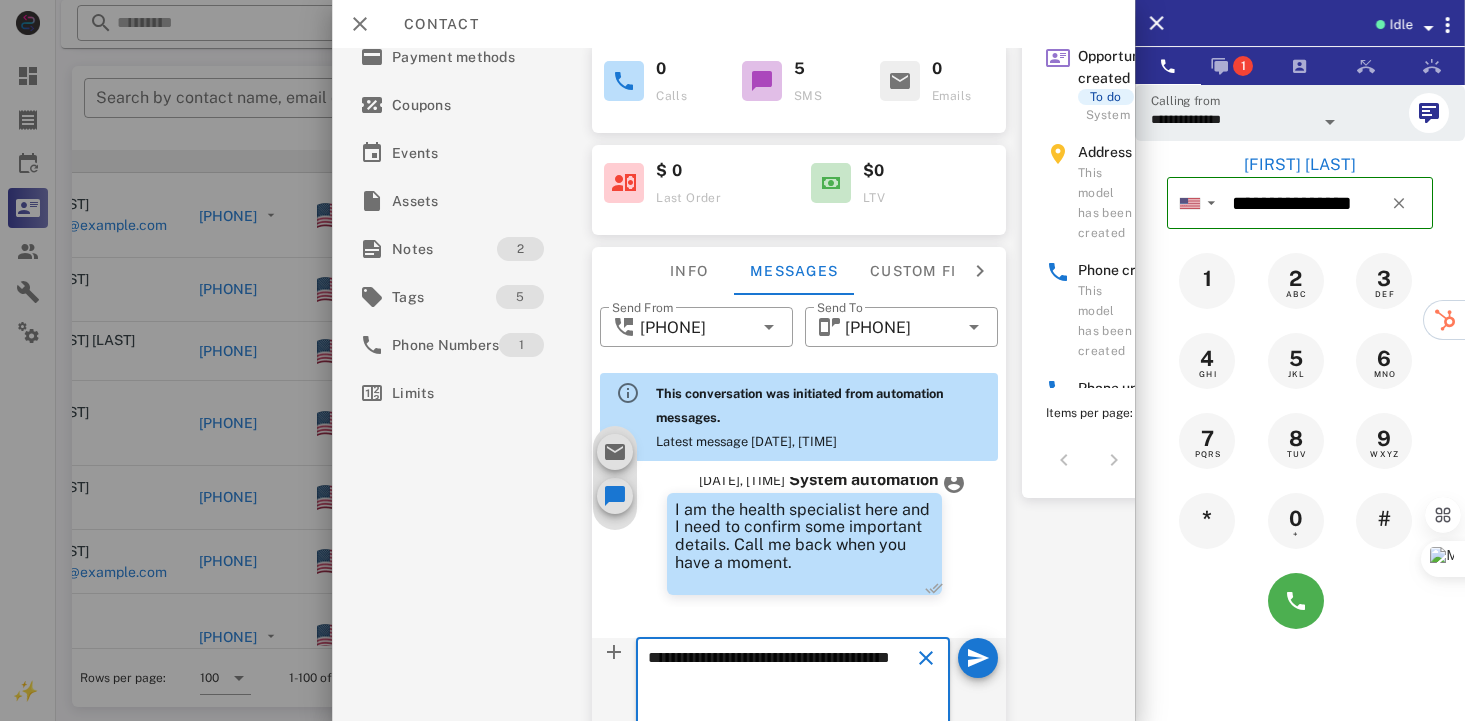 scroll, scrollTop: 215, scrollLeft: 183, axis: both 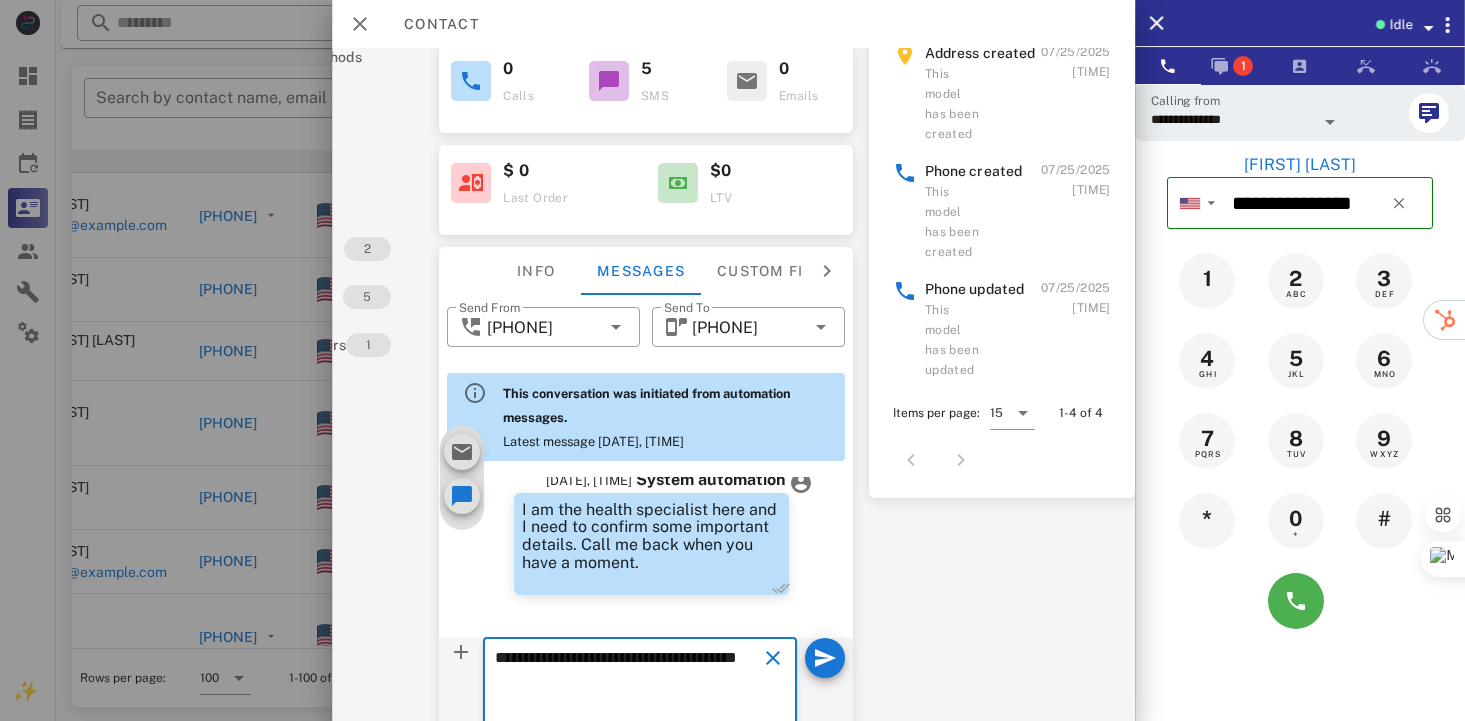 type on "**********" 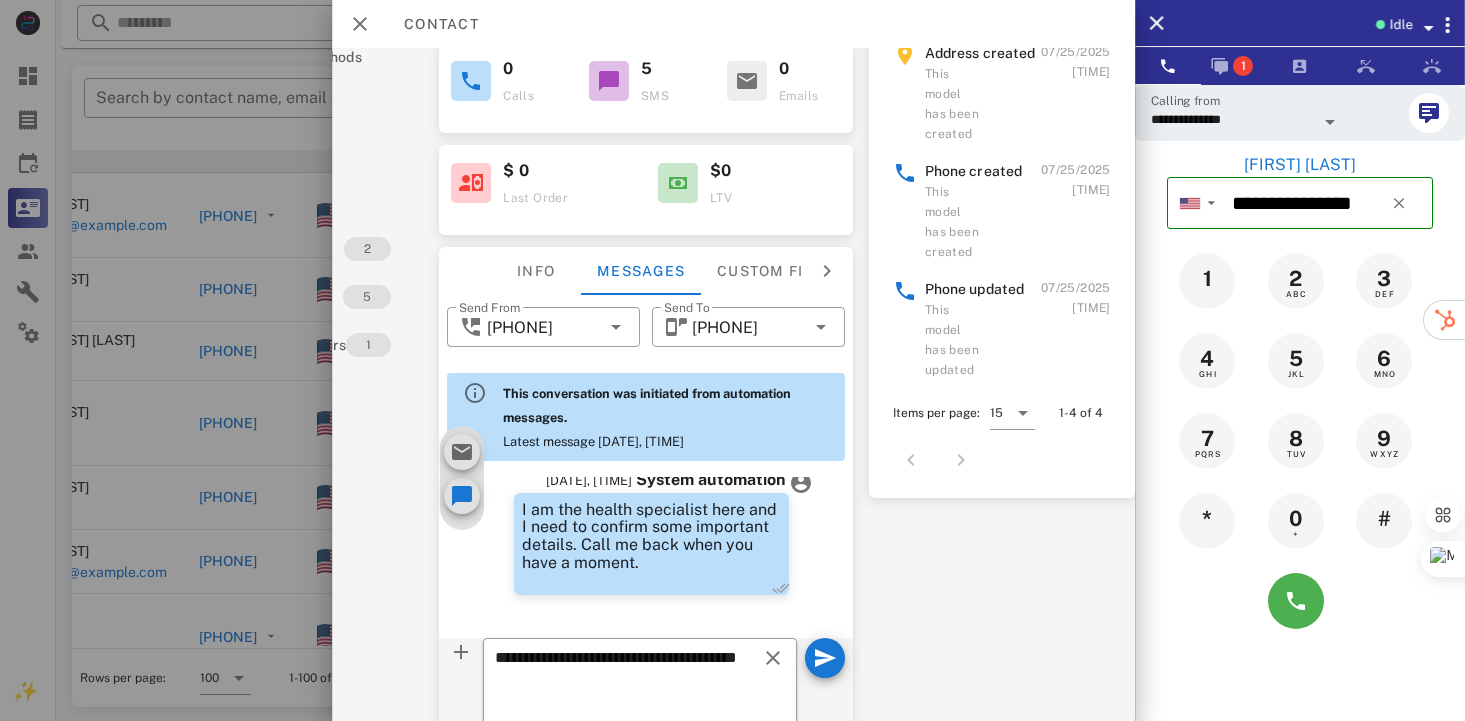 click on "Address created  This model has been created   07/25/2025   8:45:38 AM" at bounding box center [1002, 93] 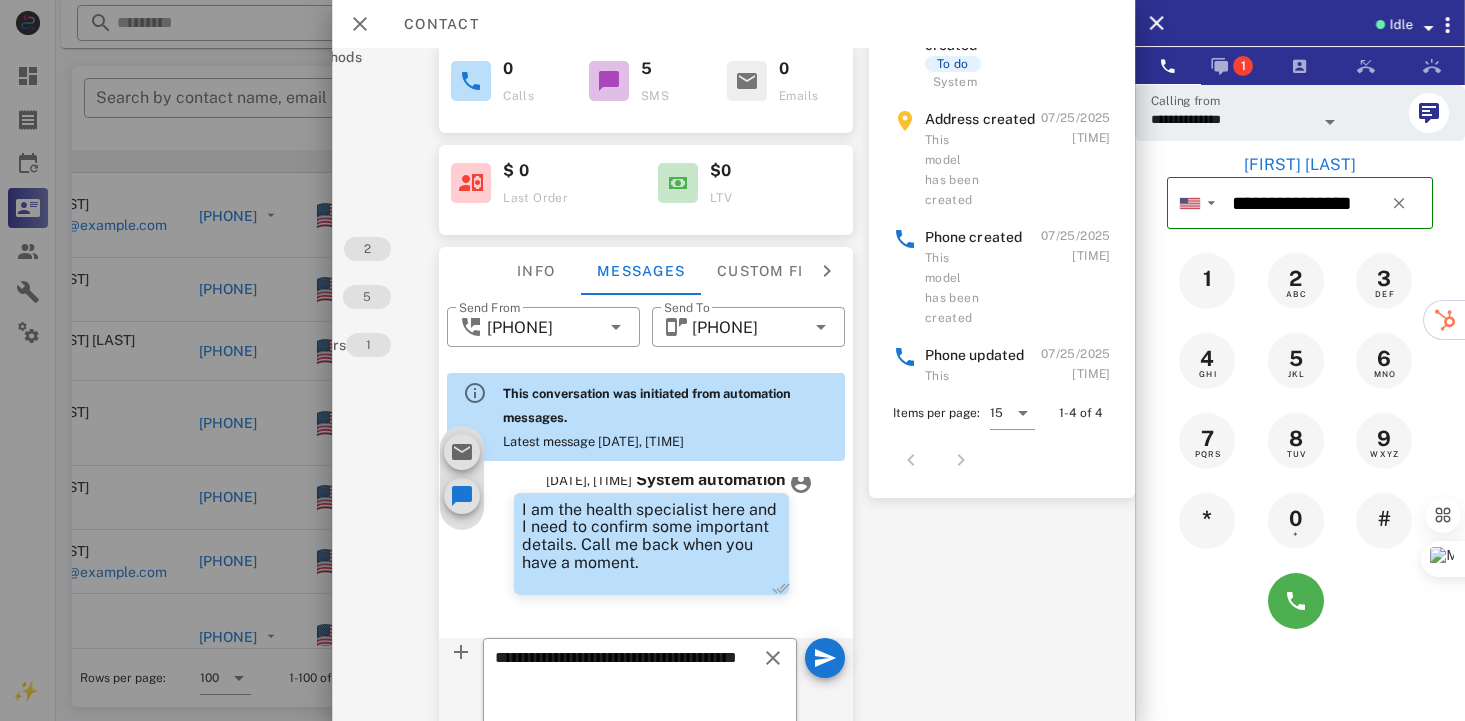 scroll, scrollTop: 0, scrollLeft: 0, axis: both 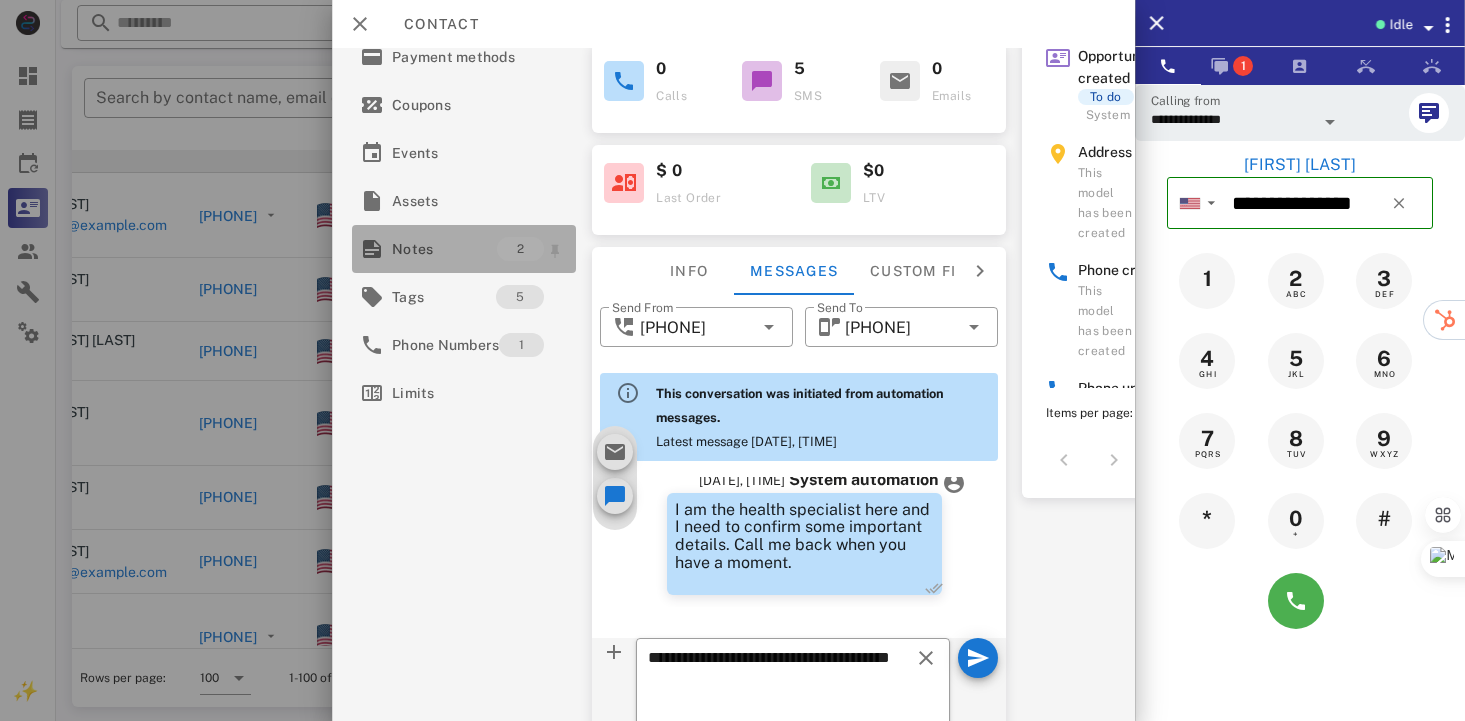 click on "Notes" at bounding box center [444, 249] 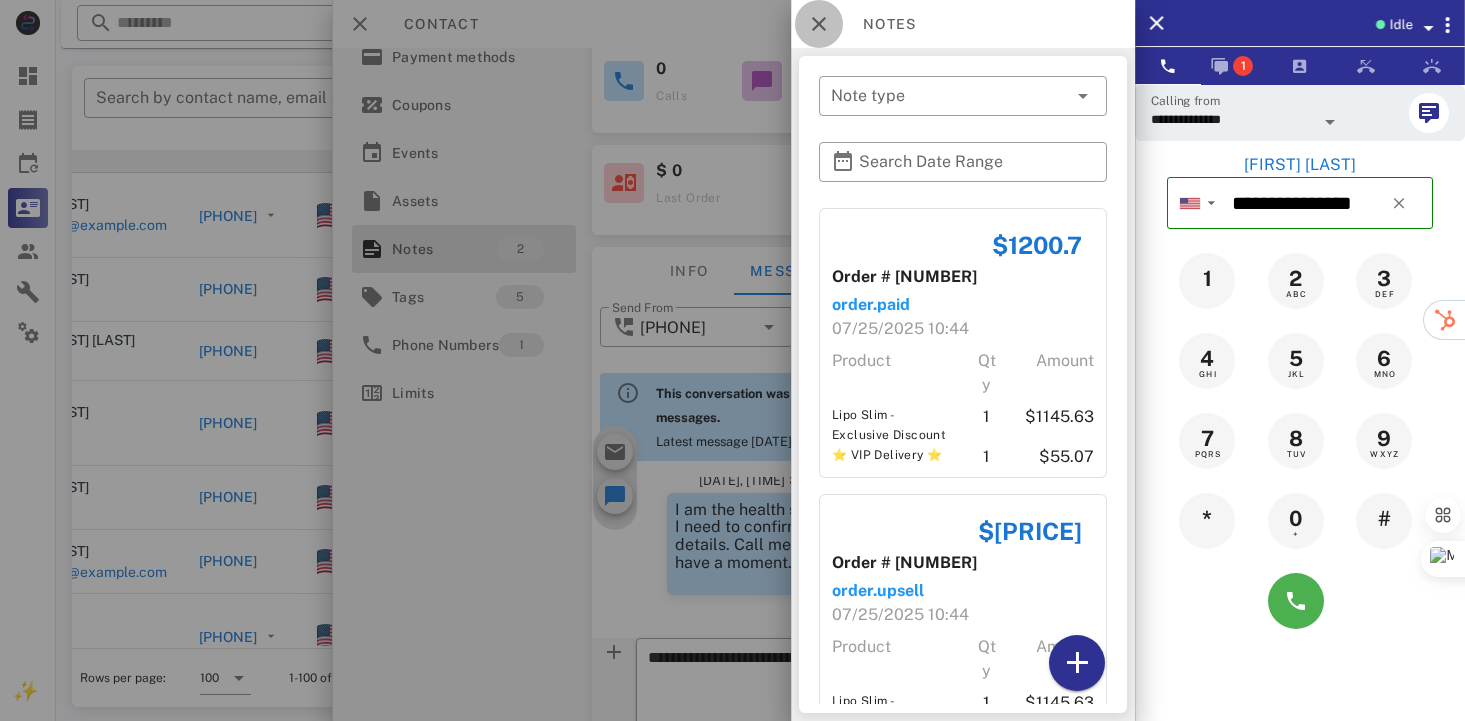 click at bounding box center [819, 24] 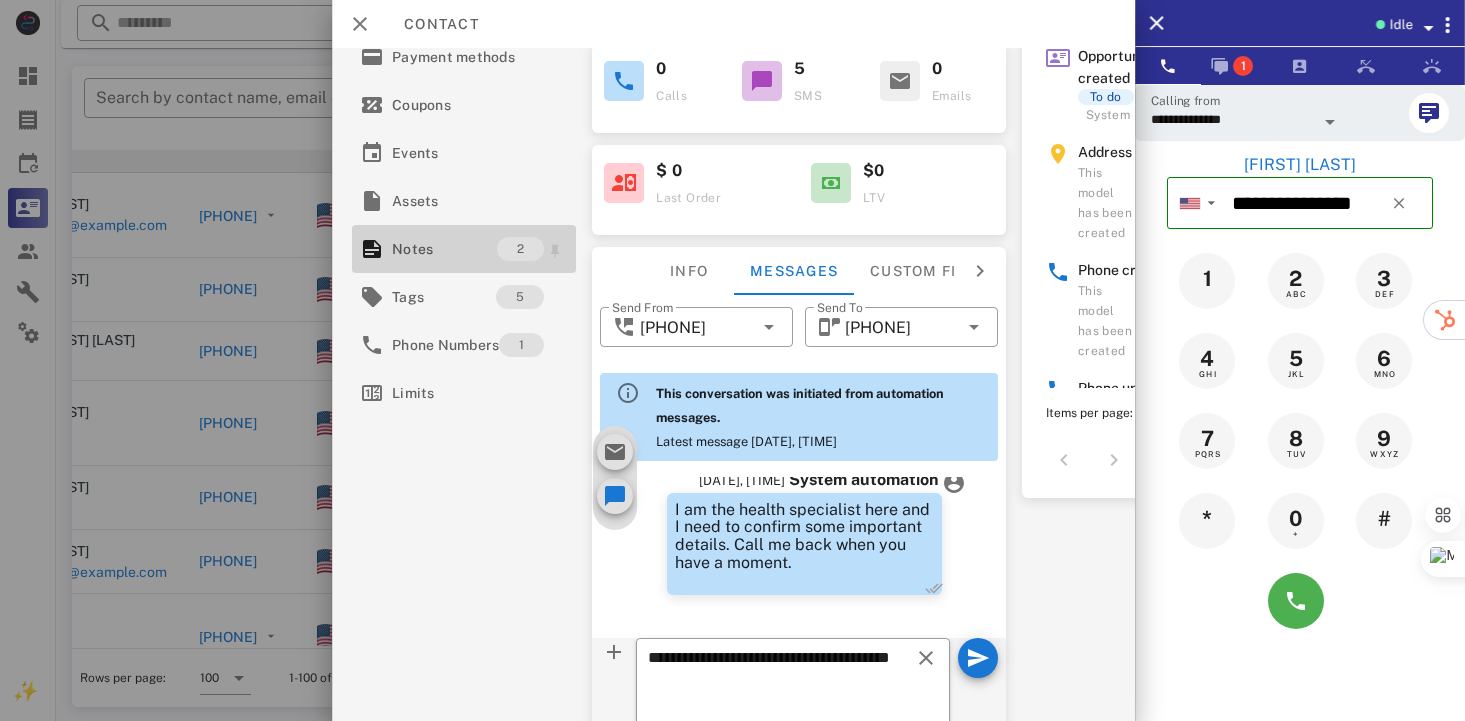 click on "Notes" at bounding box center (444, 249) 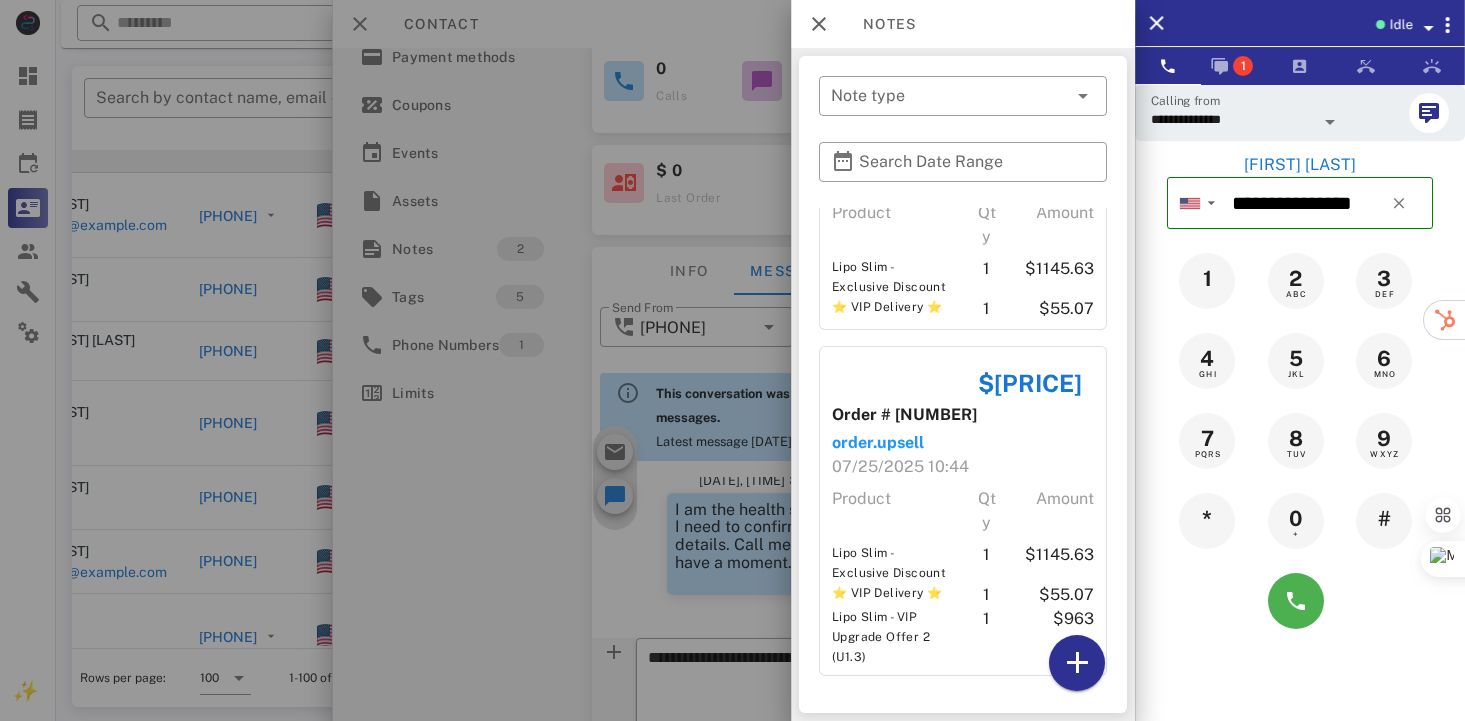 scroll, scrollTop: 163, scrollLeft: 0, axis: vertical 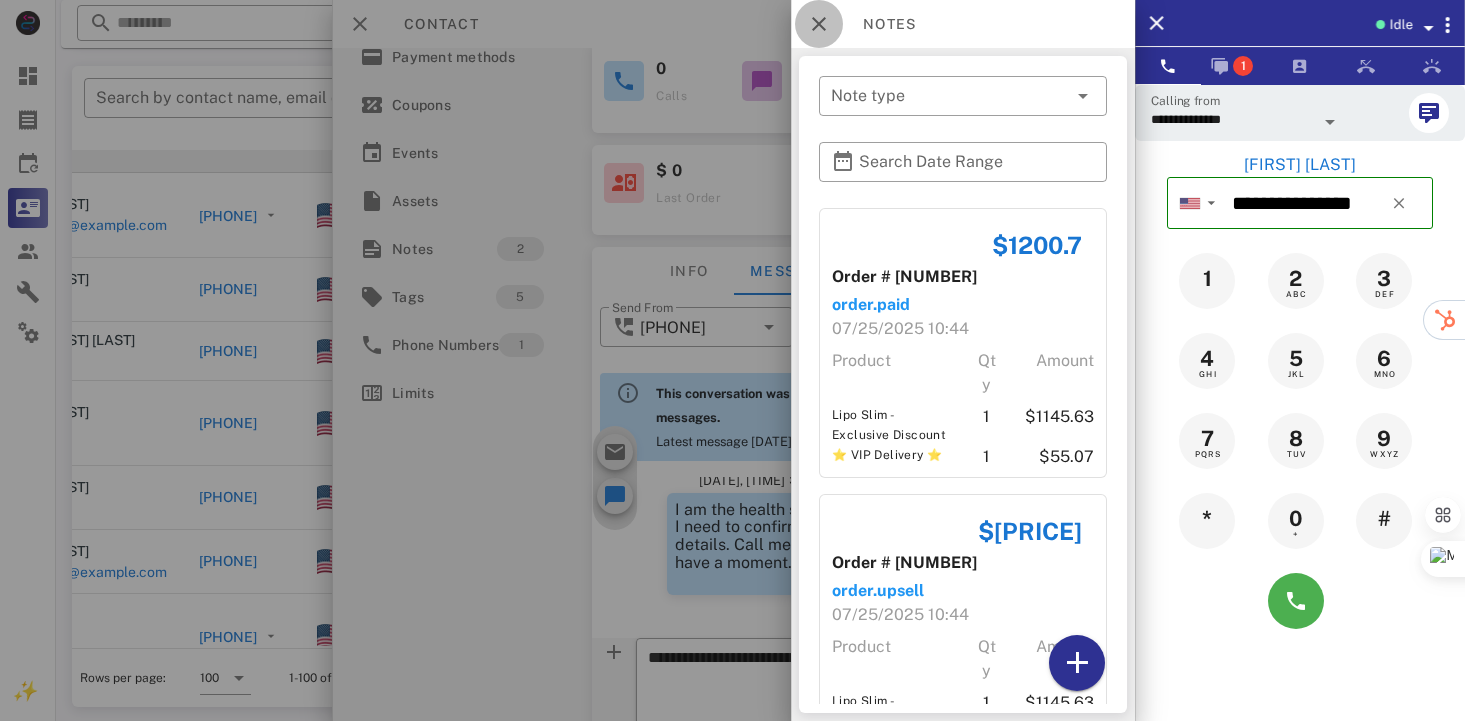 click at bounding box center [819, 24] 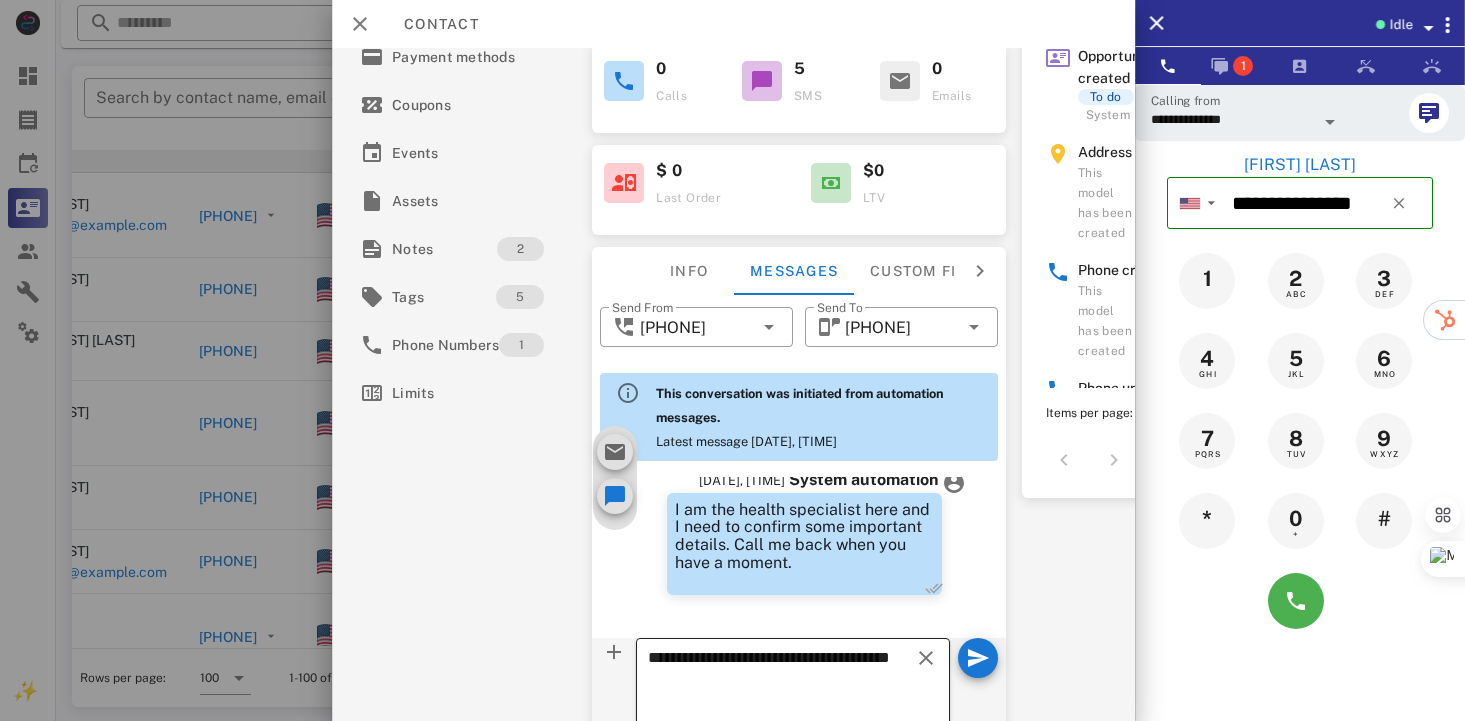 click on "**********" at bounding box center (781, 691) 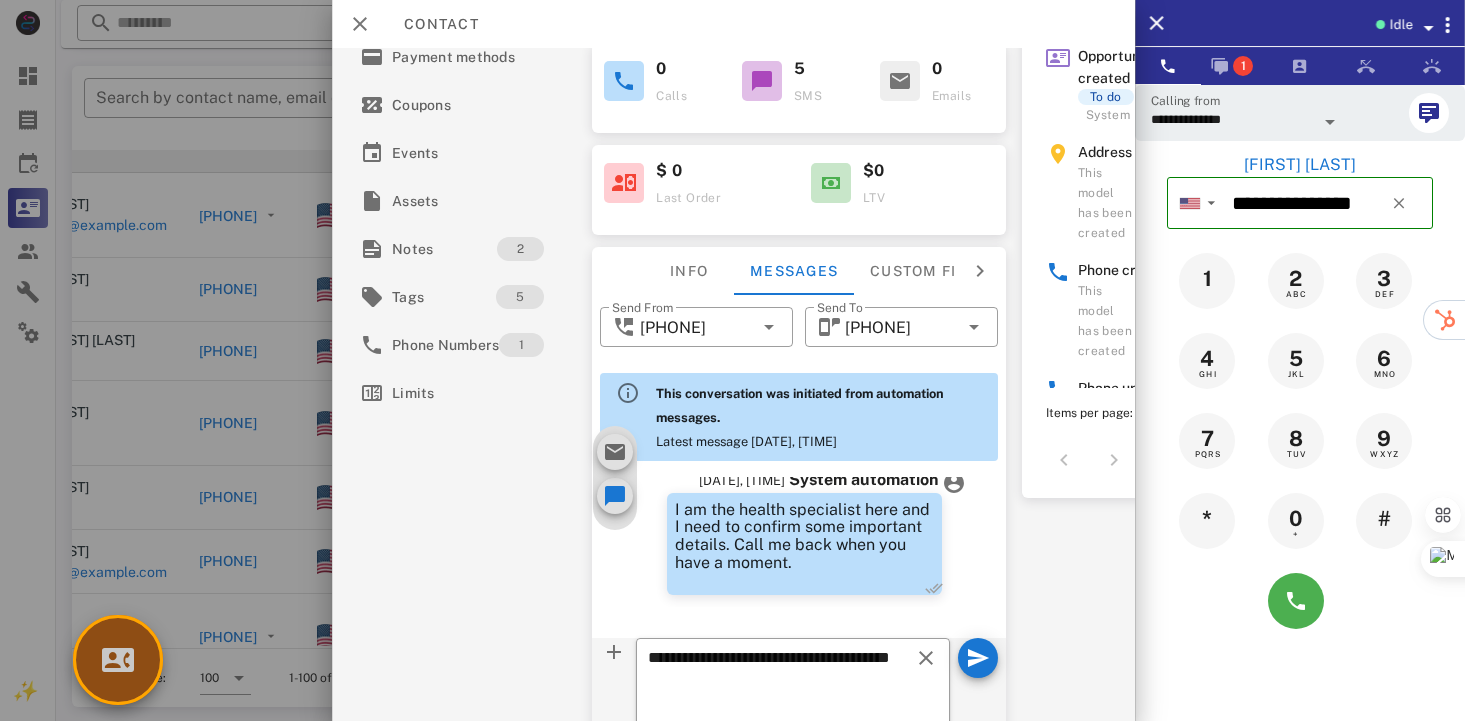 click at bounding box center [118, 660] 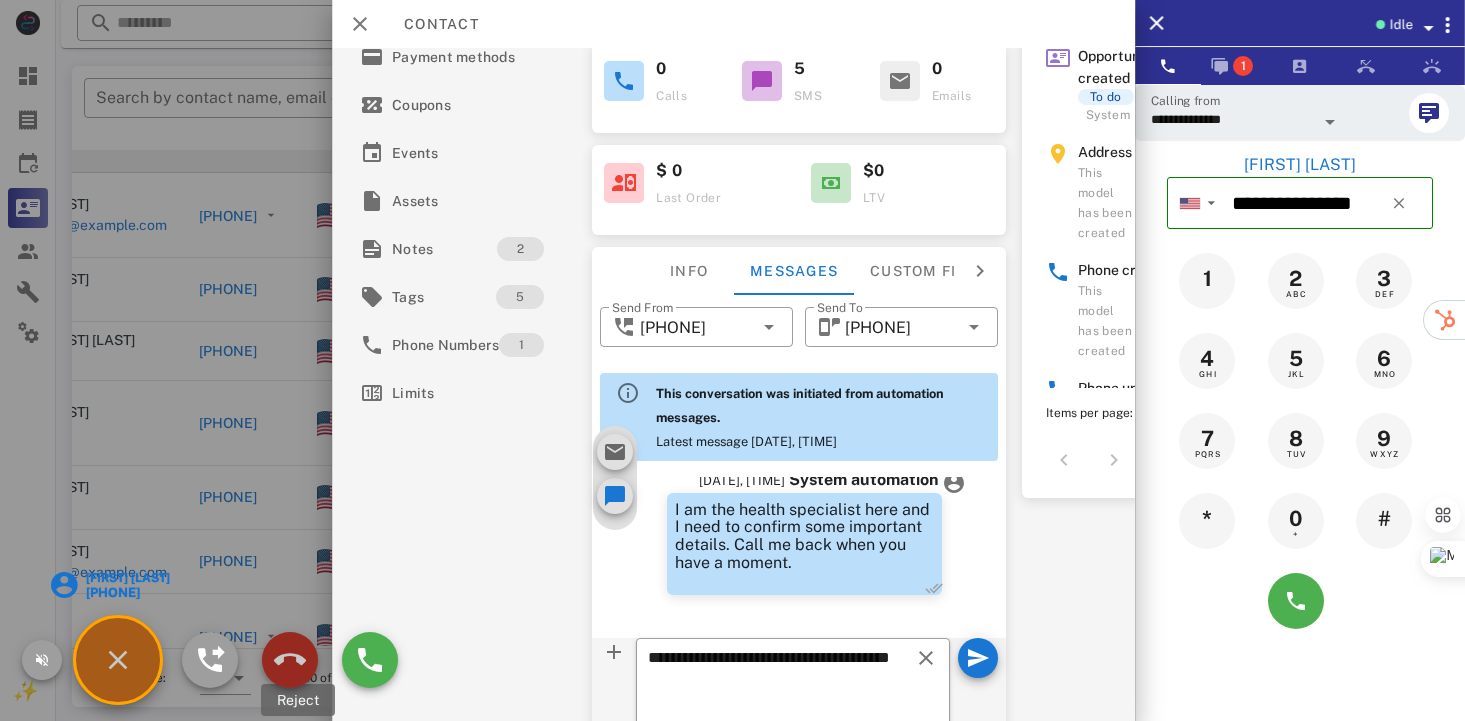 click at bounding box center (290, 660) 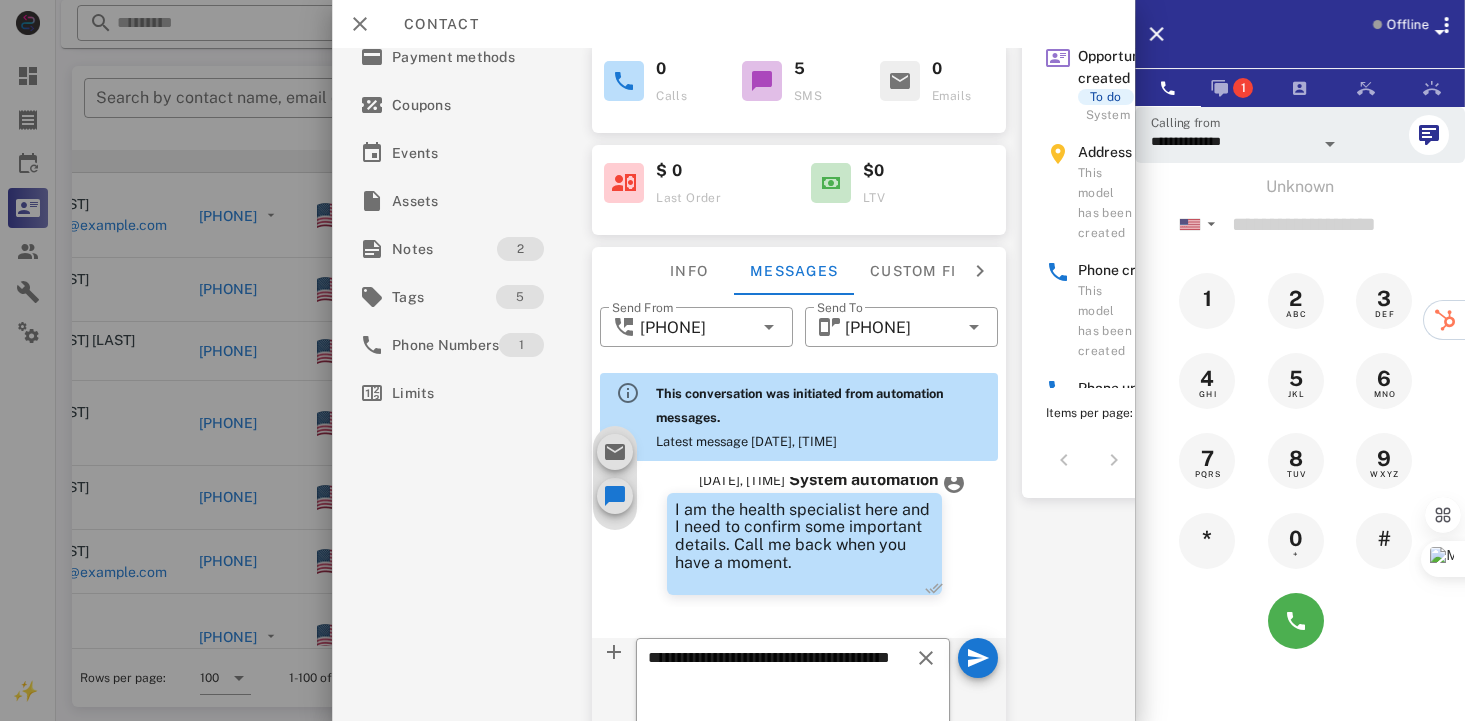 click on "Activations  2  Opportunities  1  Addresses  1  Products Payment methods Coupons Events Assets Notes  2  Tags  5  Phone Numbers  1  Limits PM Patricia Molloy  pmolloy53@icloud.com   Lead   07/25/2025 08:45   To do   Darryl Dunning  0 Calls 5 SMS 0 Emails $ 0 Last Order $0 LTV  Info   Messages   Custom fields   Phone   Change   US   +16316038346   Payment method   Add  Gateway  Card number  ---- ---- ---- ----  Expires  -- / --  Address   Change   199 Belfast Ln .
Ridge, NY, 11961.
US   ​ Send From +13159097924 ​ Send To +16316038346  This conversation was initiated from automation messages.  Latest message 07/25/2025, 08:07AM 07/25/2025, 08:07AM System automation  Hi  Patricia, This is the Health Appt. with Dr. Prescott. We need to verify some important details about your order. If you can please return the call at your earliest convenience. Otherwise we will try back at another time. The phone number is 833-851-5180. Thank you have a great day.  07/25/2025, 08:07AM System automation System automation" at bounding box center [733, 384] 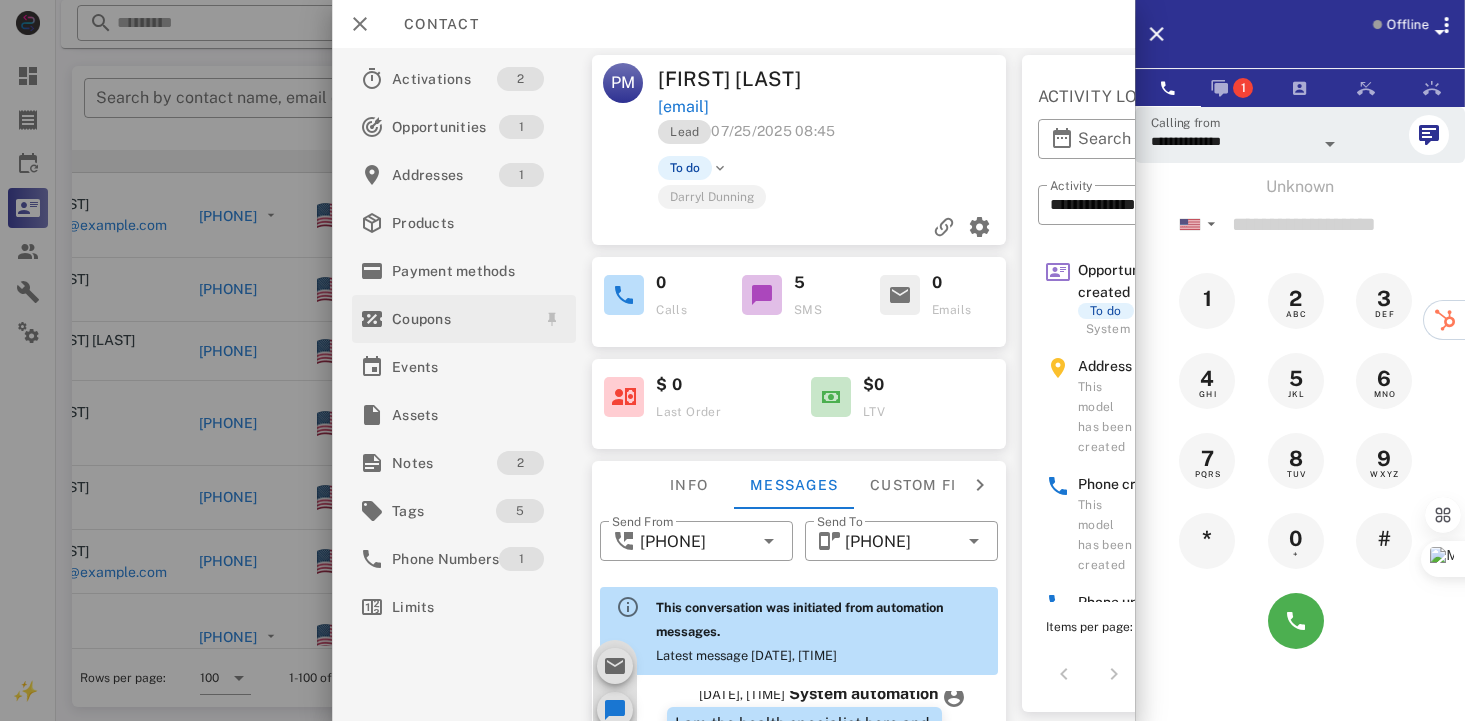 scroll, scrollTop: 0, scrollLeft: 0, axis: both 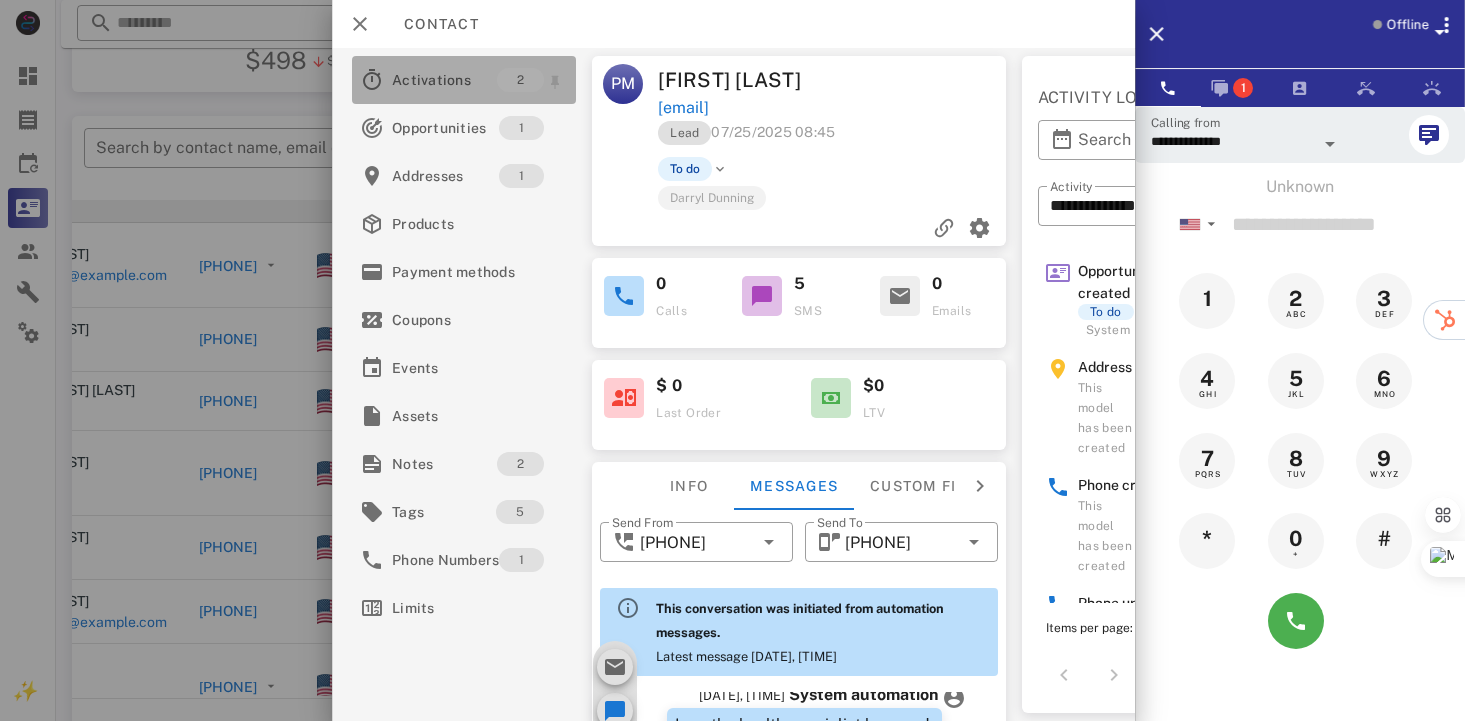 click on "Activations" at bounding box center [444, 80] 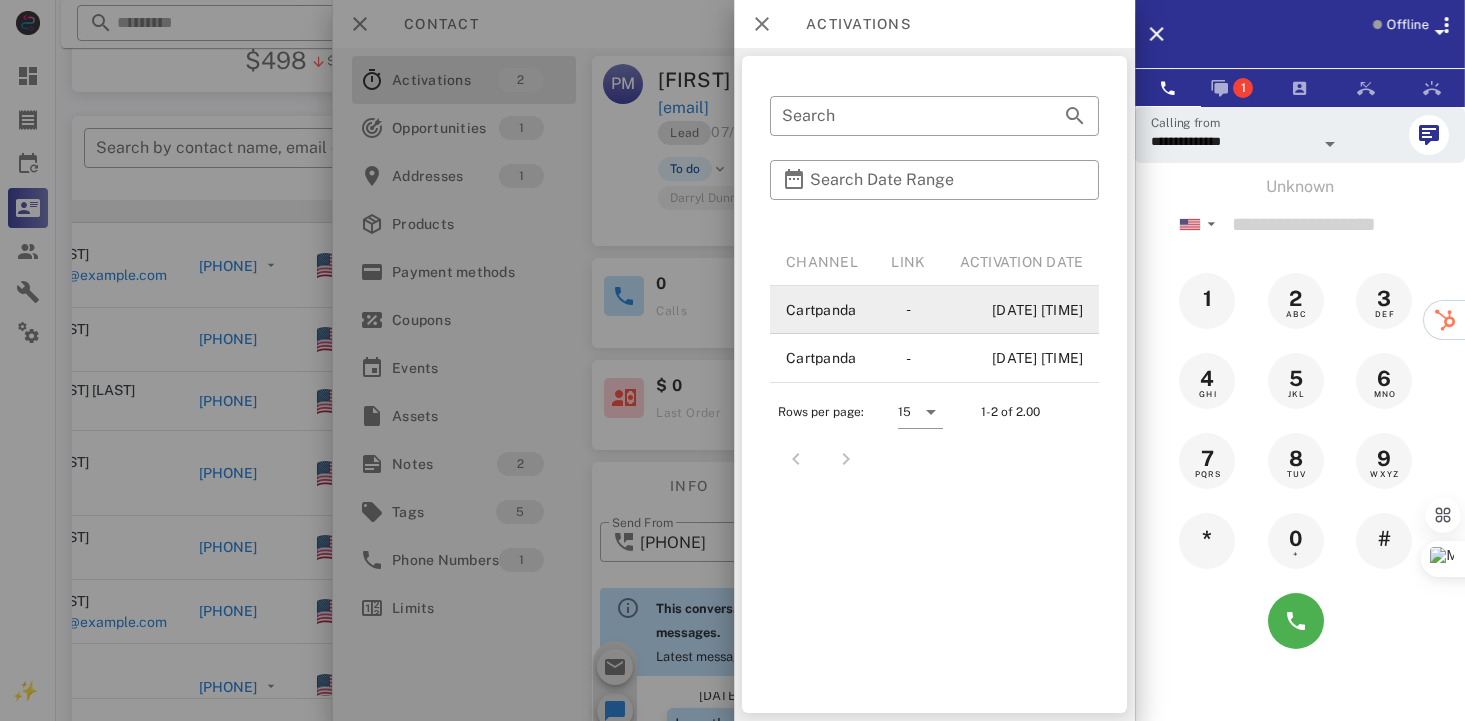 click on "cartpanda" at bounding box center (822, 310) 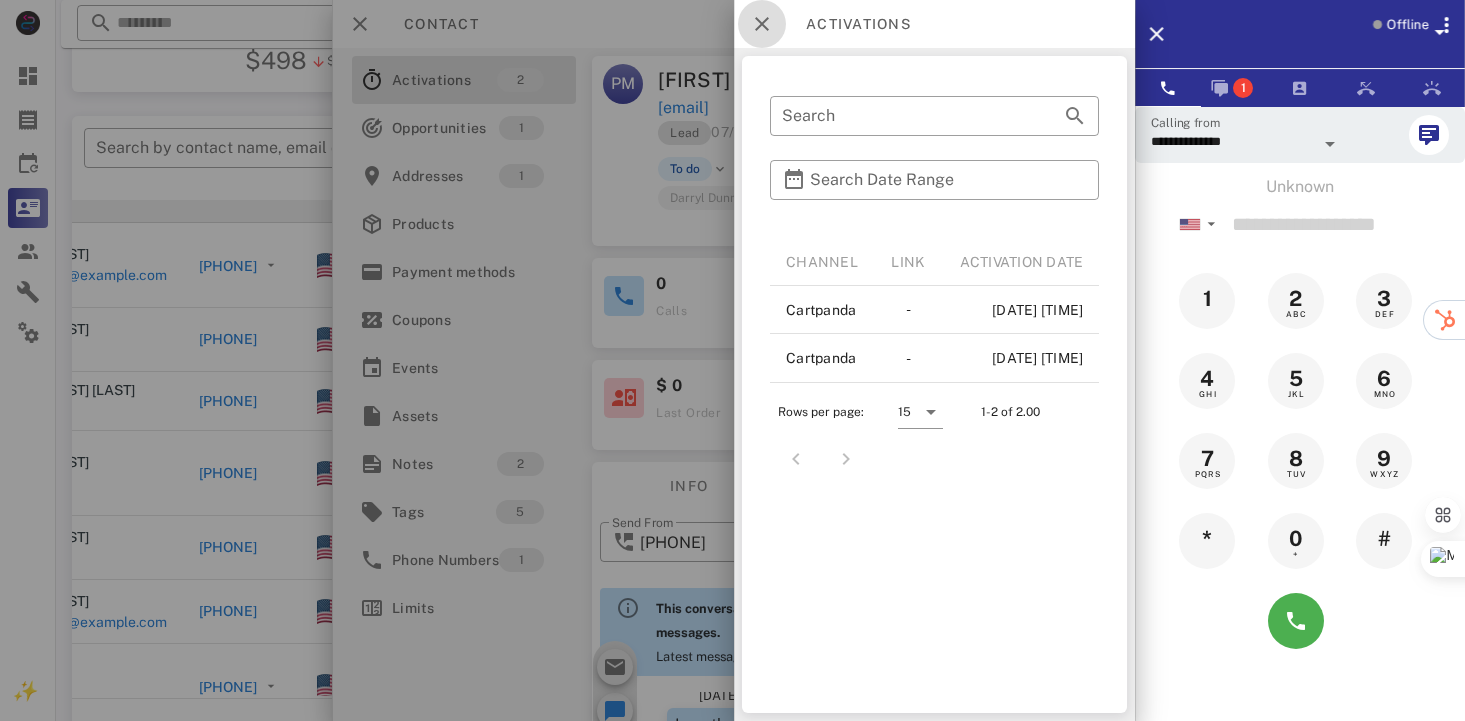 click at bounding box center (762, 24) 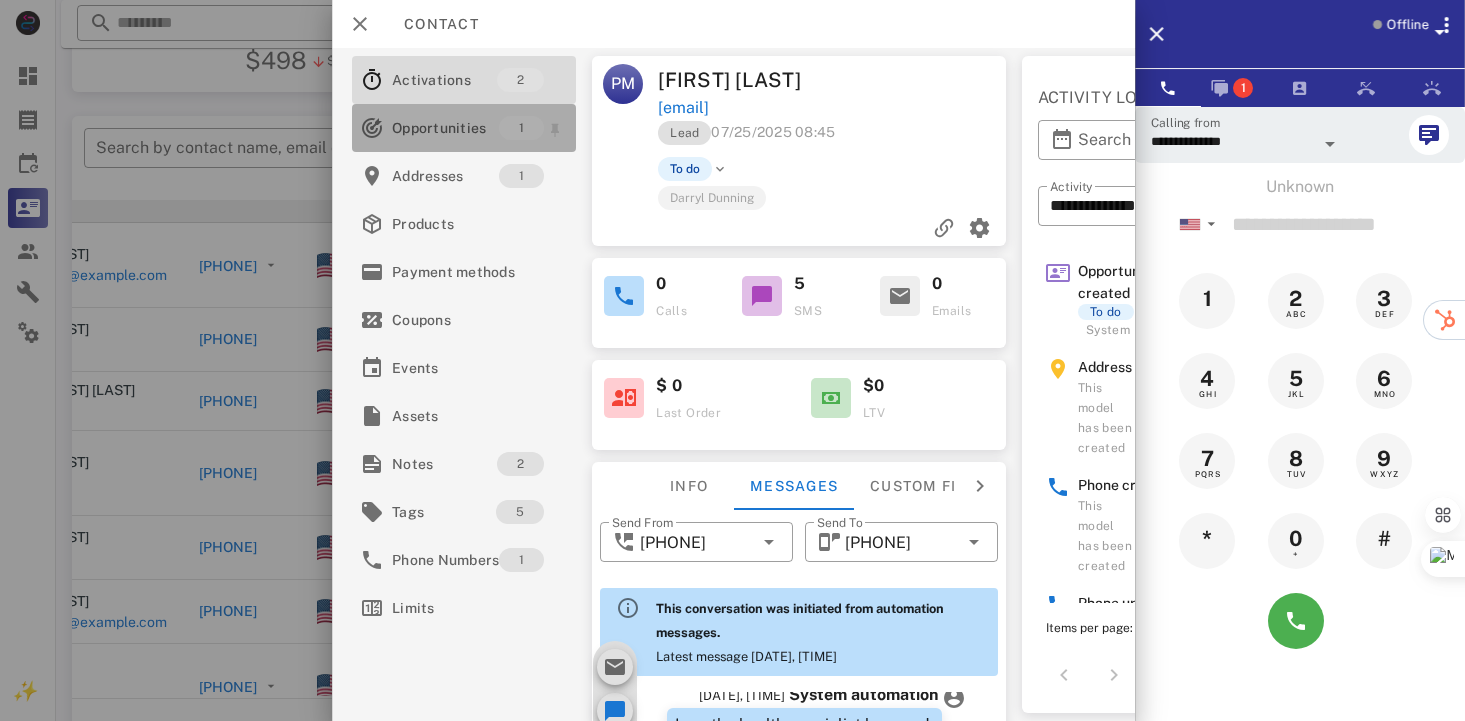 click on "Opportunities" at bounding box center [445, 128] 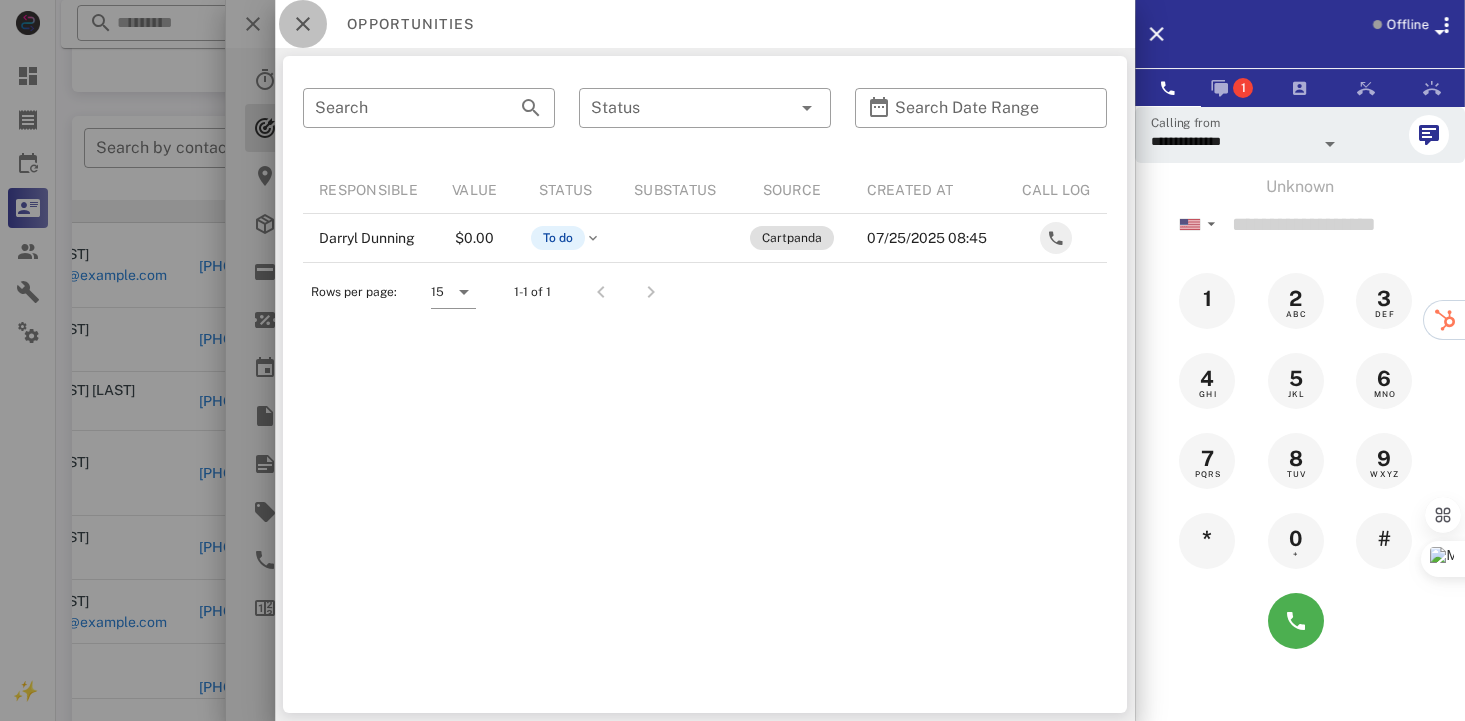 click at bounding box center [303, 24] 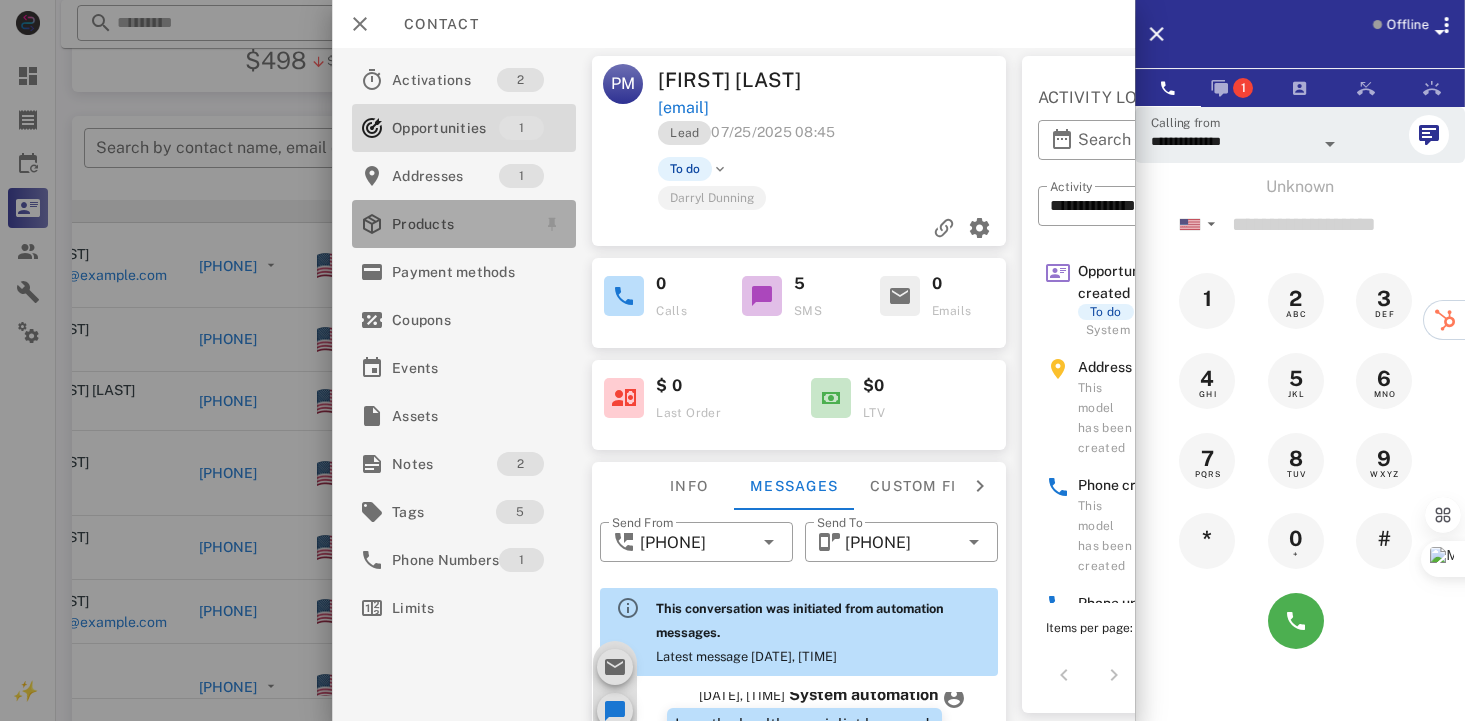 click on "Products" at bounding box center (460, 224) 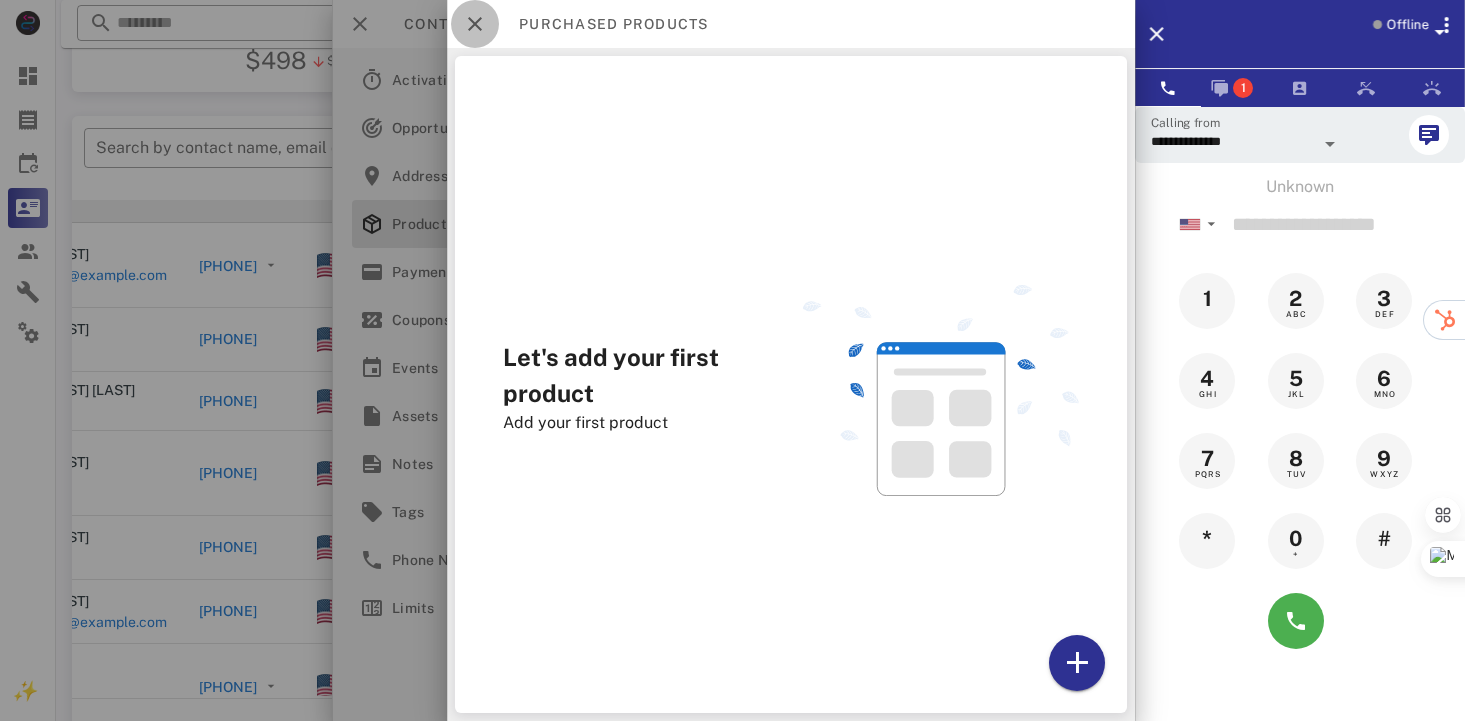 click at bounding box center [475, 24] 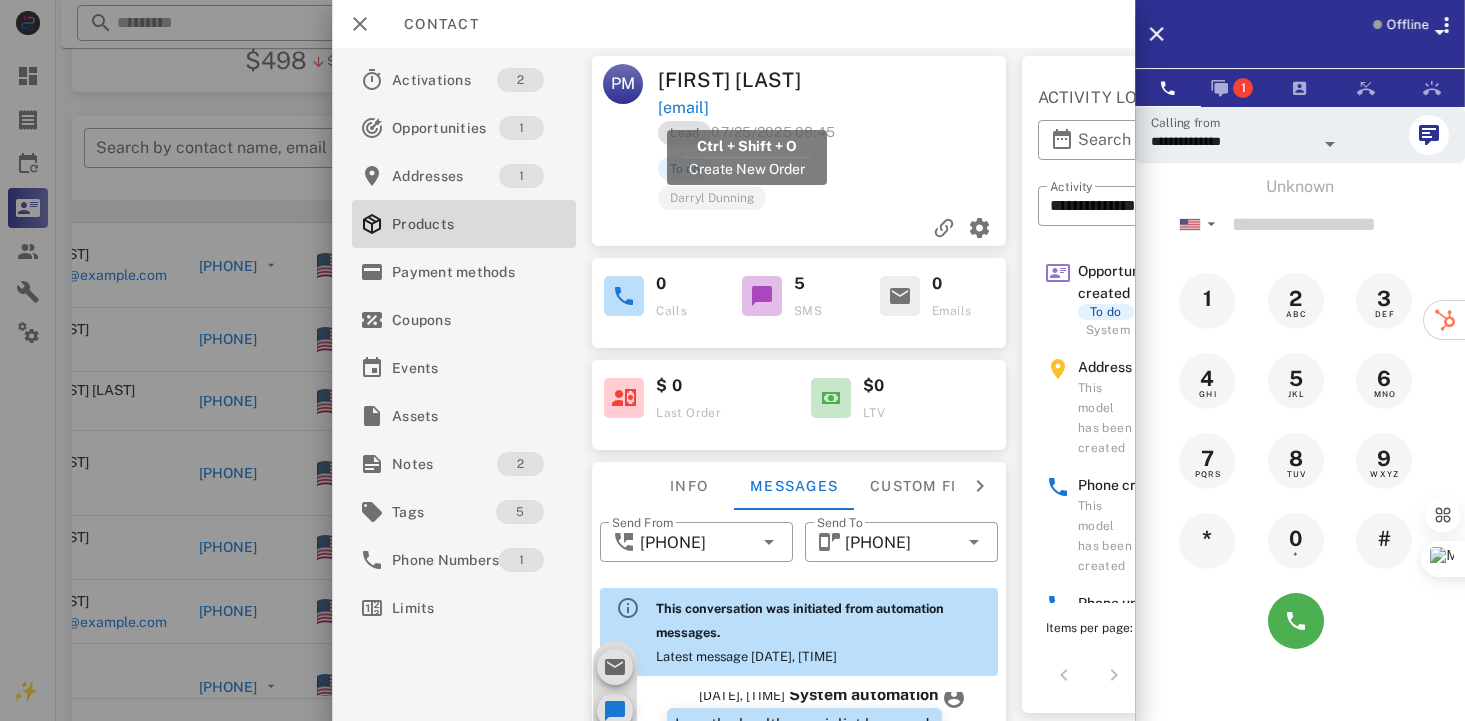 click on "[EMAIL]" at bounding box center (684, 108) 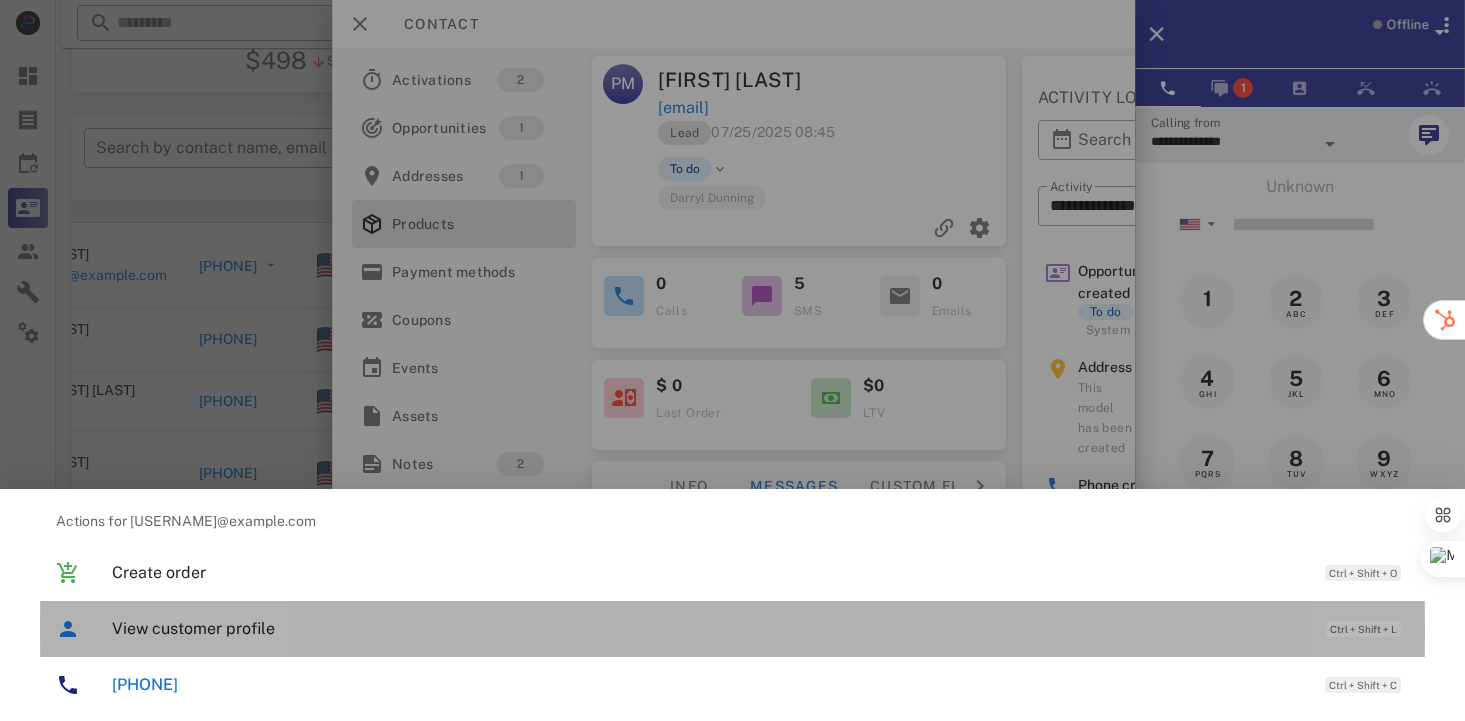 click on "View customer profile" at bounding box center [709, 628] 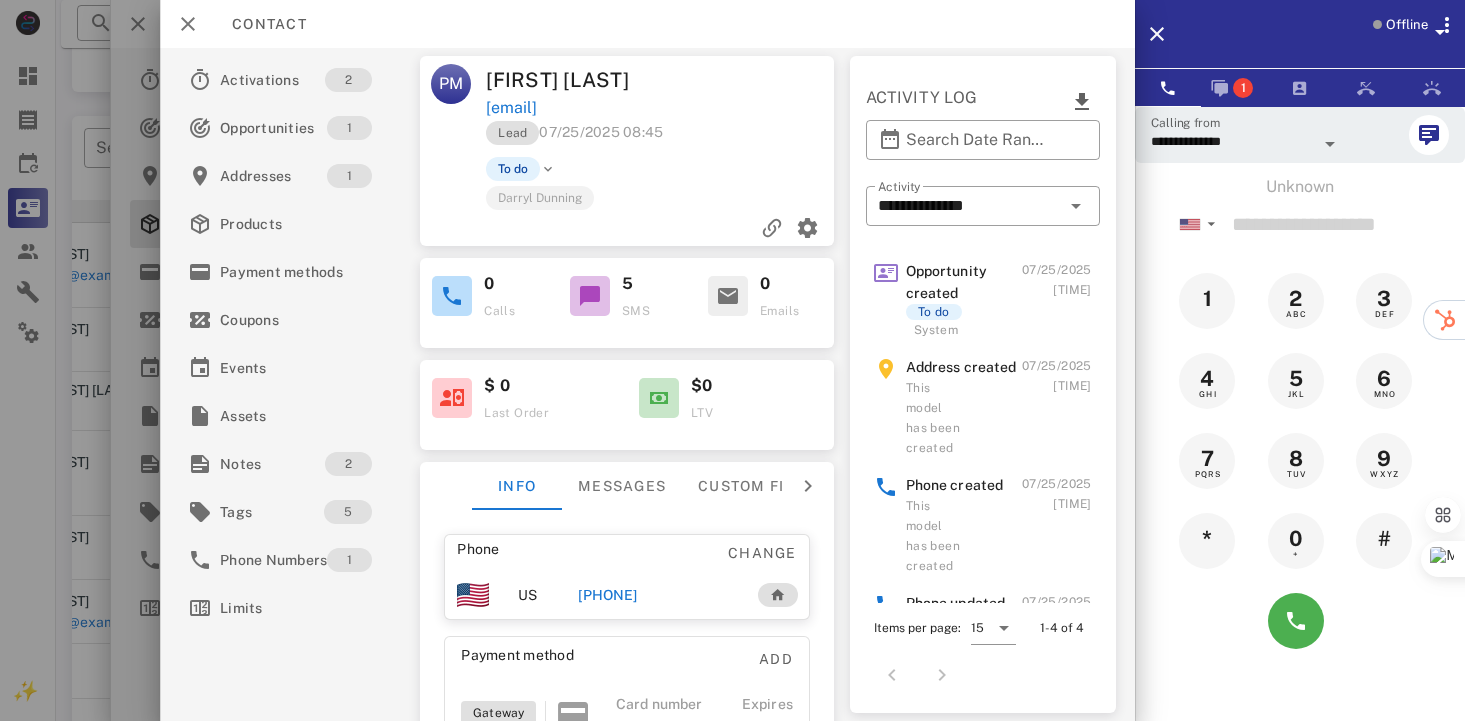 click at bounding box center (808, 486) 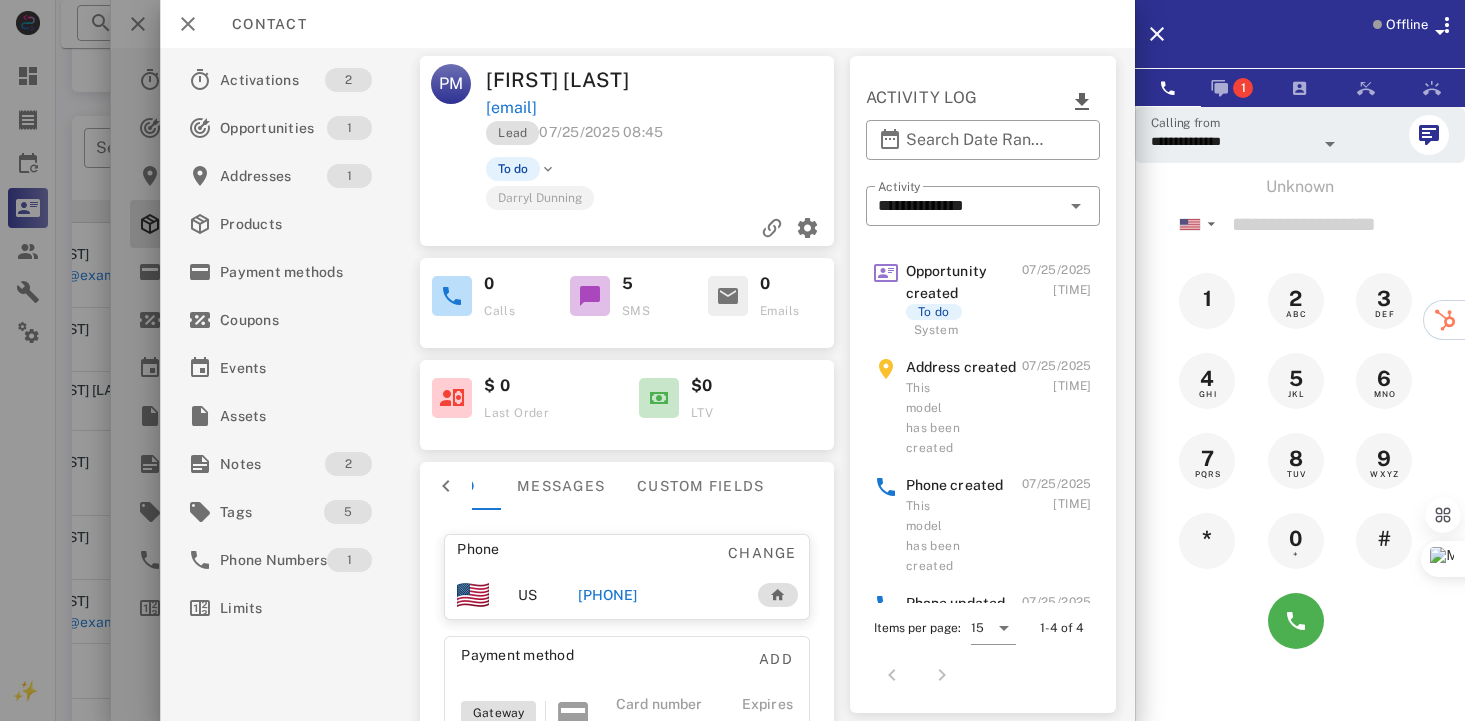 click on "Contact" at bounding box center (647, 24) 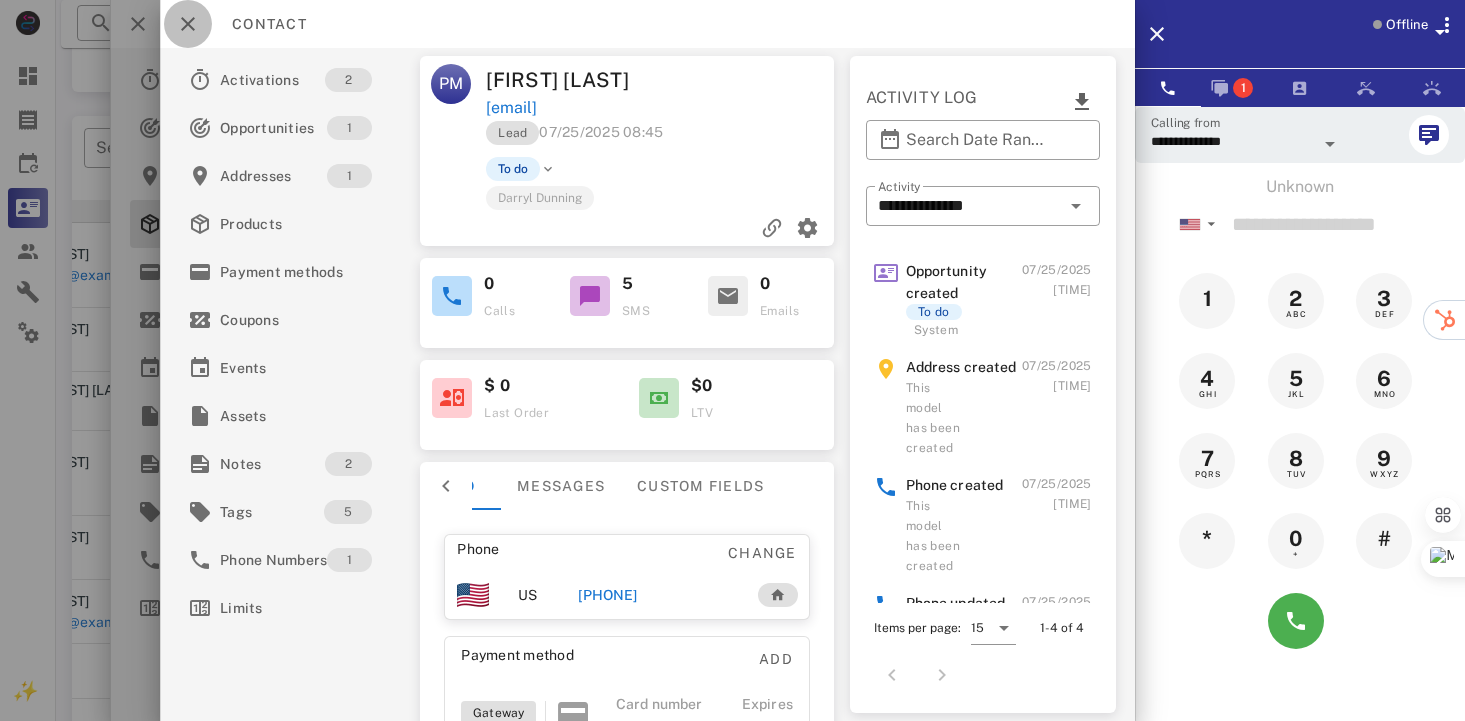 click at bounding box center [188, 24] 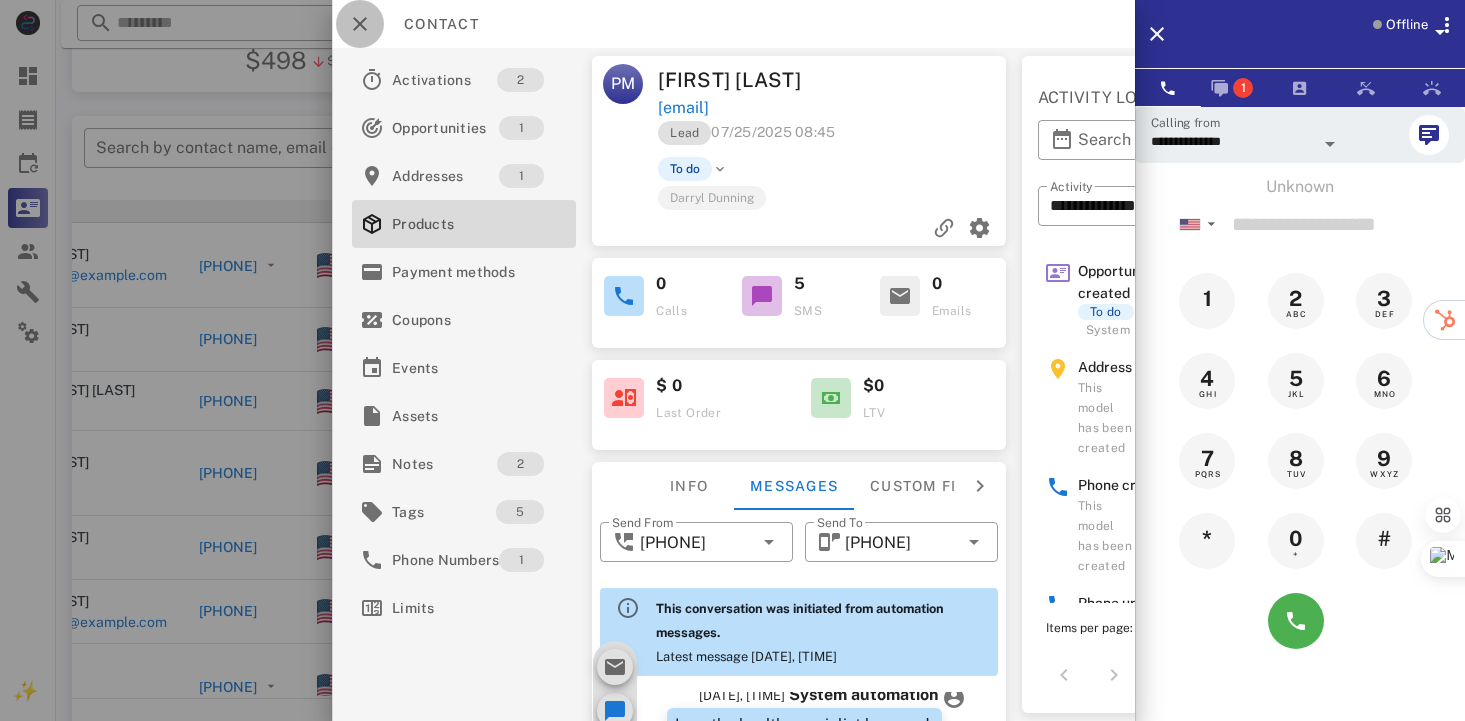 click at bounding box center [360, 24] 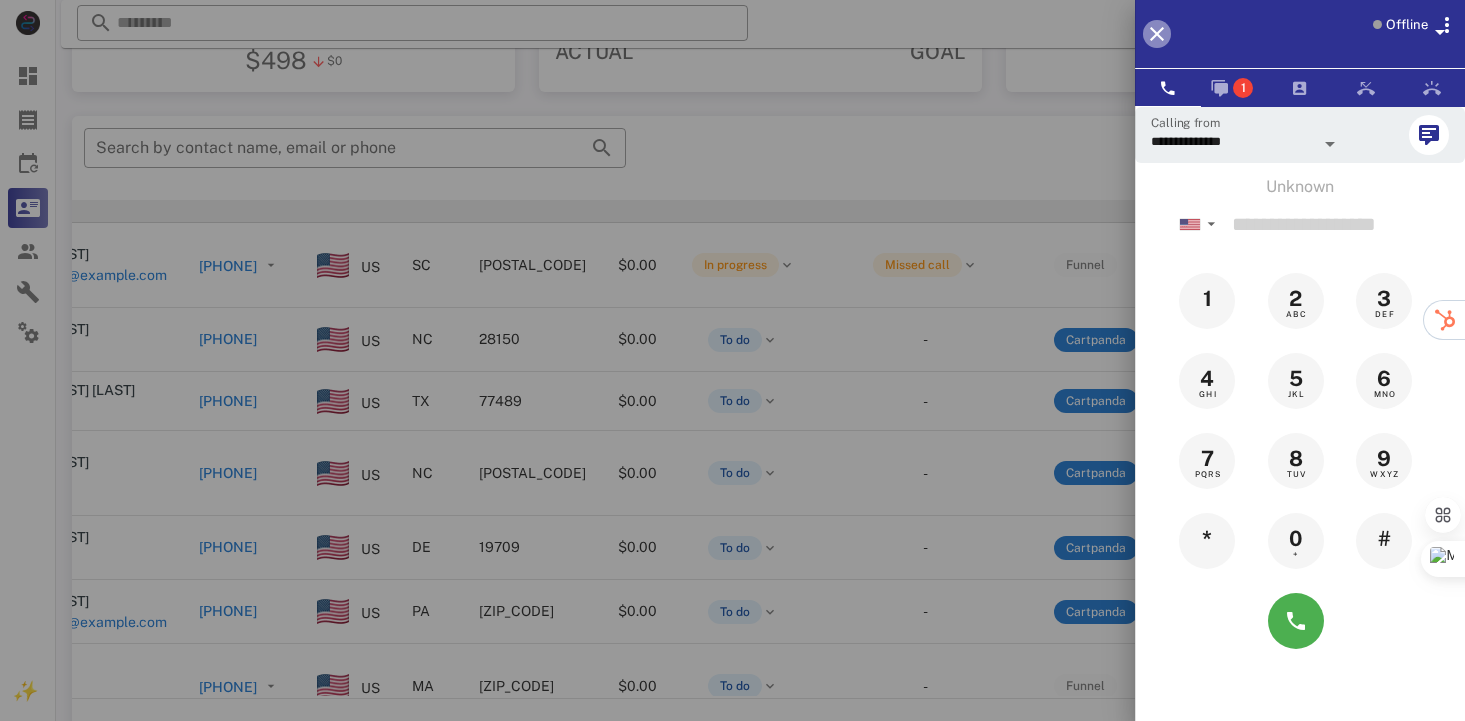 click at bounding box center [1157, 34] 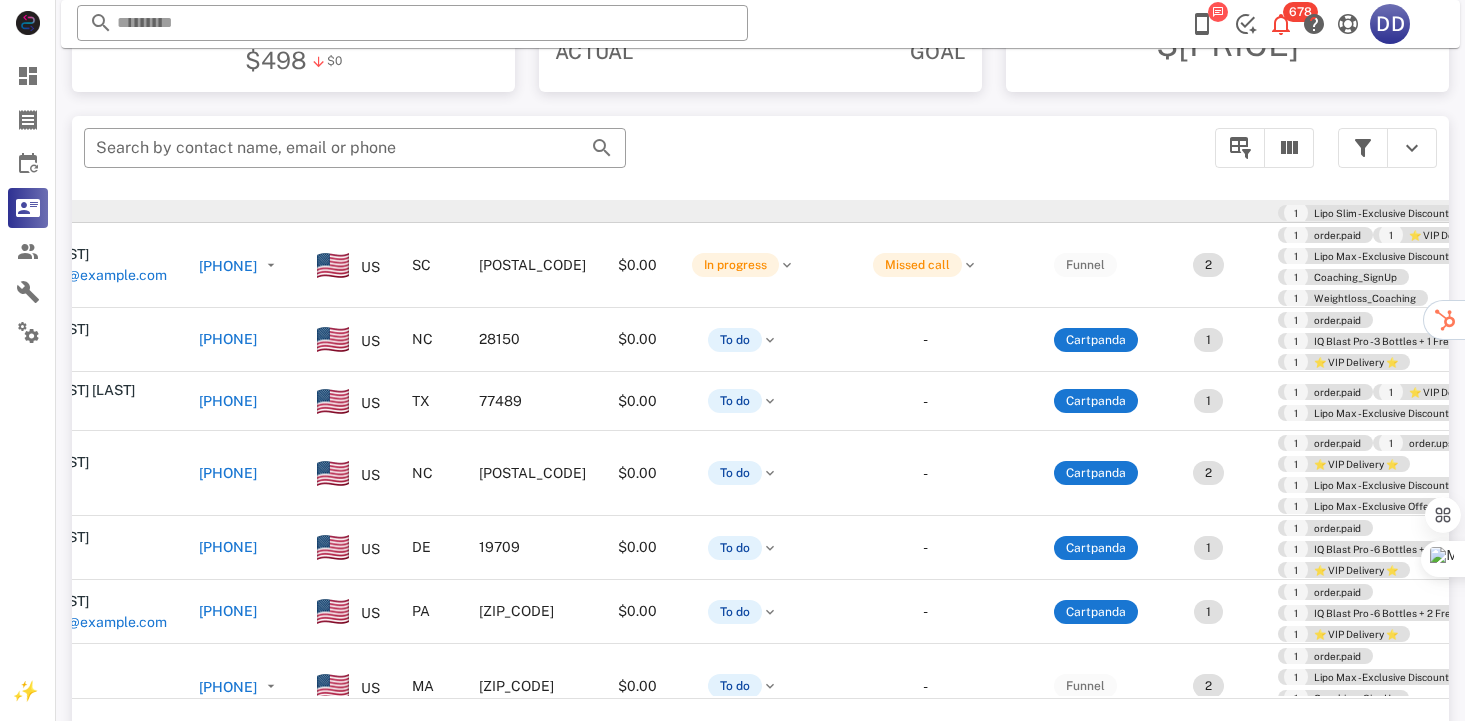 click on "?" at bounding box center (1430, 676) 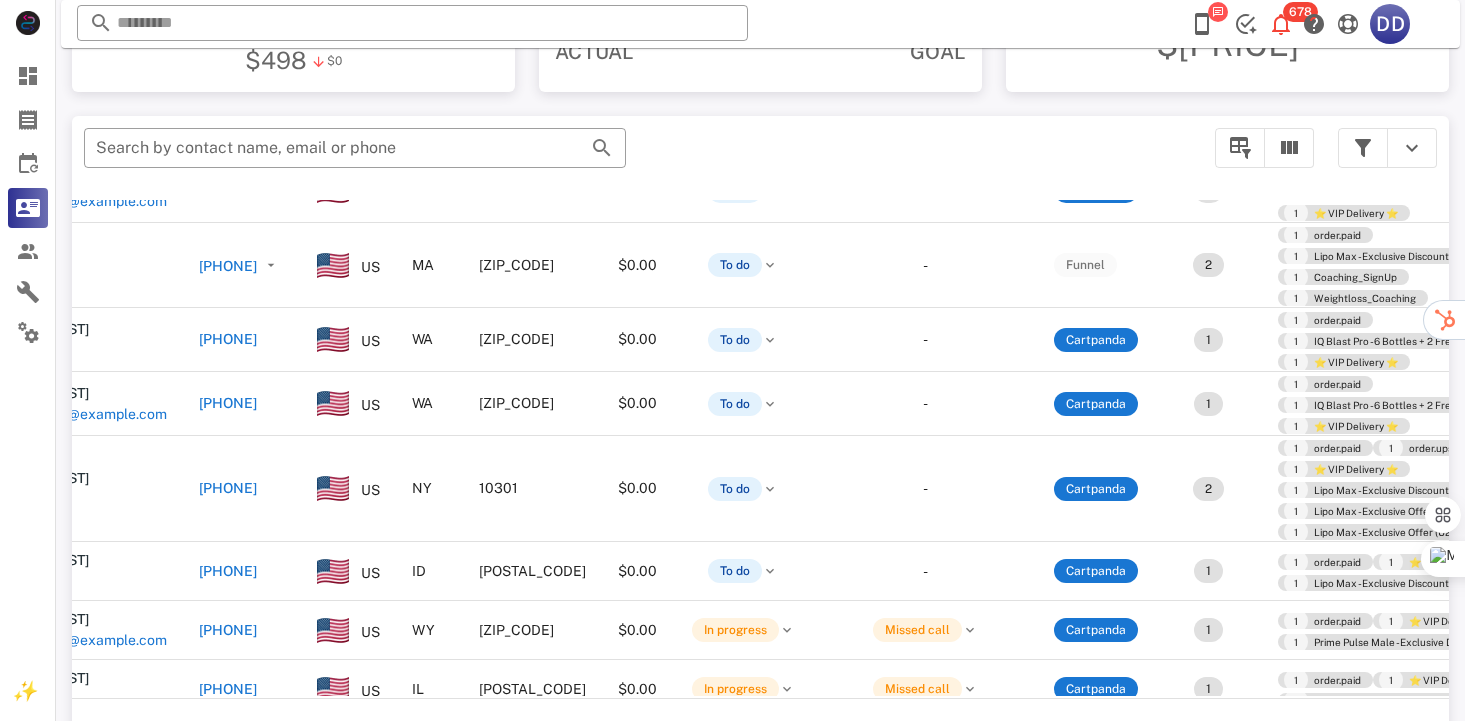 click on "​ Search by contact name, email or phone" at bounding box center [637, 158] 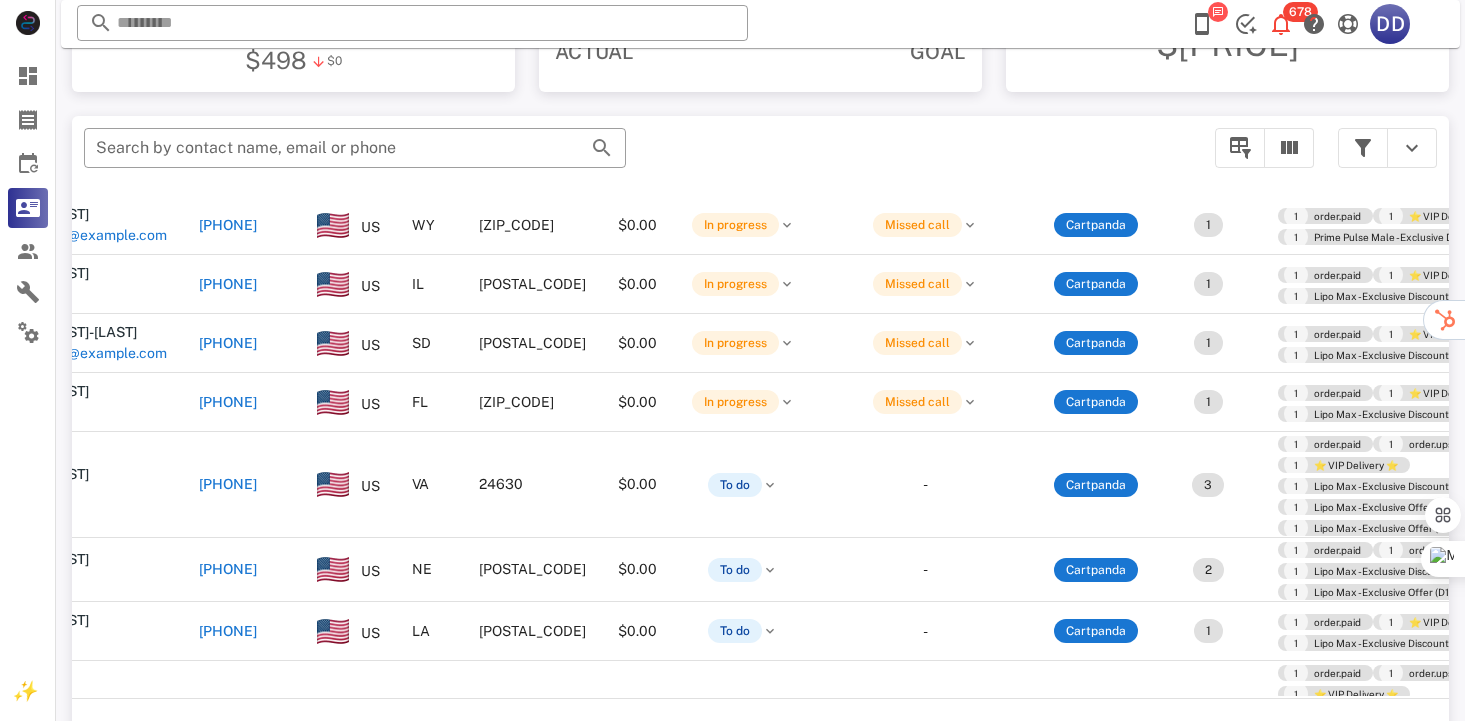 scroll, scrollTop: 3013, scrollLeft: 92, axis: both 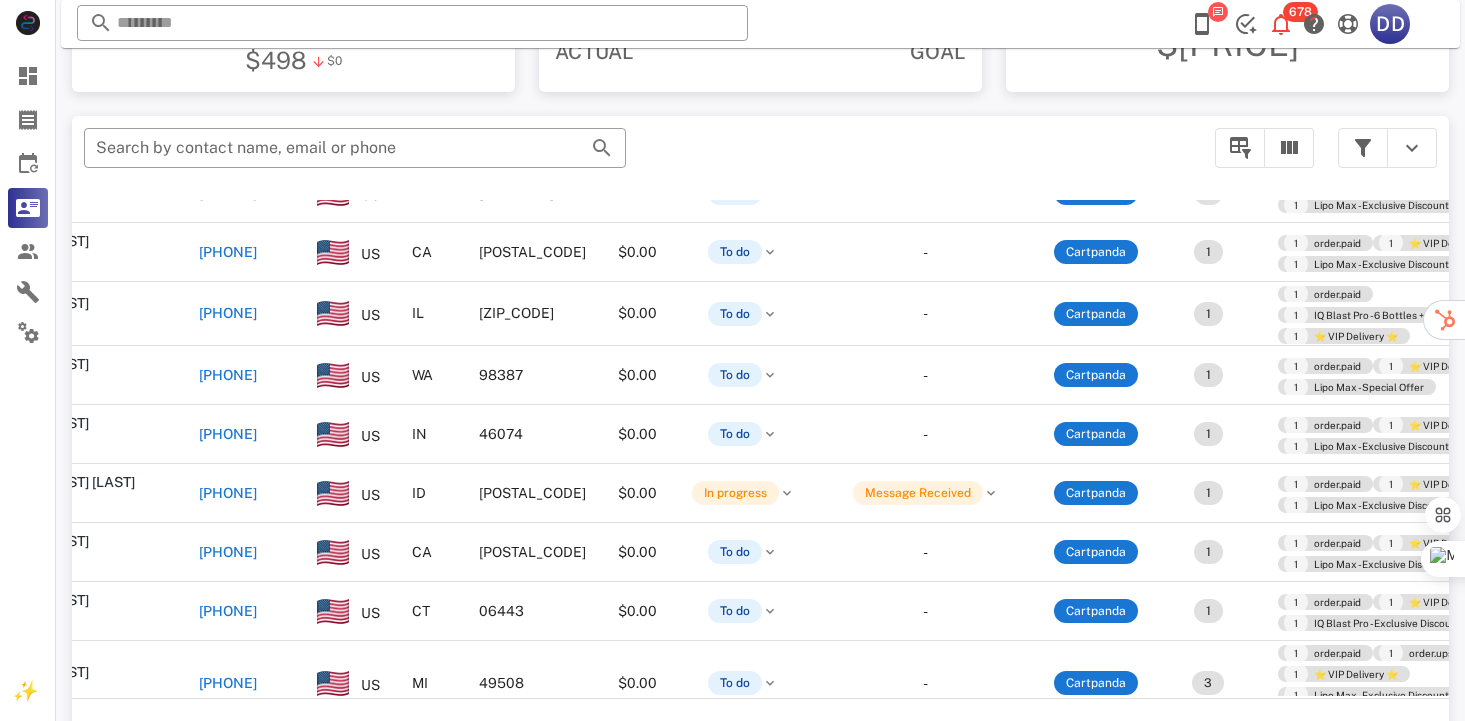 click on "?" at bounding box center (1430, 676) 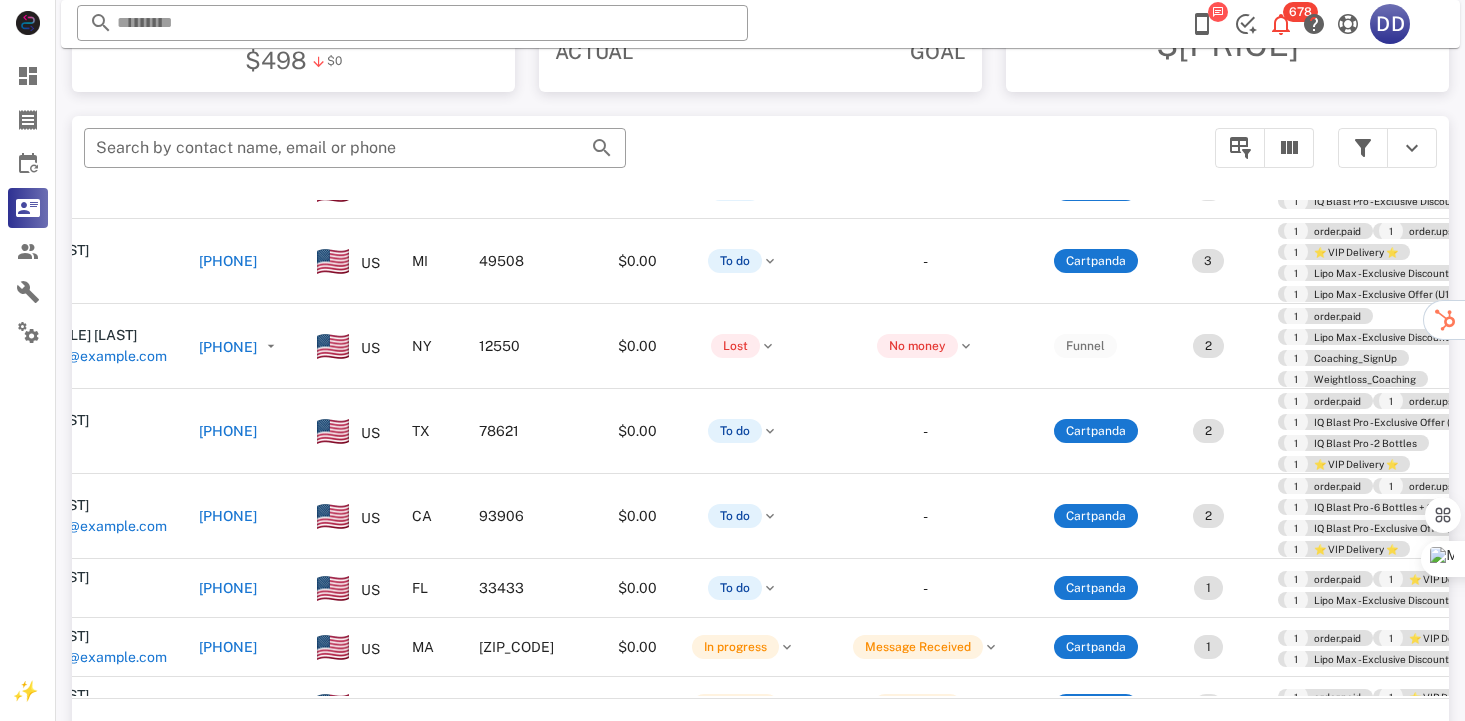 scroll, scrollTop: 4685, scrollLeft: 92, axis: both 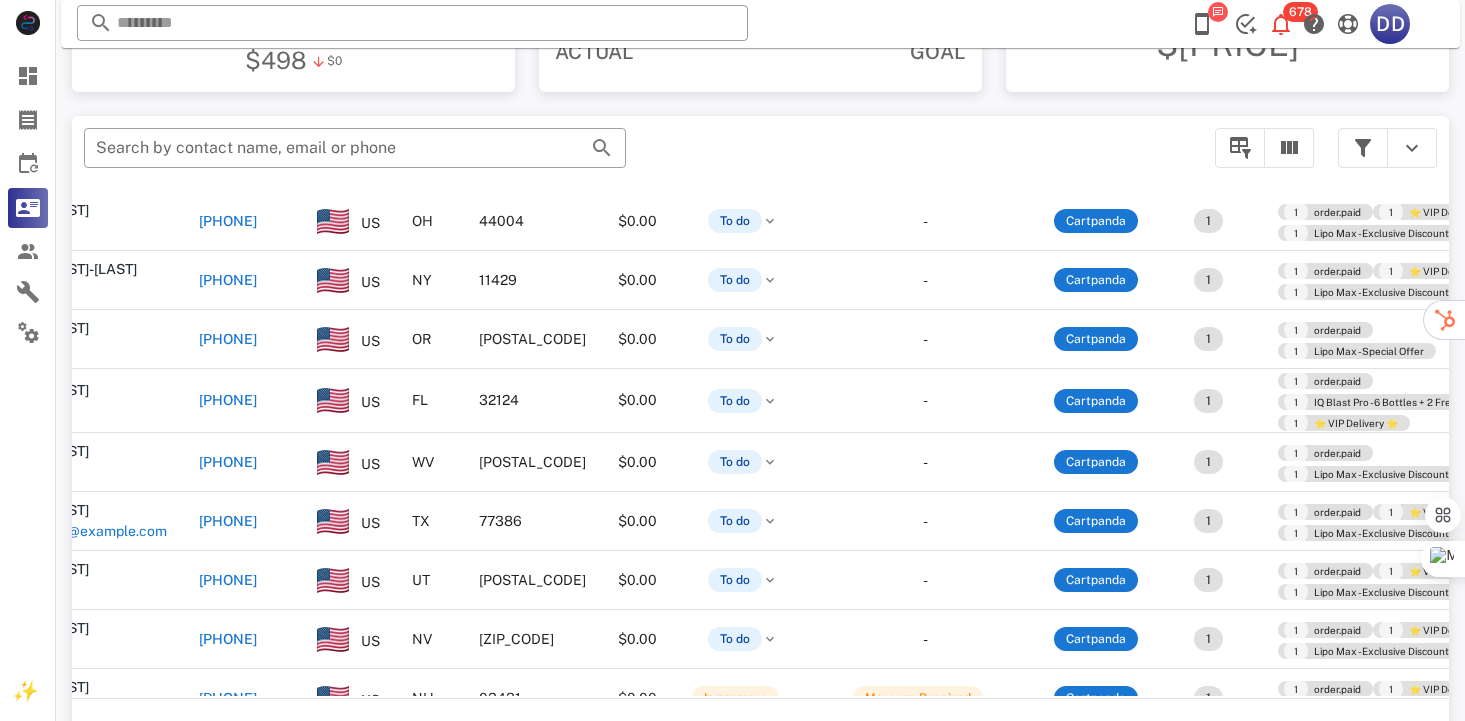 click on "?" at bounding box center (1430, 676) 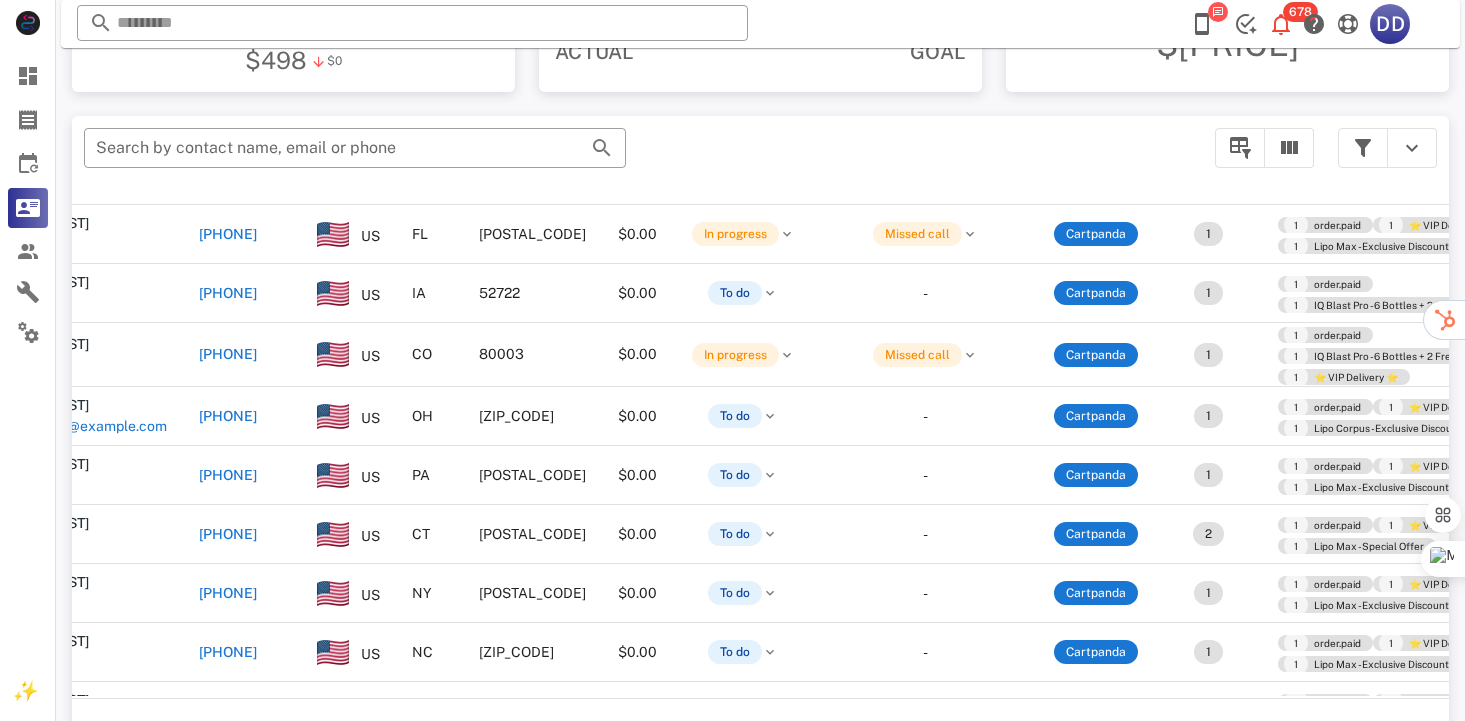 scroll, scrollTop: 5905, scrollLeft: 92, axis: both 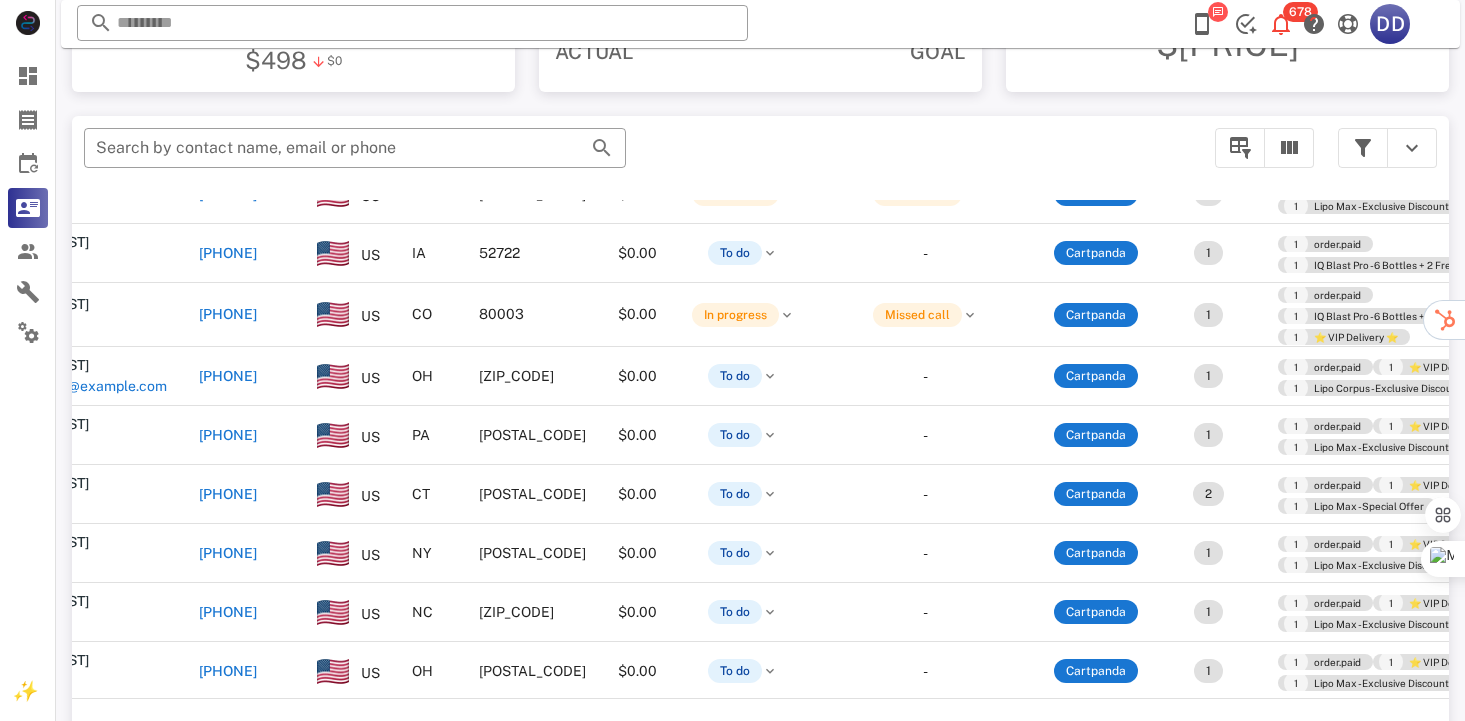 click on "[PHONE]" at bounding box center (228, 76) 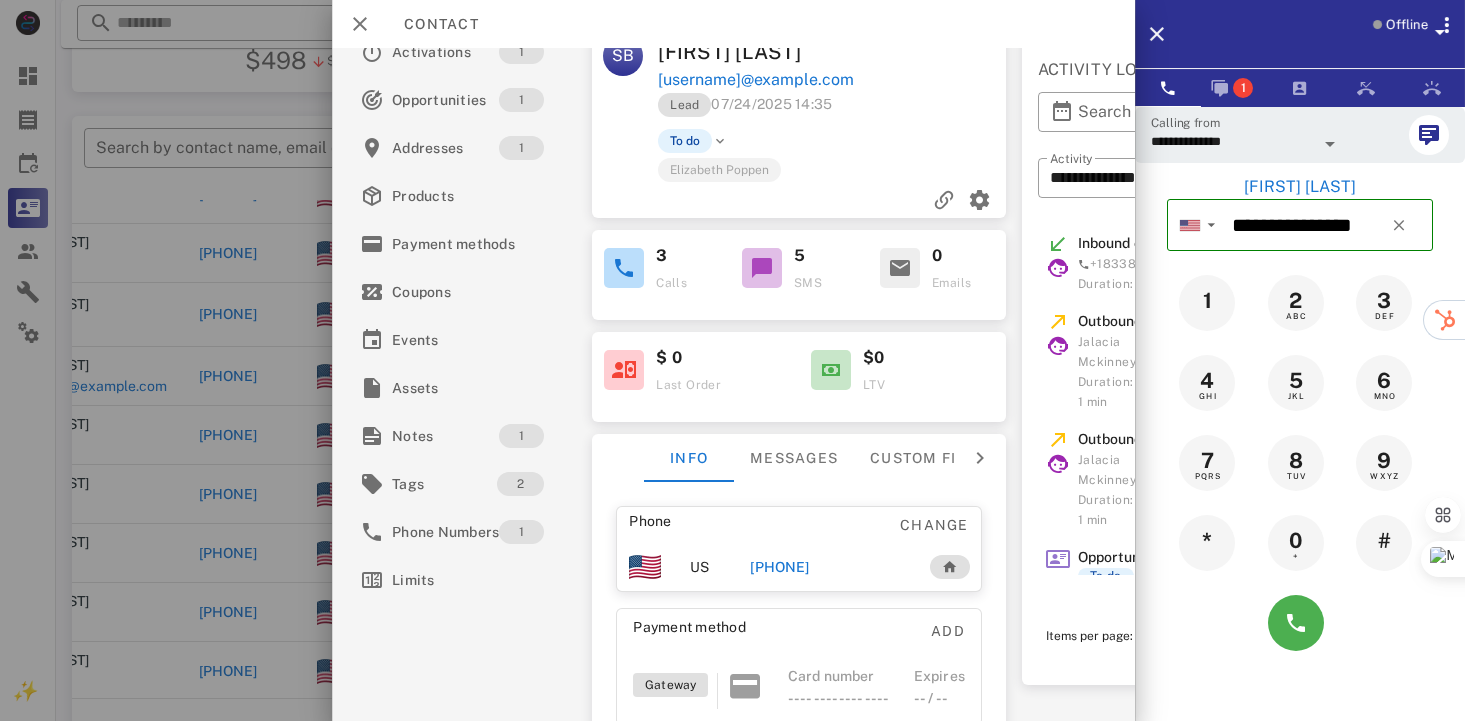scroll, scrollTop: 50, scrollLeft: 0, axis: vertical 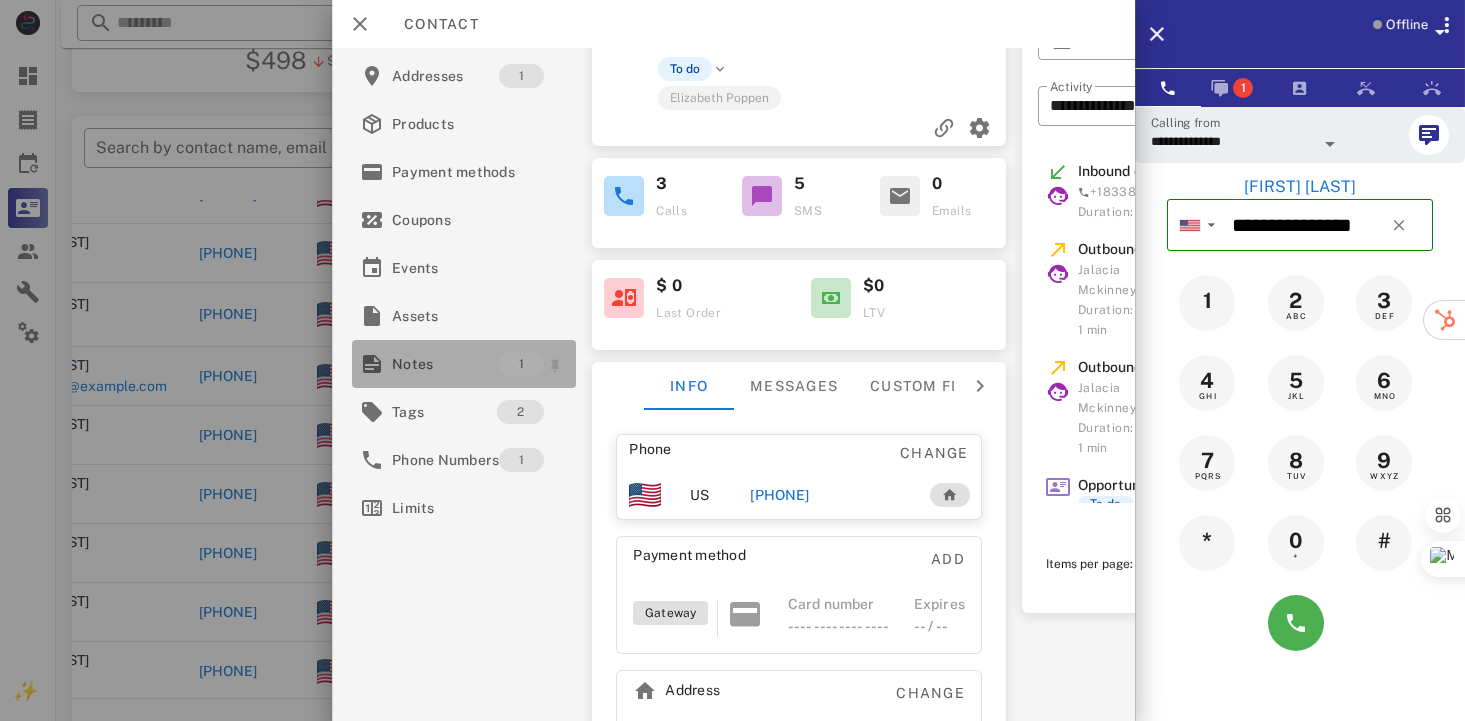 click on "Notes" at bounding box center (445, 364) 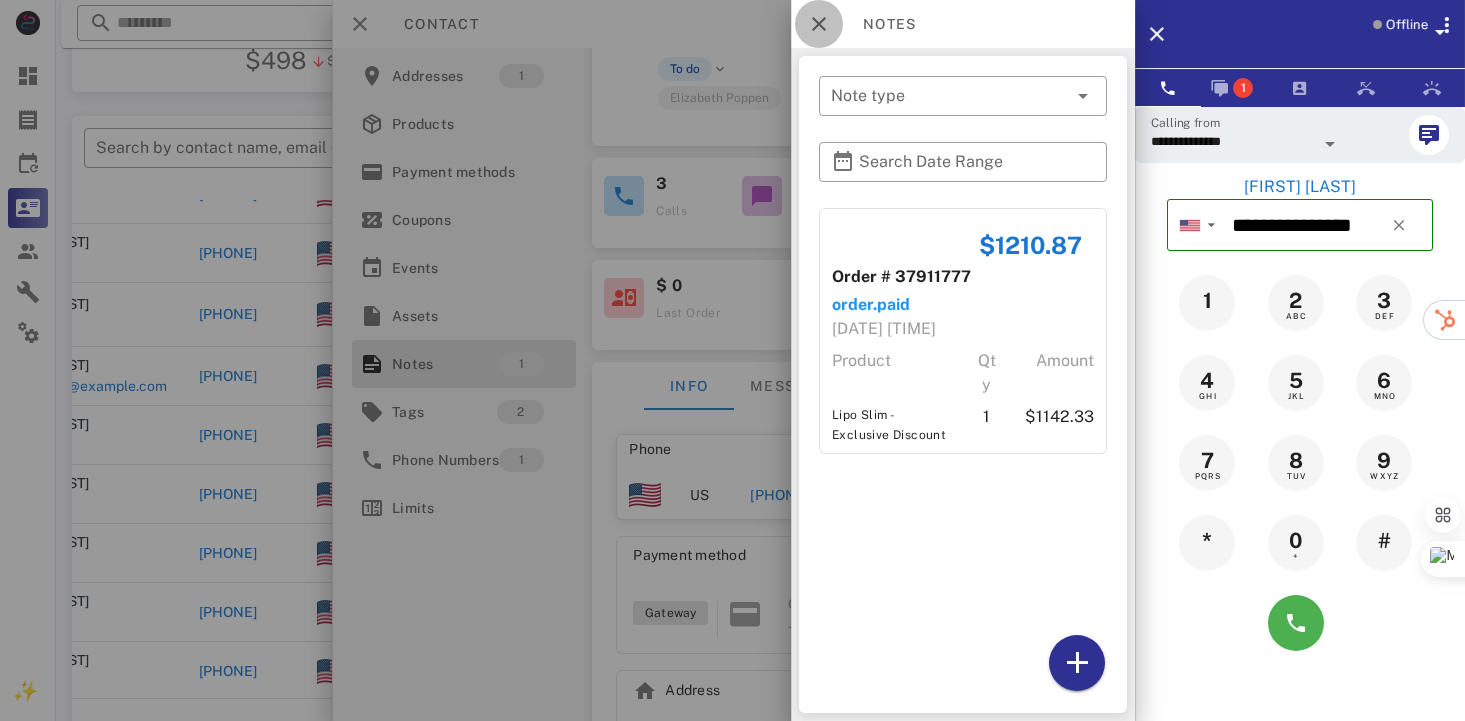 click at bounding box center [819, 24] 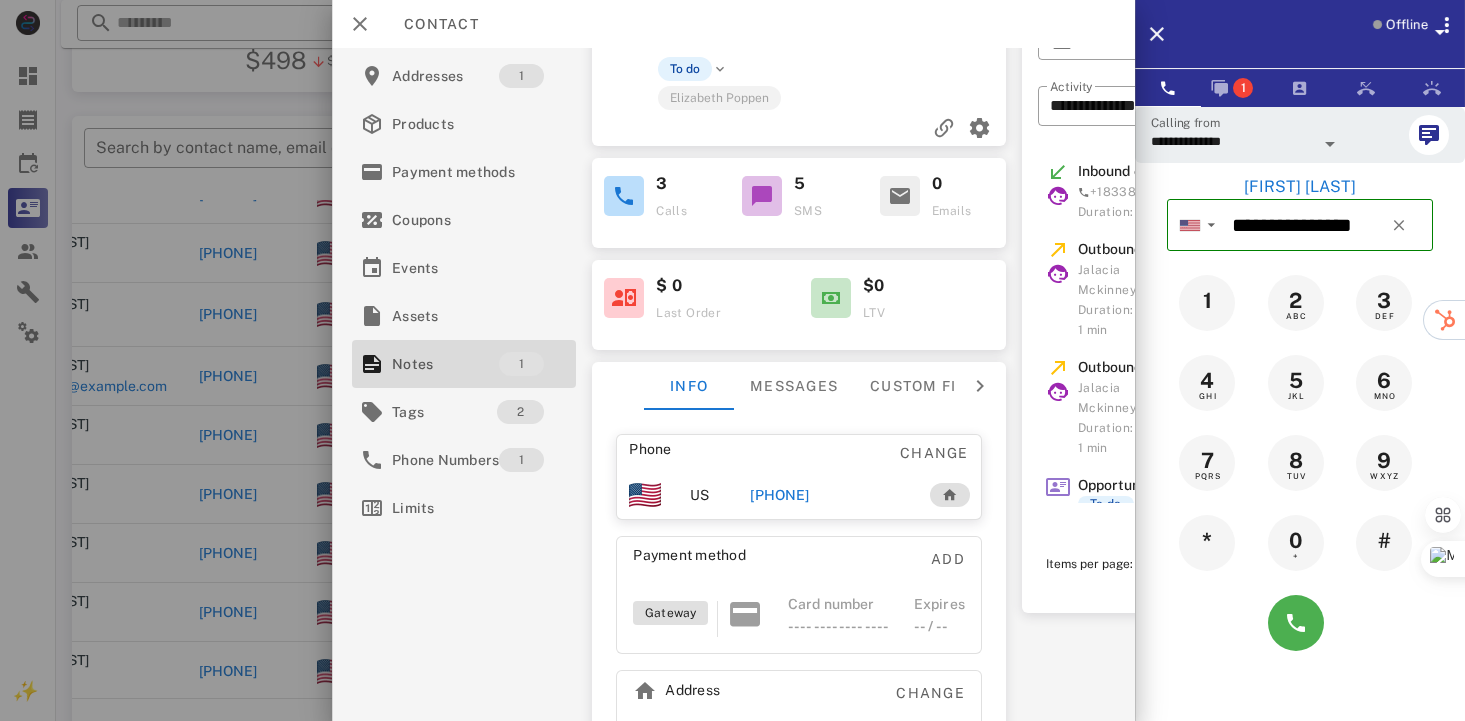 drag, startPoint x: 1121, startPoint y: 663, endPoint x: 1092, endPoint y: 662, distance: 29.017237 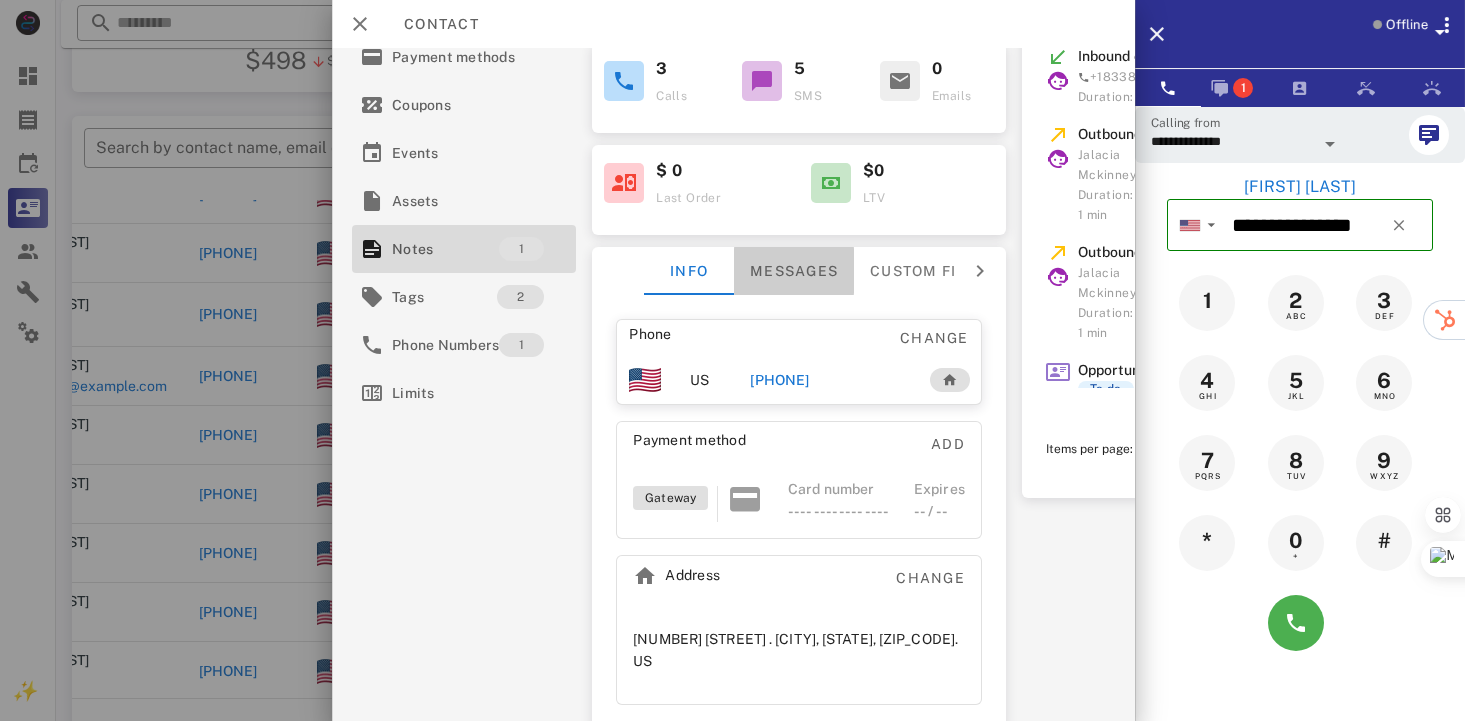click on "Messages" at bounding box center (794, 271) 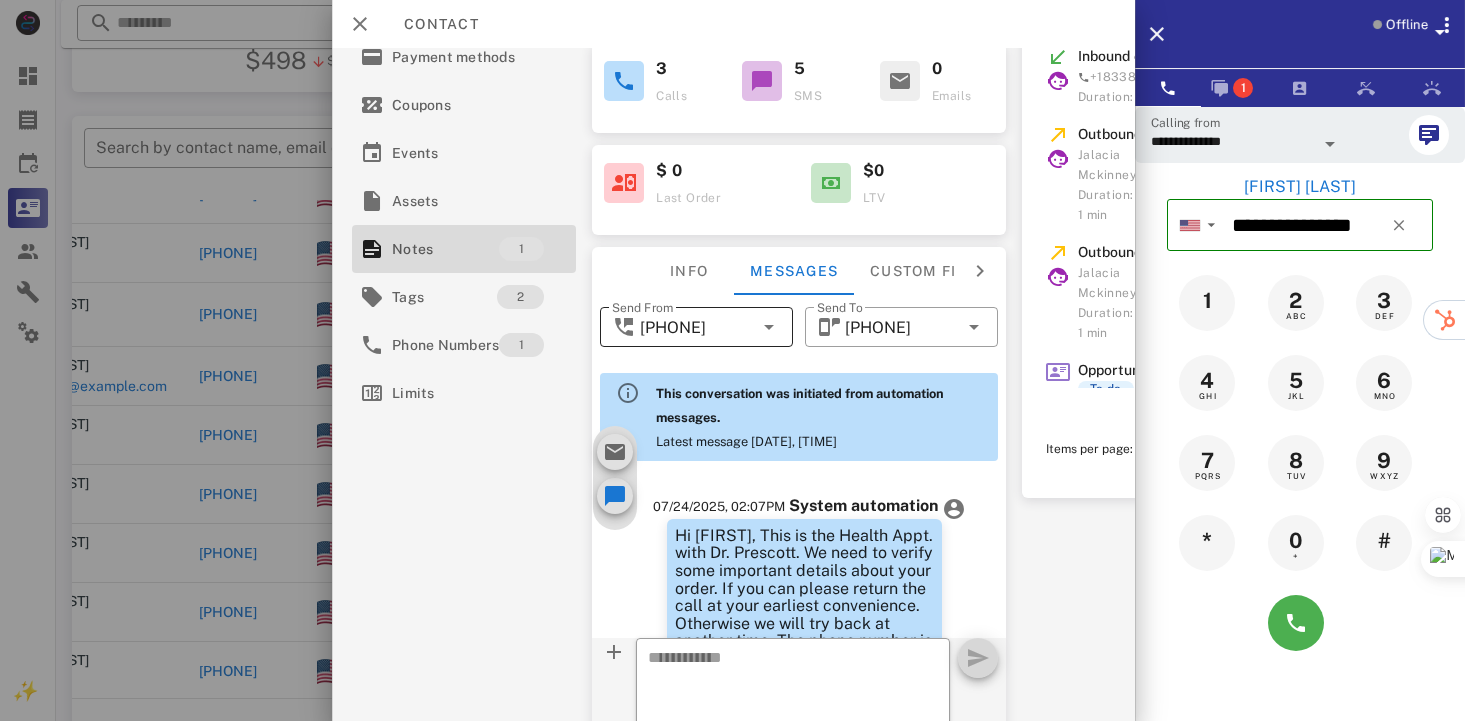 scroll, scrollTop: 653, scrollLeft: 0, axis: vertical 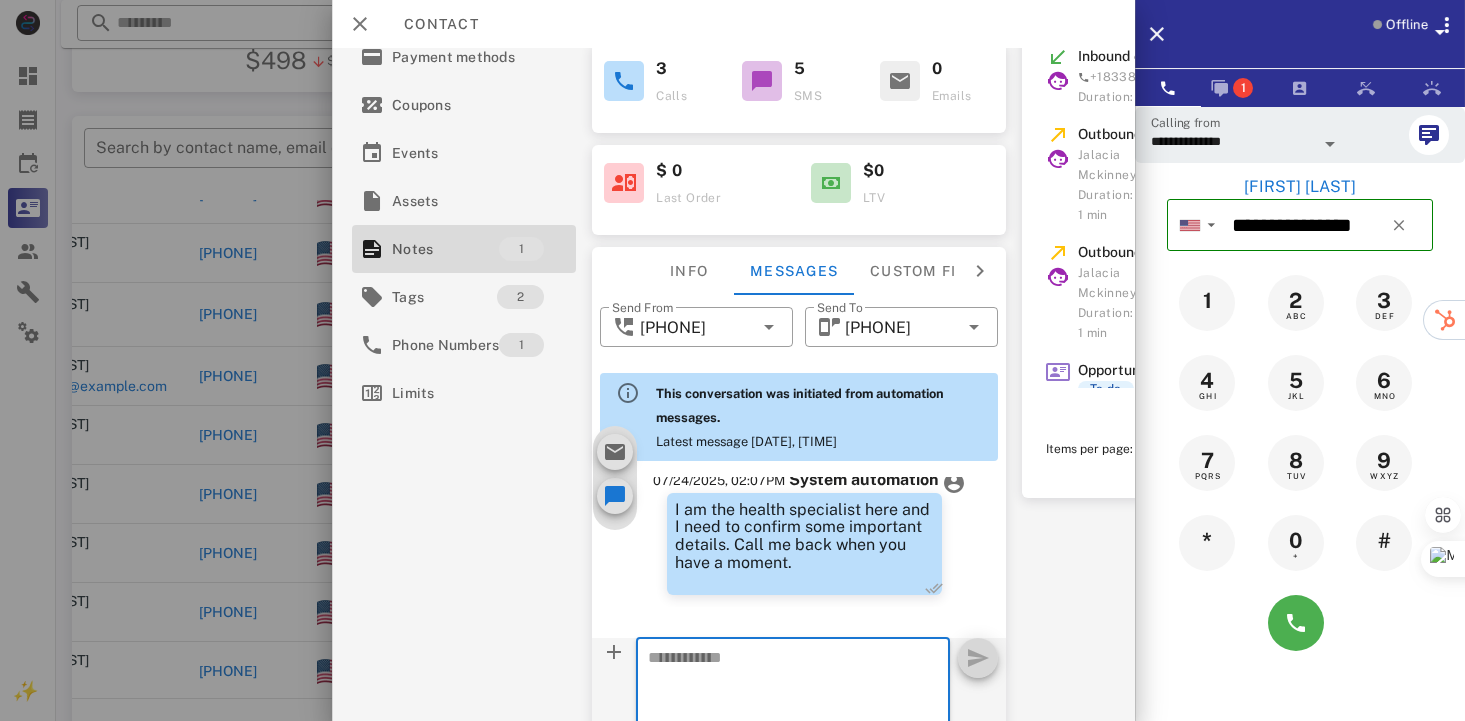 click at bounding box center (781, 691) 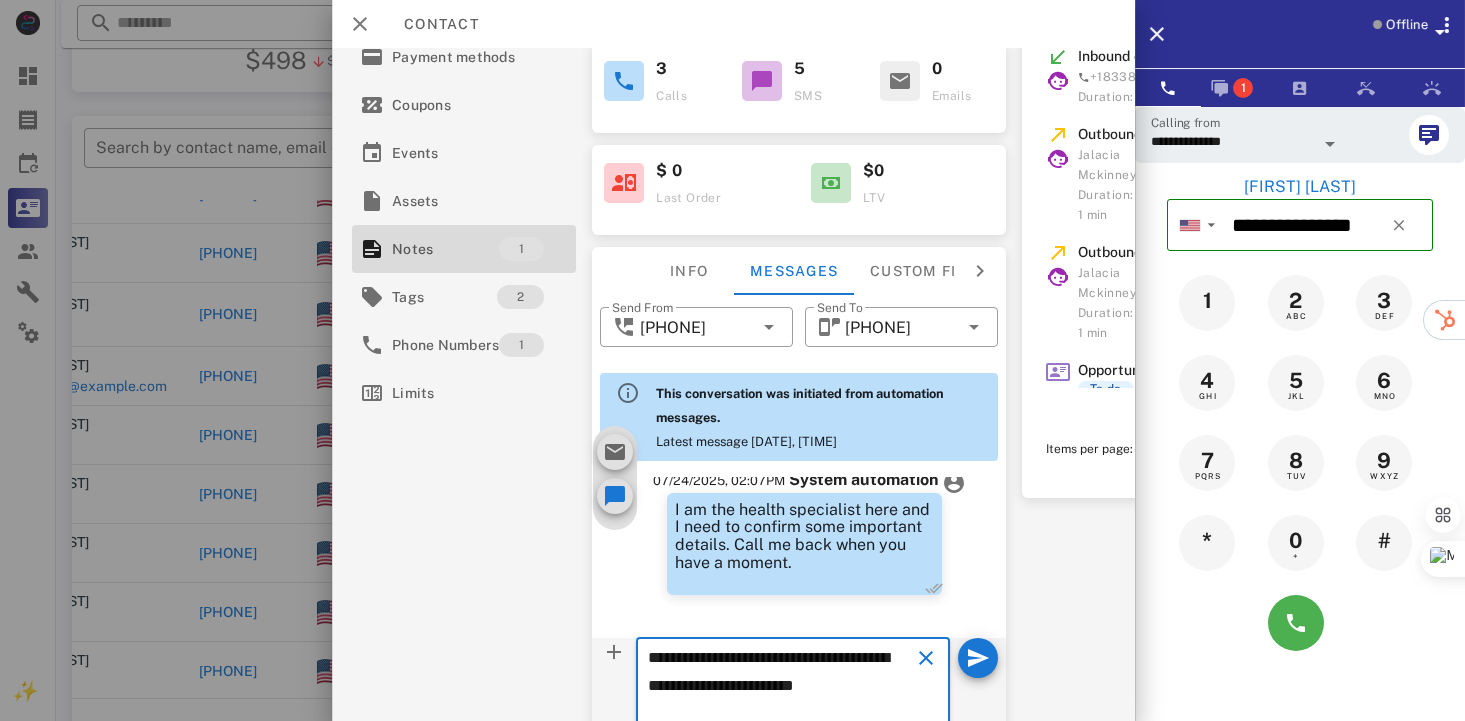 scroll, scrollTop: 230, scrollLeft: 0, axis: vertical 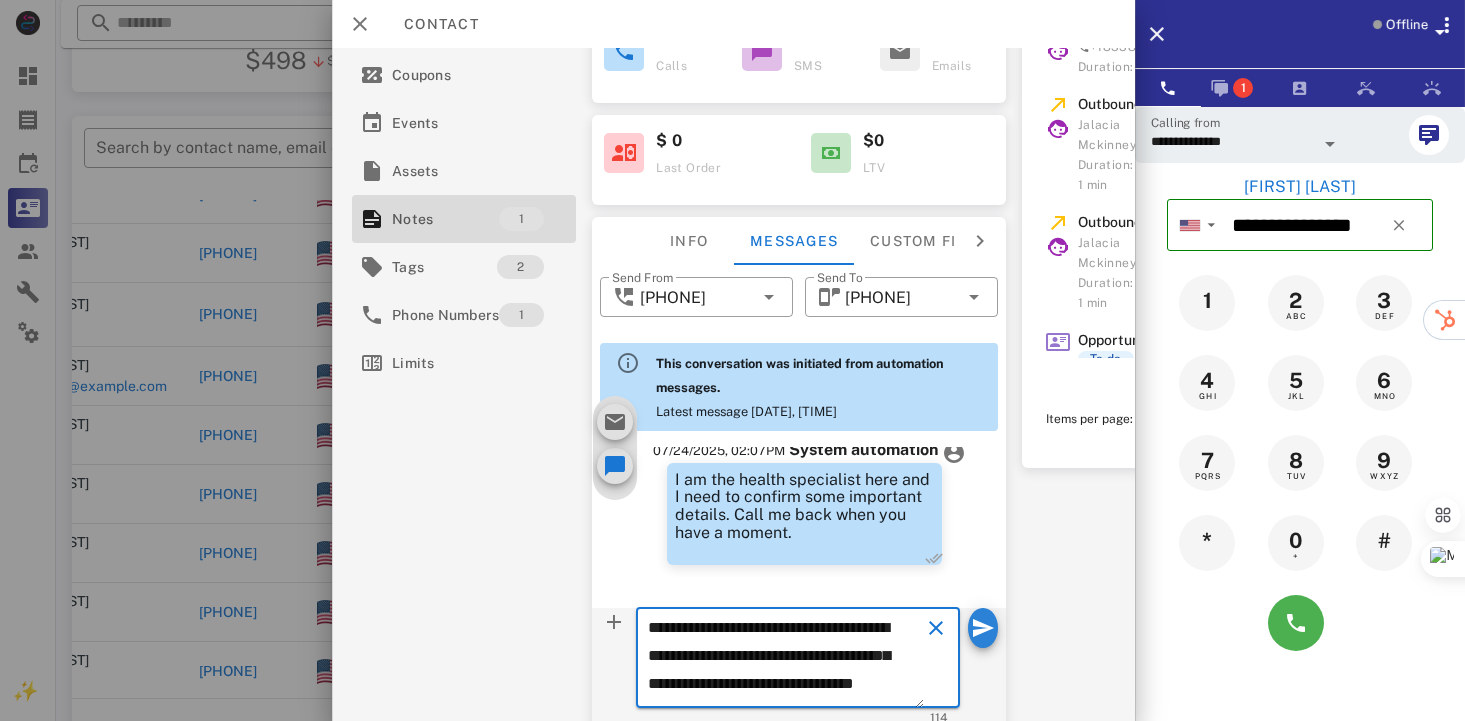 type on "**********" 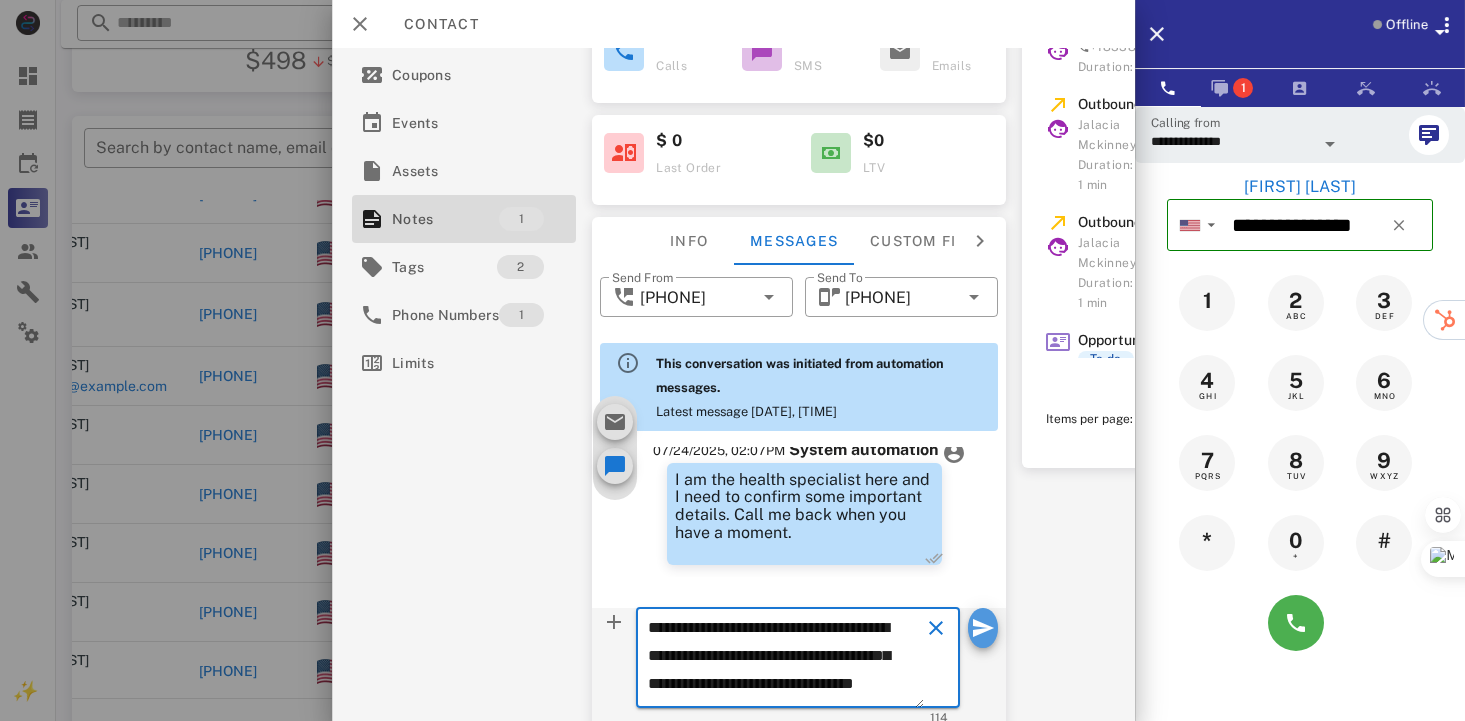 click at bounding box center (983, 628) 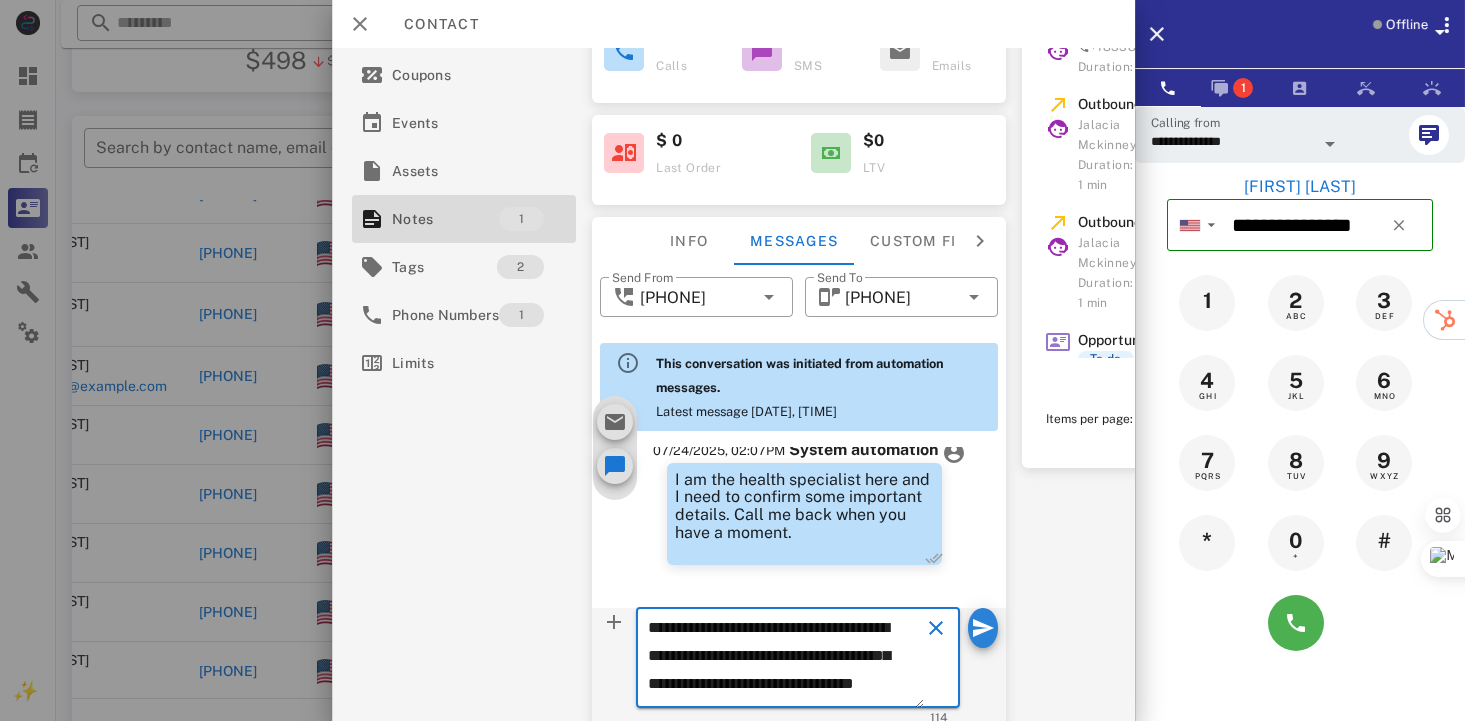 type 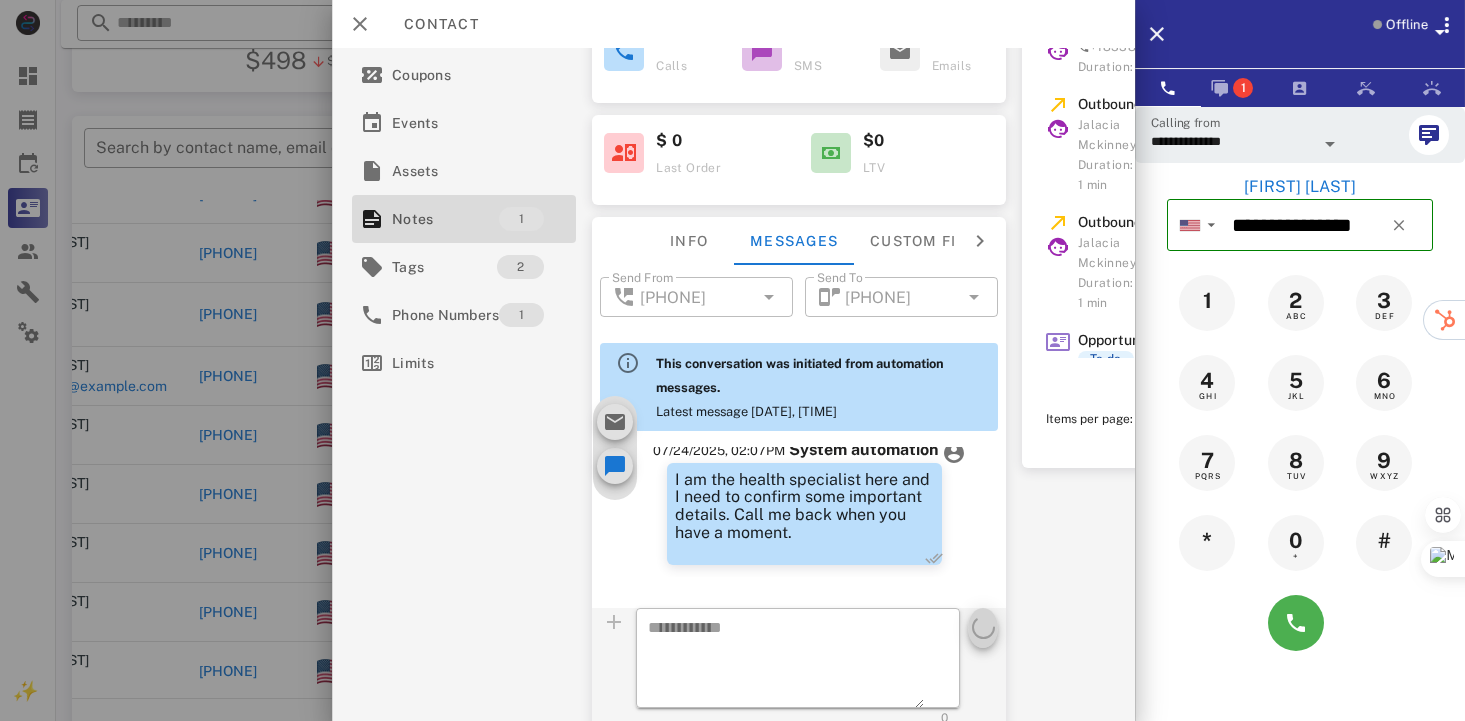 scroll, scrollTop: 0, scrollLeft: 0, axis: both 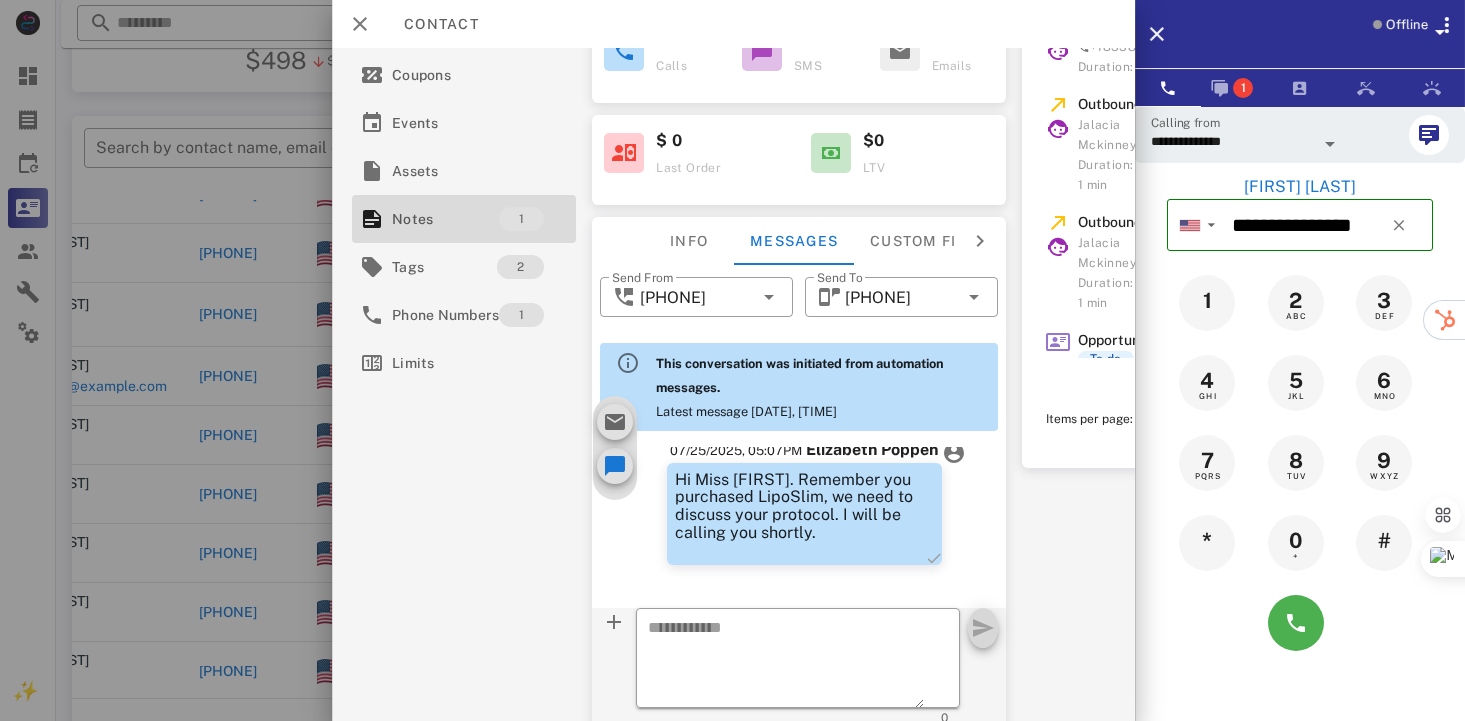 click on "Contact" at bounding box center [733, 24] 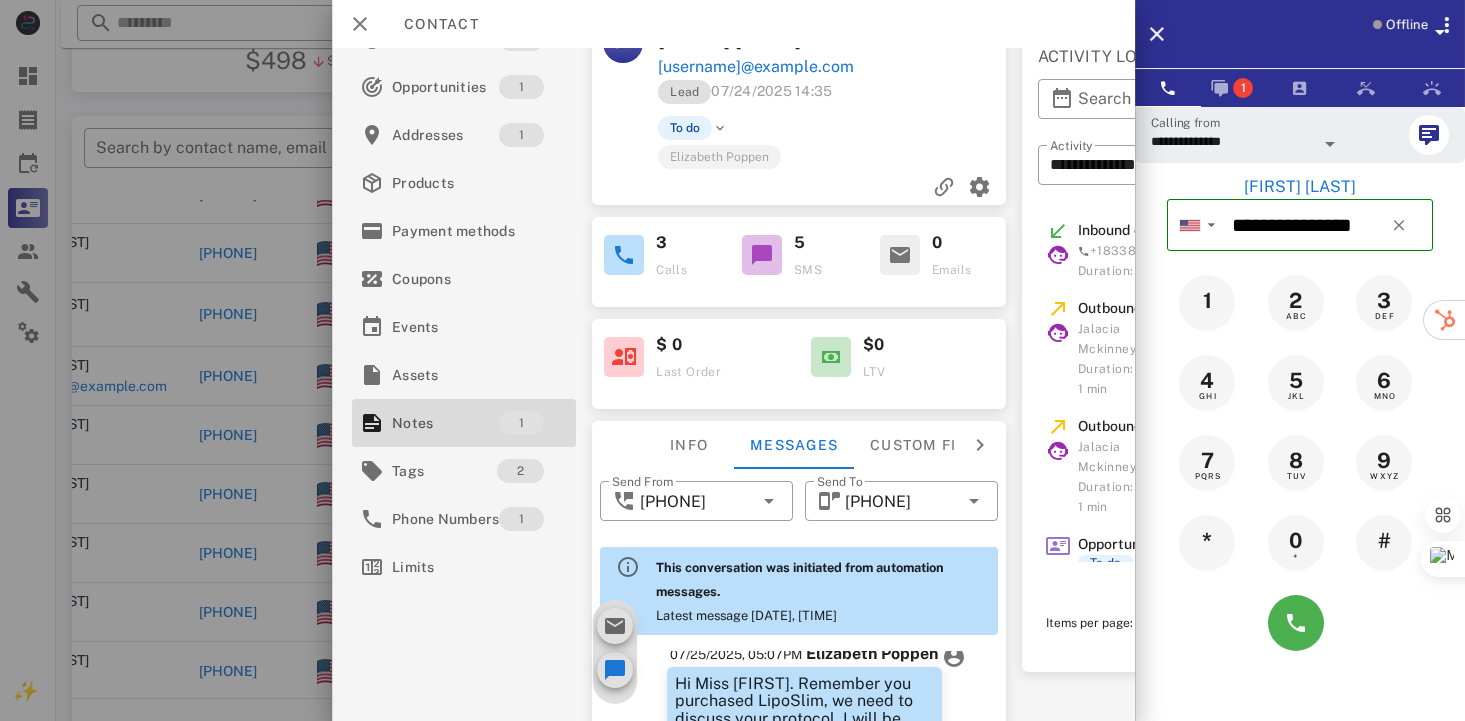 scroll, scrollTop: 0, scrollLeft: 0, axis: both 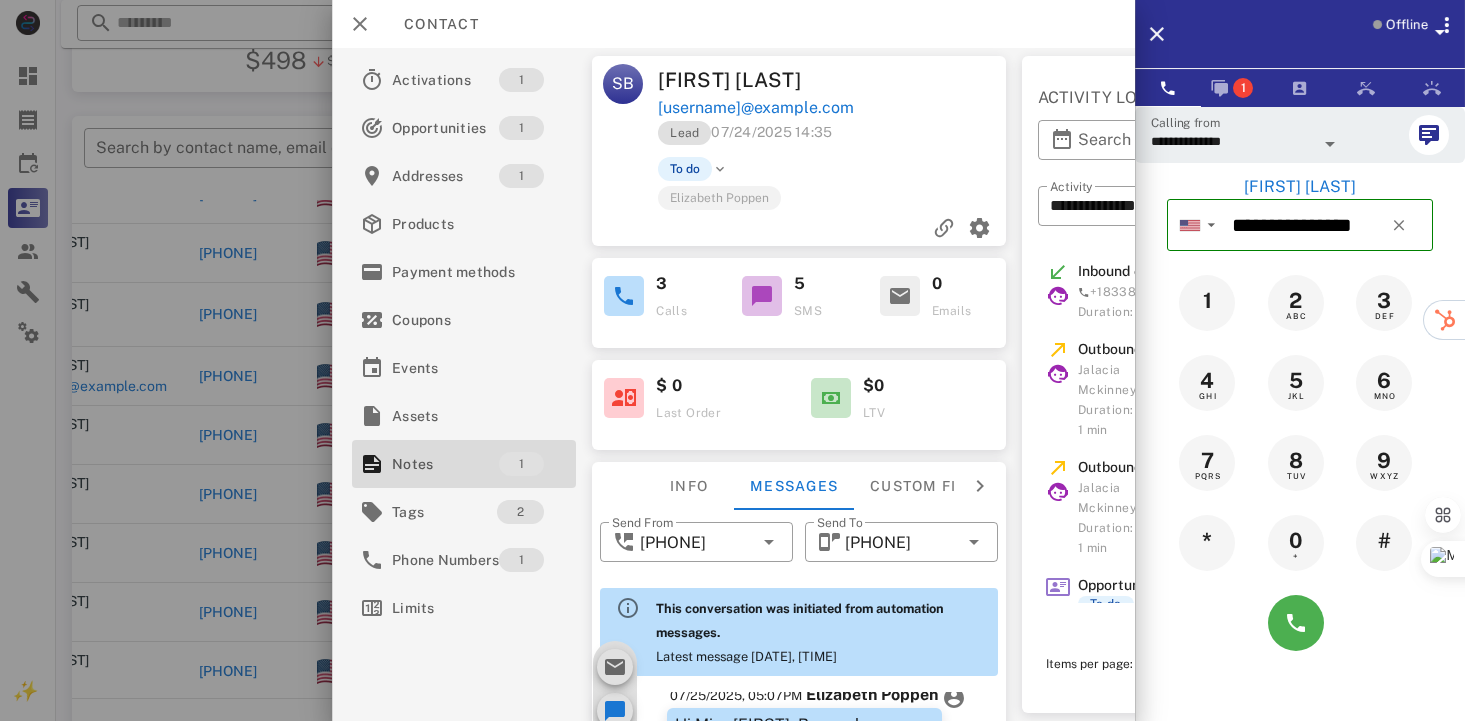click on "Opportunity created" at bounding box center [1146, 585] 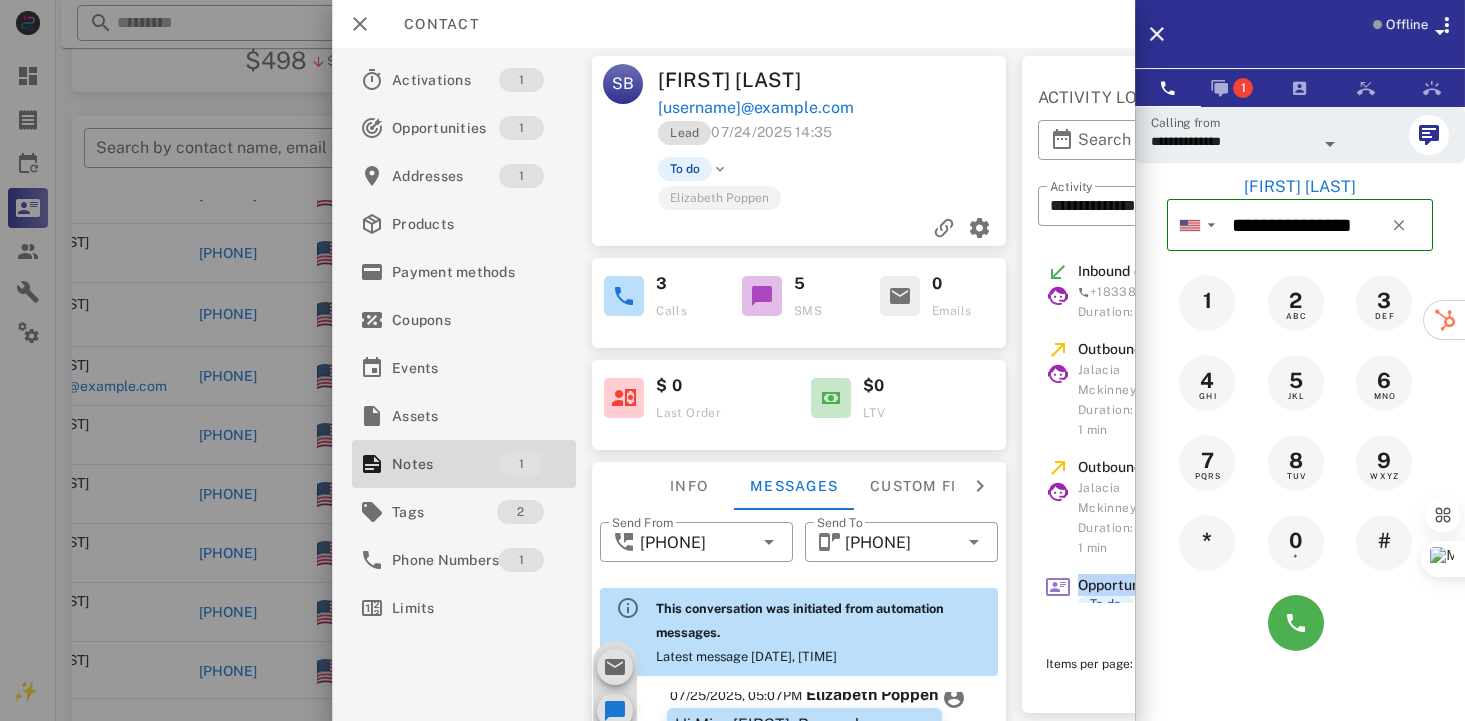 click on "Opportunity created" at bounding box center (1146, 585) 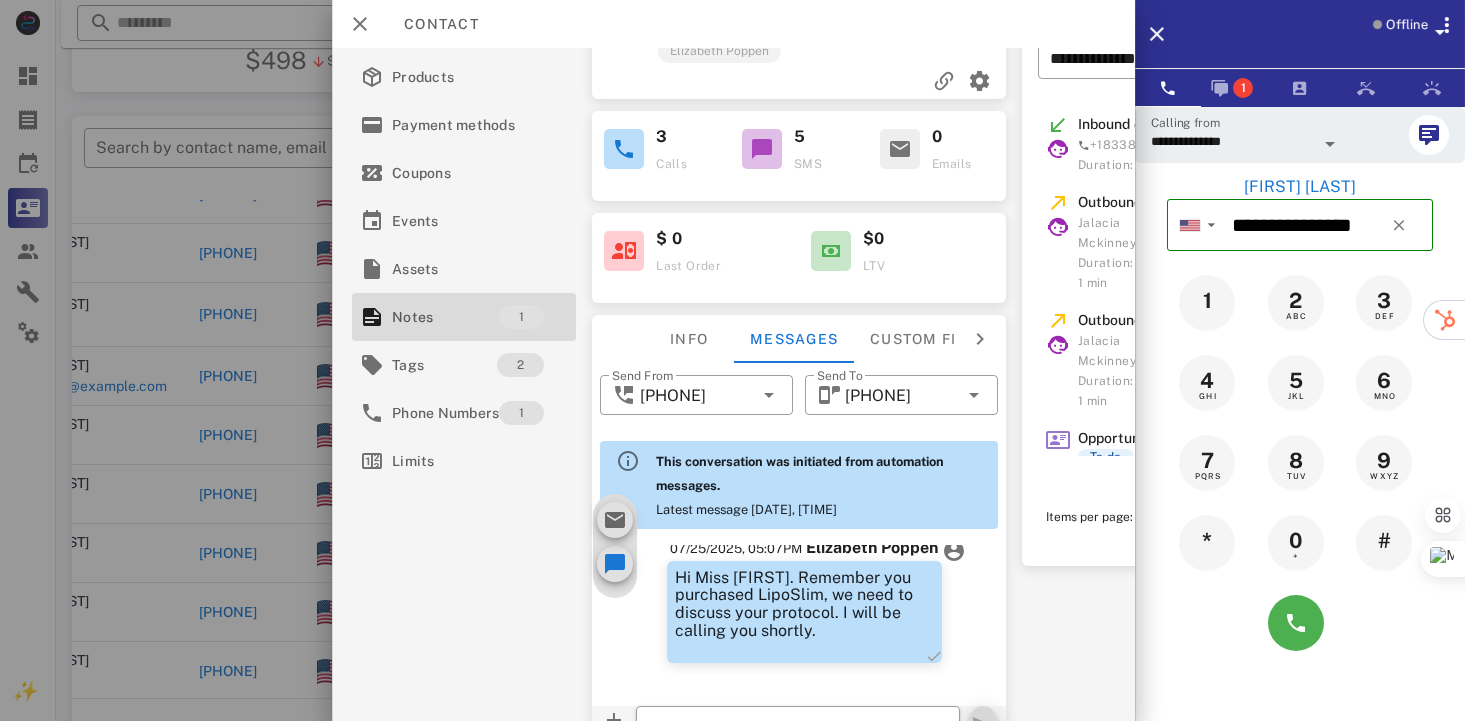 scroll, scrollTop: 271, scrollLeft: 0, axis: vertical 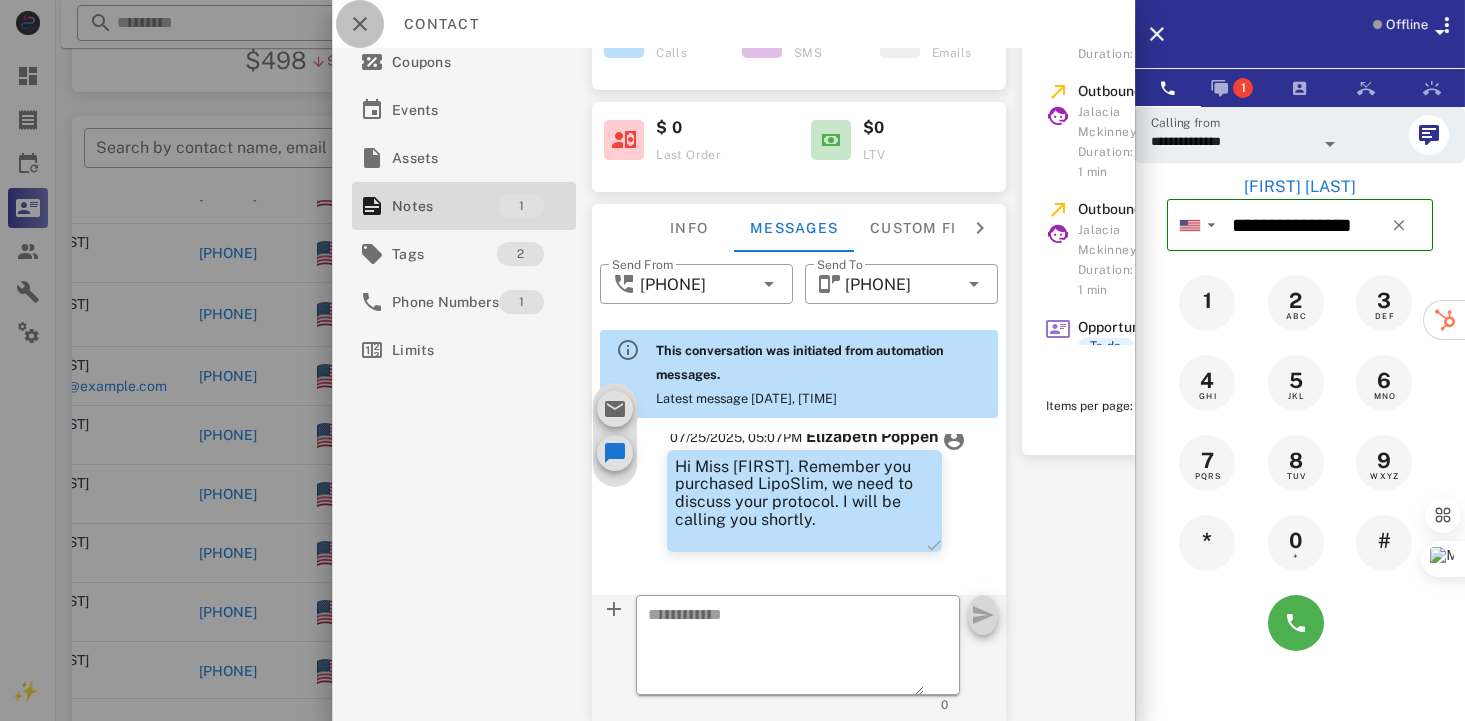click at bounding box center (360, 24) 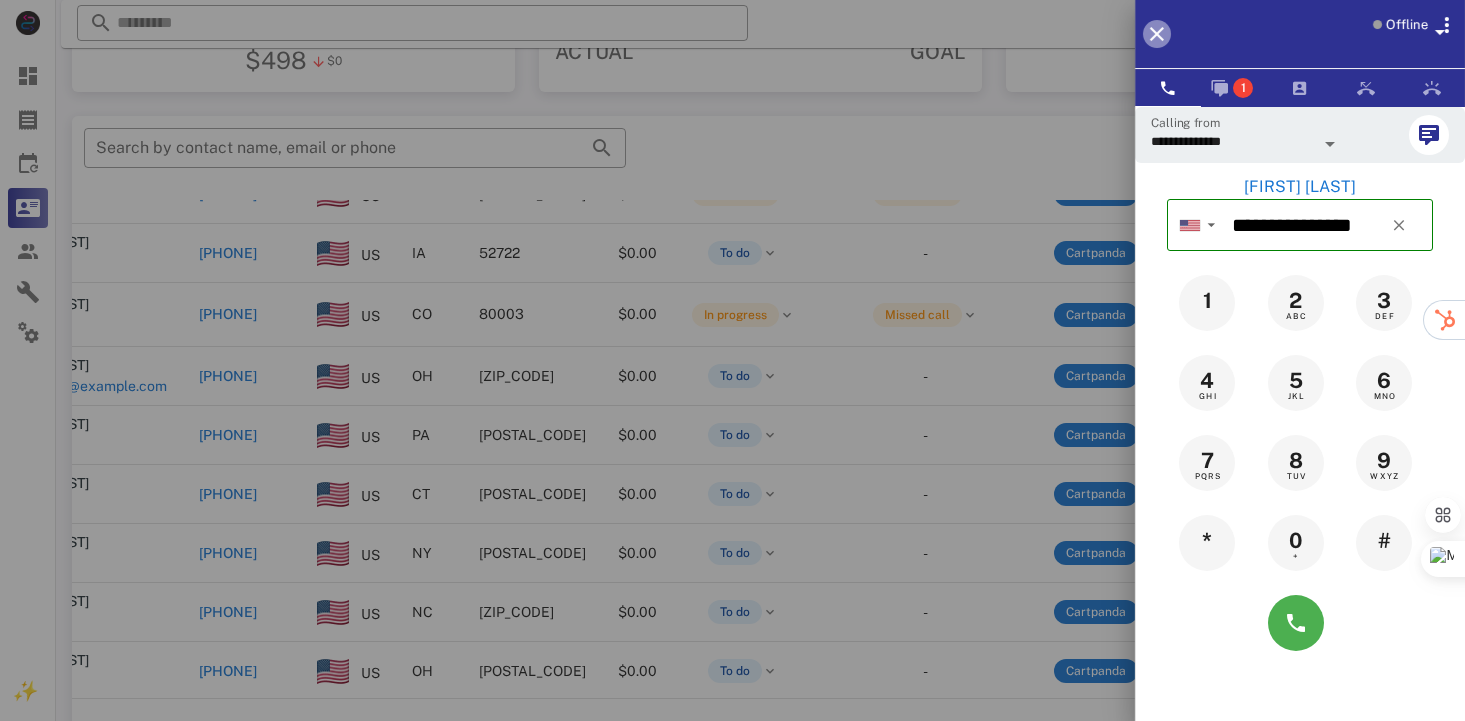 click at bounding box center (1157, 34) 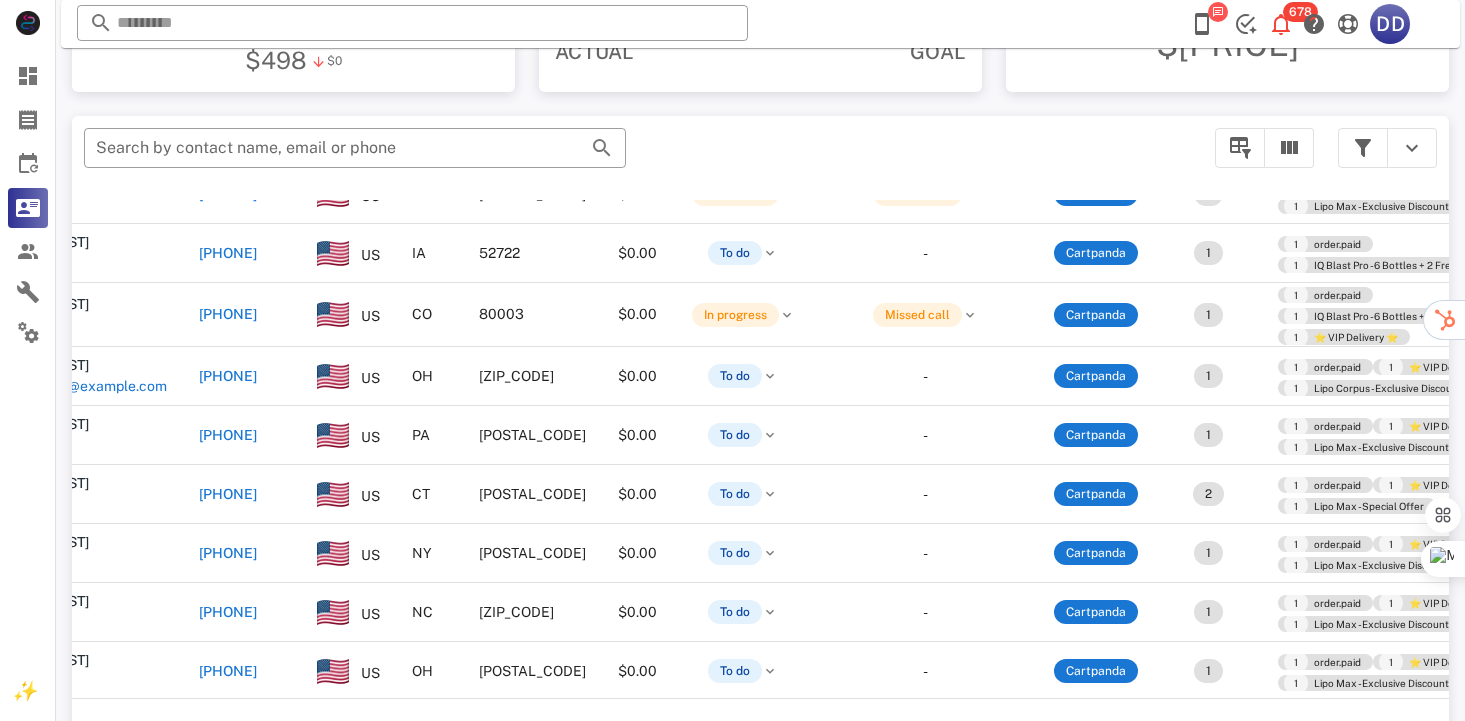 scroll, scrollTop: 378, scrollLeft: 0, axis: vertical 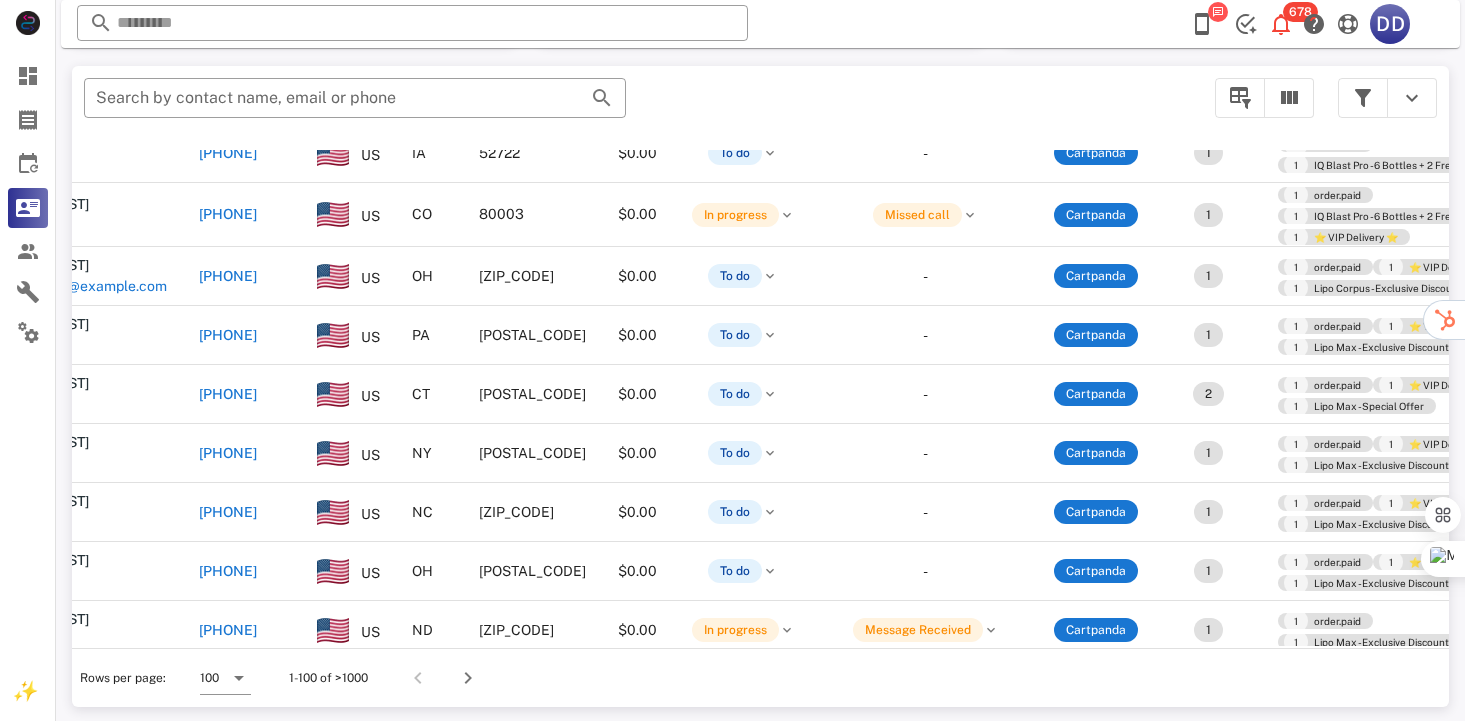 click on "[EMAIL]" at bounding box center [81, -14] 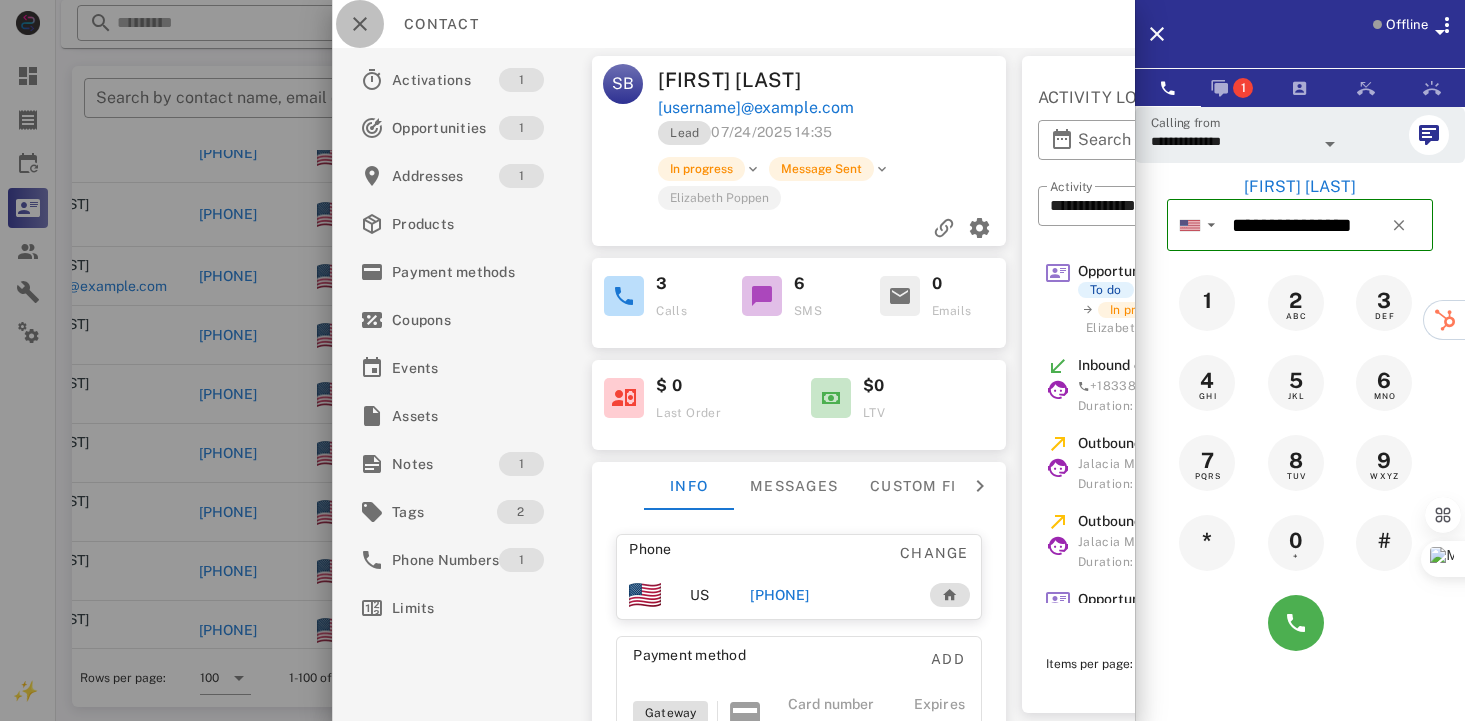 click at bounding box center (360, 24) 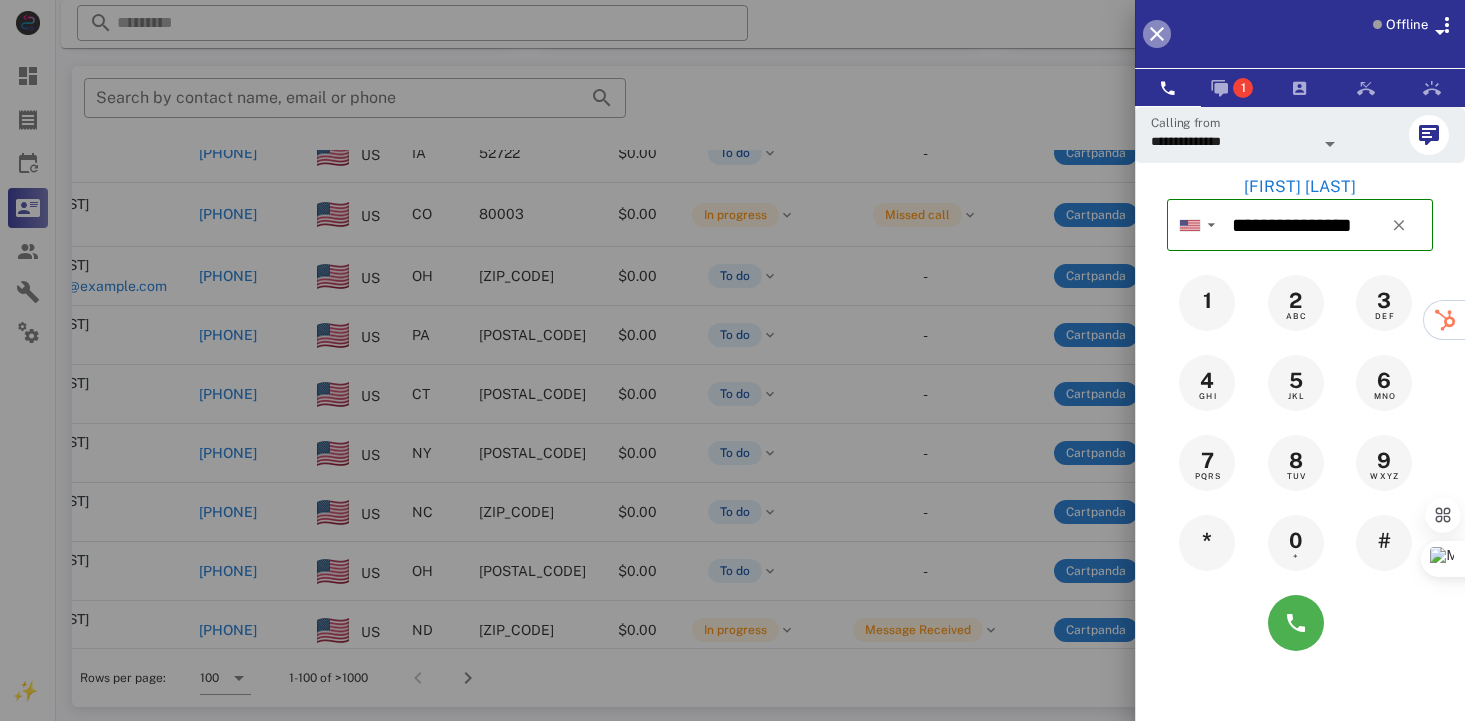 click at bounding box center (1157, 34) 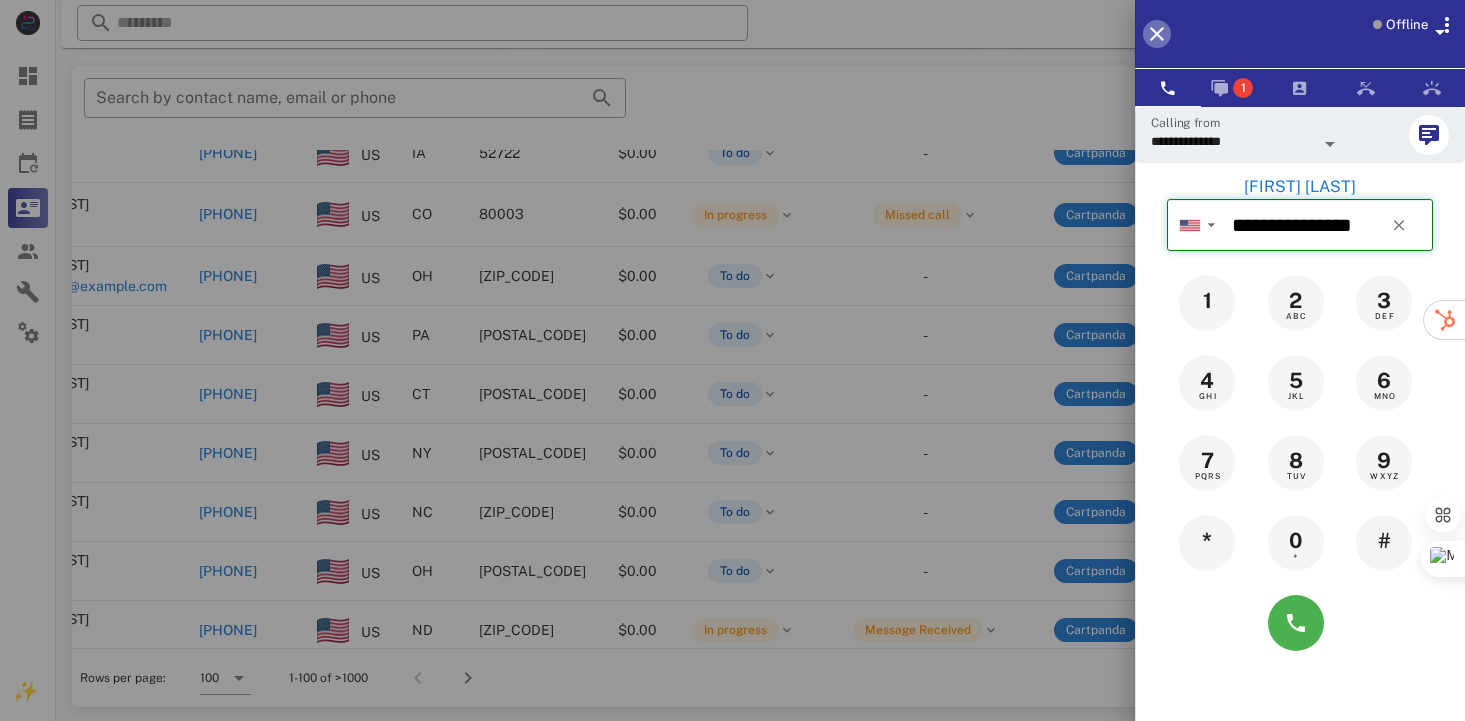 type 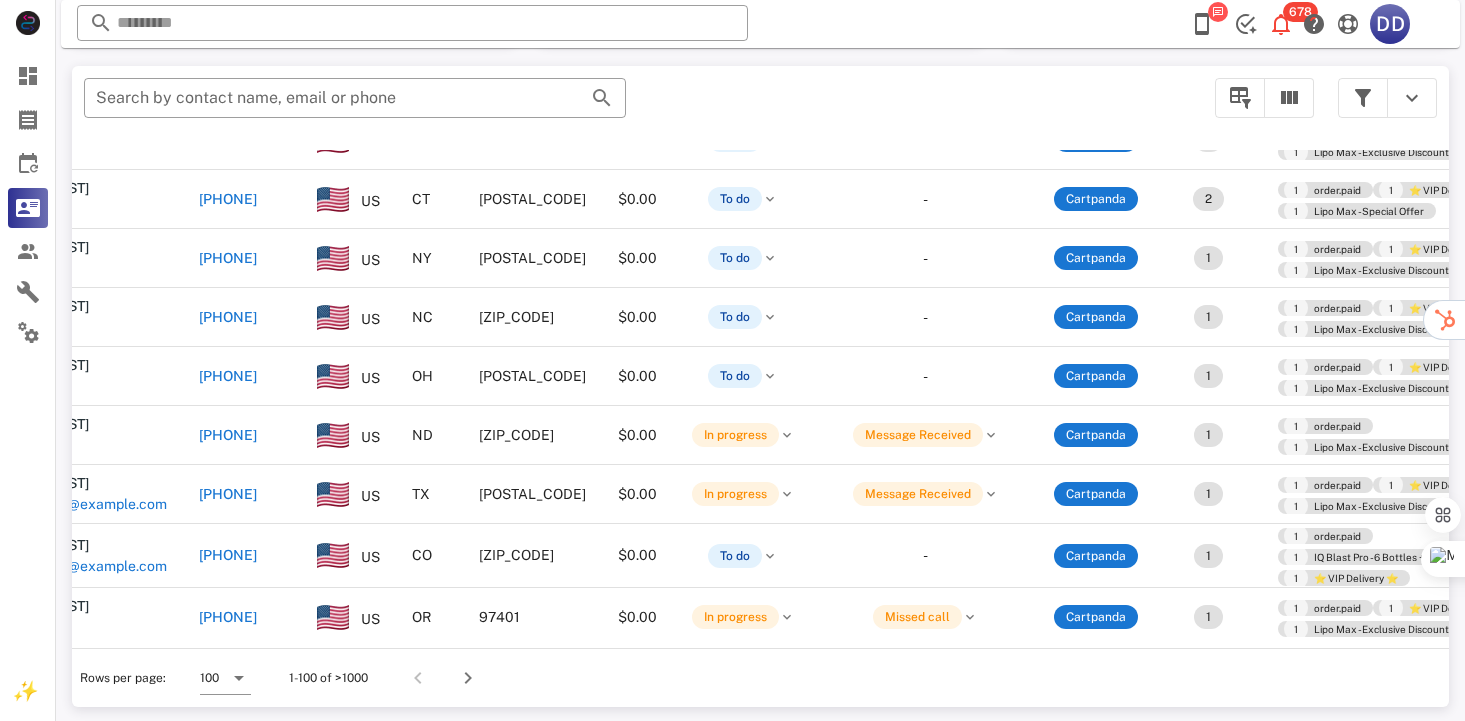 scroll, scrollTop: 6305, scrollLeft: 92, axis: both 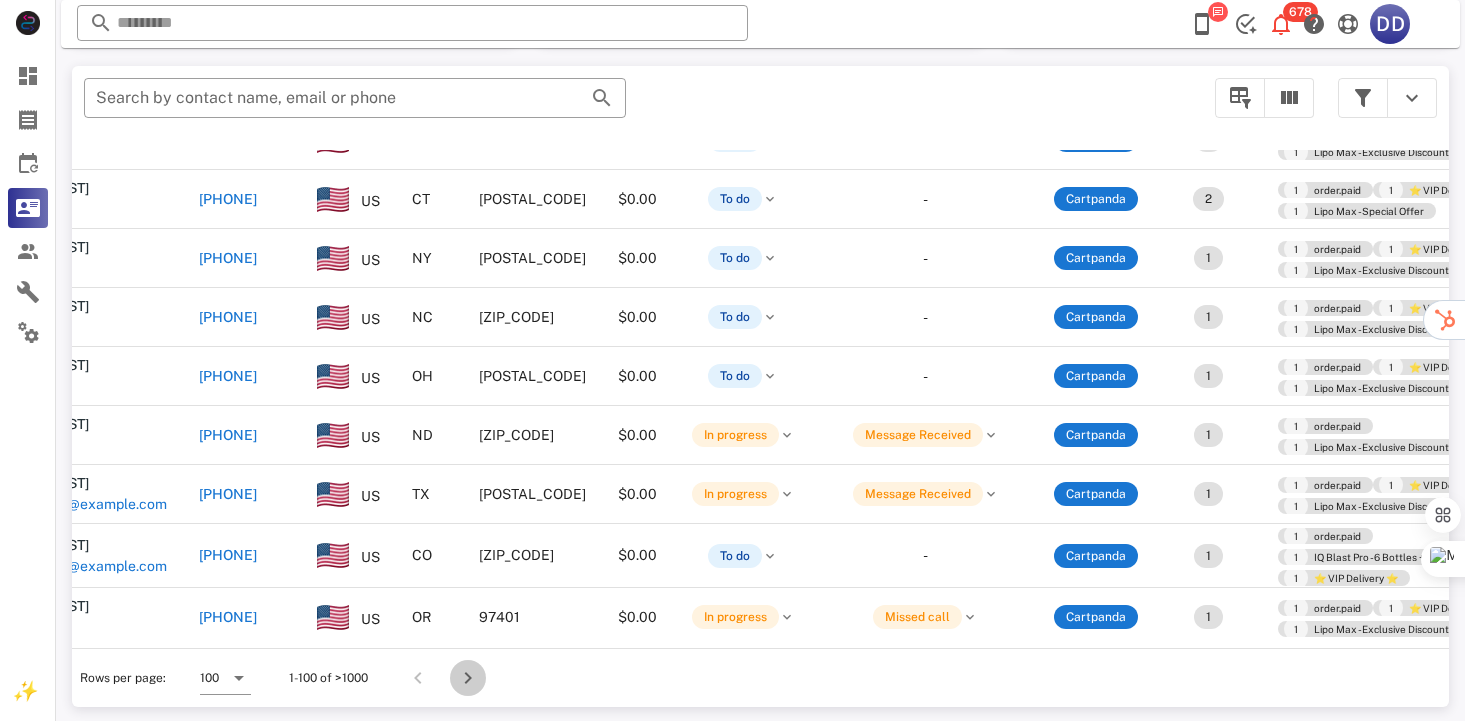 click at bounding box center [468, 678] 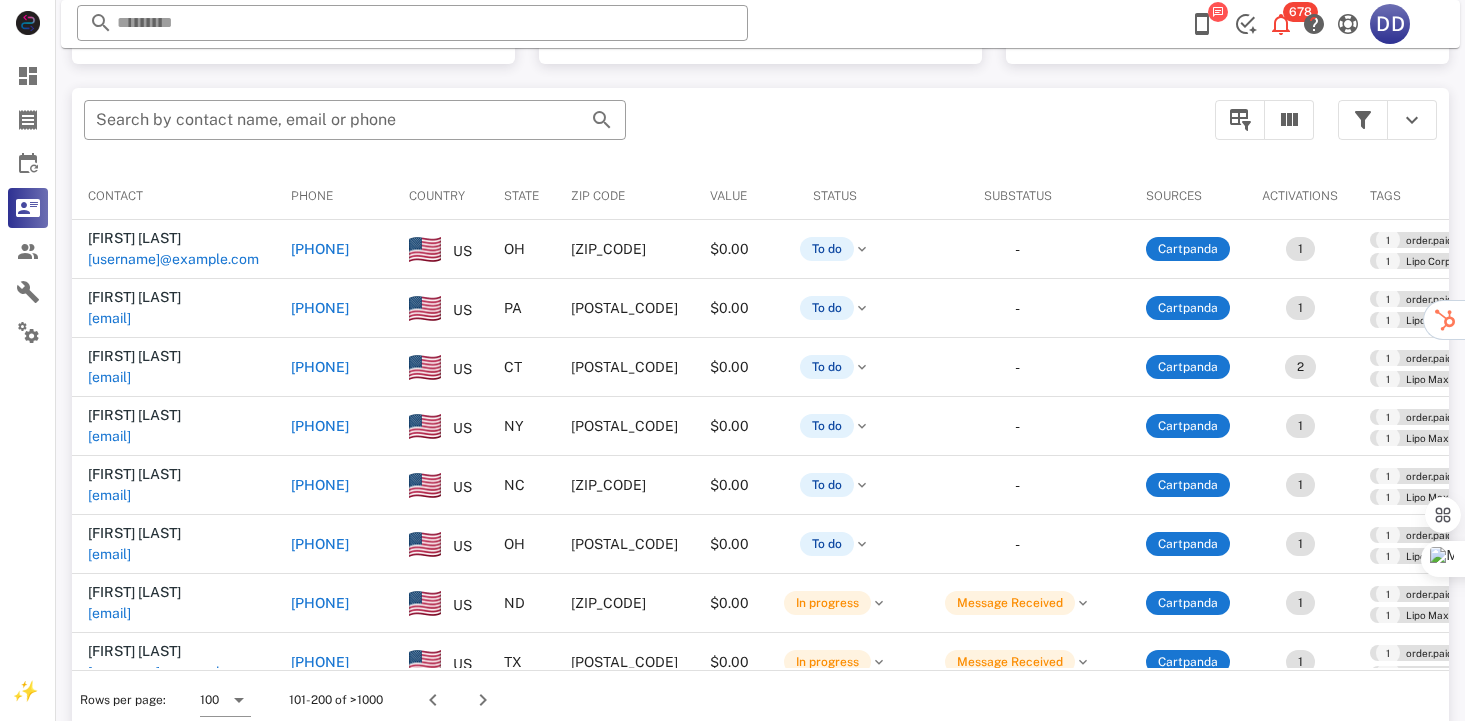 scroll, scrollTop: 378, scrollLeft: 0, axis: vertical 